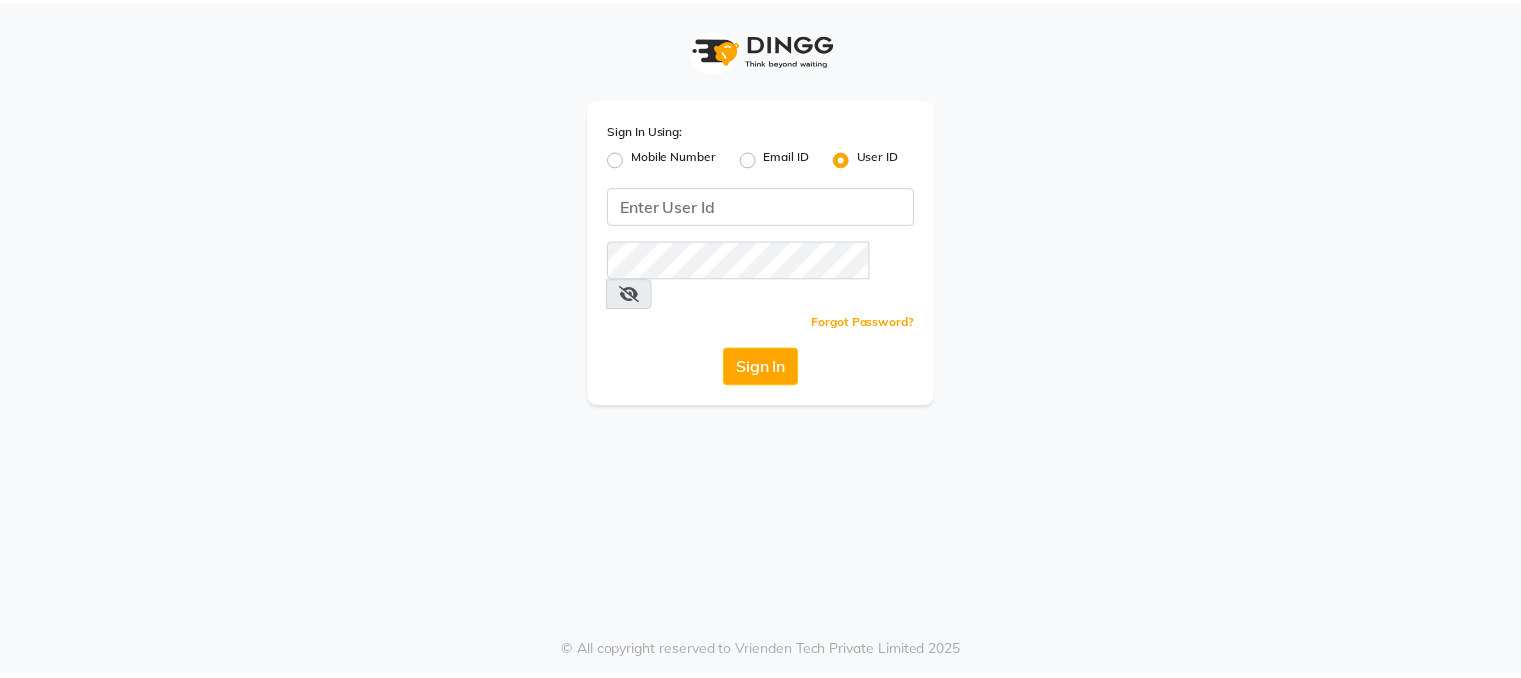 scroll, scrollTop: 0, scrollLeft: 0, axis: both 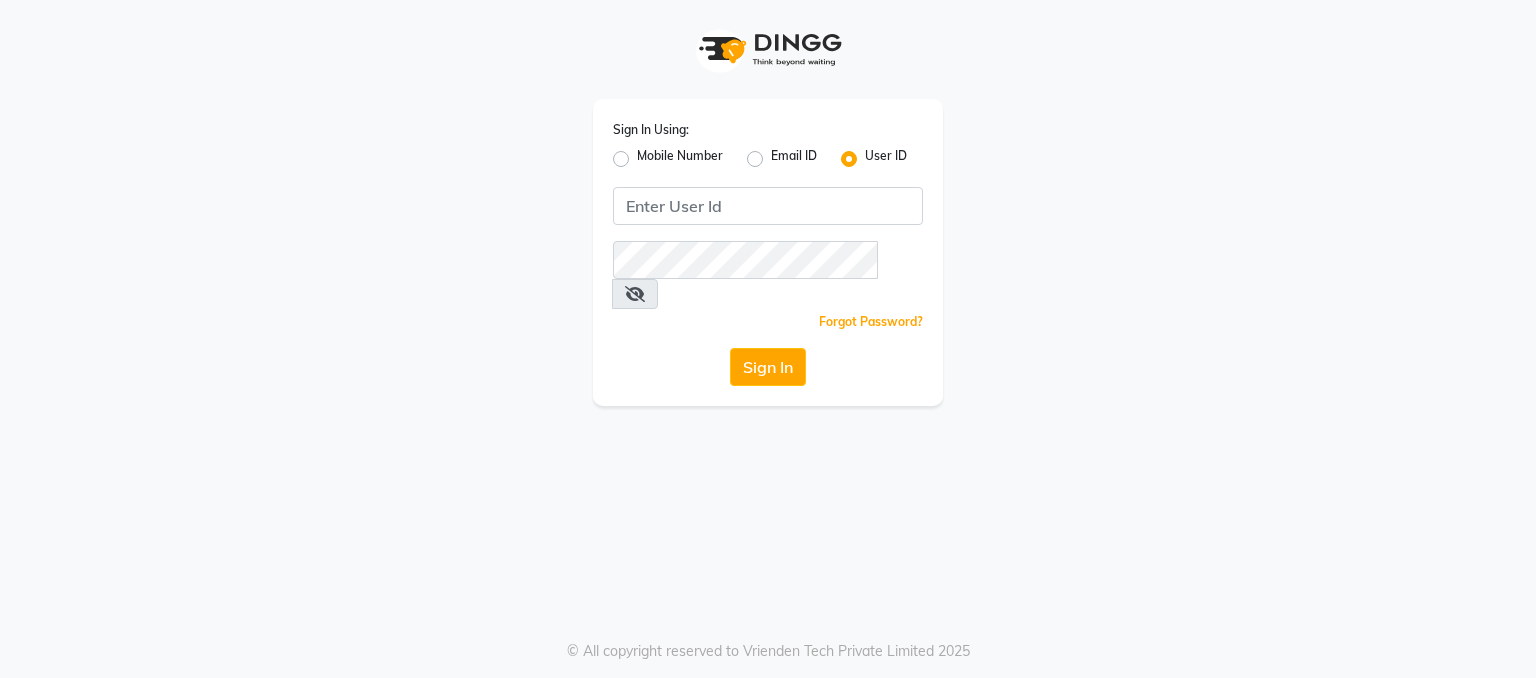 click on "Mobile Number" 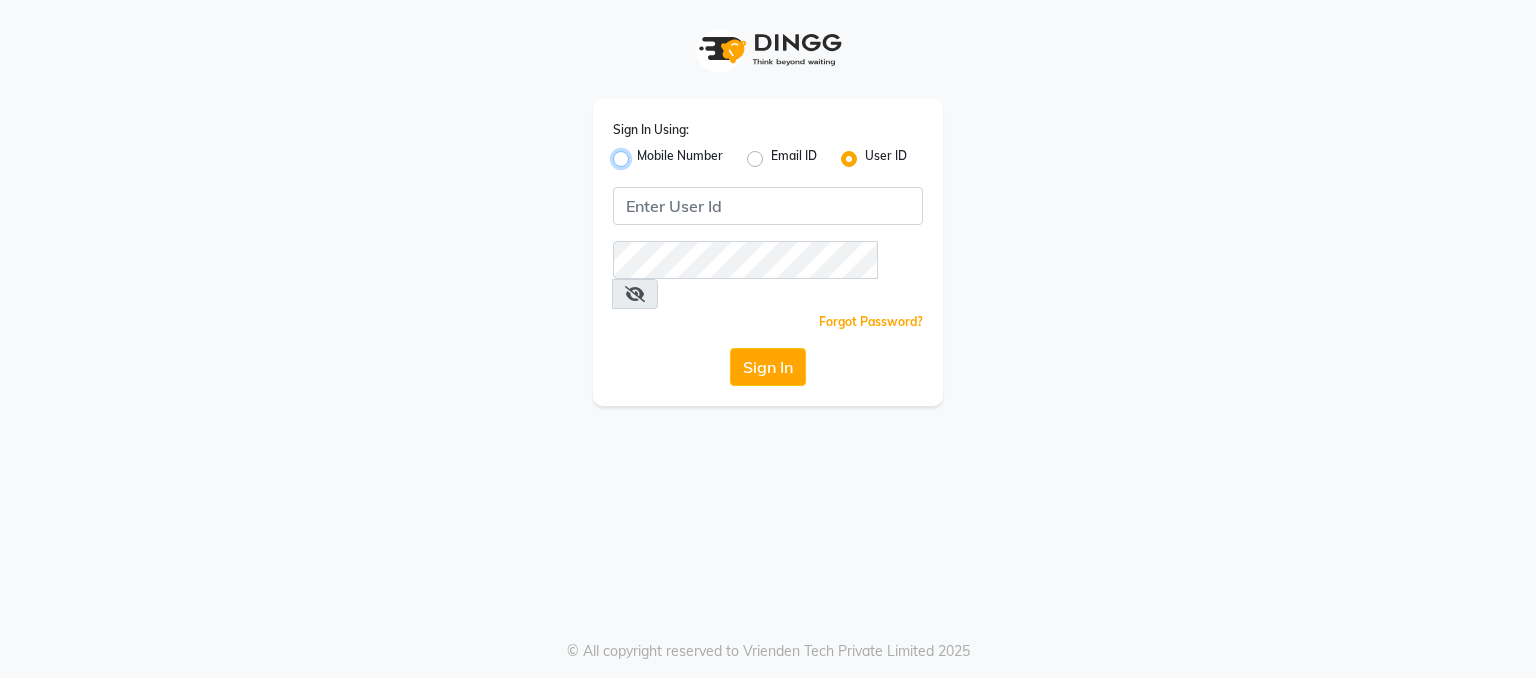 click on "Mobile Number" at bounding box center [643, 153] 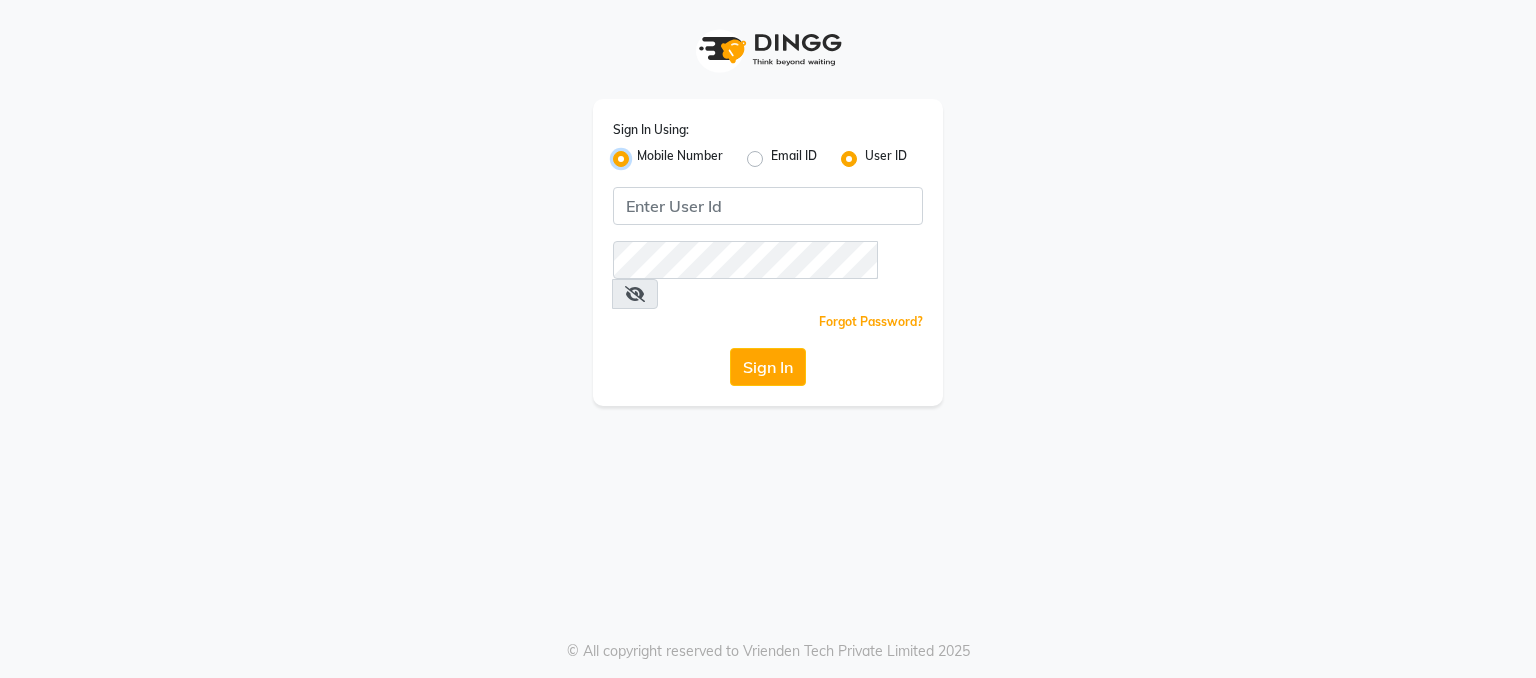 radio on "false" 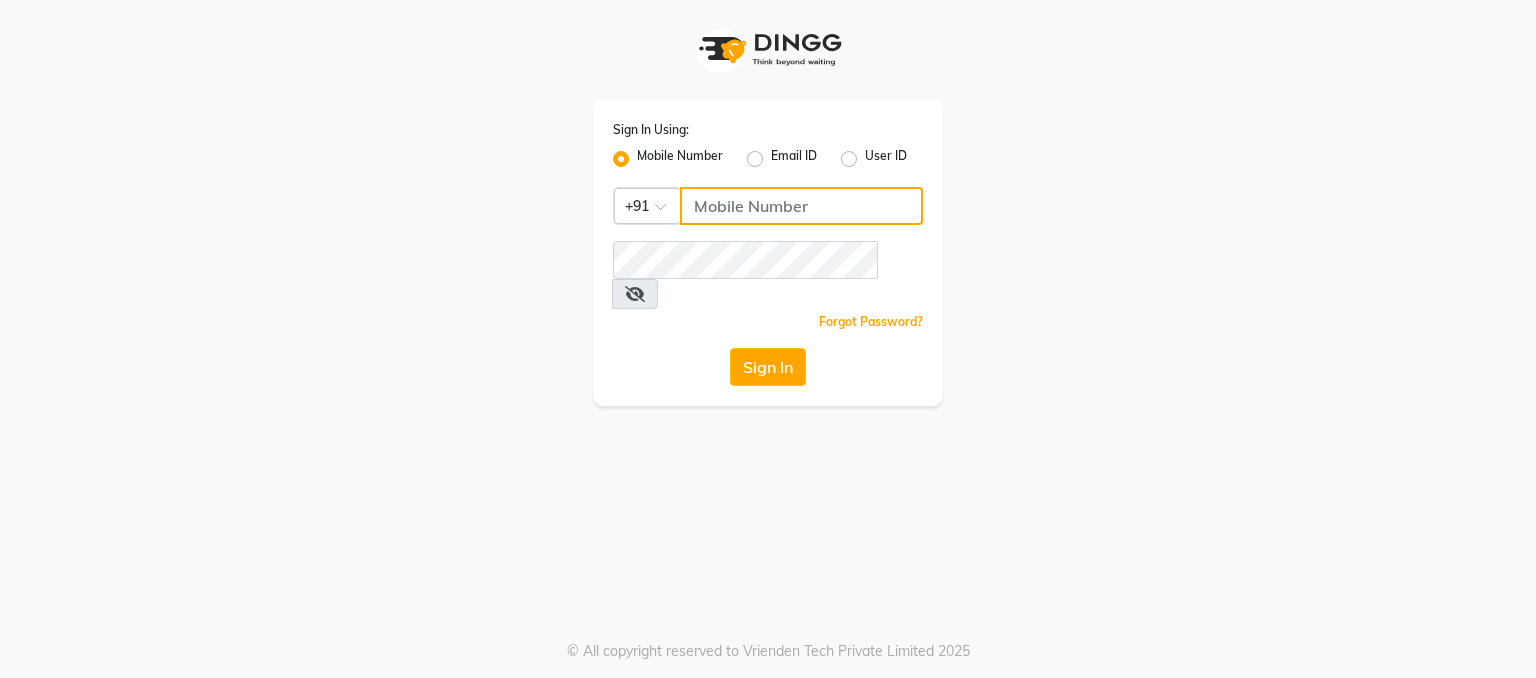 click 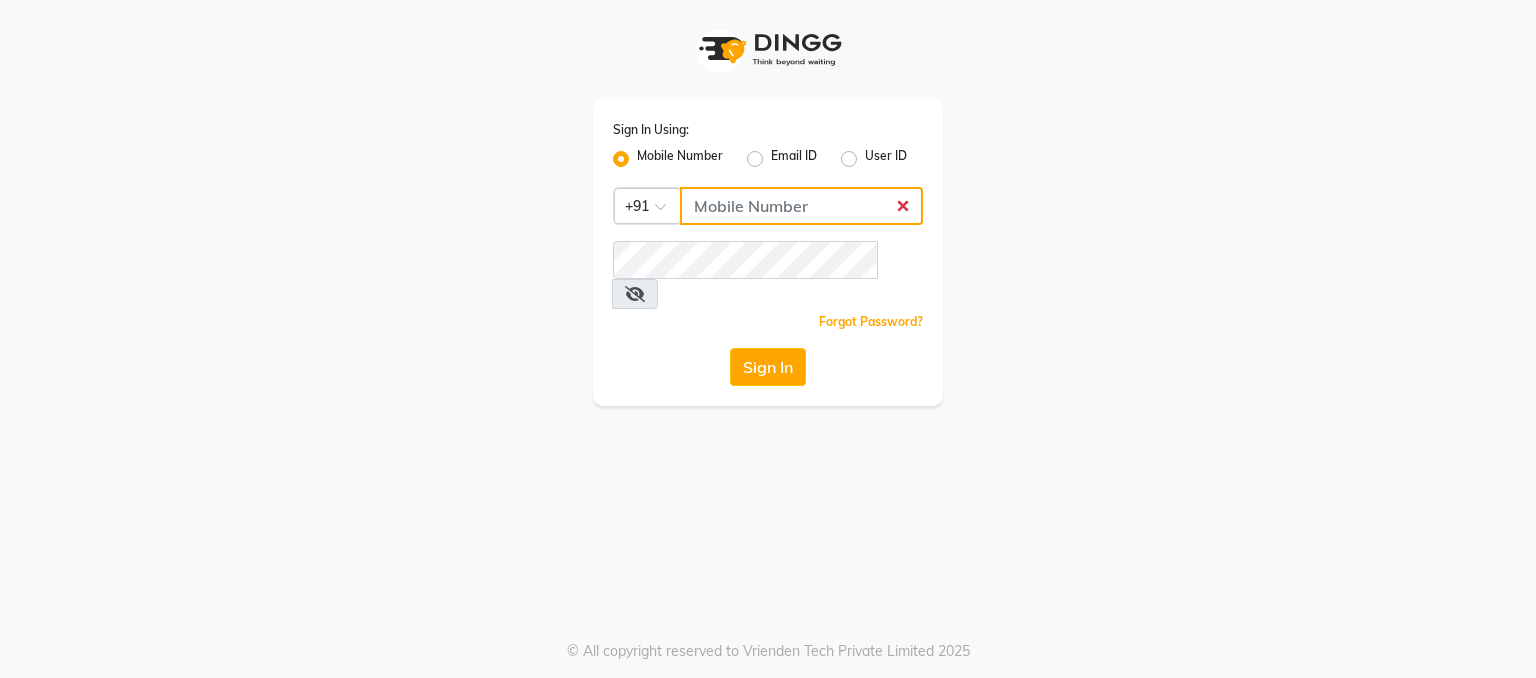 click 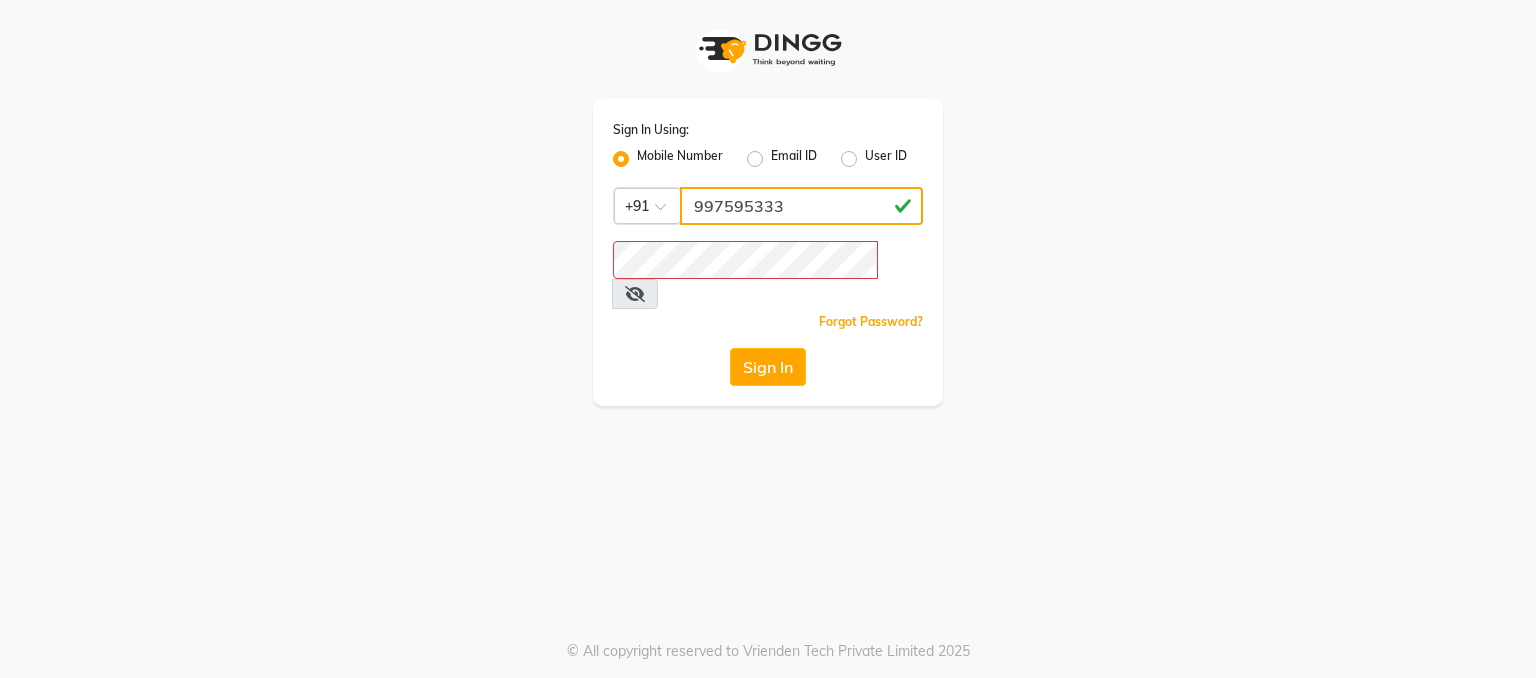 click on "997595333" 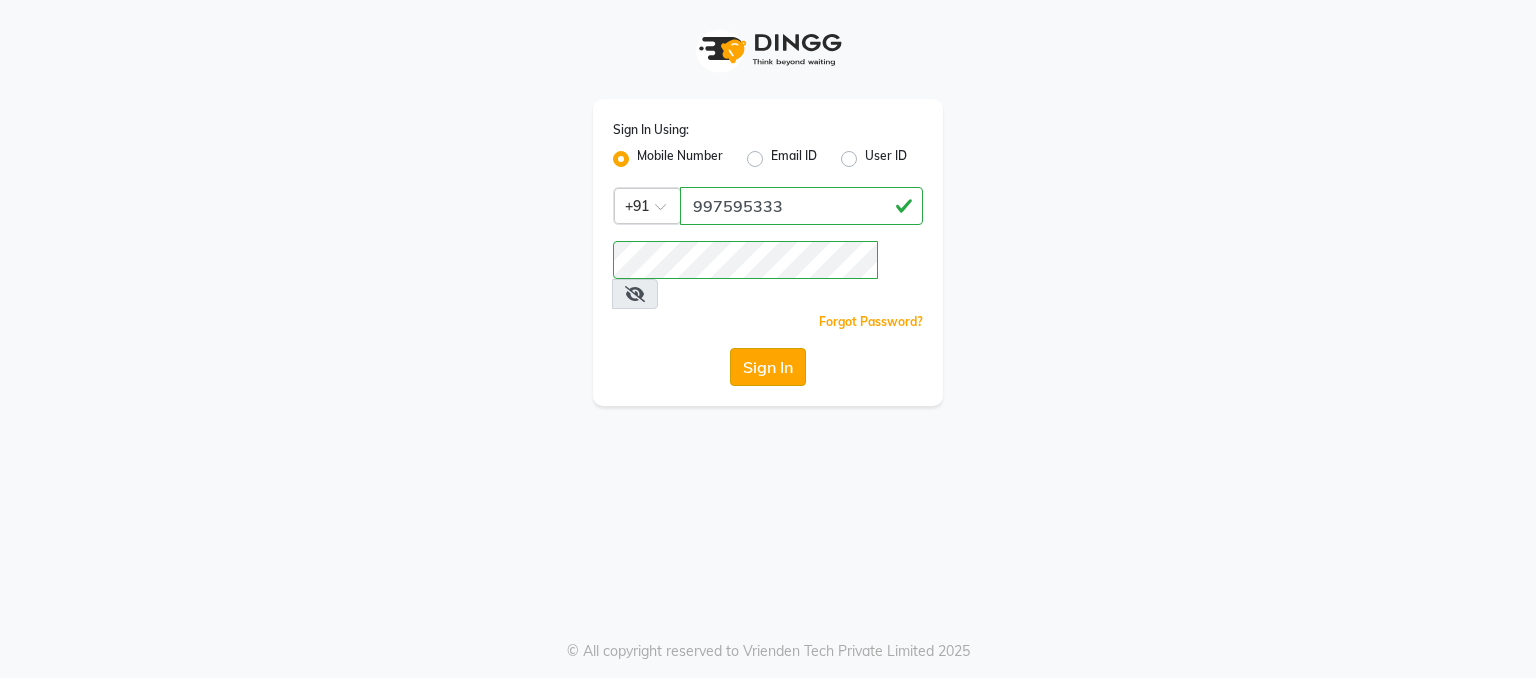 click on "Sign In" 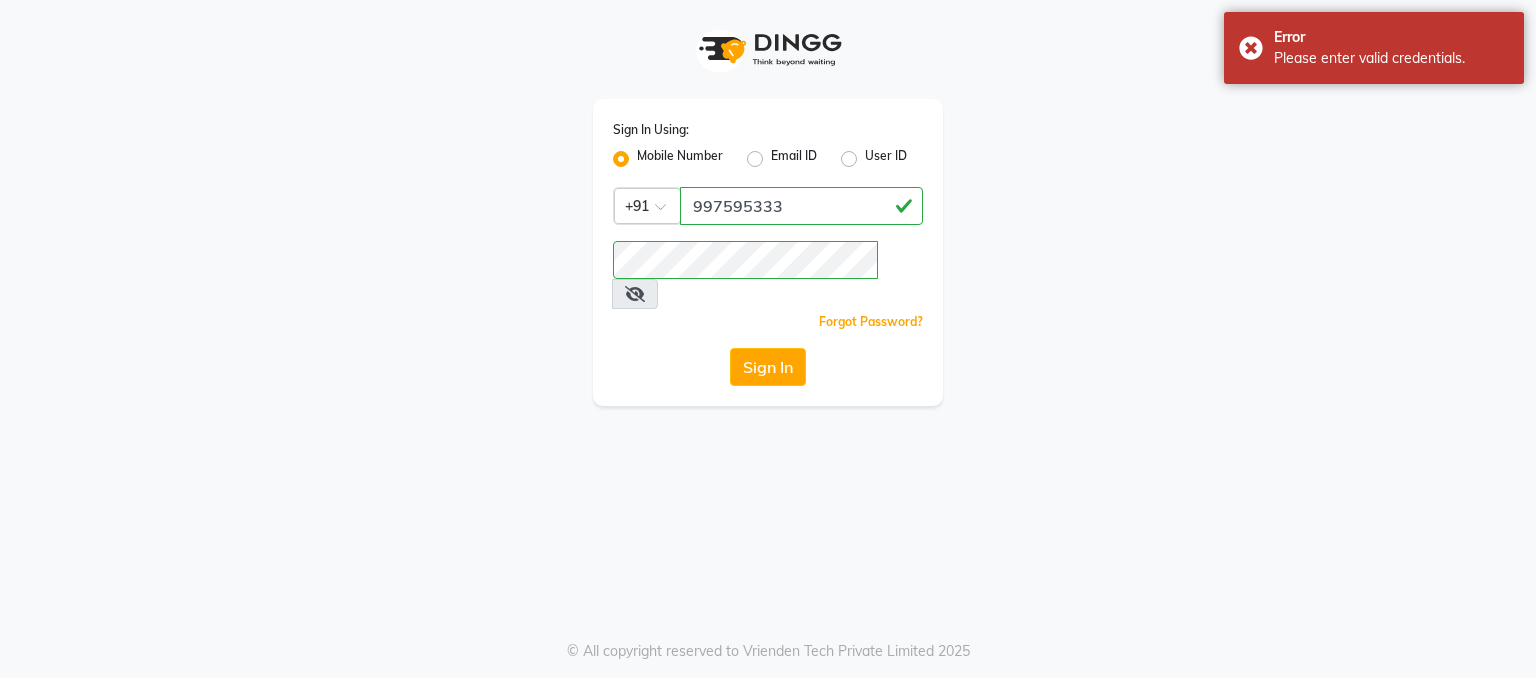 click at bounding box center (635, 294) 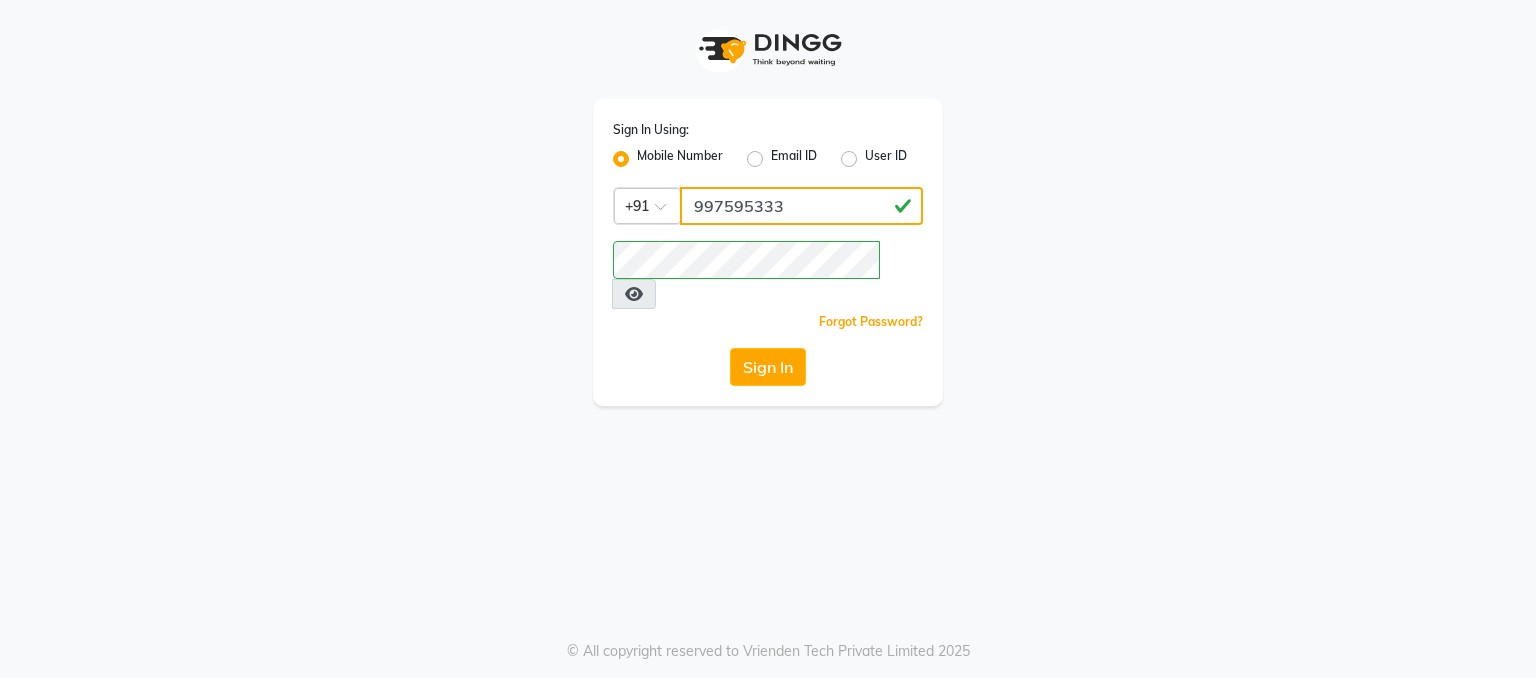 click on "997595333" 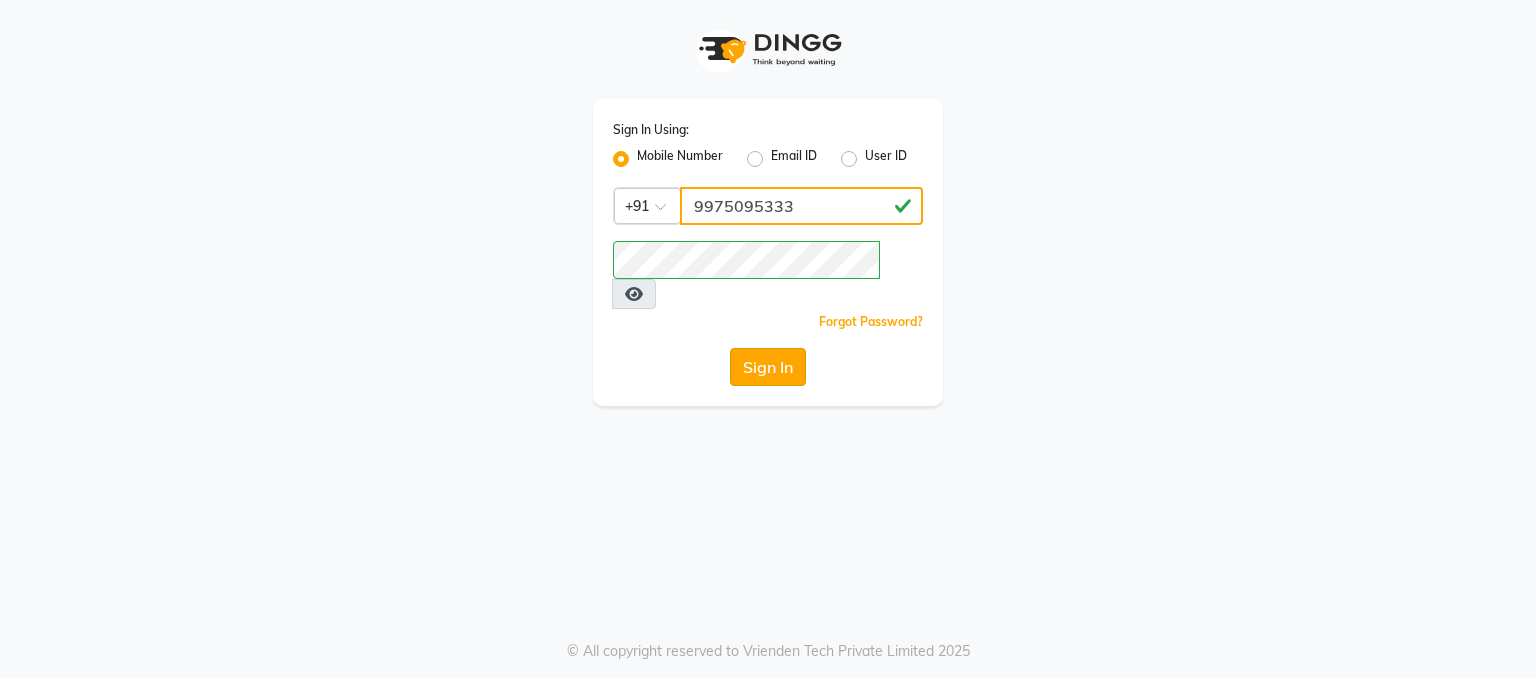 type on "9975095333" 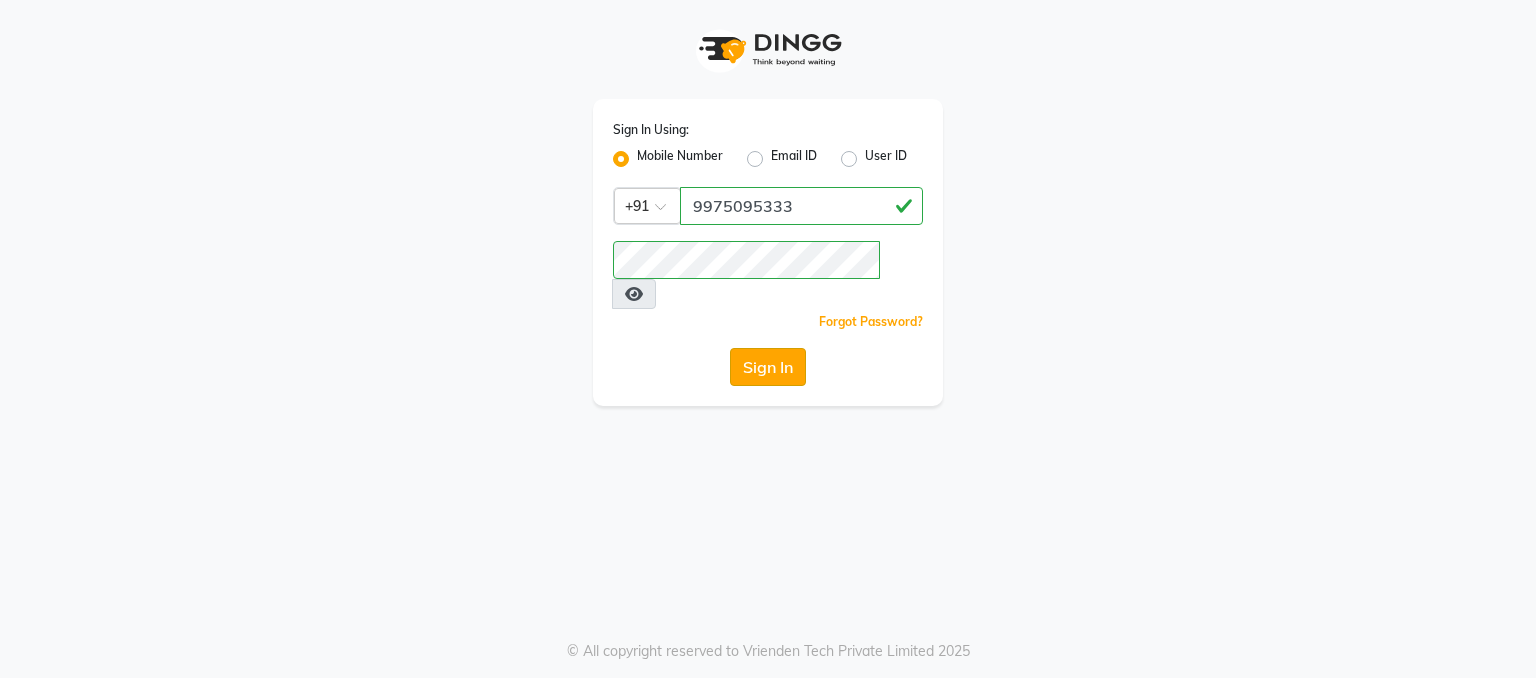 click on "Sign In" 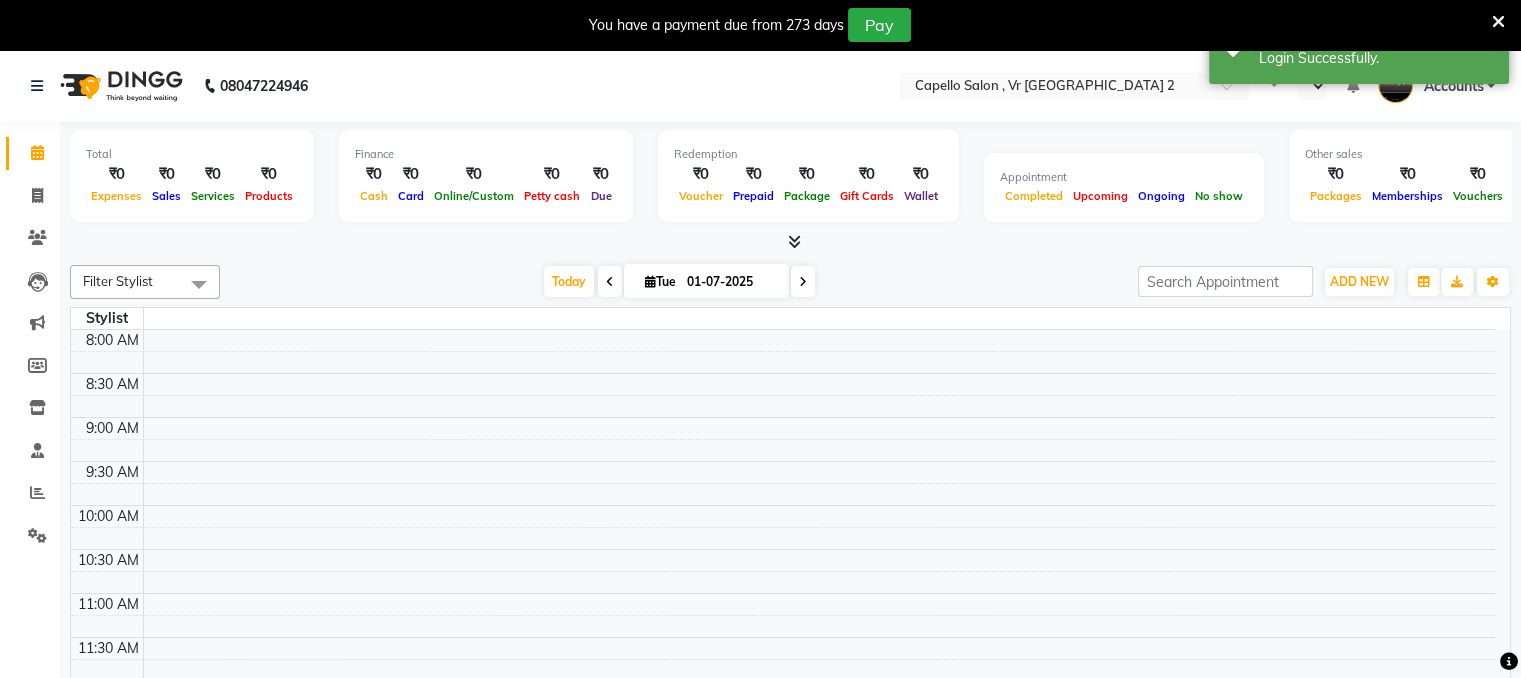 select on "en" 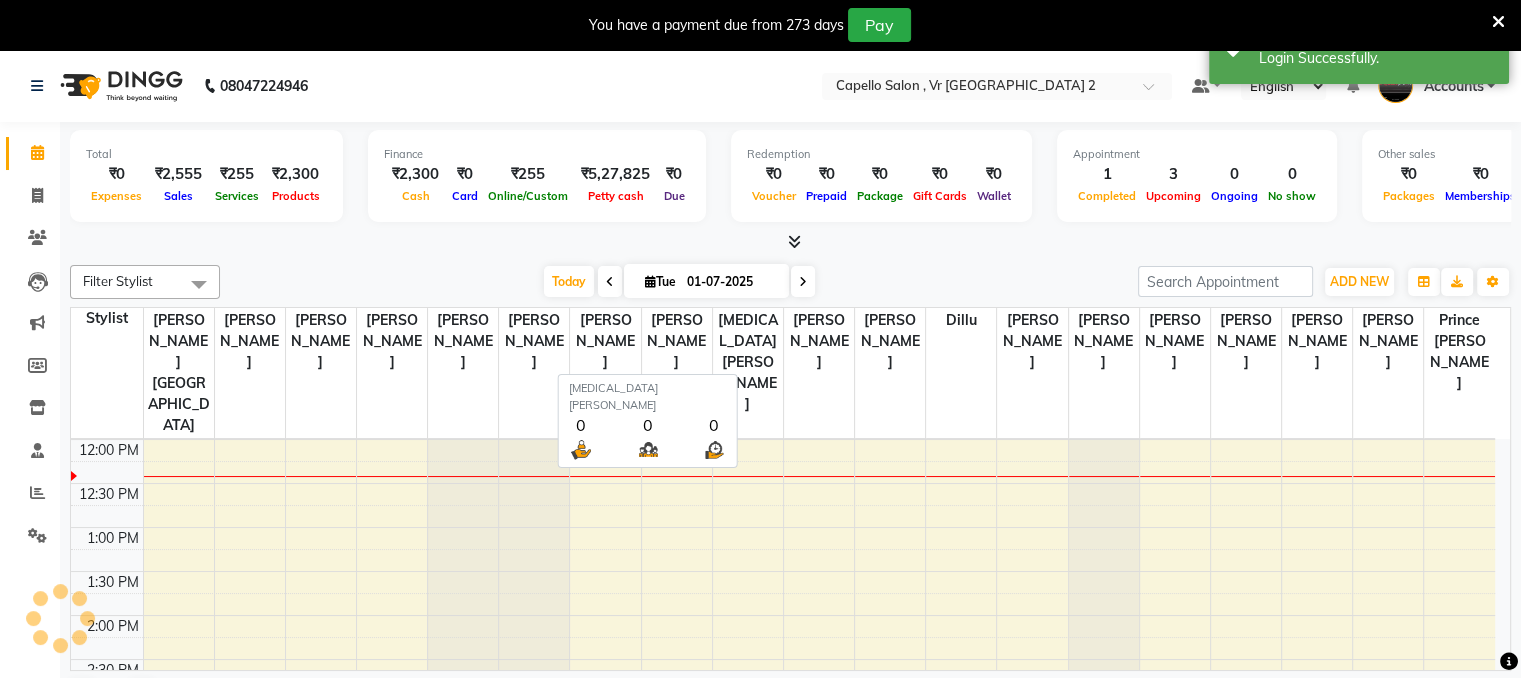 scroll, scrollTop: 0, scrollLeft: 0, axis: both 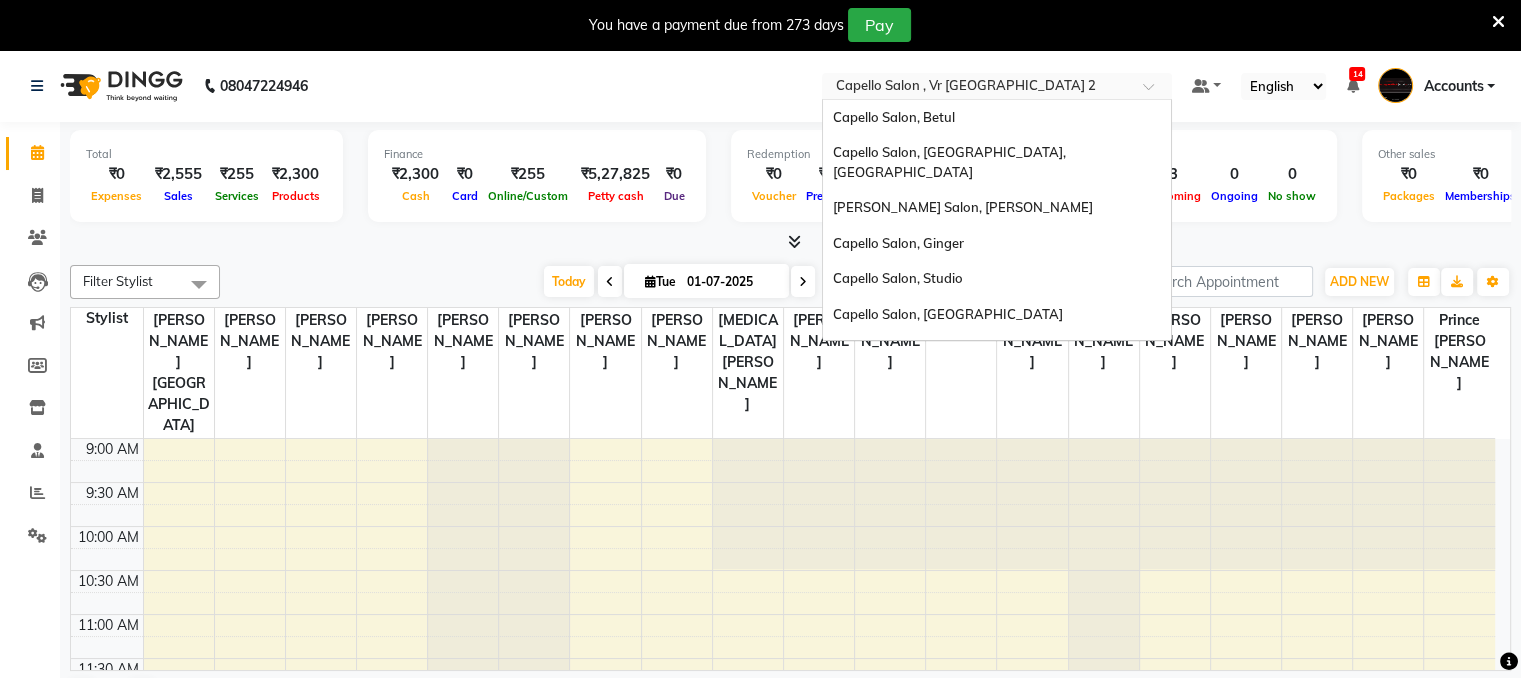 click at bounding box center (977, 88) 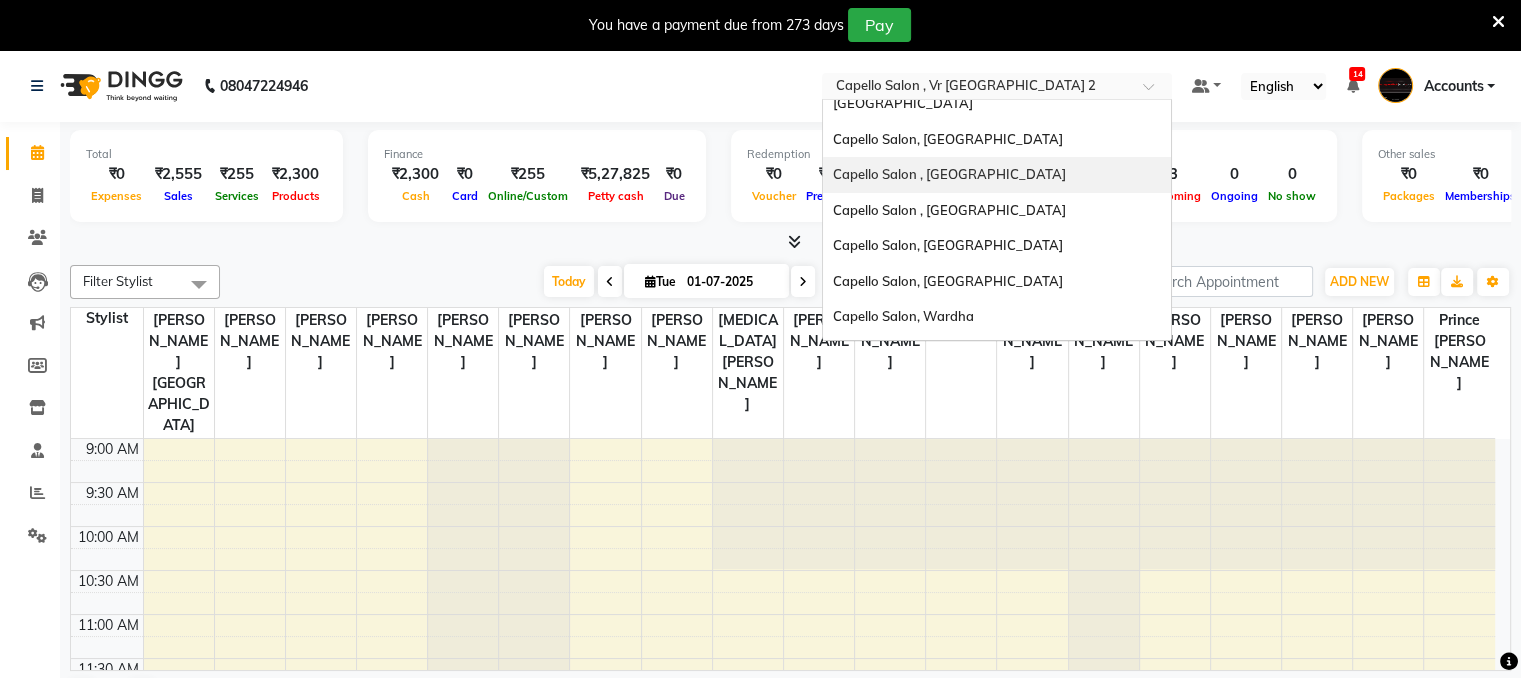 scroll, scrollTop: 505, scrollLeft: 0, axis: vertical 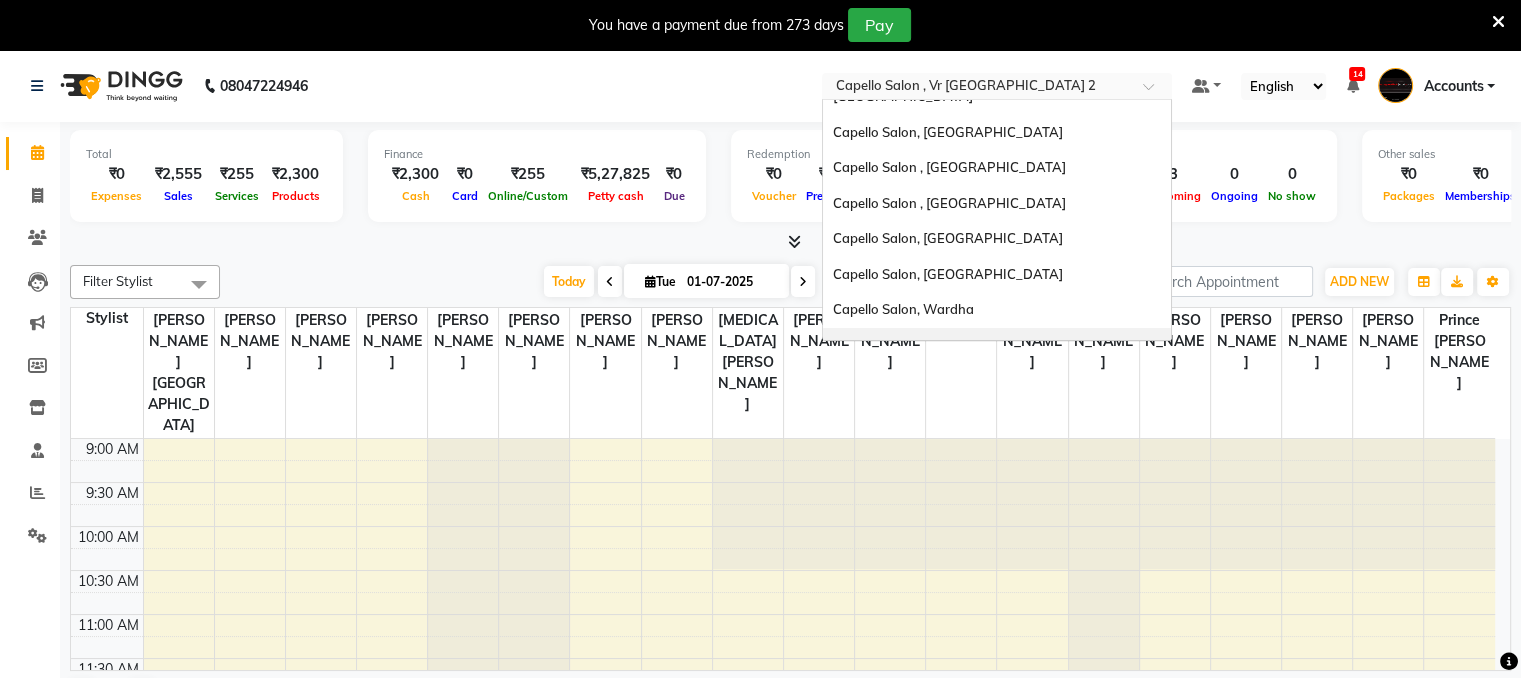 click on "Capello Salon, [PERSON_NAME][GEOGRAPHIC_DATA] (Ho)" at bounding box center (997, 355) 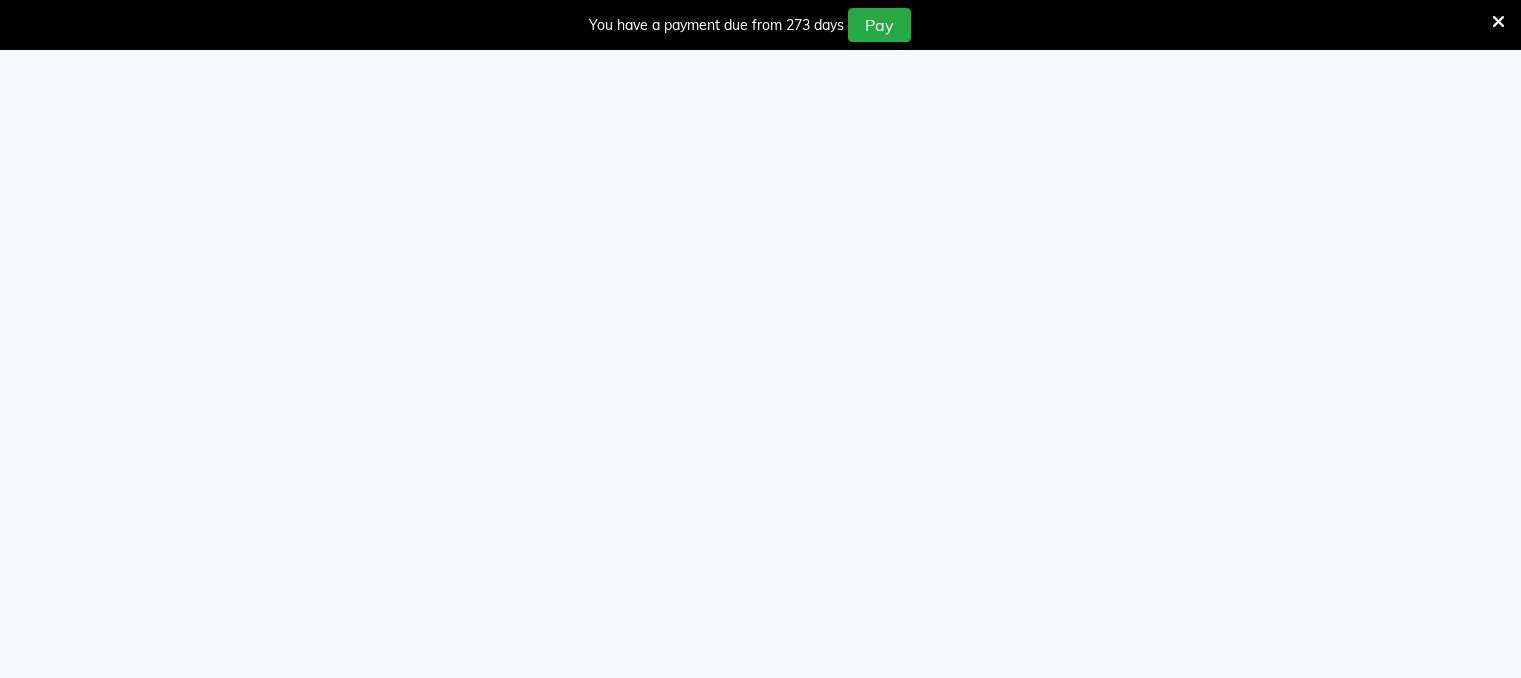scroll, scrollTop: 0, scrollLeft: 0, axis: both 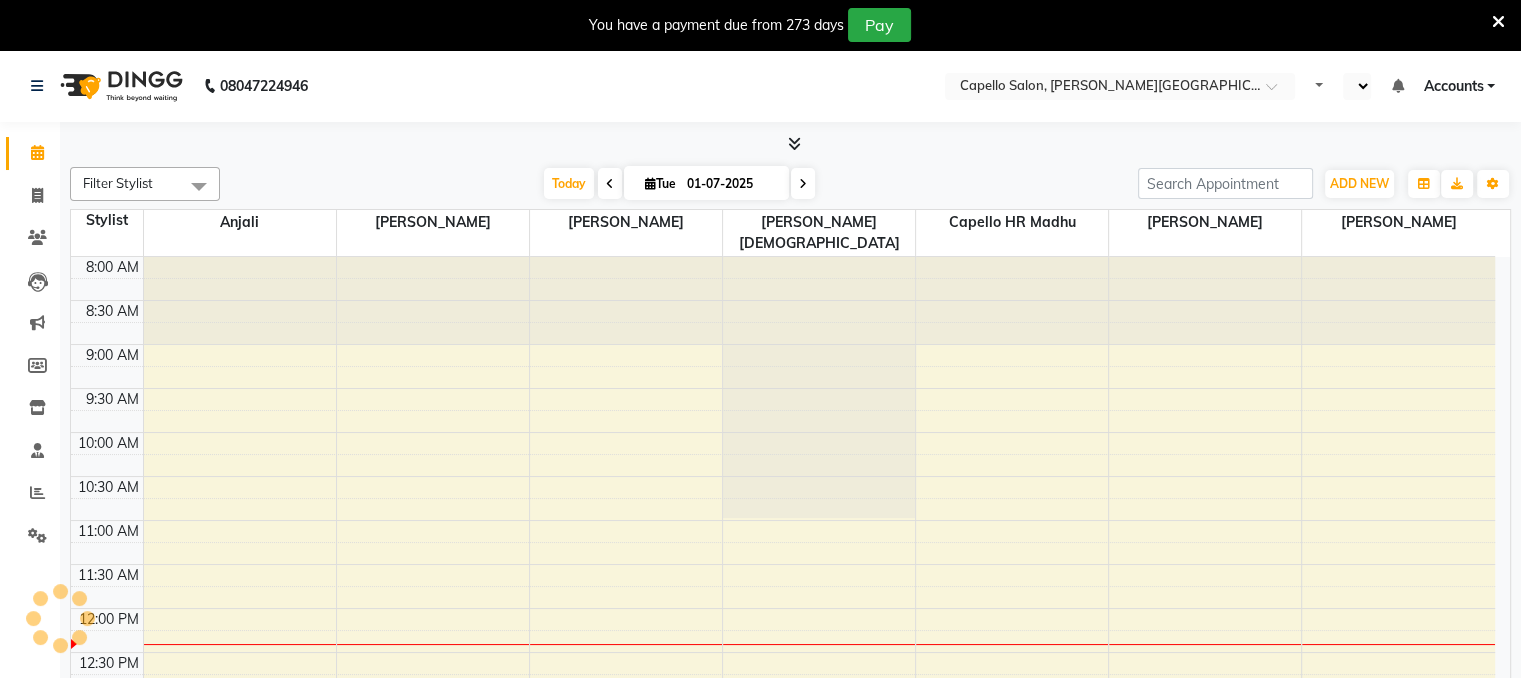 select on "en" 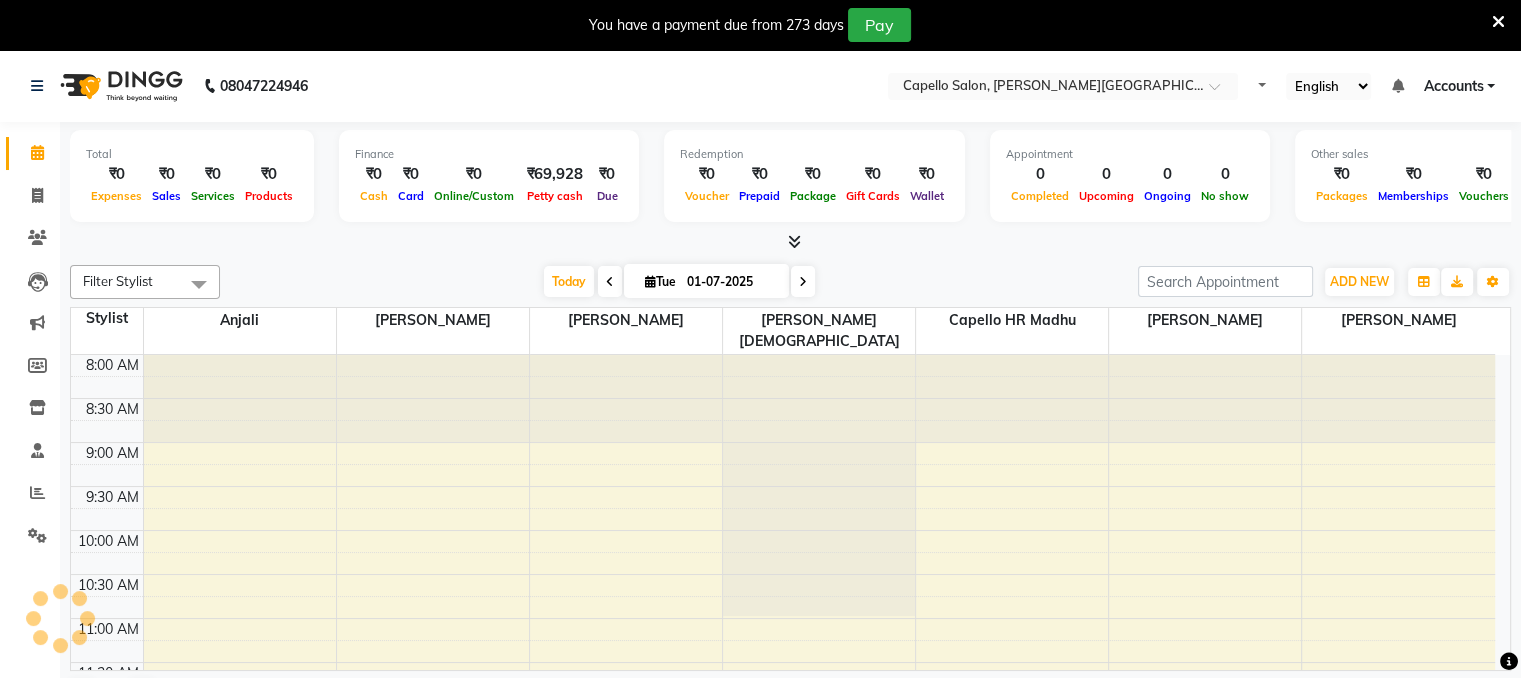 scroll, scrollTop: 0, scrollLeft: 0, axis: both 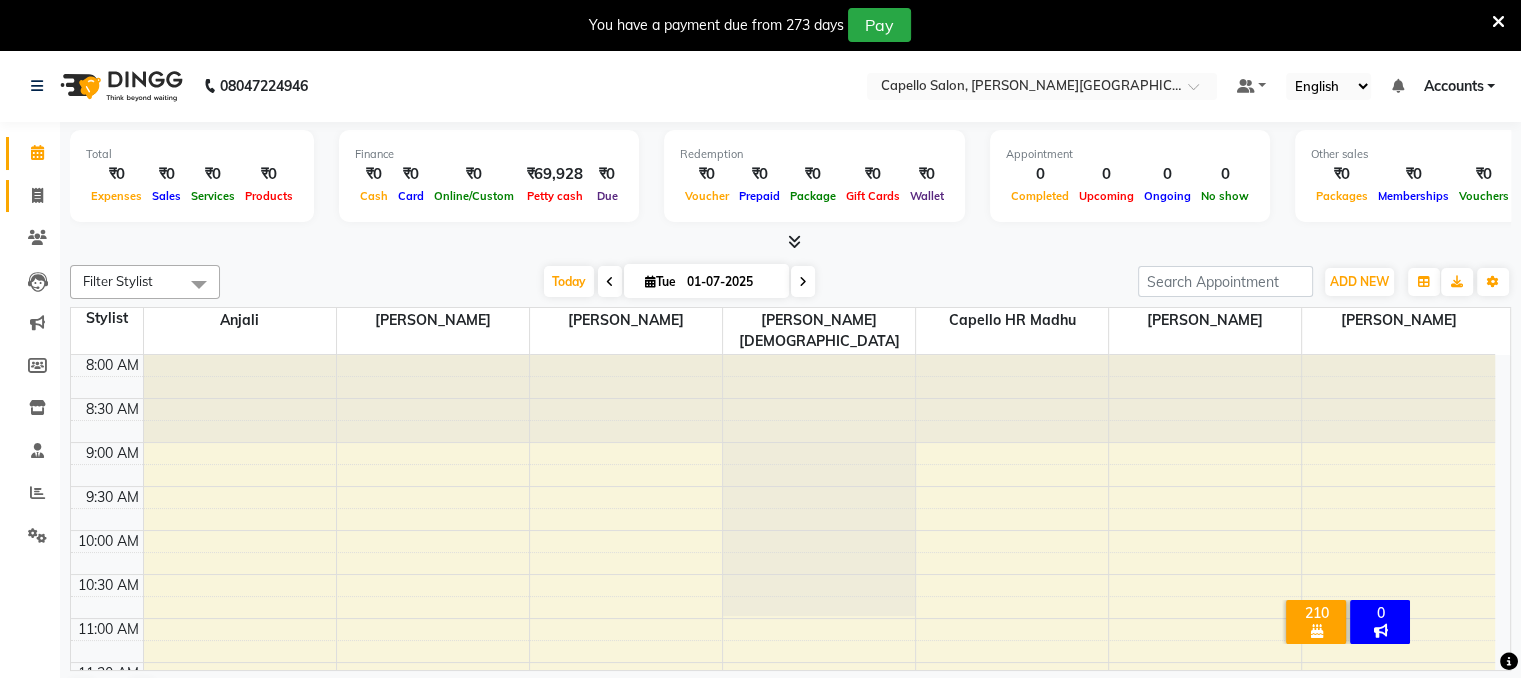 click on "Invoice" 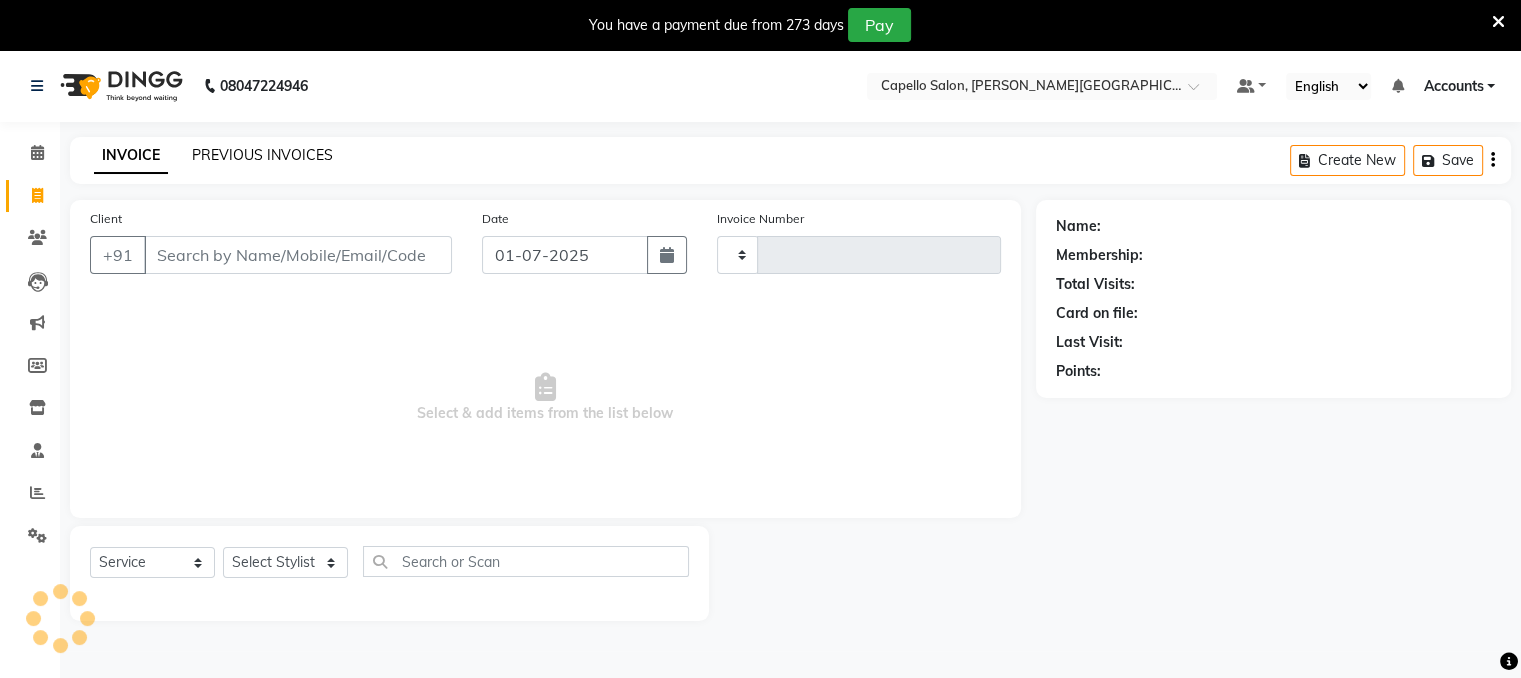 click on "PREVIOUS INVOICES" 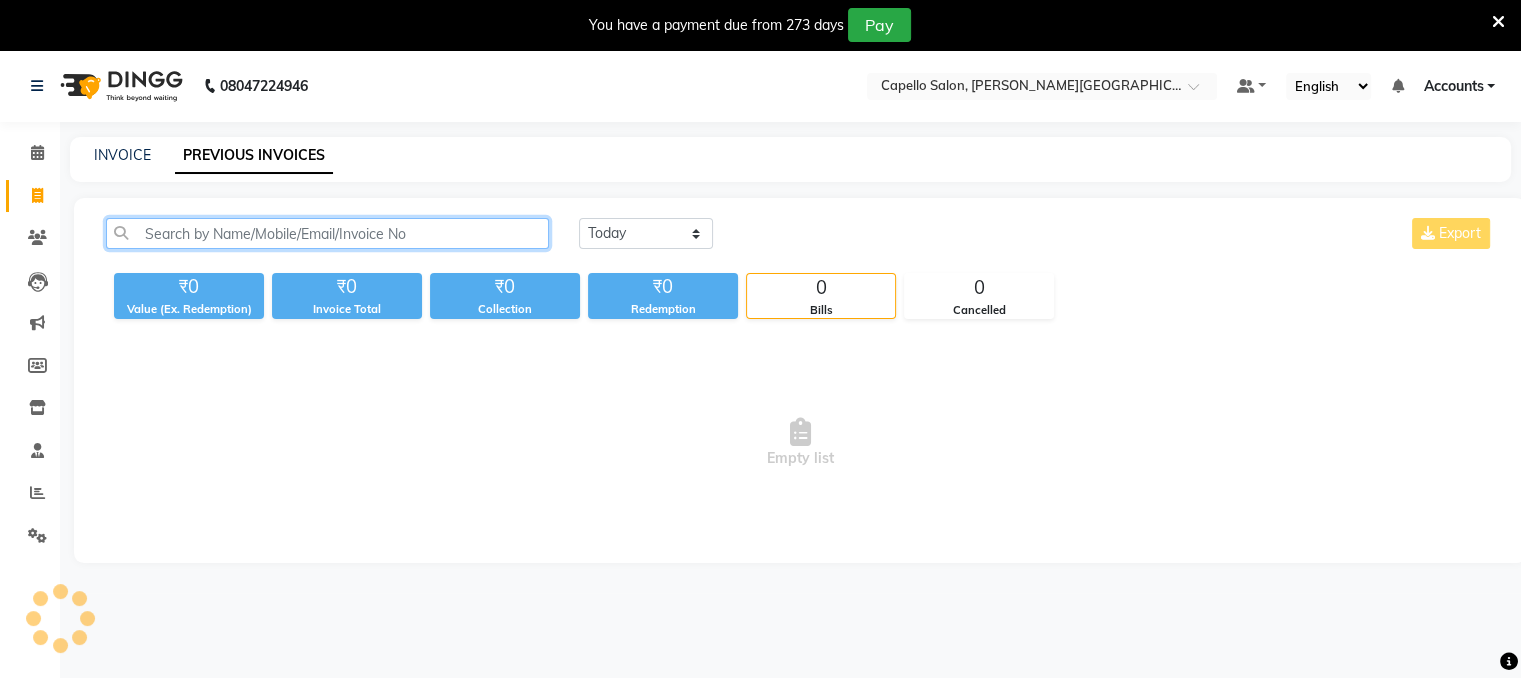 click 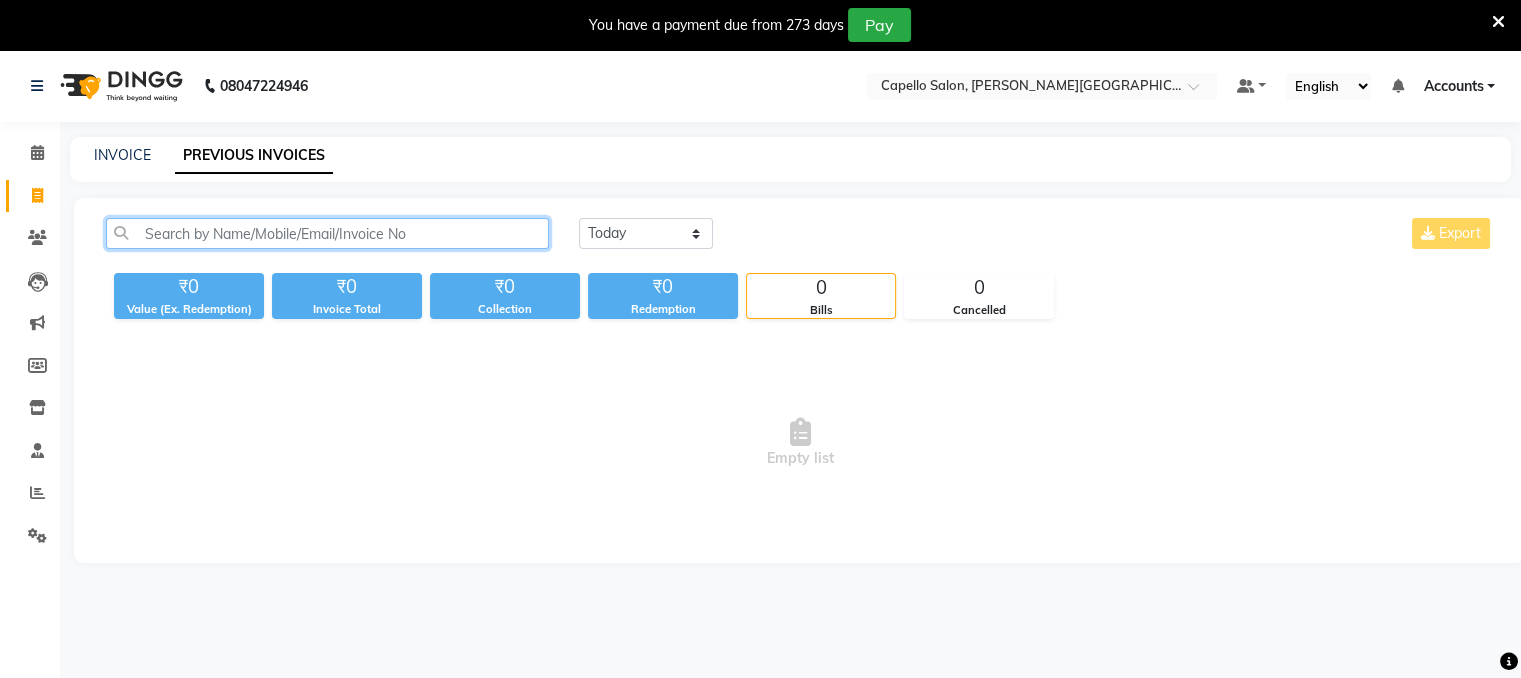 drag, startPoint x: 459, startPoint y: 226, endPoint x: 419, endPoint y: 224, distance: 40.04997 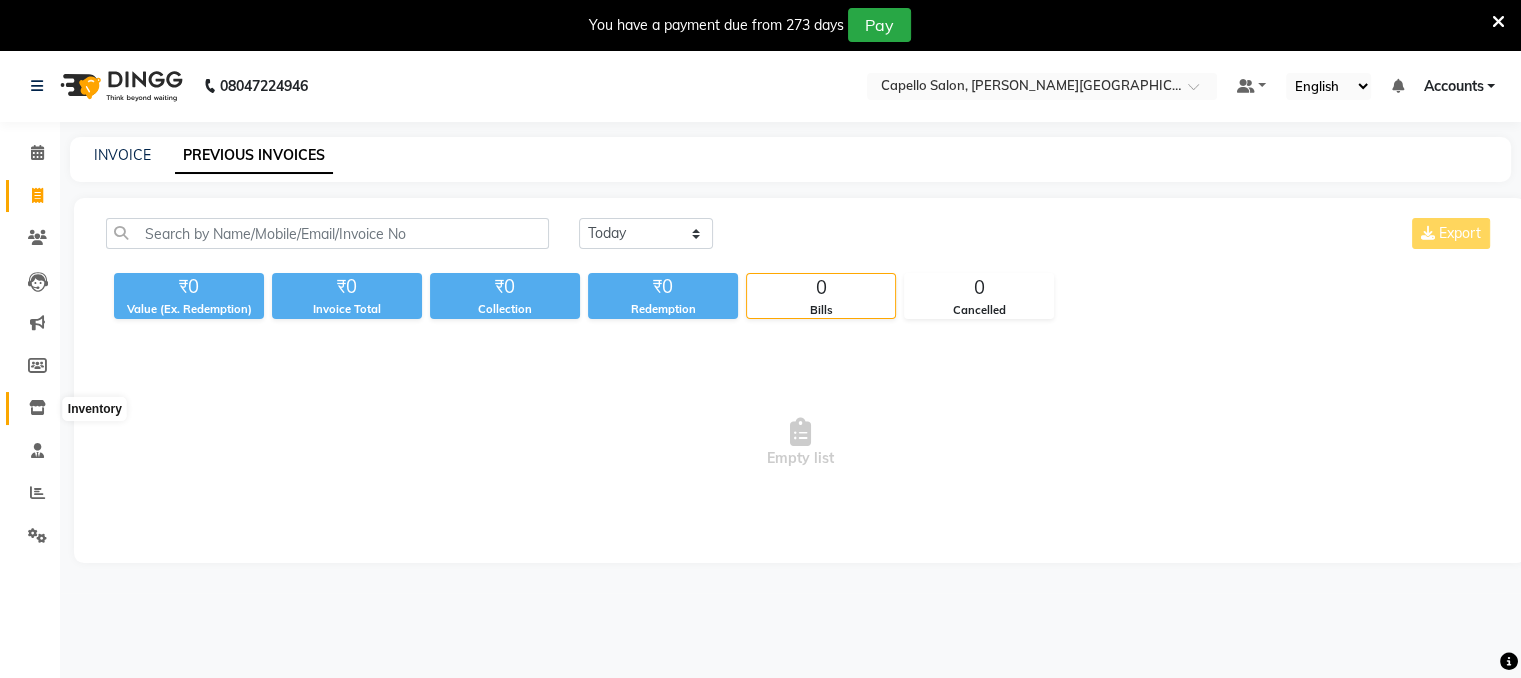 click 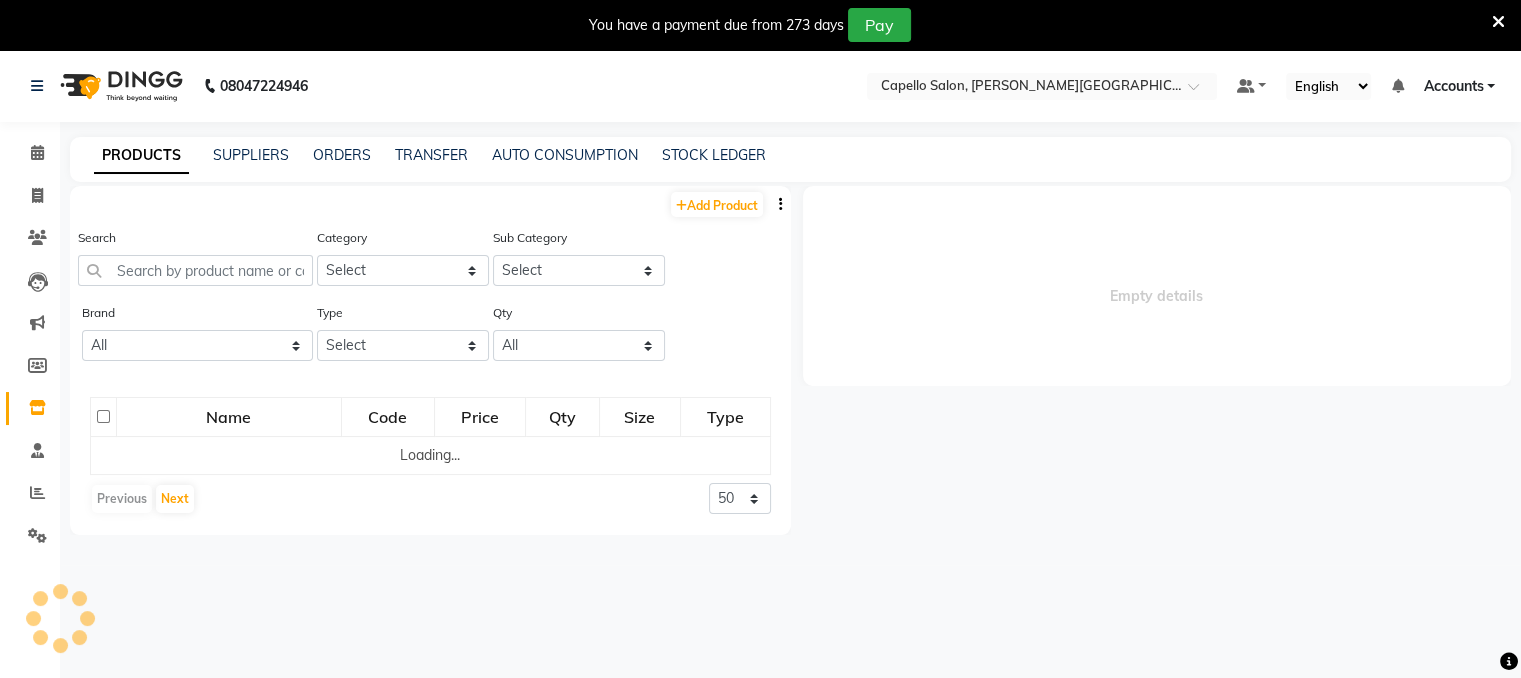select 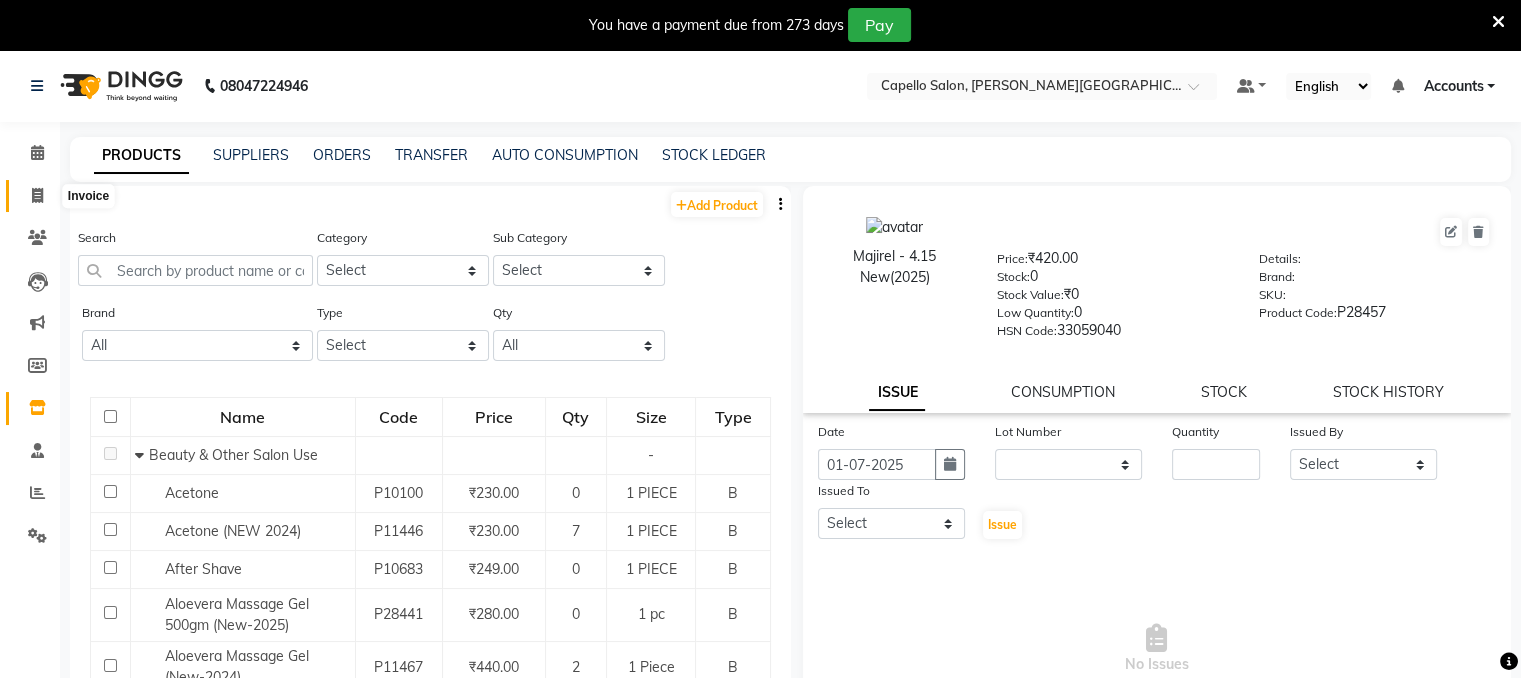 click 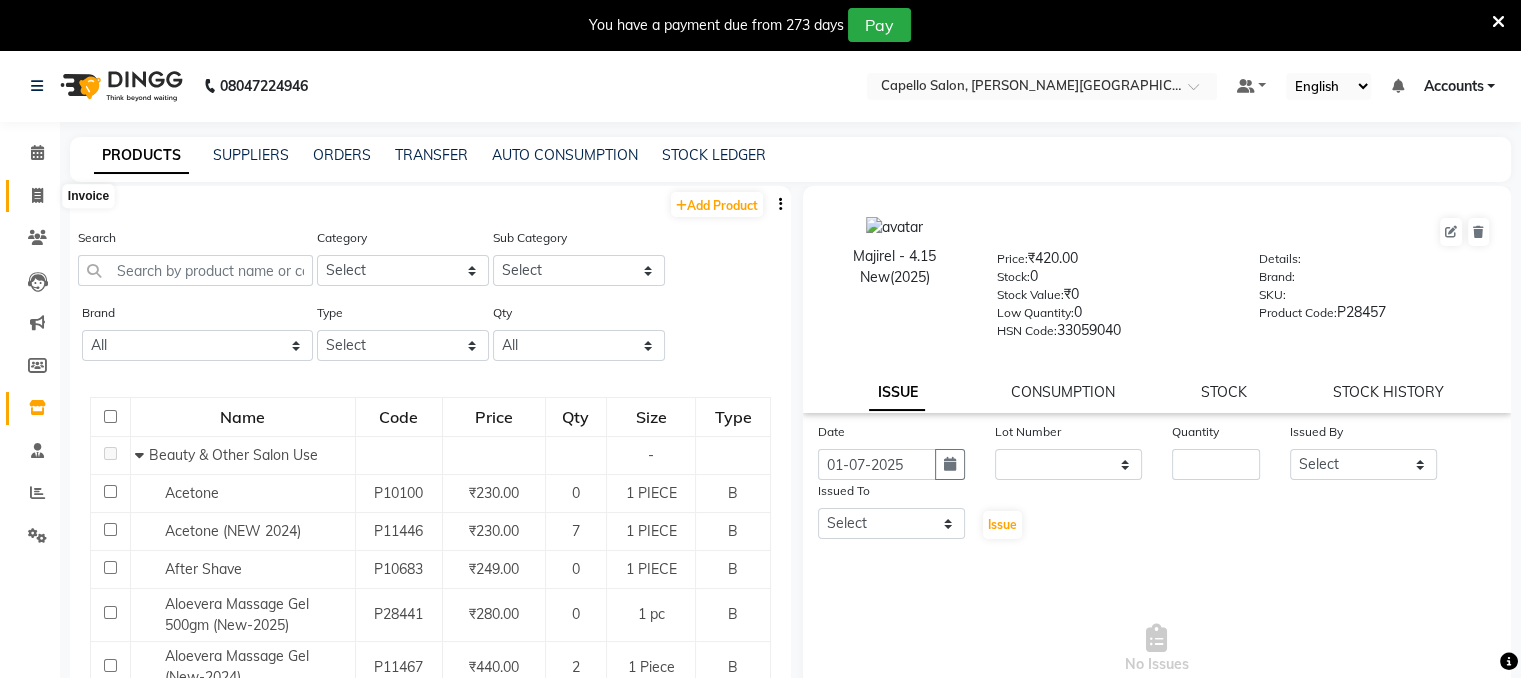 select on "service" 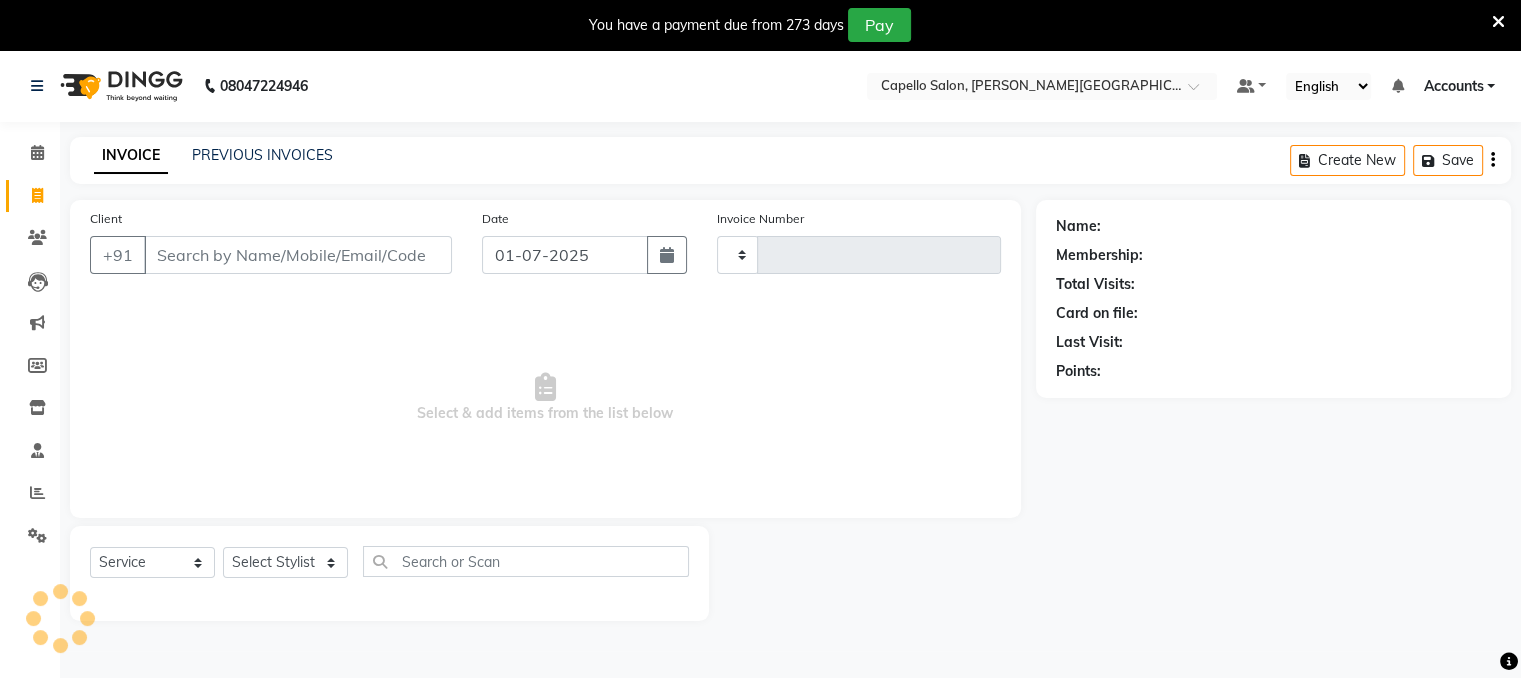 scroll, scrollTop: 50, scrollLeft: 0, axis: vertical 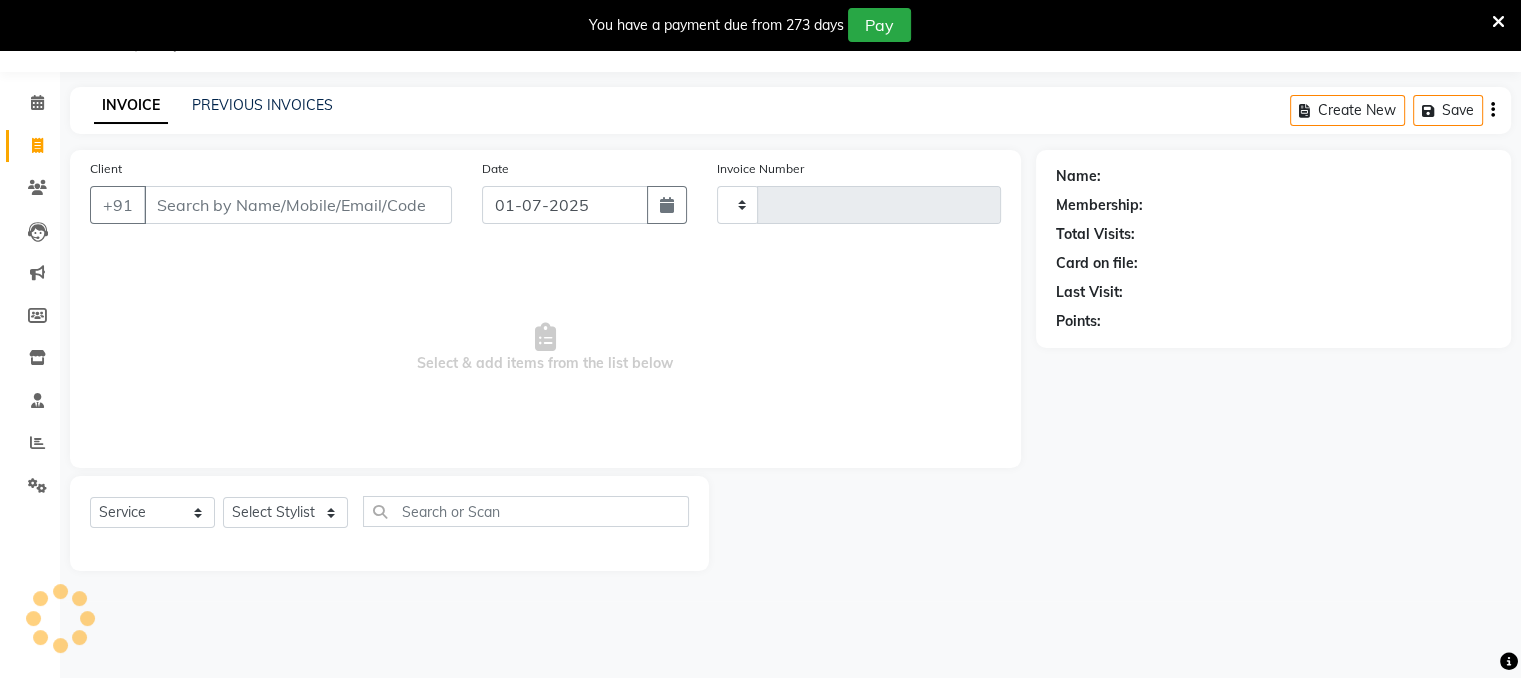 type on "0621" 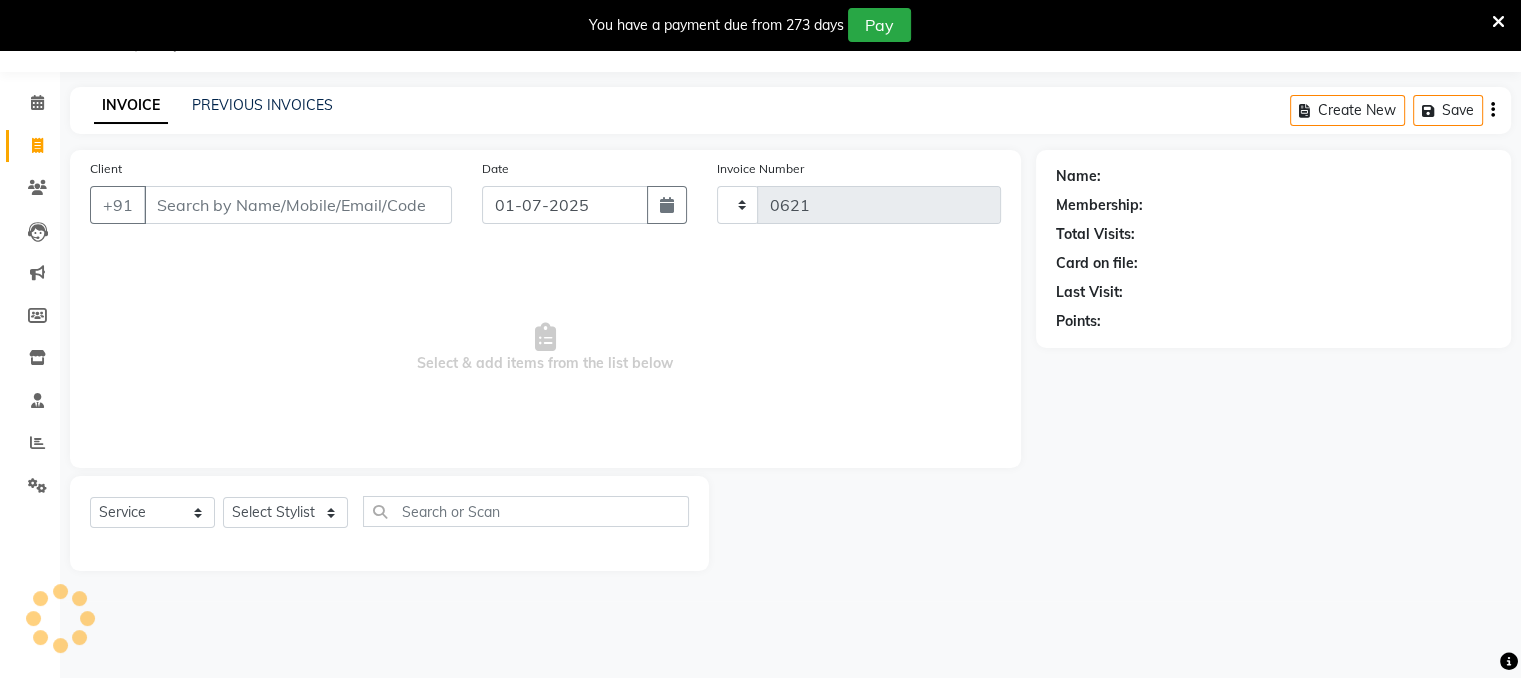 select on "777" 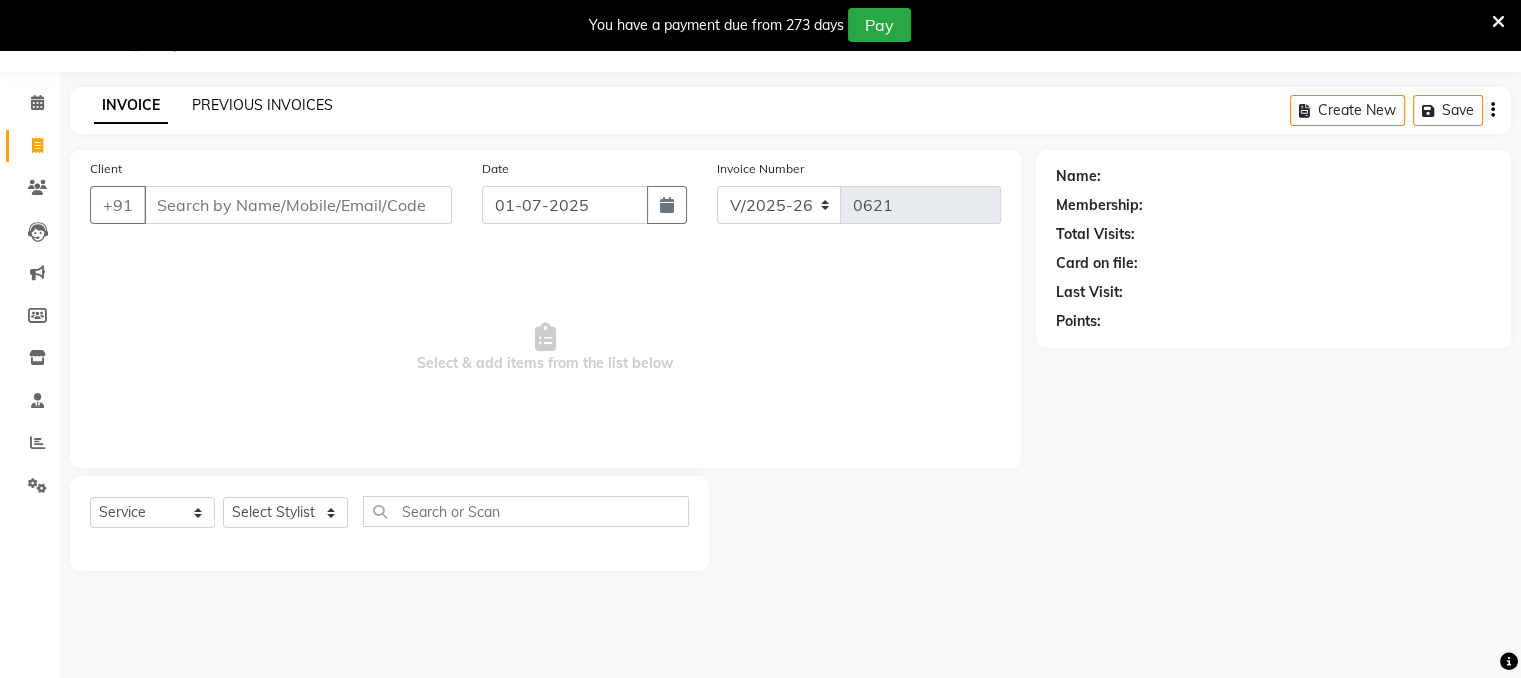 click on "PREVIOUS INVOICES" 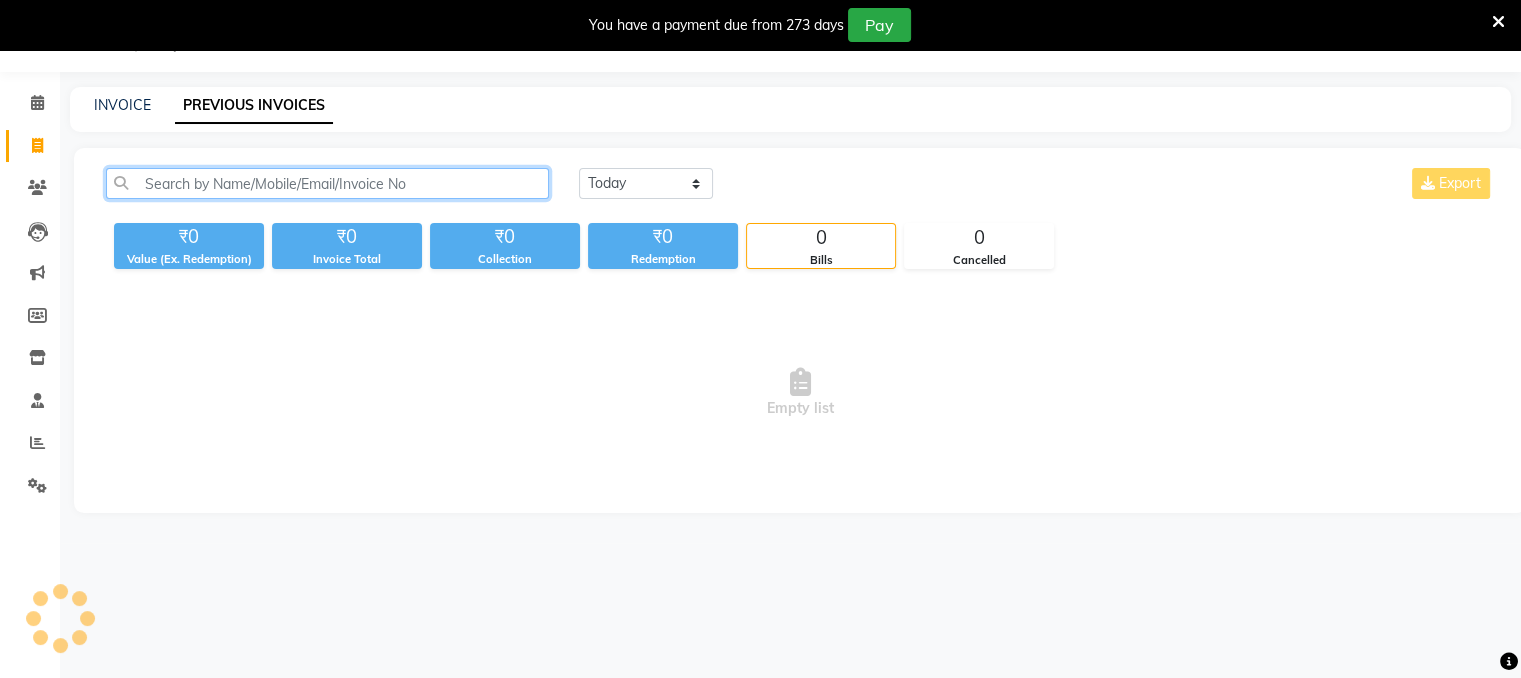 click 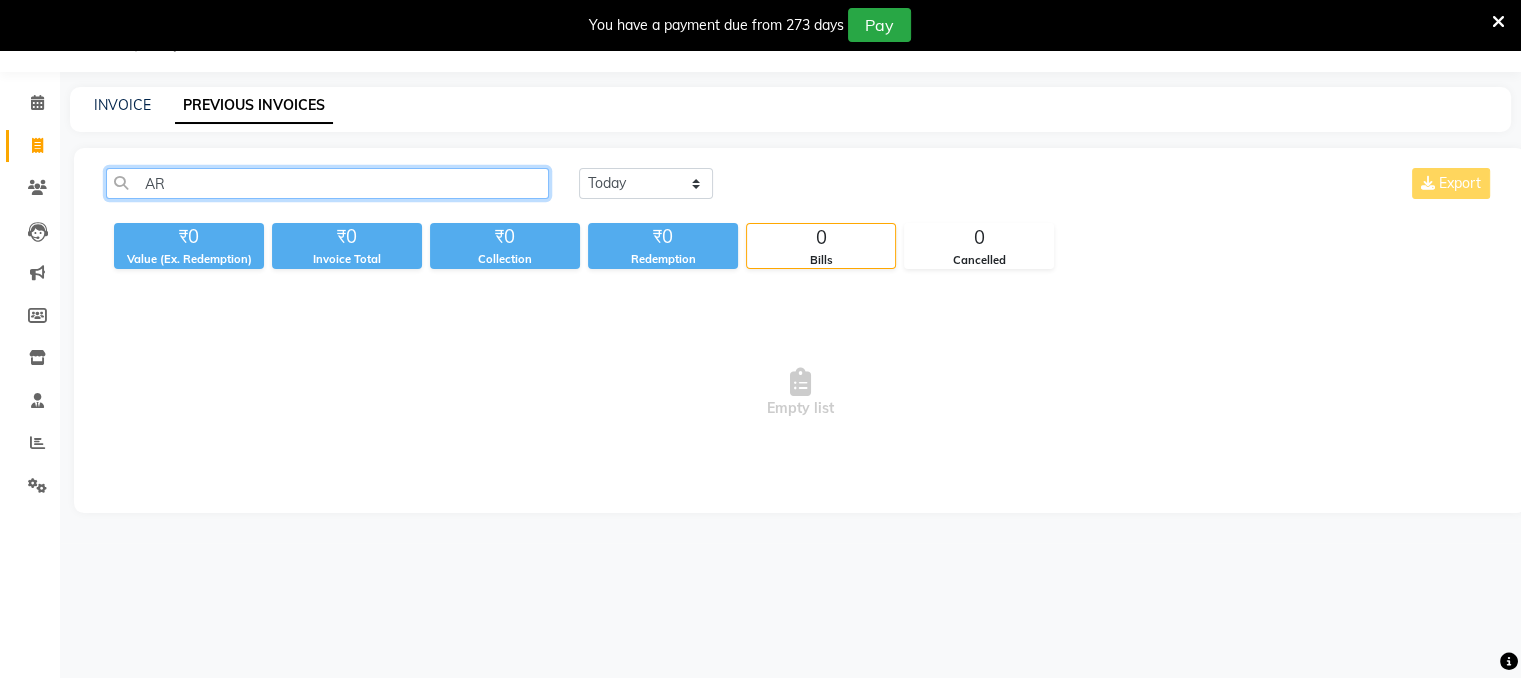 type on "A" 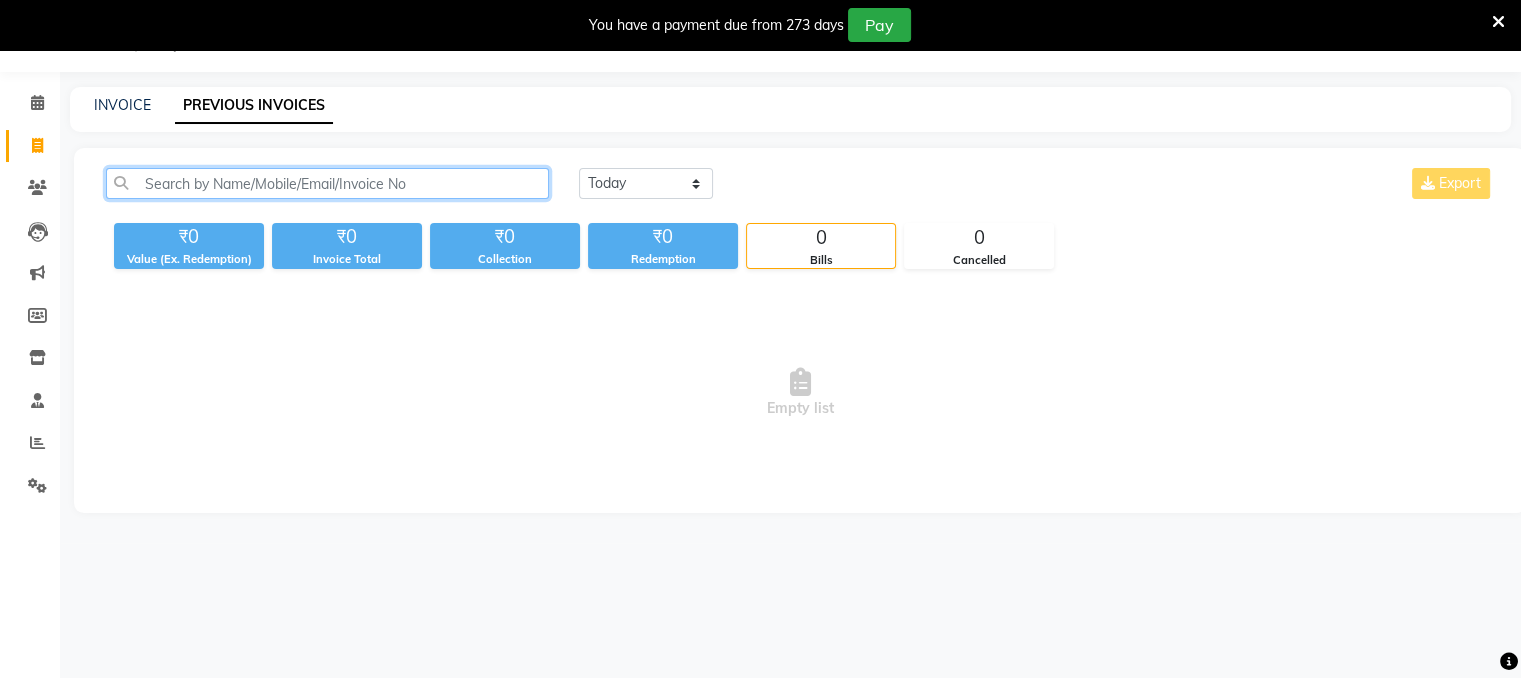click 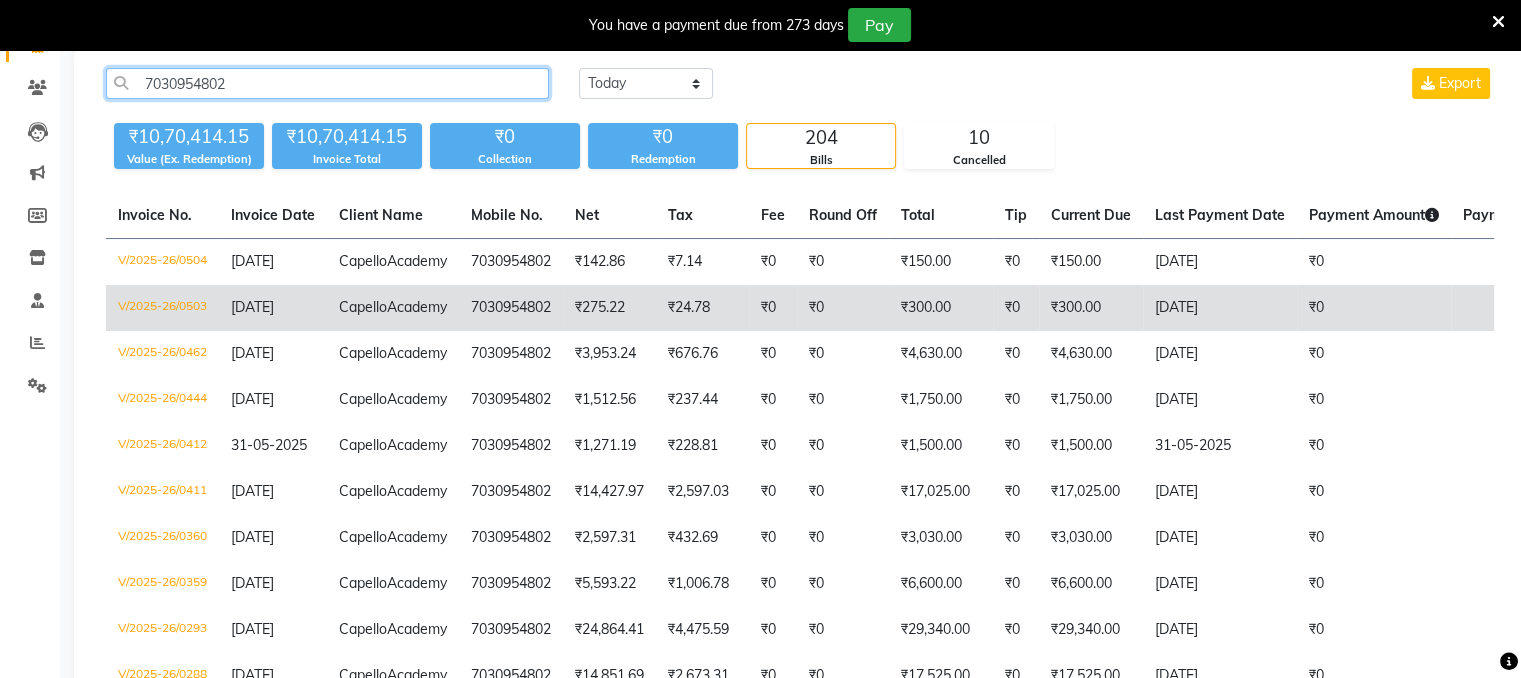 scroll, scrollTop: 250, scrollLeft: 0, axis: vertical 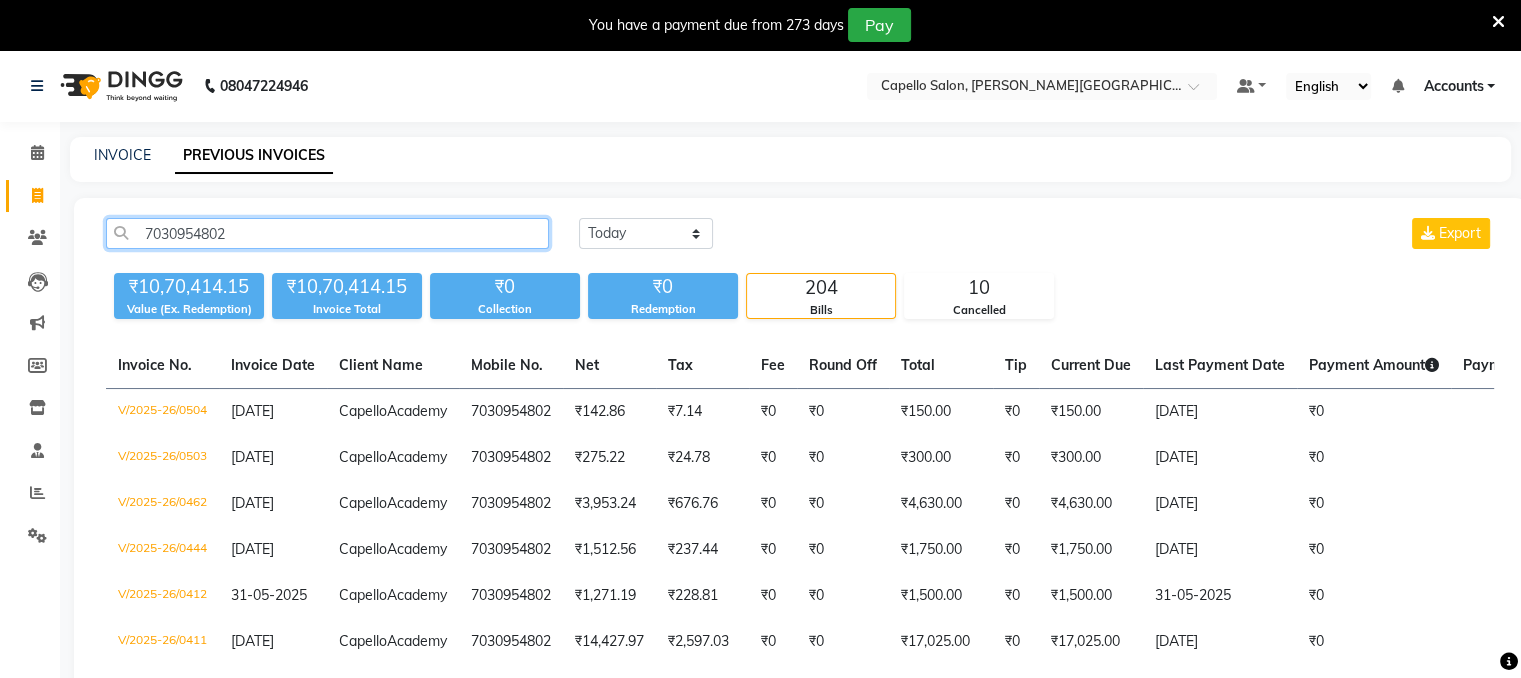 drag, startPoint x: 225, startPoint y: 229, endPoint x: 128, endPoint y: 228, distance: 97.00516 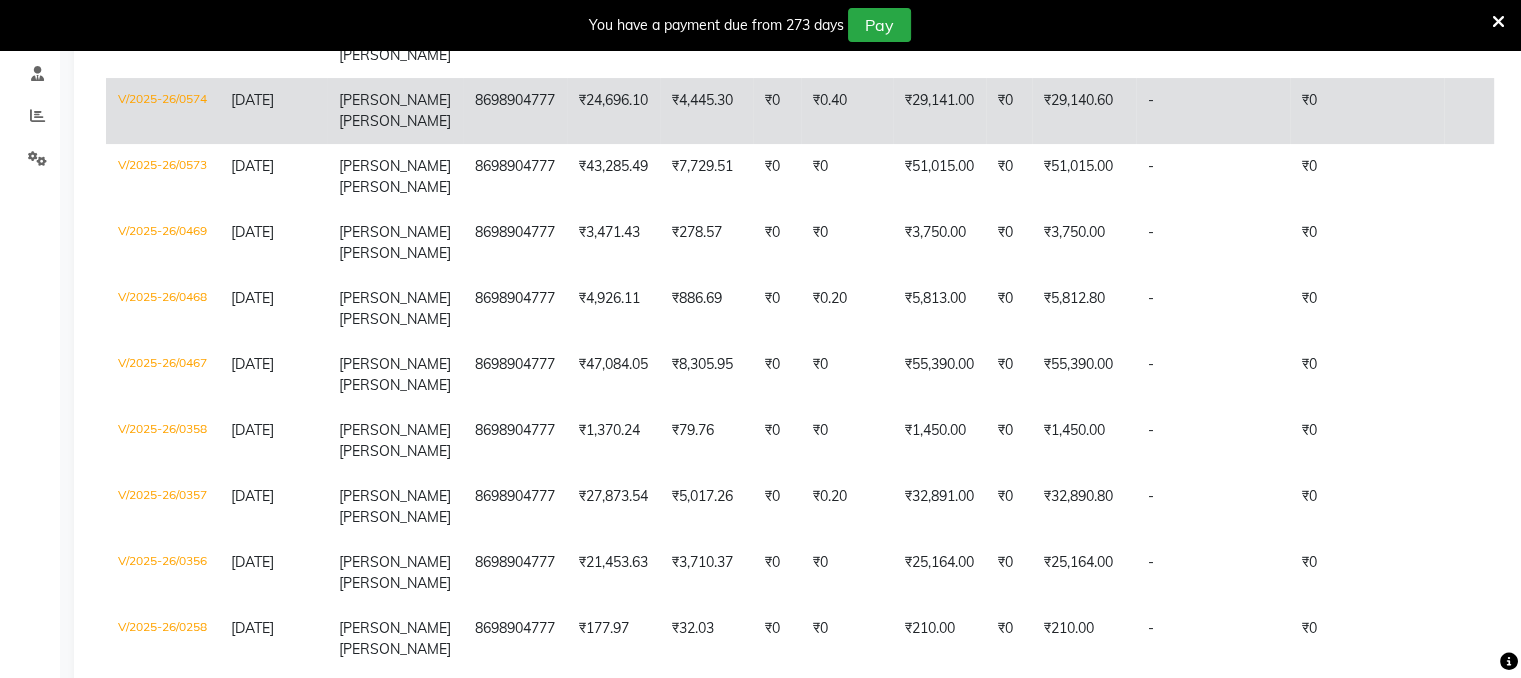 scroll, scrollTop: 400, scrollLeft: 0, axis: vertical 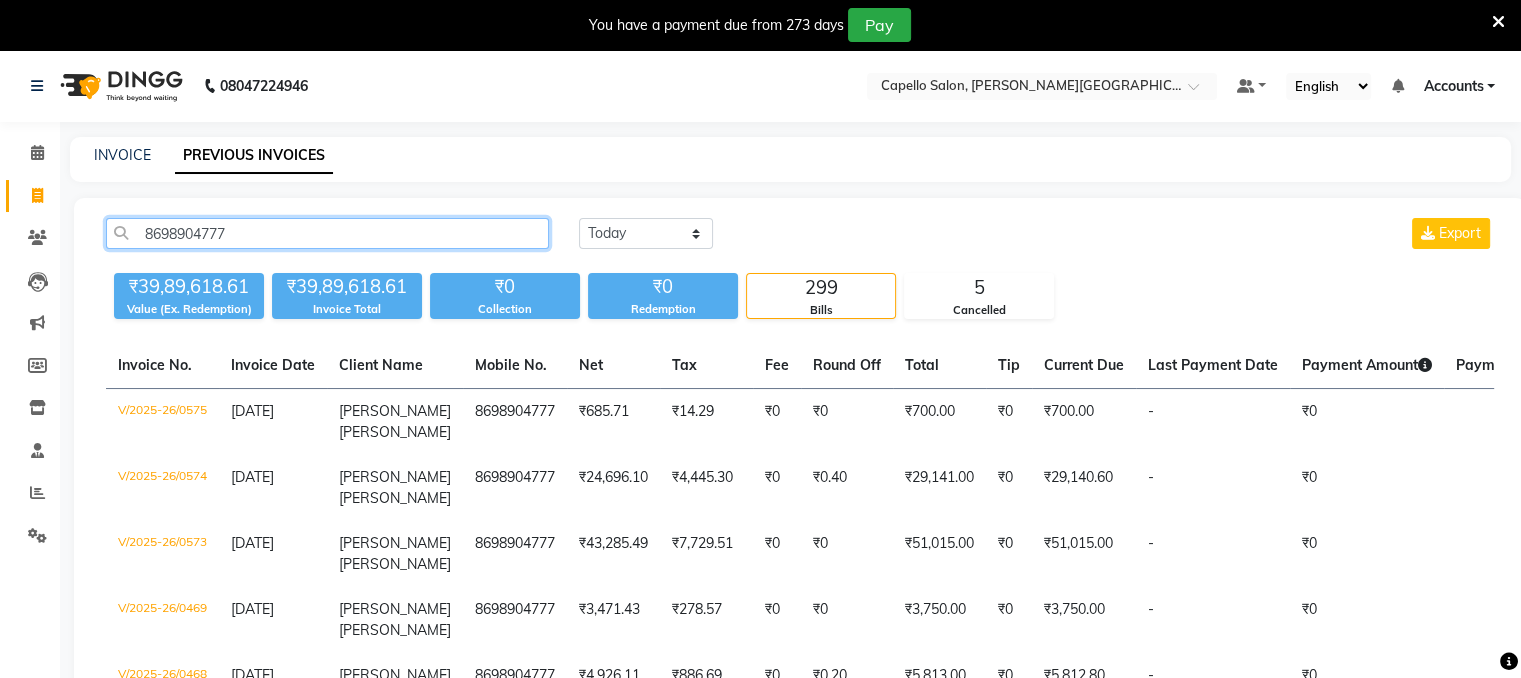 click on "8698904777" 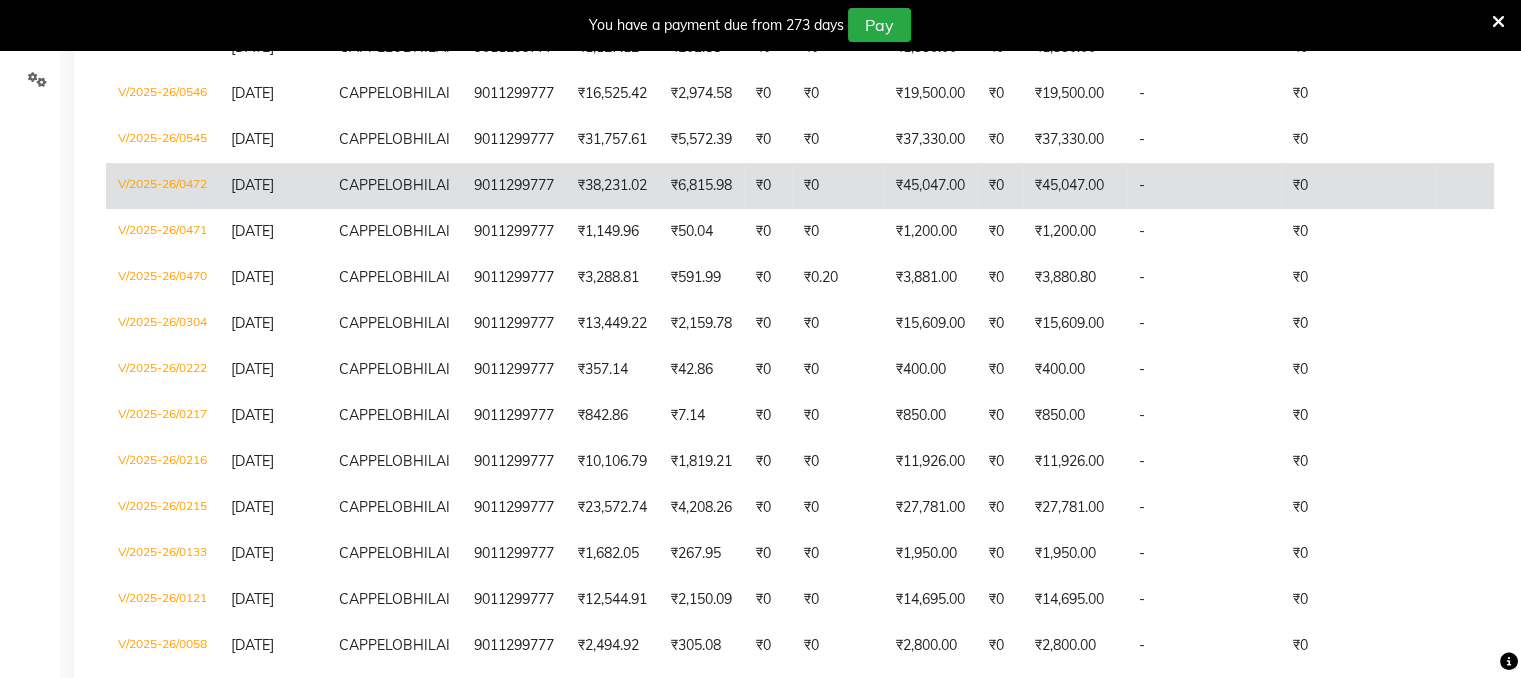 scroll, scrollTop: 500, scrollLeft: 0, axis: vertical 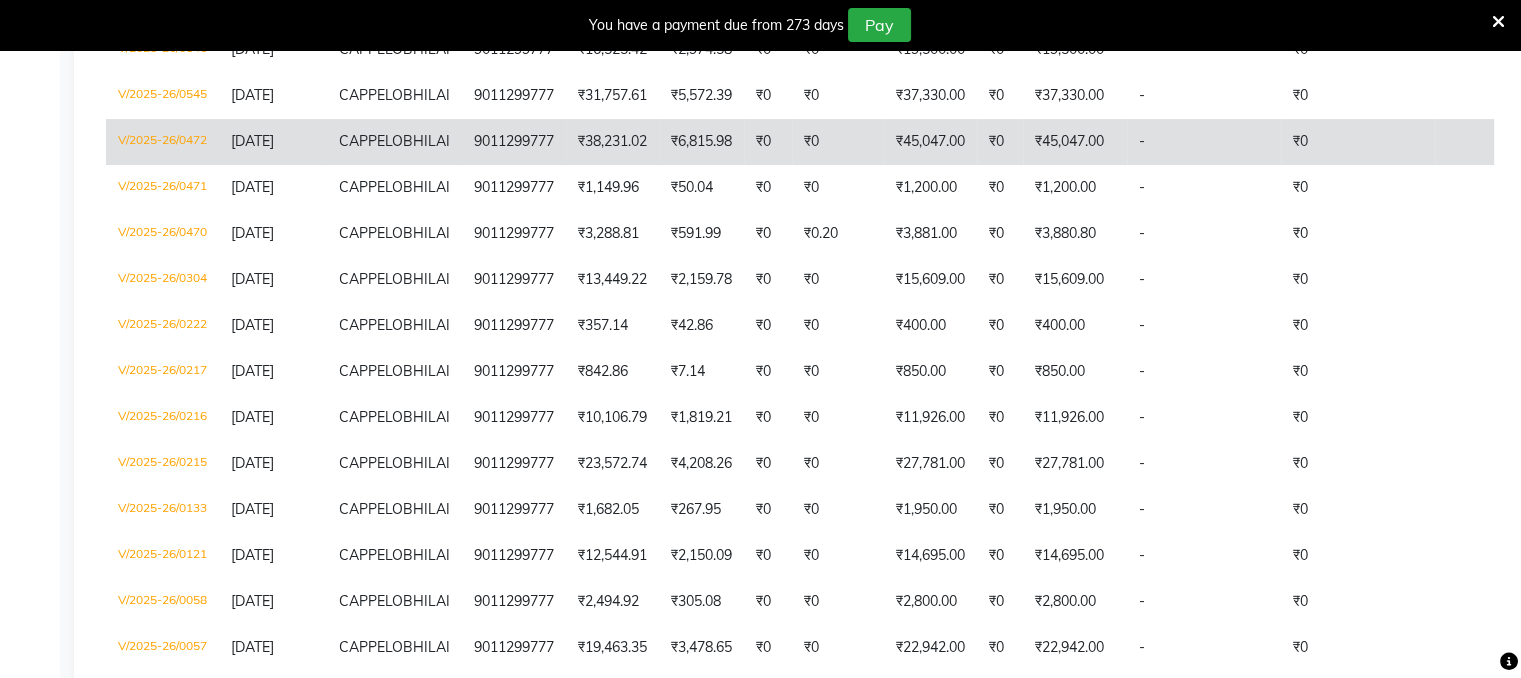 type on "9011299777" 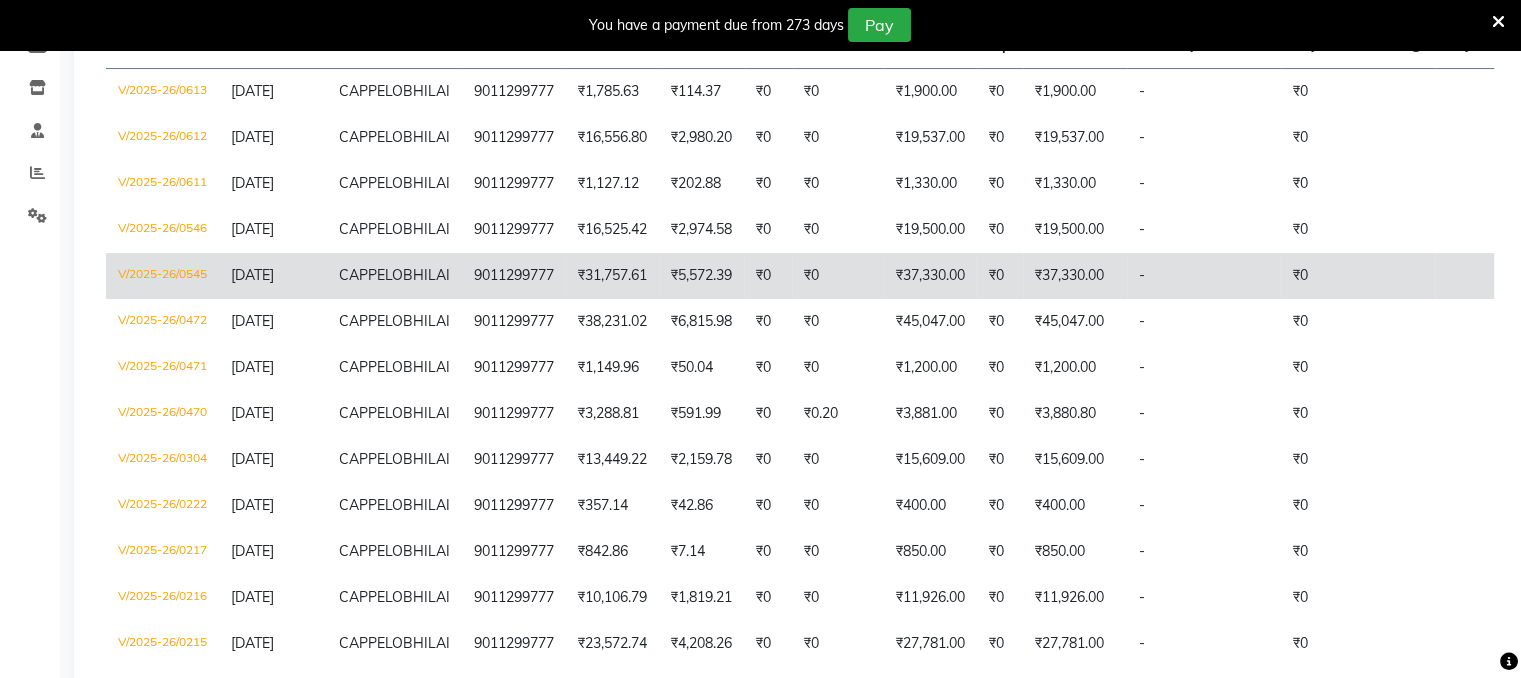 scroll, scrollTop: 300, scrollLeft: 0, axis: vertical 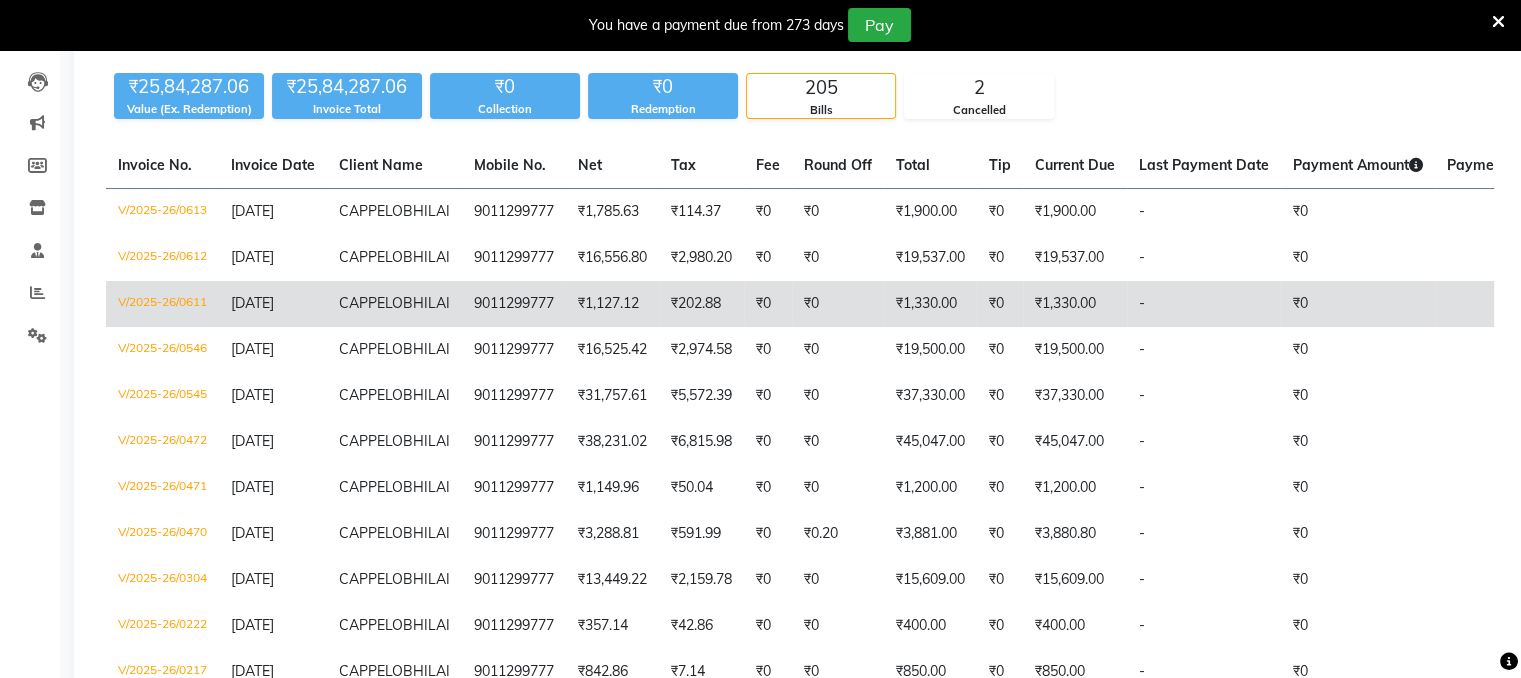 click on "V/2025-26/0611" 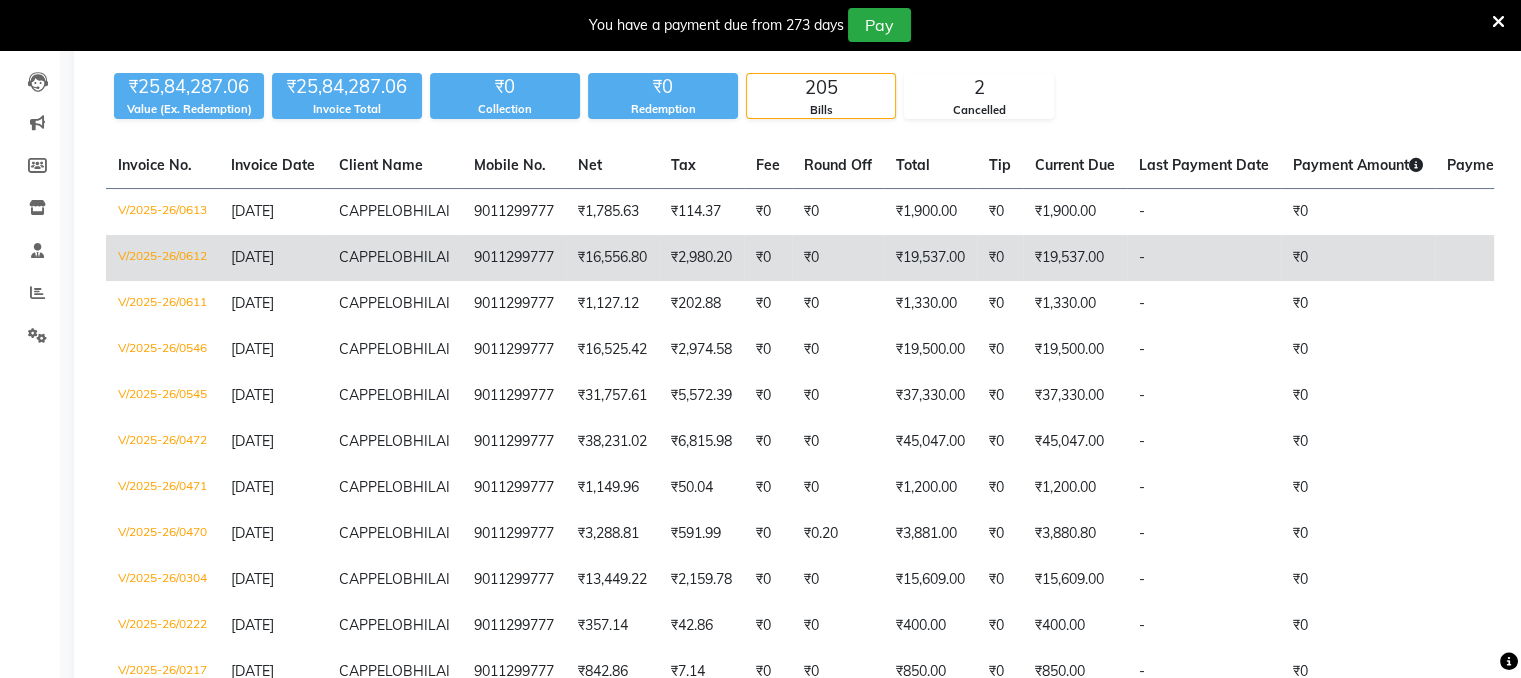 click on "V/2025-26/0612" 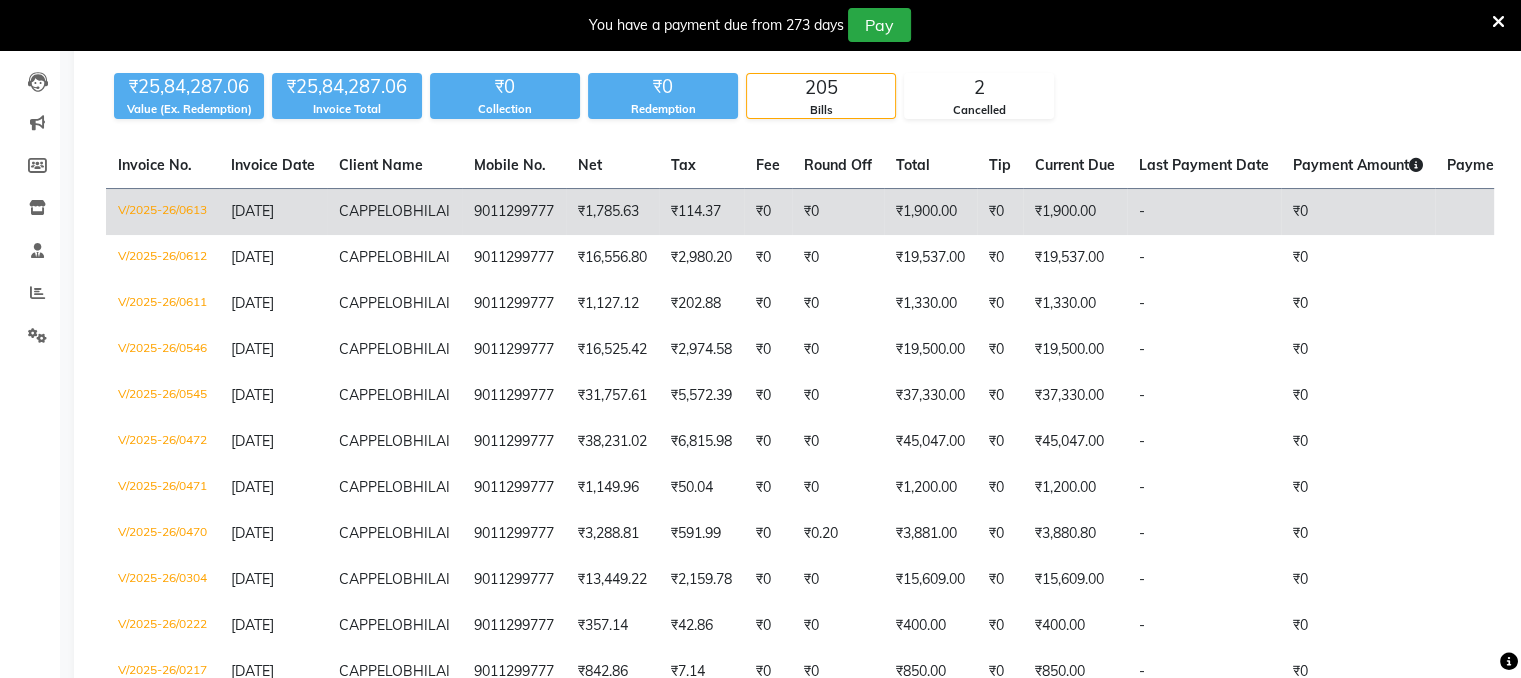 click on "V/2025-26/0613" 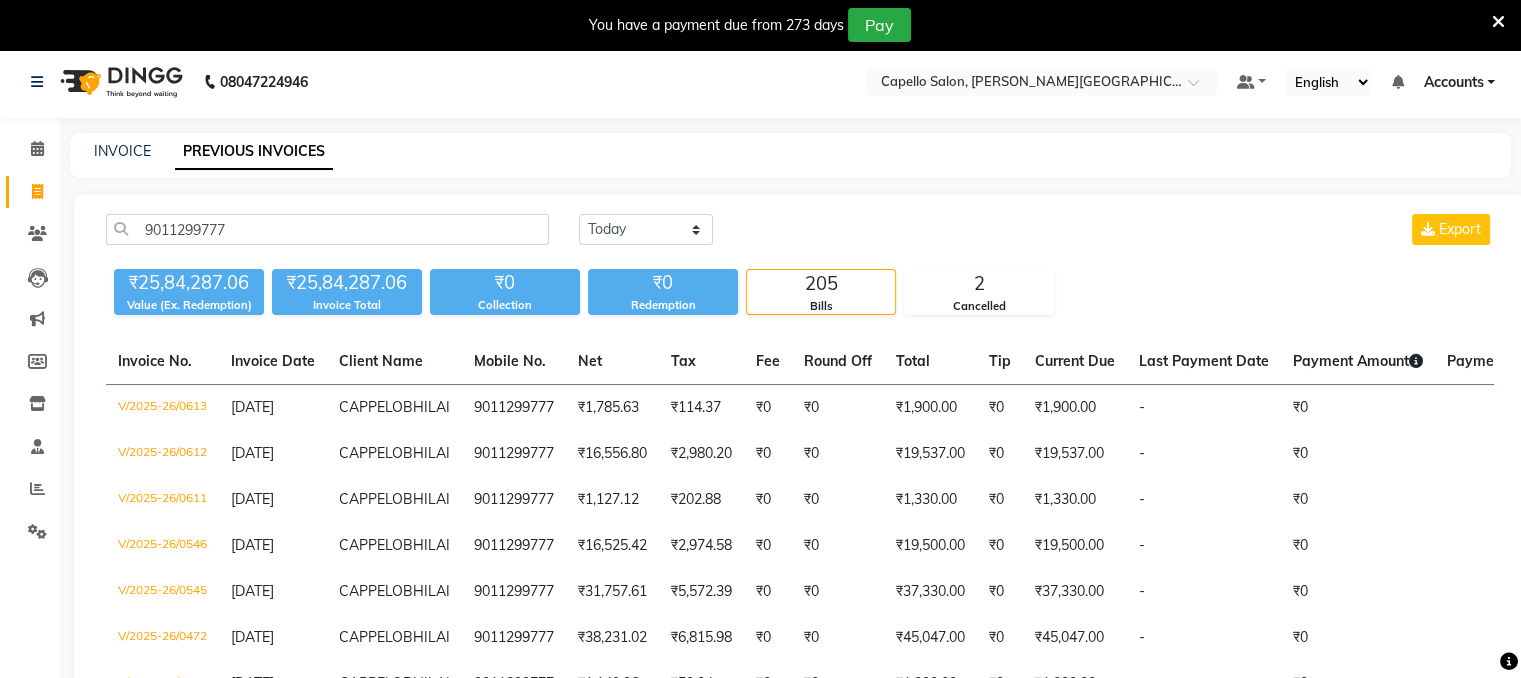scroll, scrollTop: 0, scrollLeft: 0, axis: both 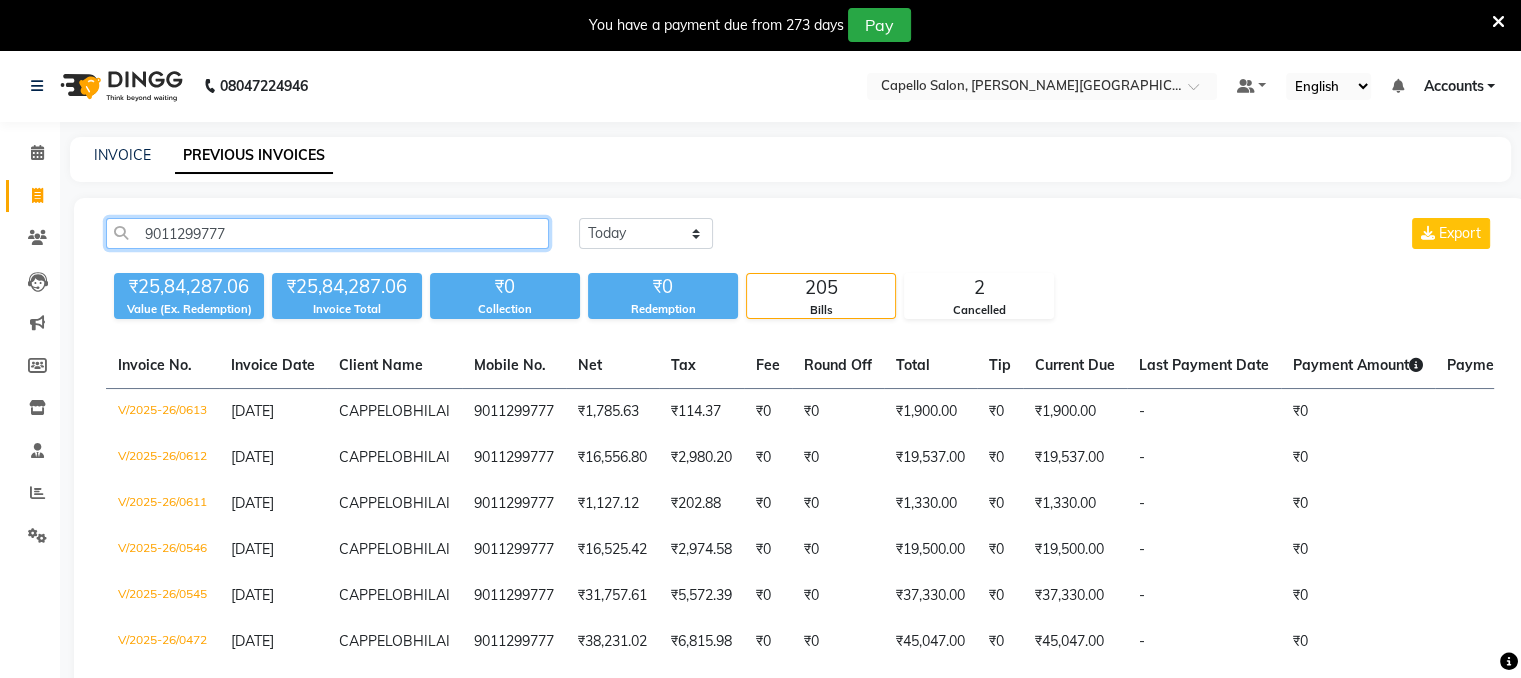 click on "9011299777" 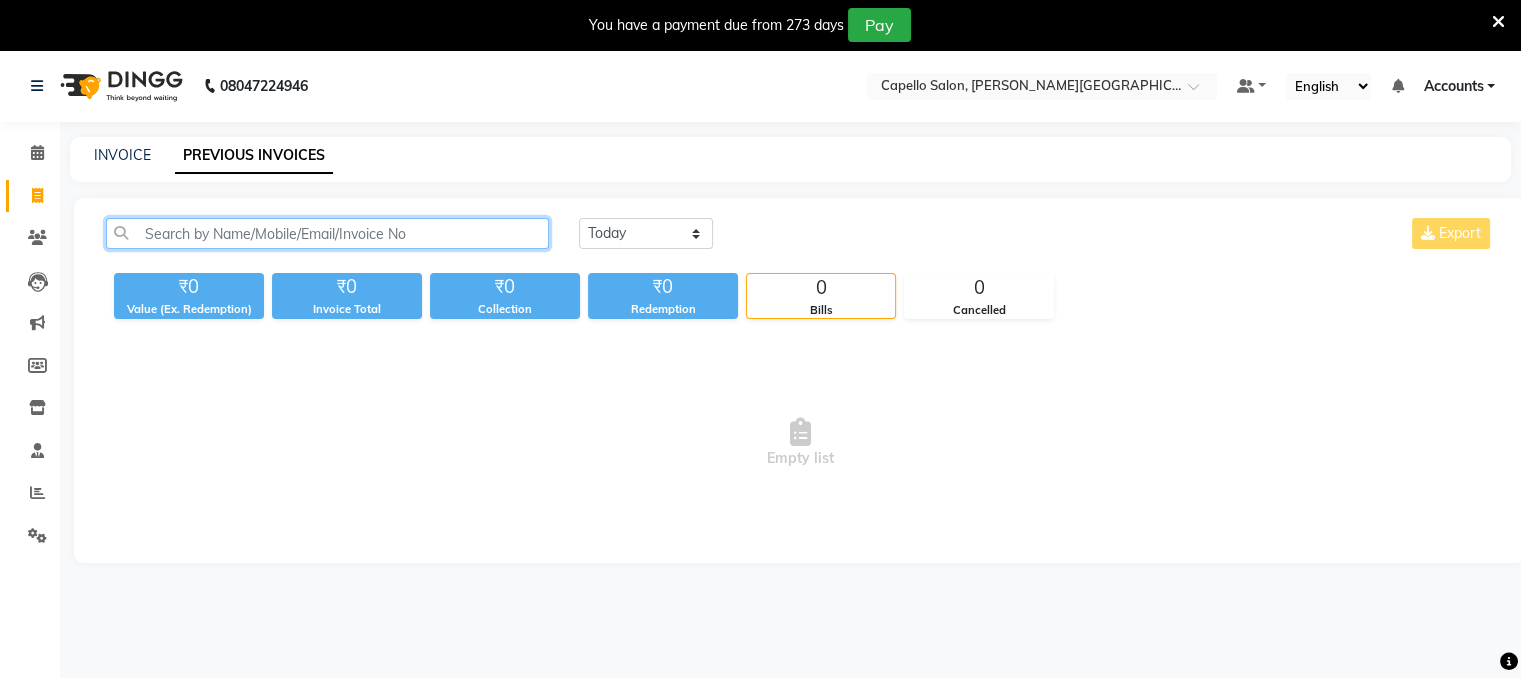 click 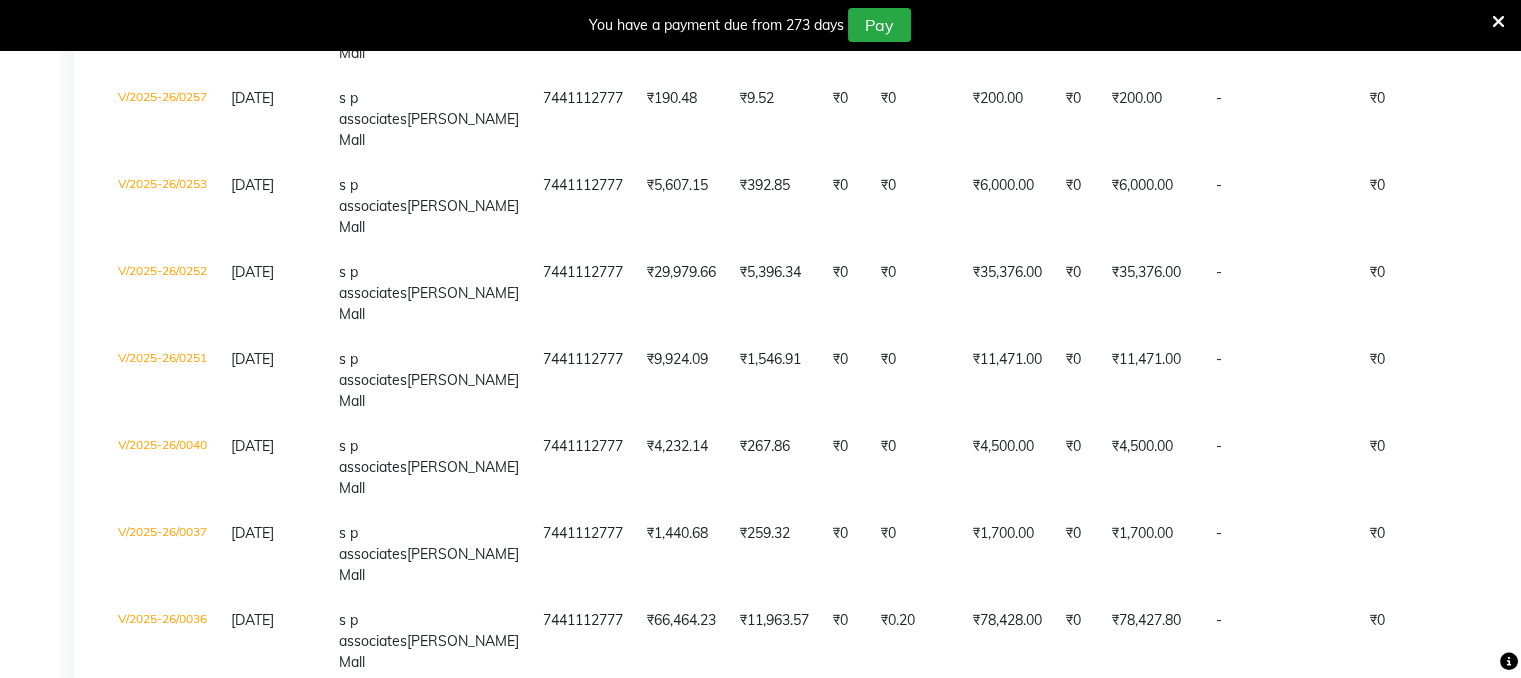 scroll, scrollTop: 1400, scrollLeft: 0, axis: vertical 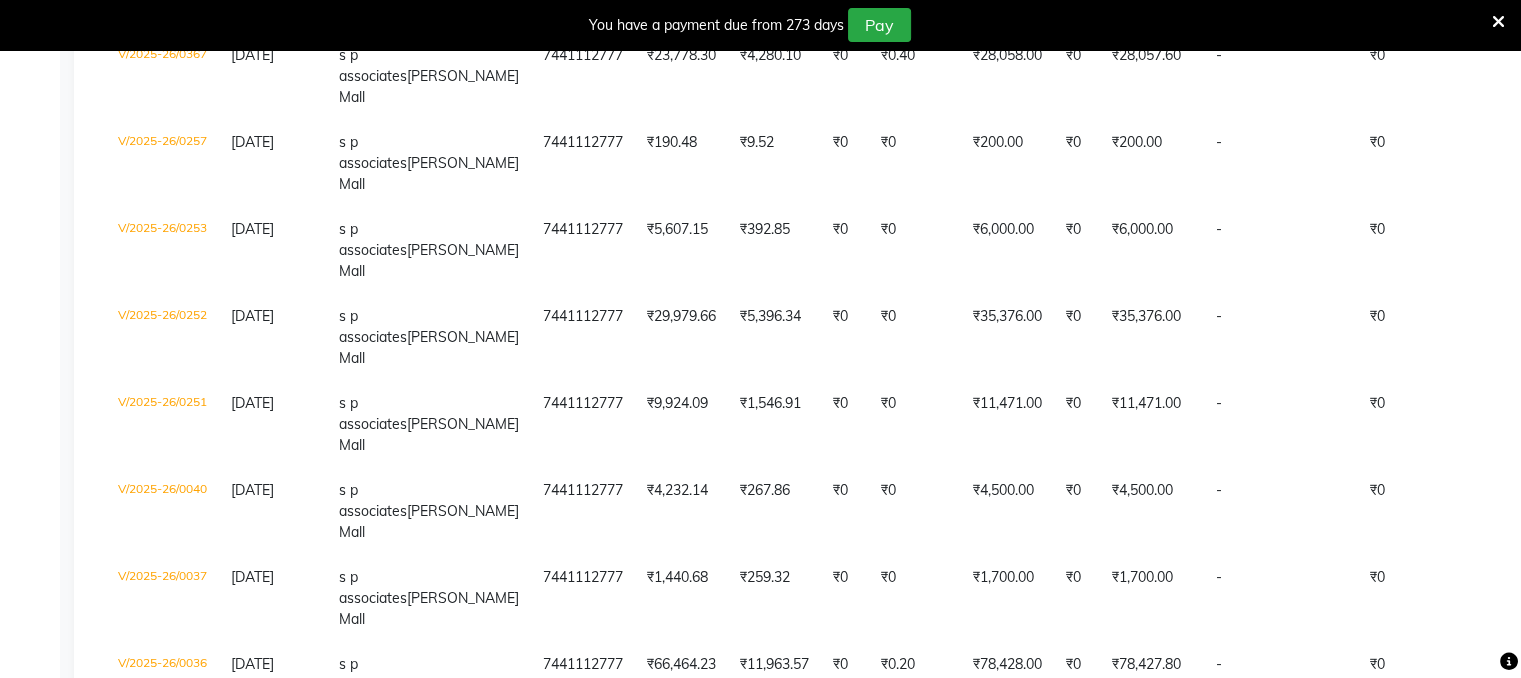 click on "V/2025-26/0456" 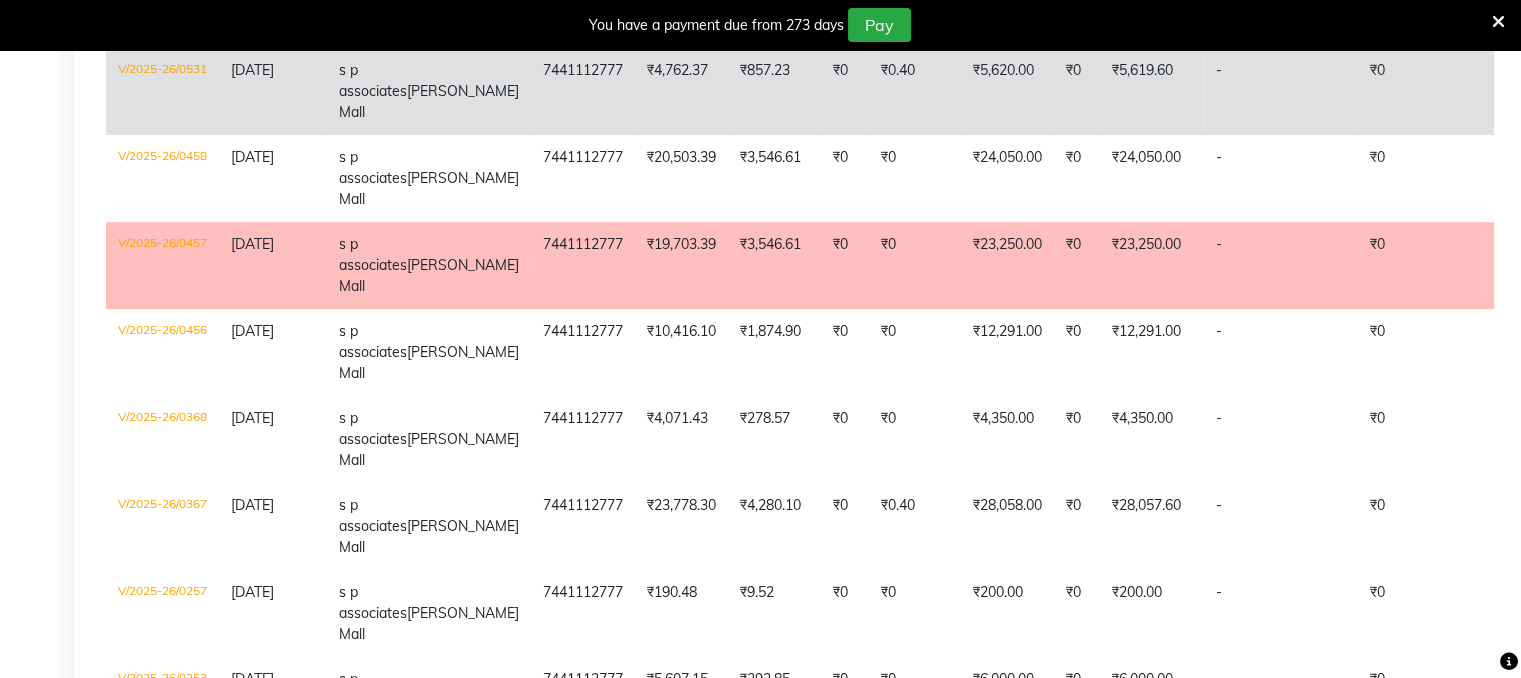 scroll, scrollTop: 1000, scrollLeft: 0, axis: vertical 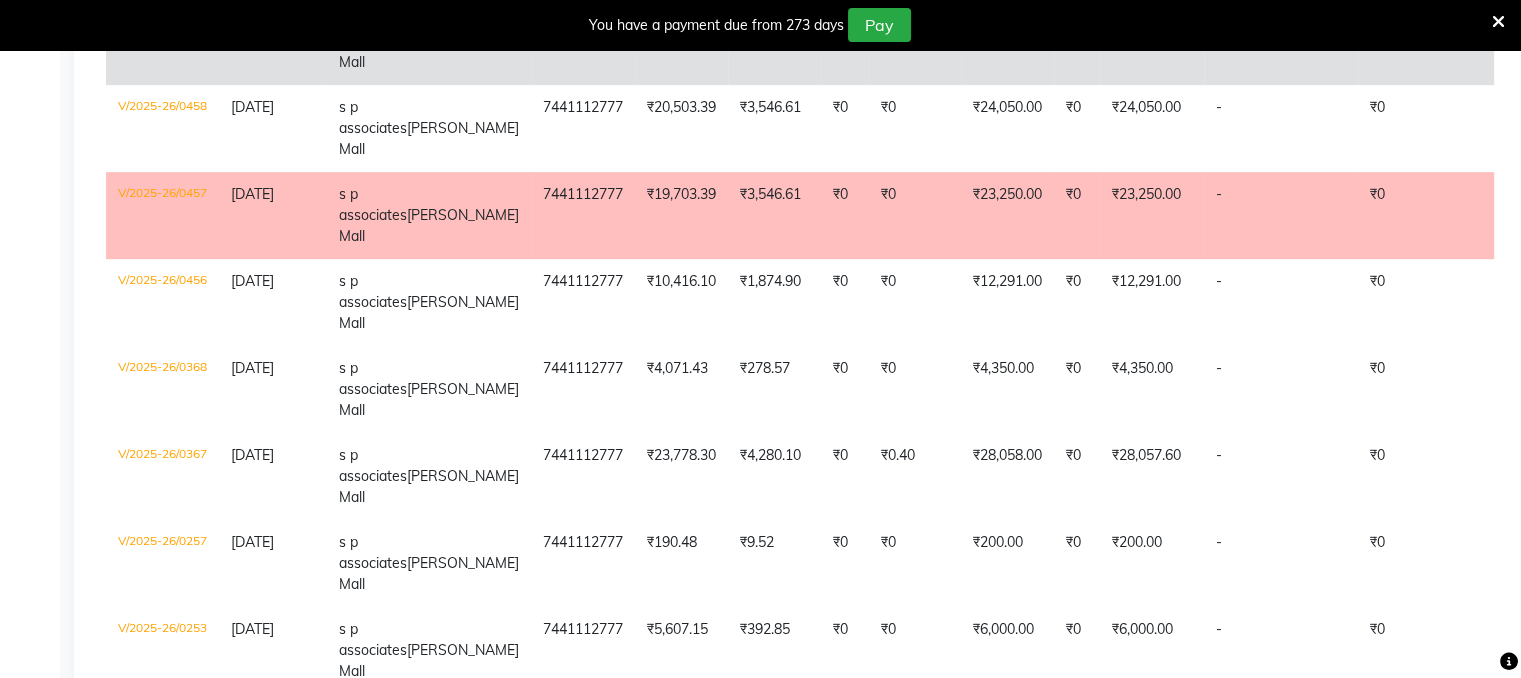 click on "V/2025-26/0531" 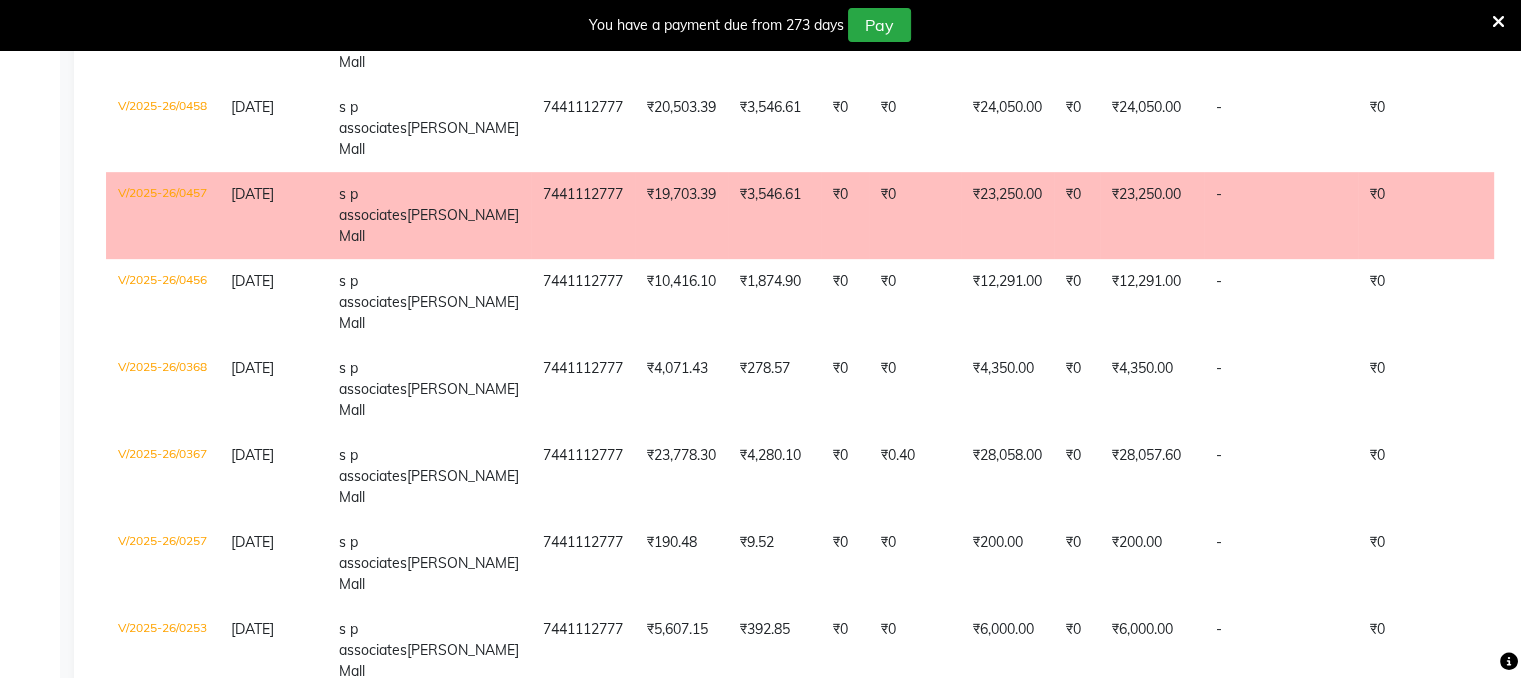 click on "V/2025-26/0532" 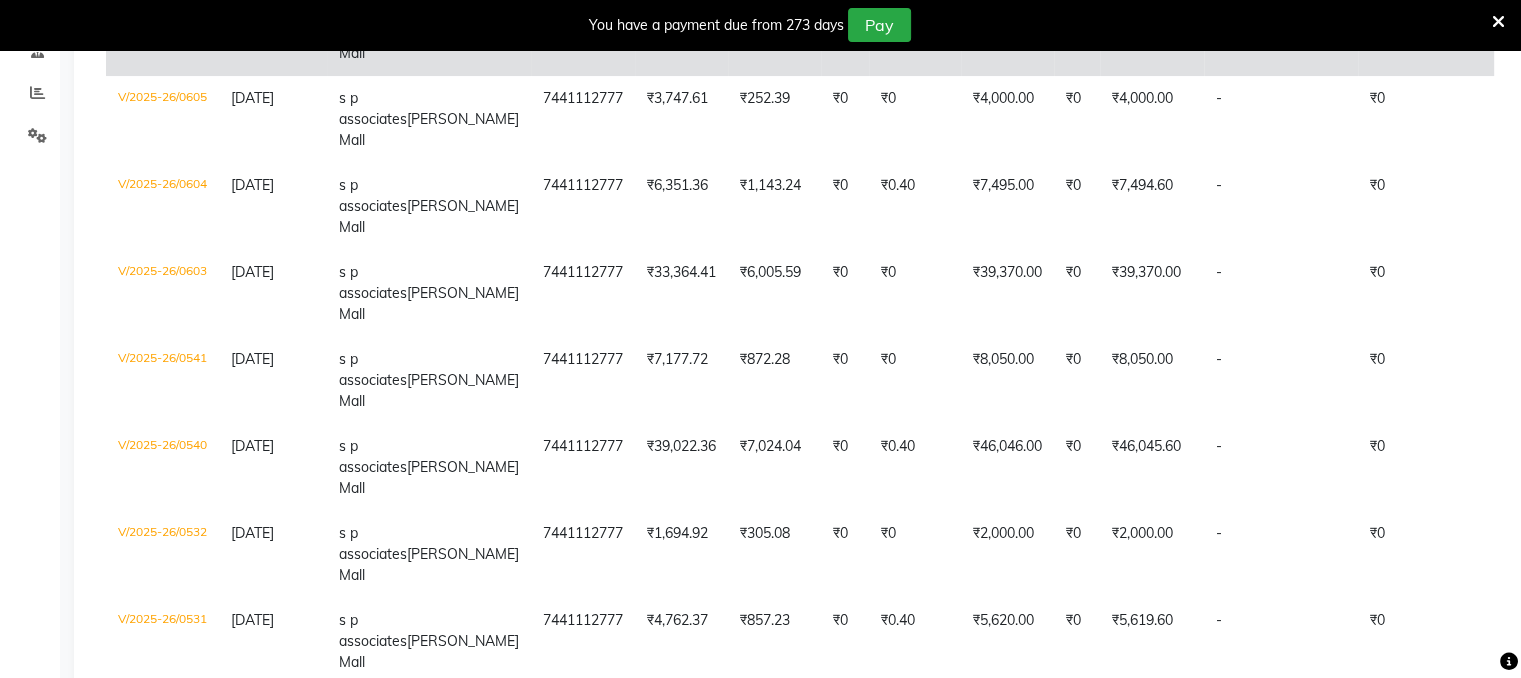 scroll, scrollTop: 200, scrollLeft: 0, axis: vertical 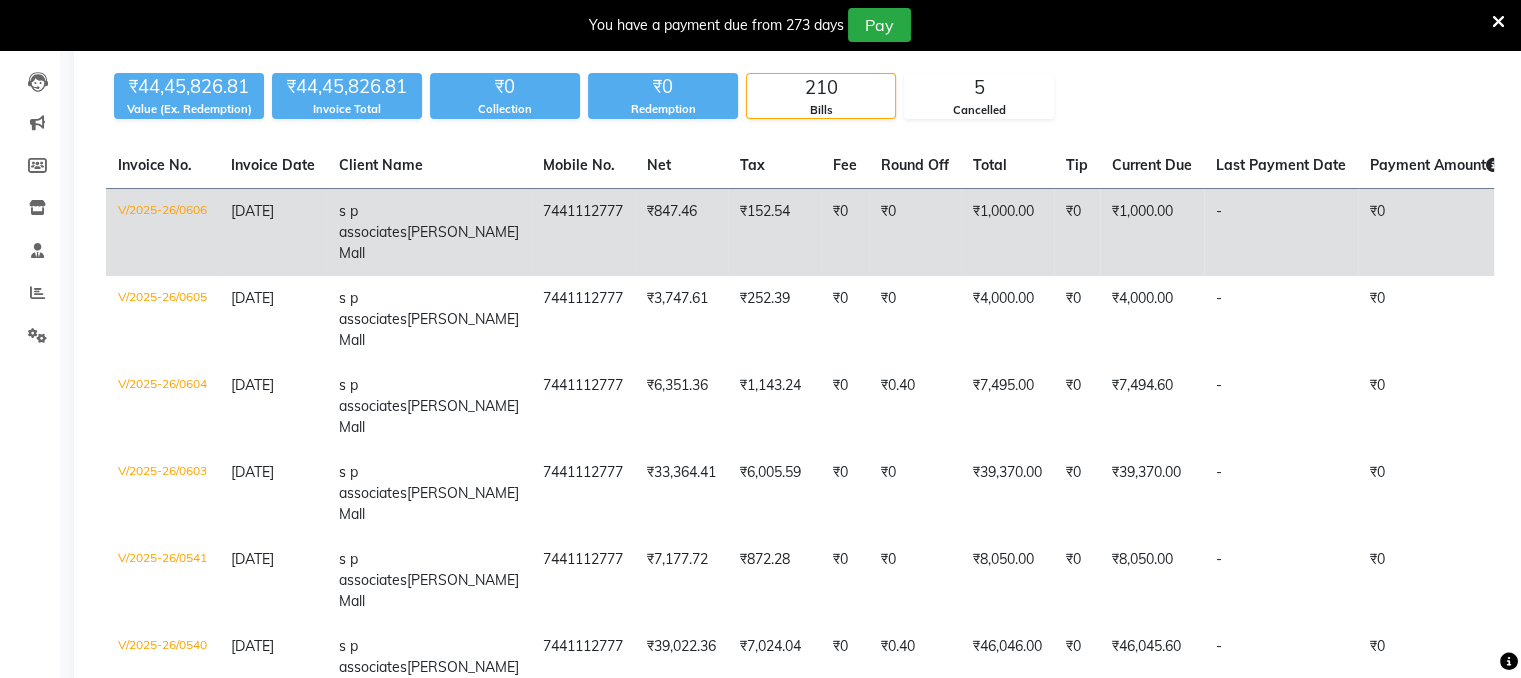 click on "V/2025-26/0606" 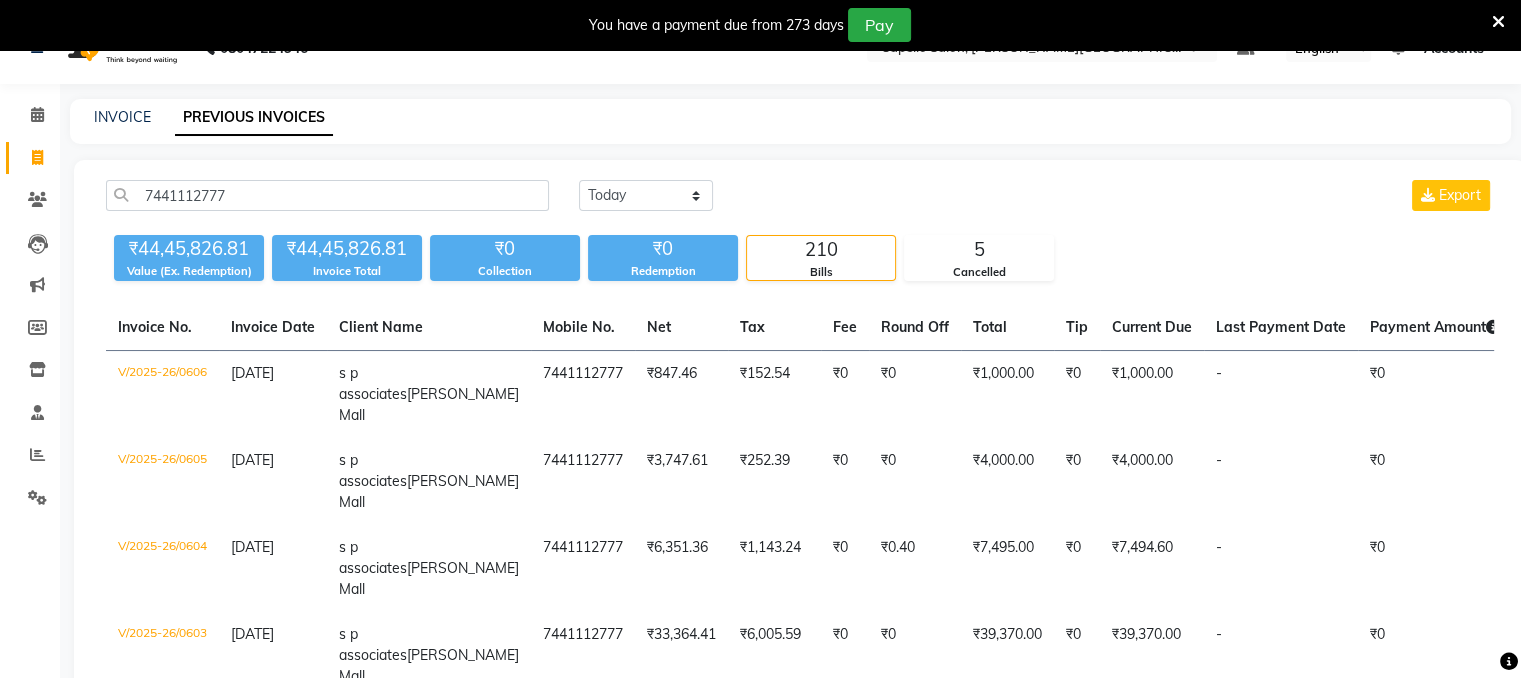 scroll, scrollTop: 0, scrollLeft: 0, axis: both 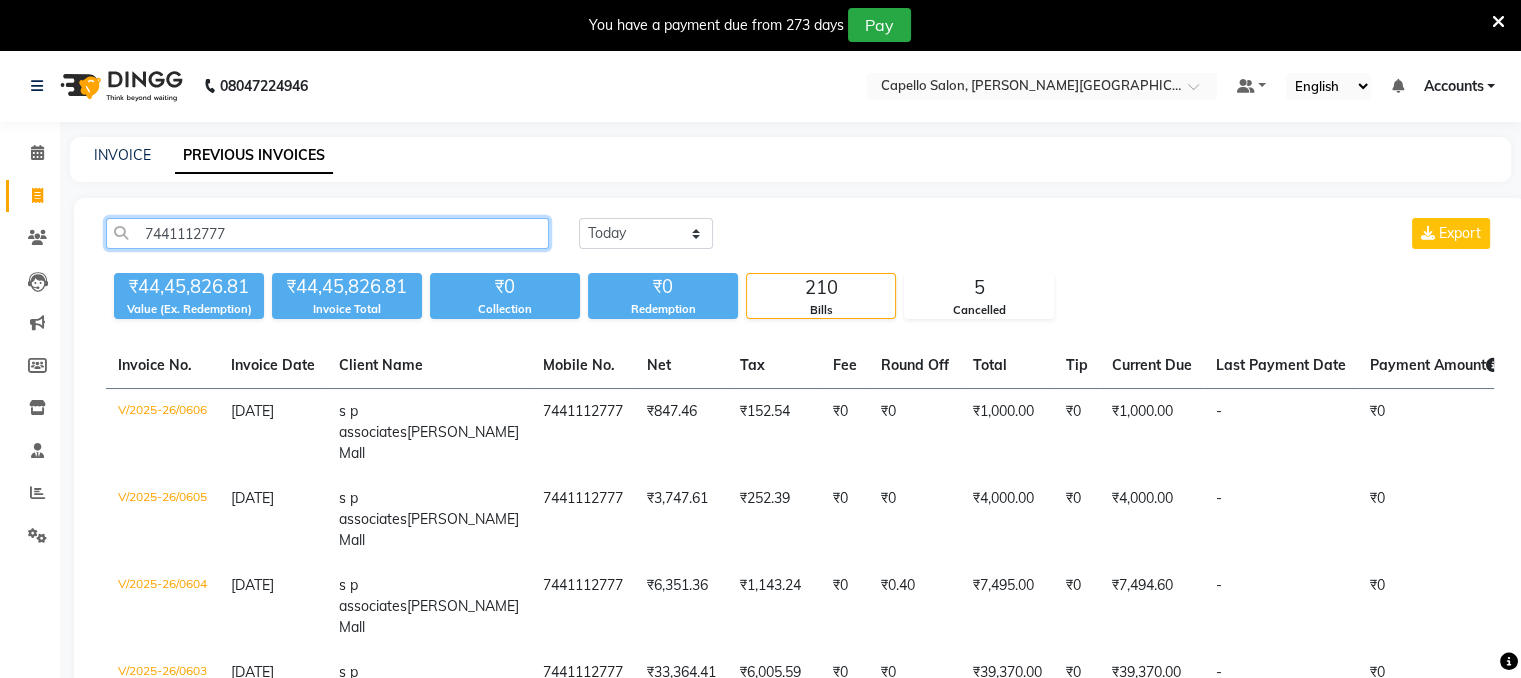 click on "7441112777" 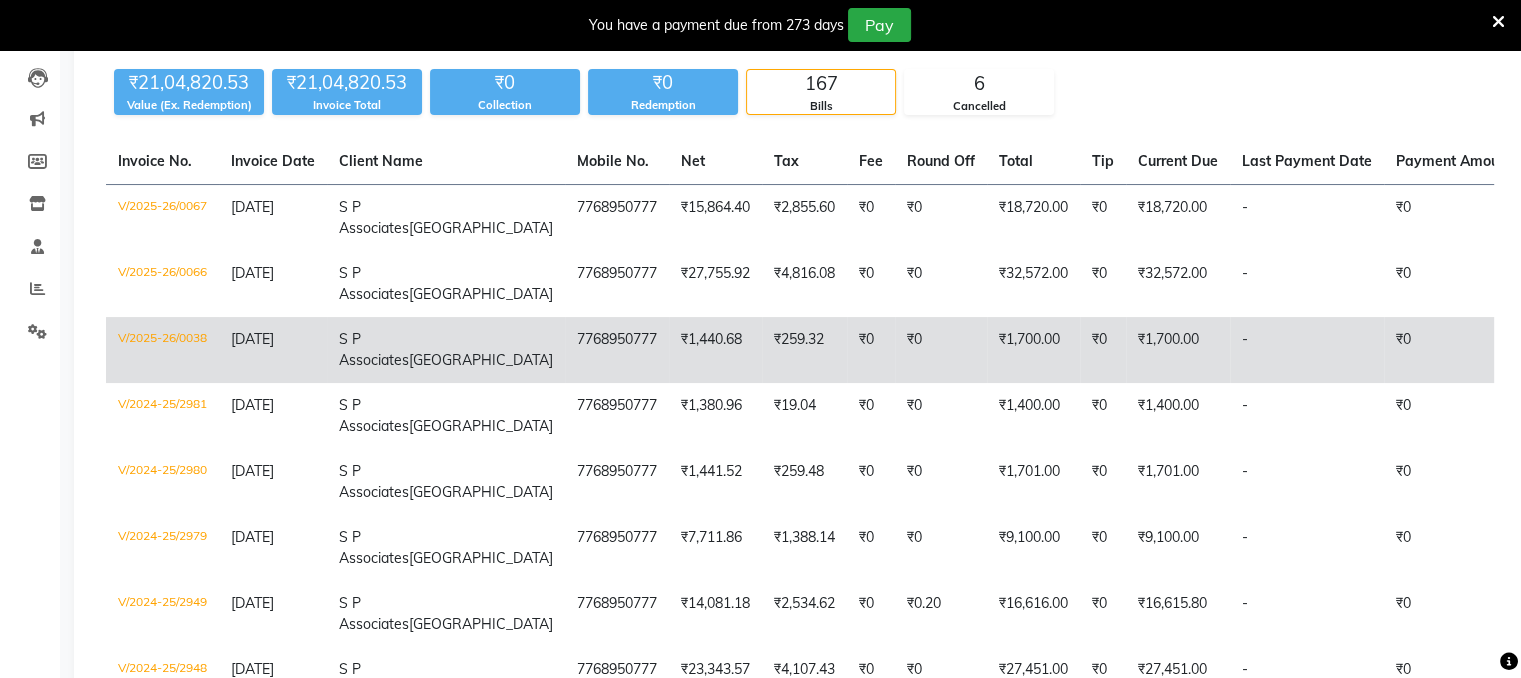 scroll, scrollTop: 200, scrollLeft: 0, axis: vertical 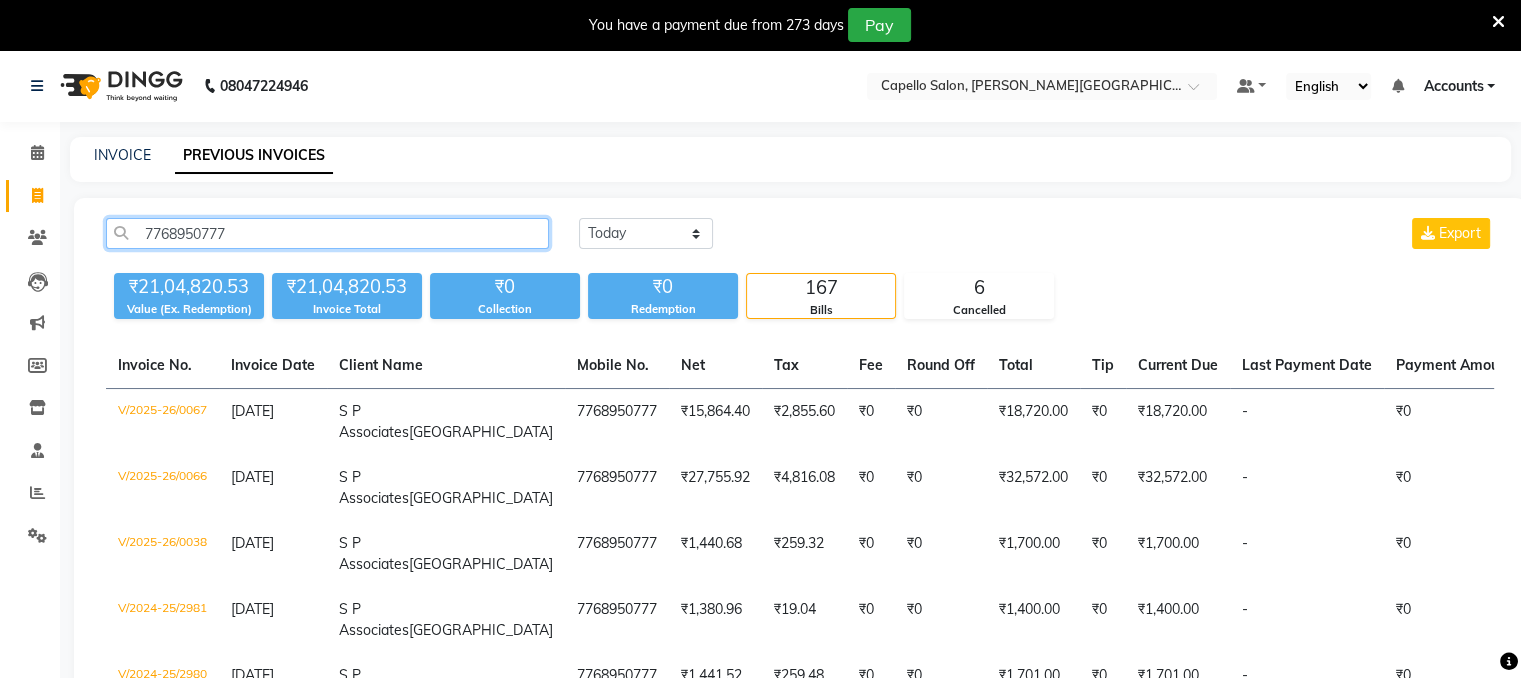 drag, startPoint x: 228, startPoint y: 232, endPoint x: 72, endPoint y: 243, distance: 156.38734 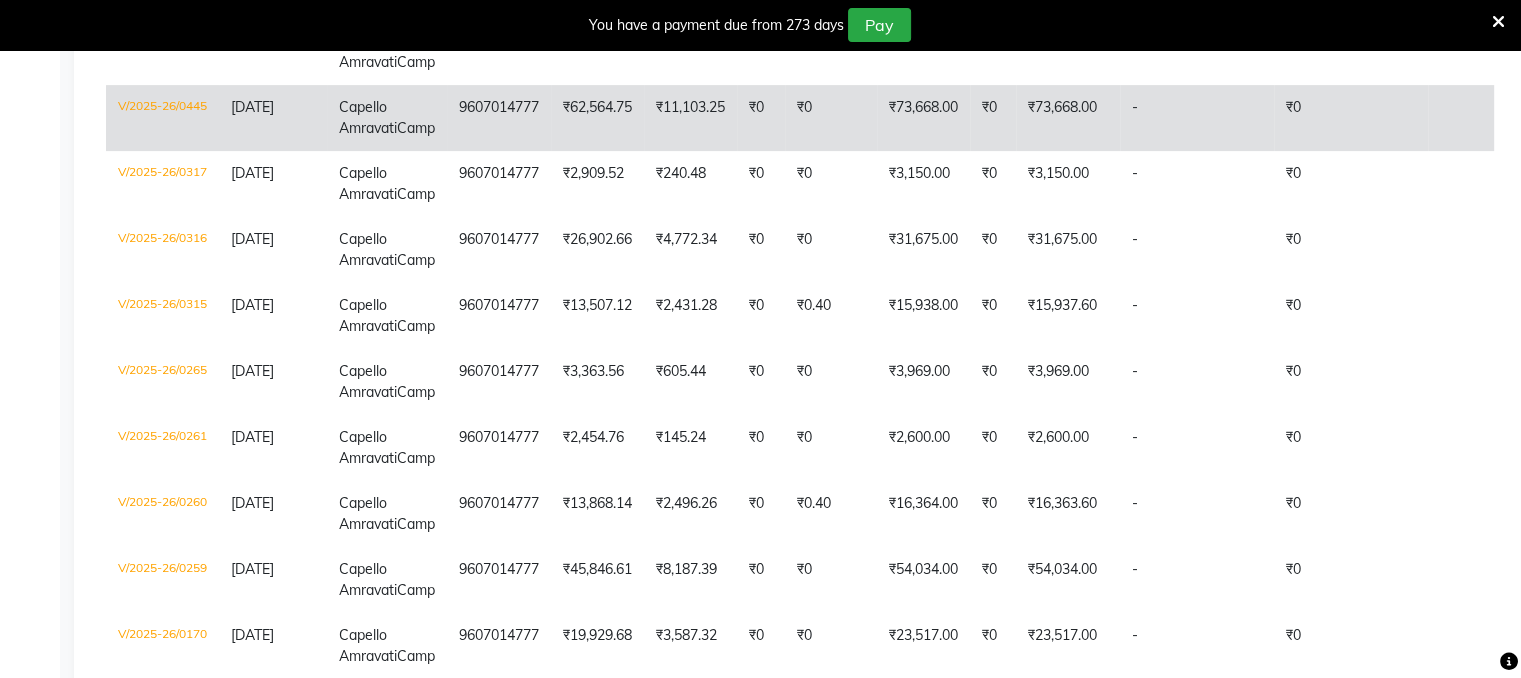scroll, scrollTop: 600, scrollLeft: 0, axis: vertical 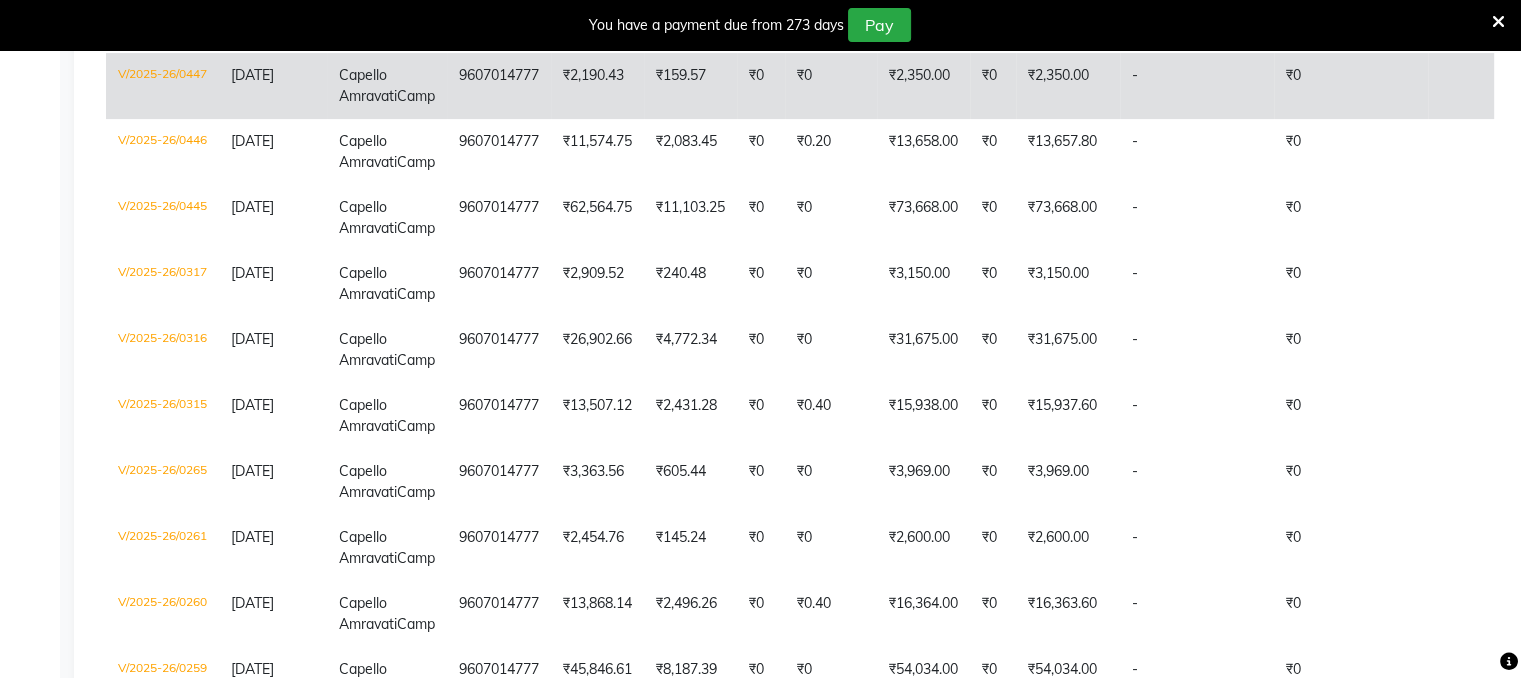 type on "9607014777" 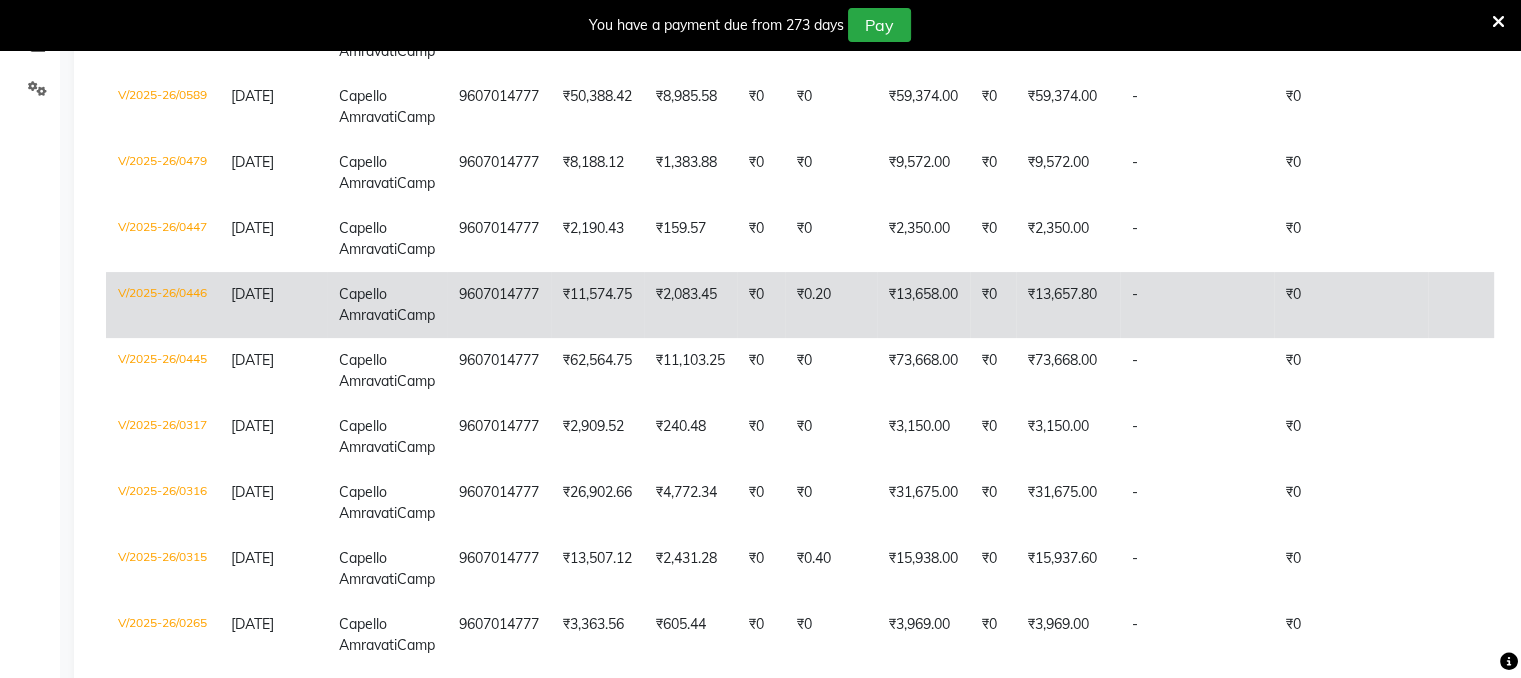 scroll, scrollTop: 400, scrollLeft: 0, axis: vertical 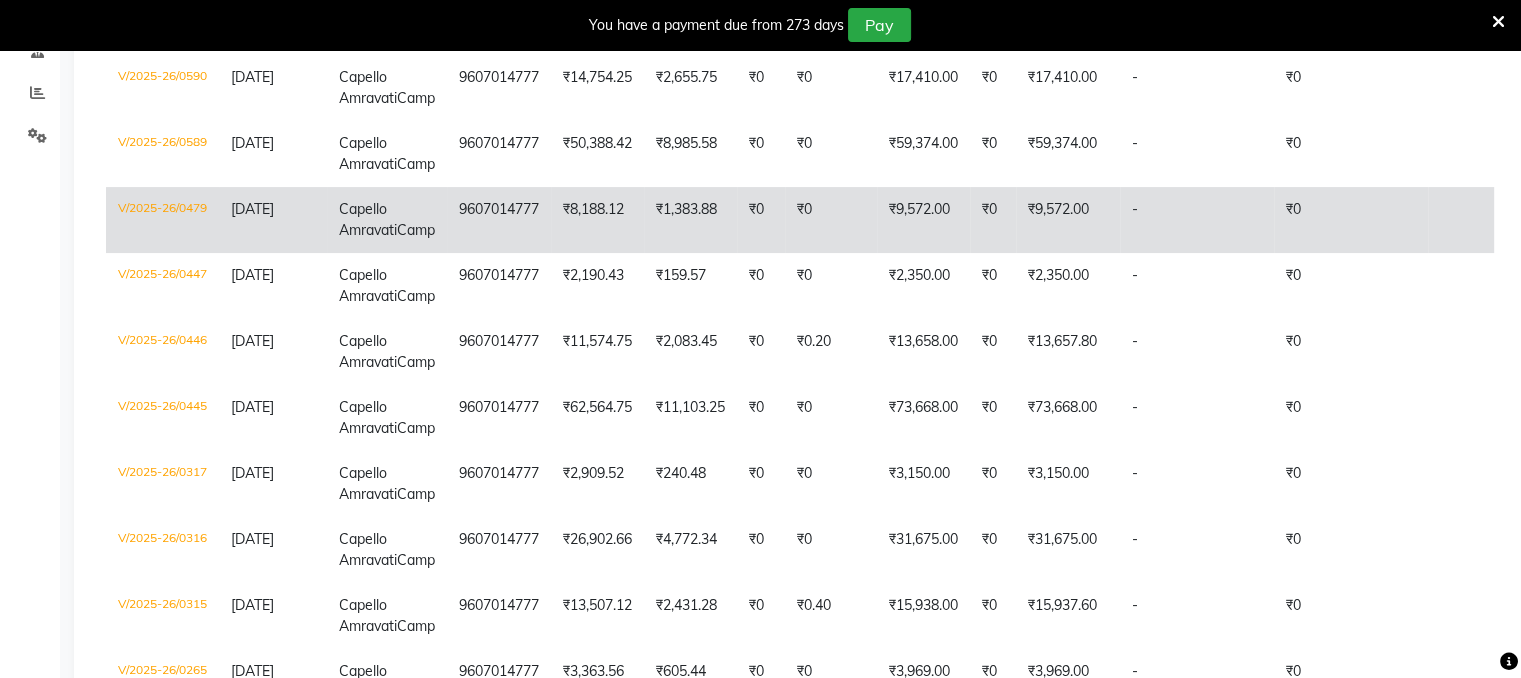 click on "V/2025-26/0479" 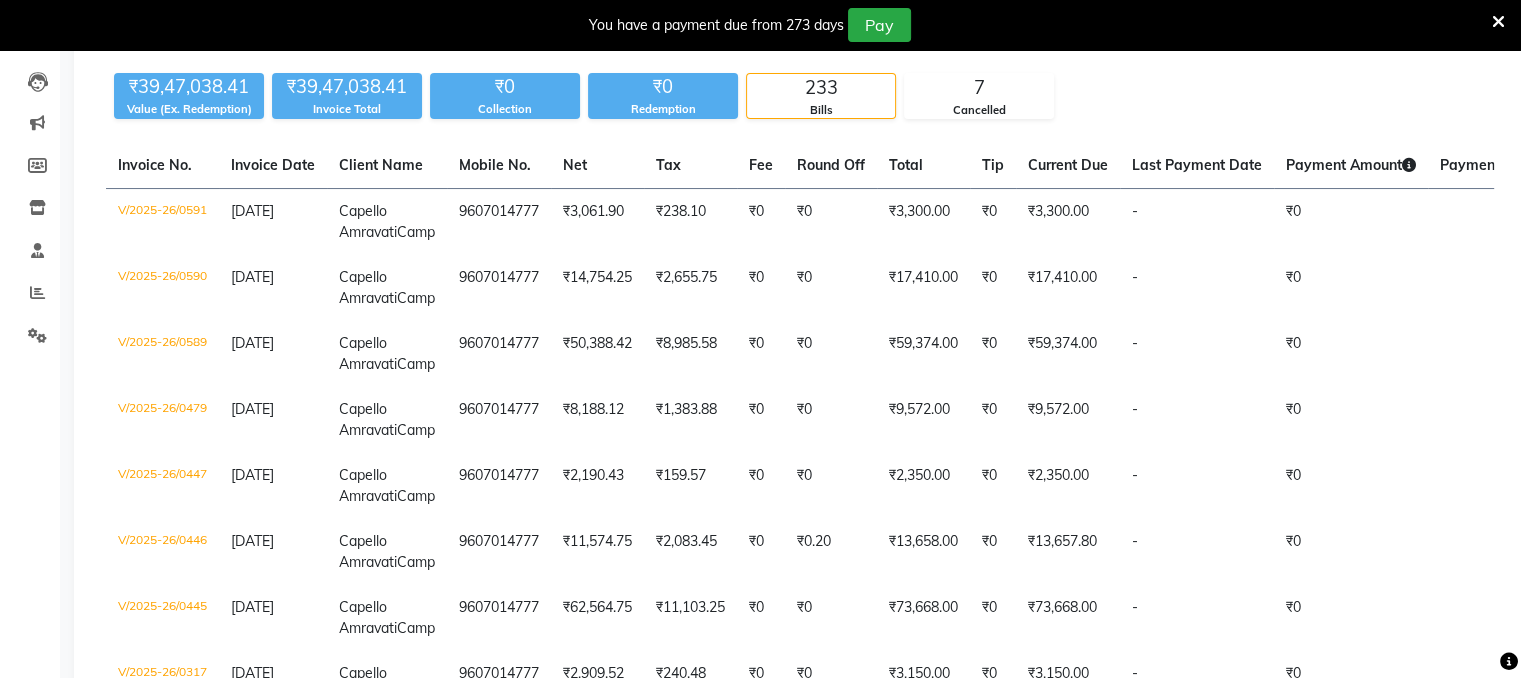 scroll, scrollTop: 0, scrollLeft: 0, axis: both 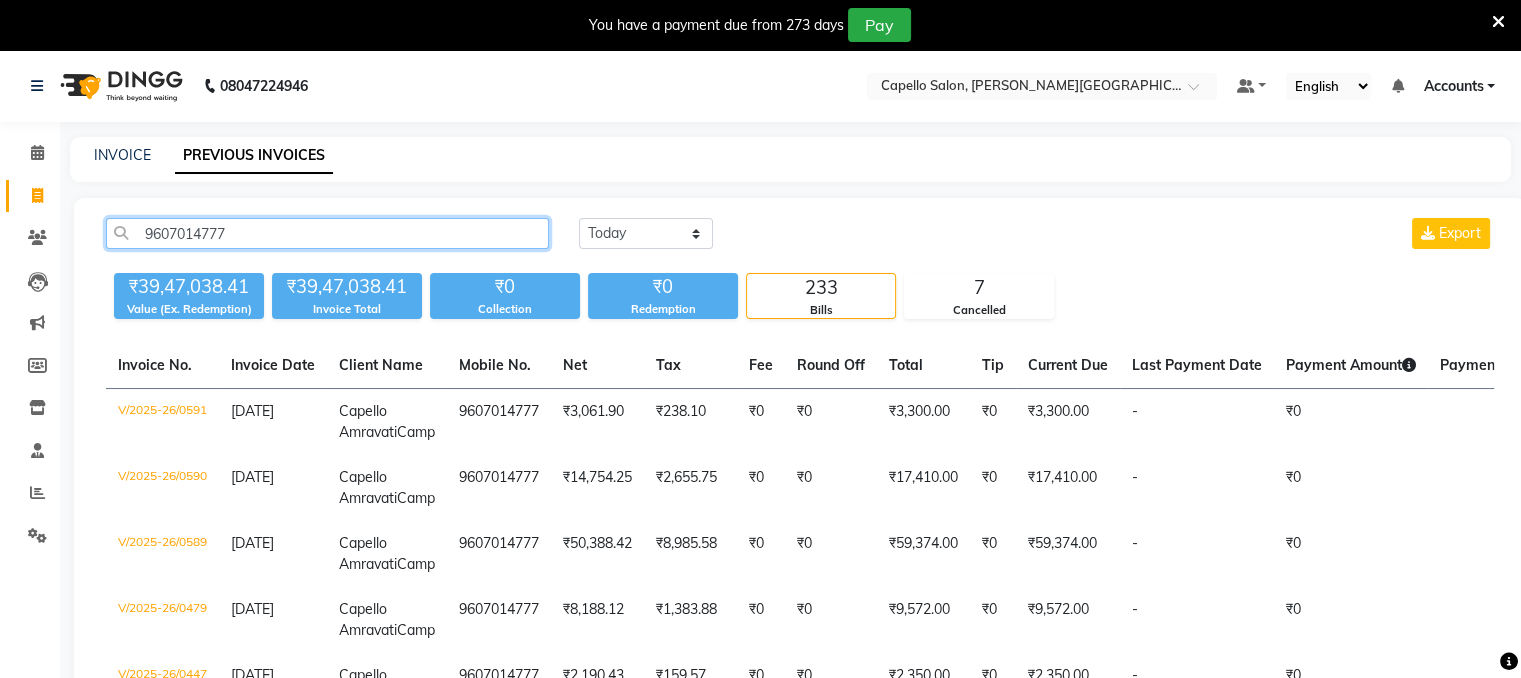 click on "9607014777" 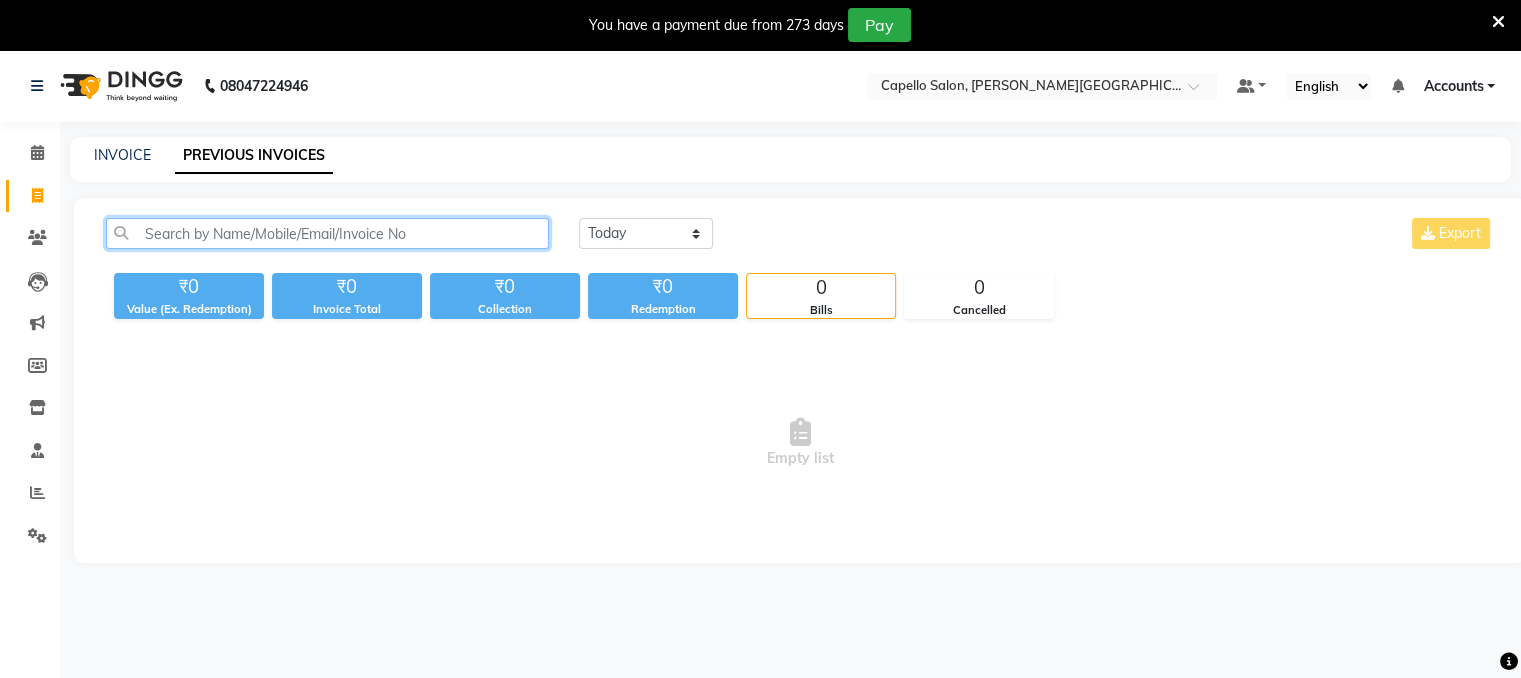 click 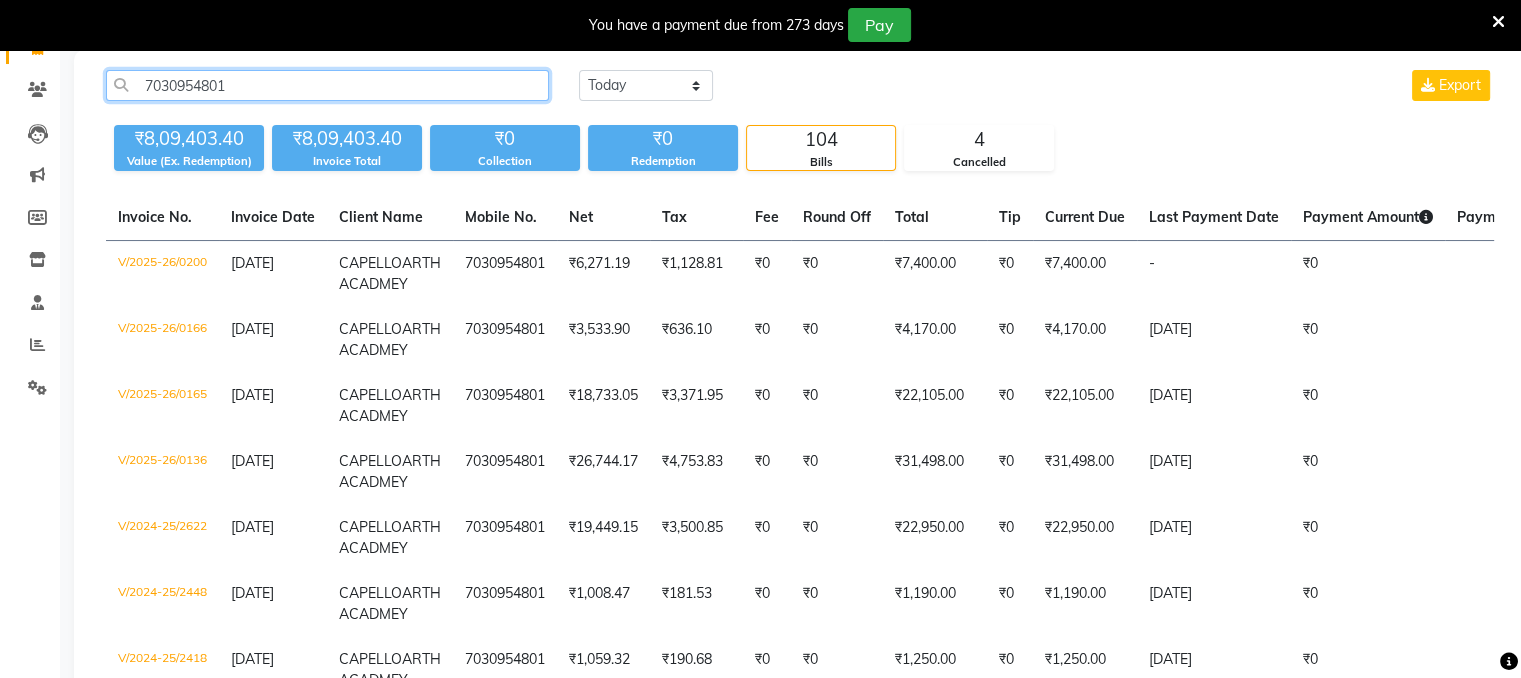 scroll, scrollTop: 200, scrollLeft: 0, axis: vertical 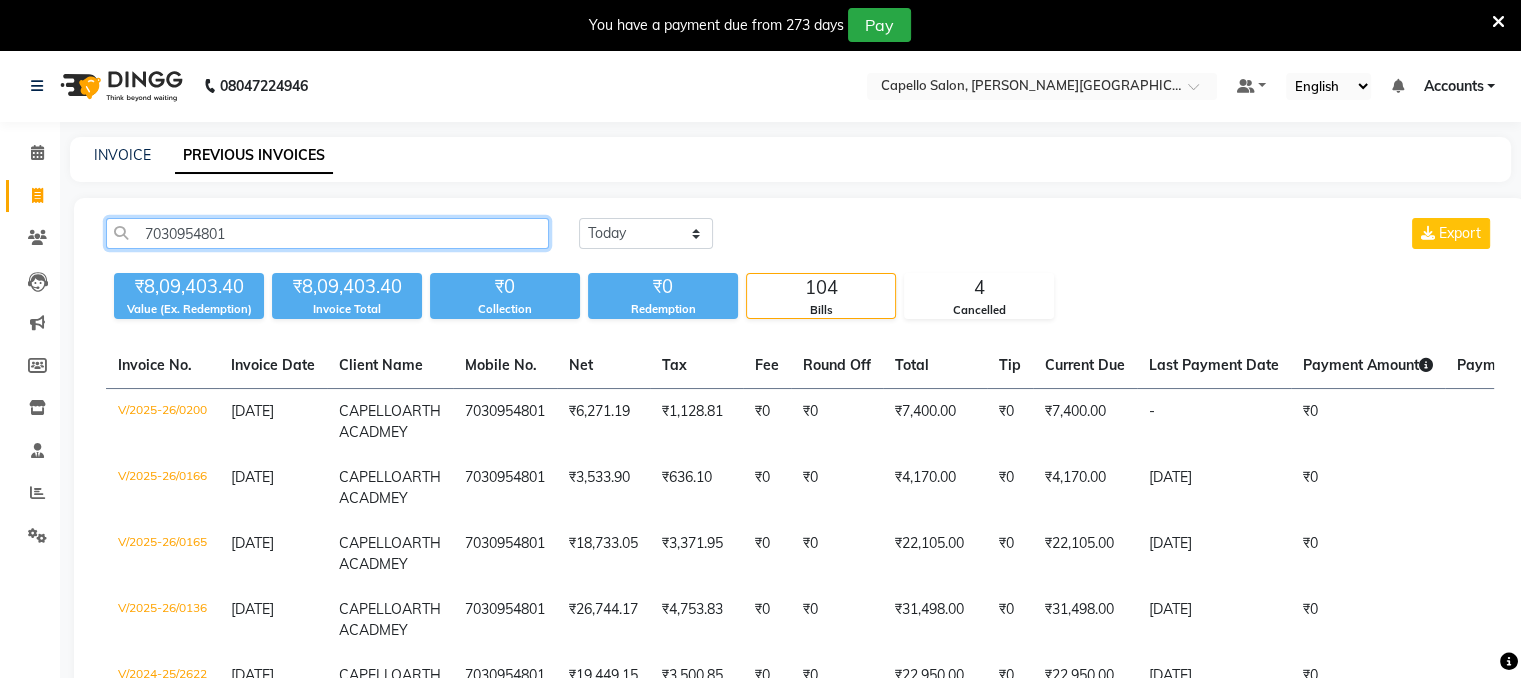 drag, startPoint x: 236, startPoint y: 241, endPoint x: 95, endPoint y: 230, distance: 141.42842 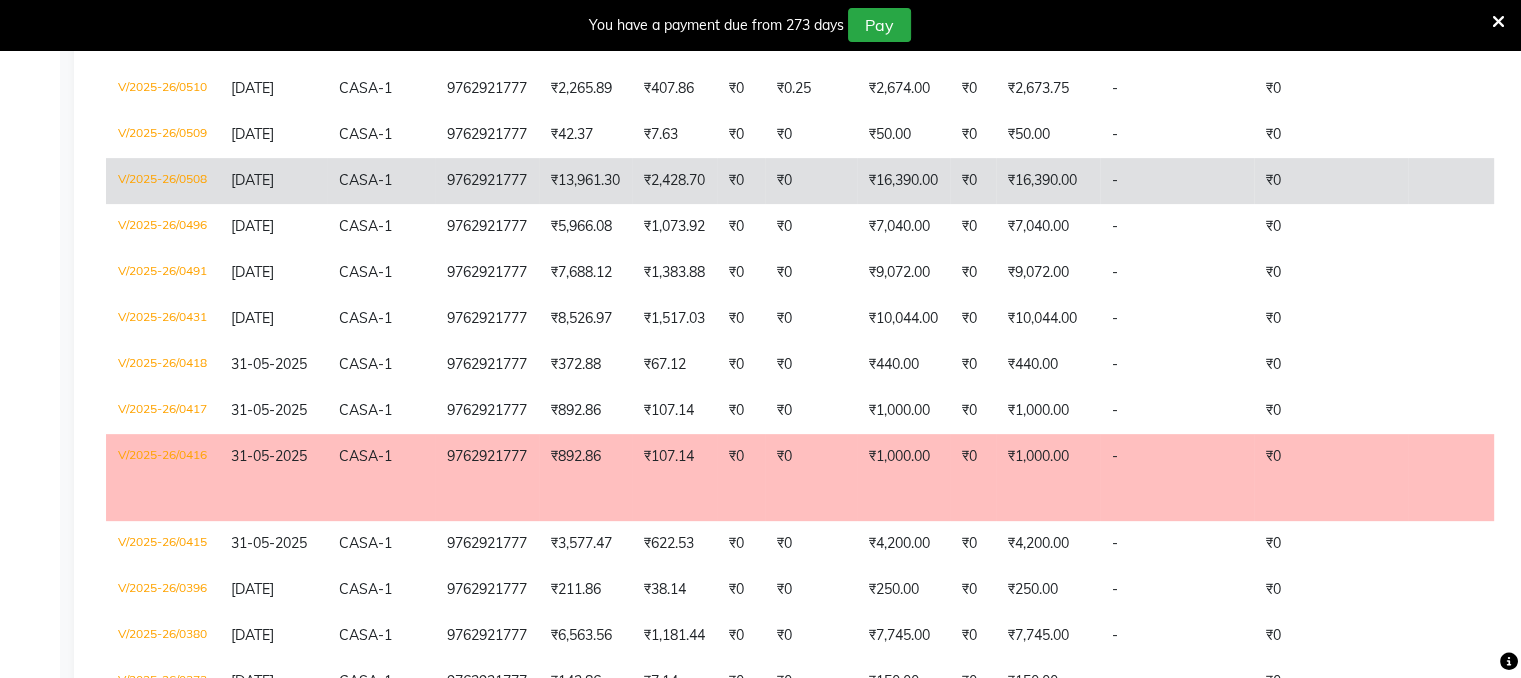 scroll, scrollTop: 600, scrollLeft: 0, axis: vertical 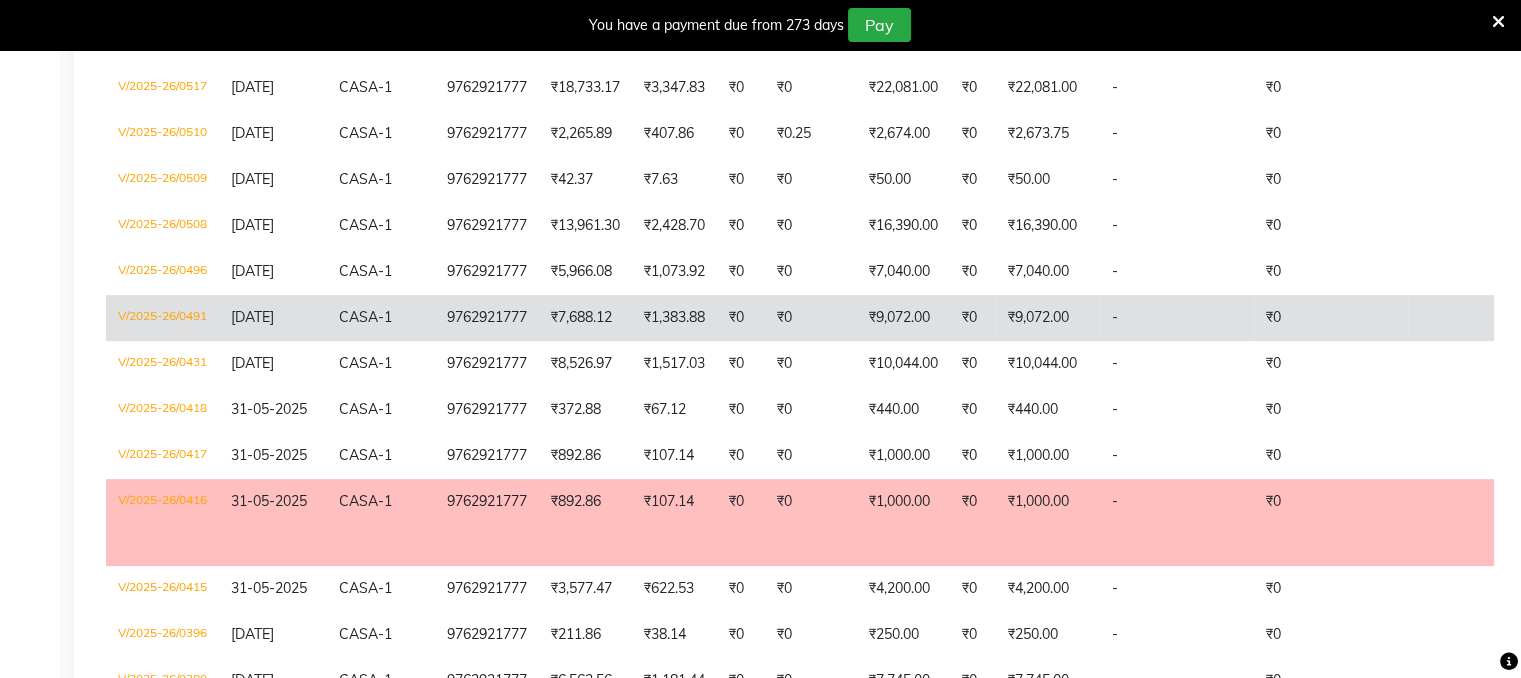 click on "V/2025-26/0491" 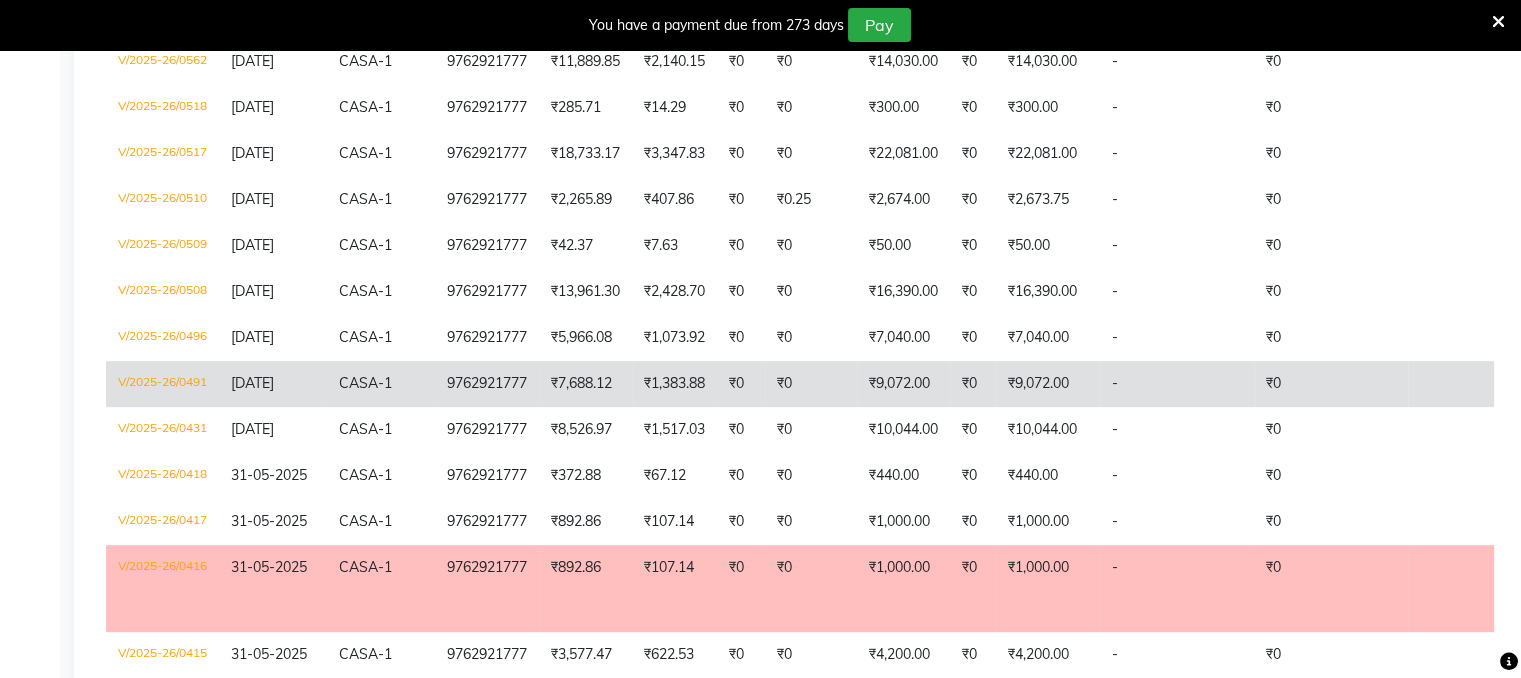 scroll, scrollTop: 500, scrollLeft: 0, axis: vertical 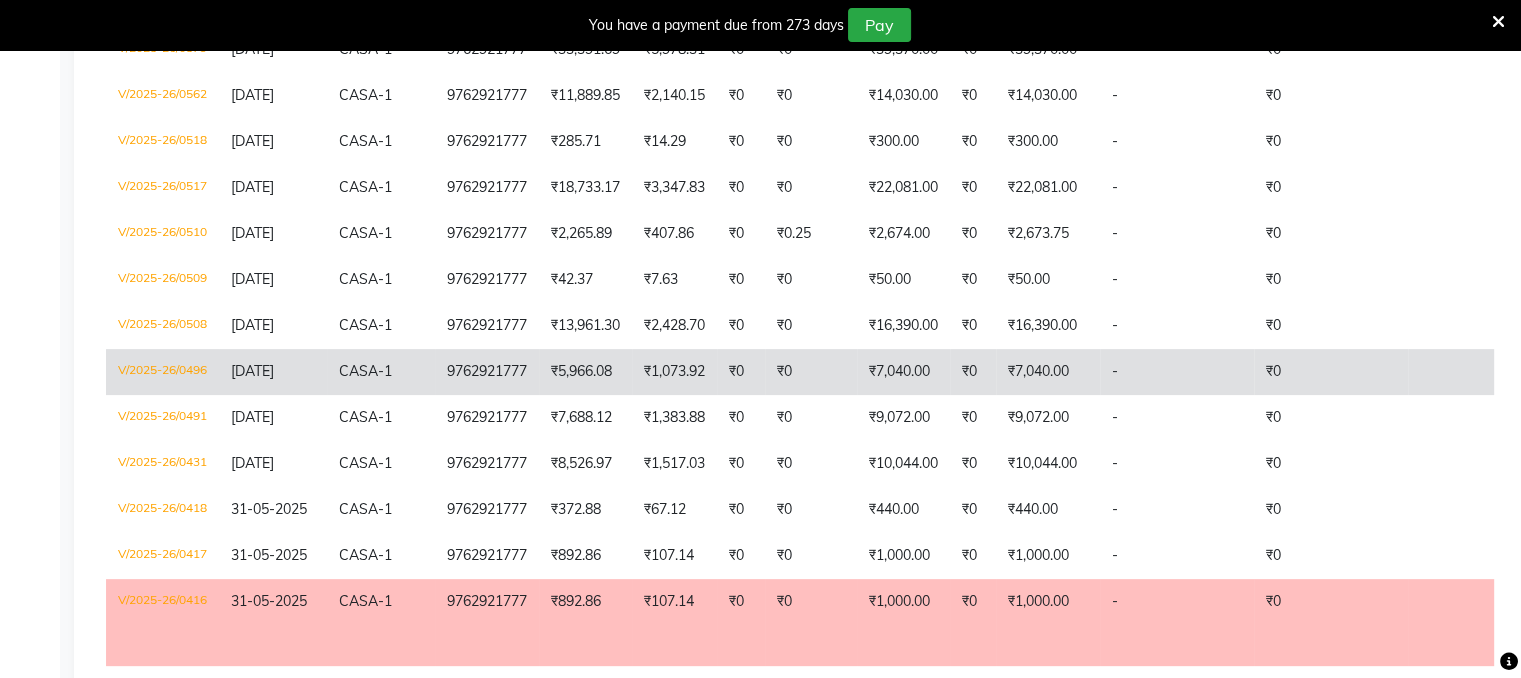 click on "V/2025-26/0496" 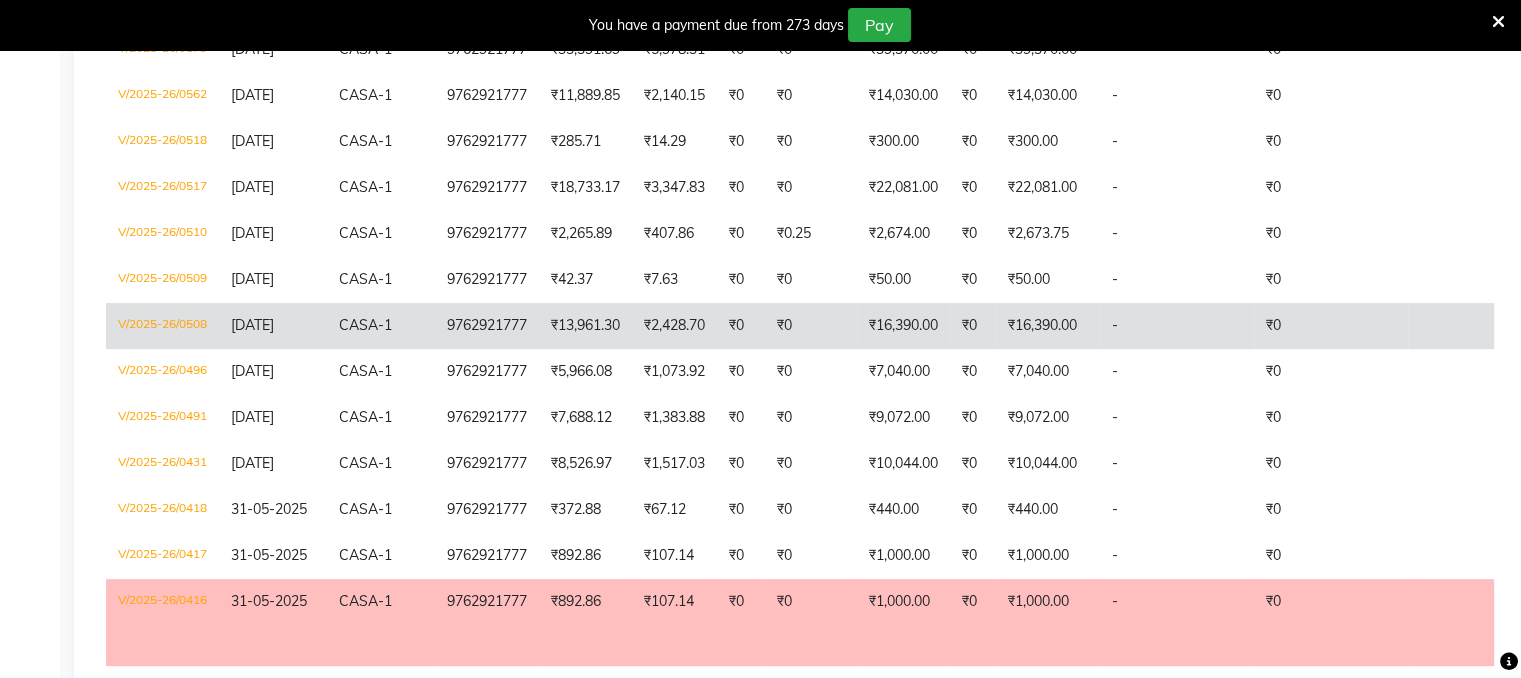 click on "V/2025-26/0508" 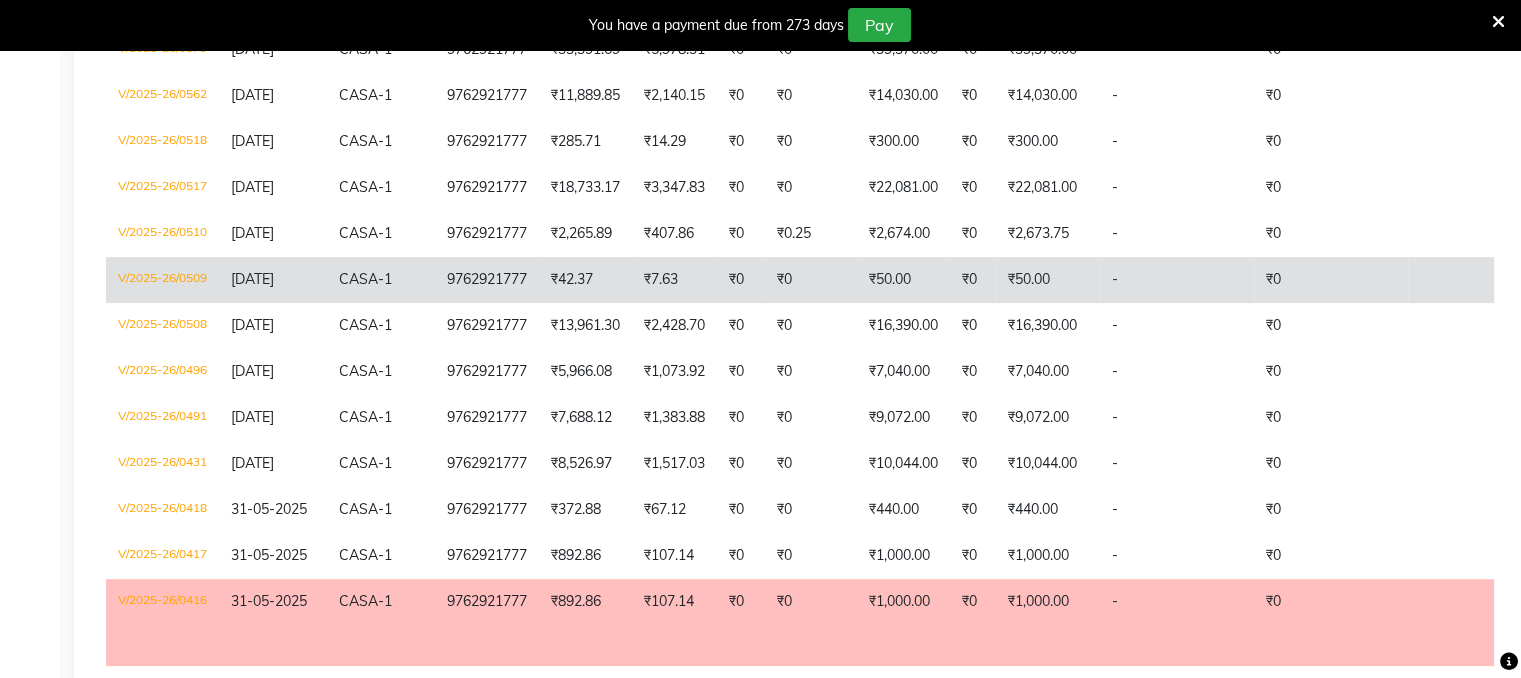 click on "V/2025-26/0509" 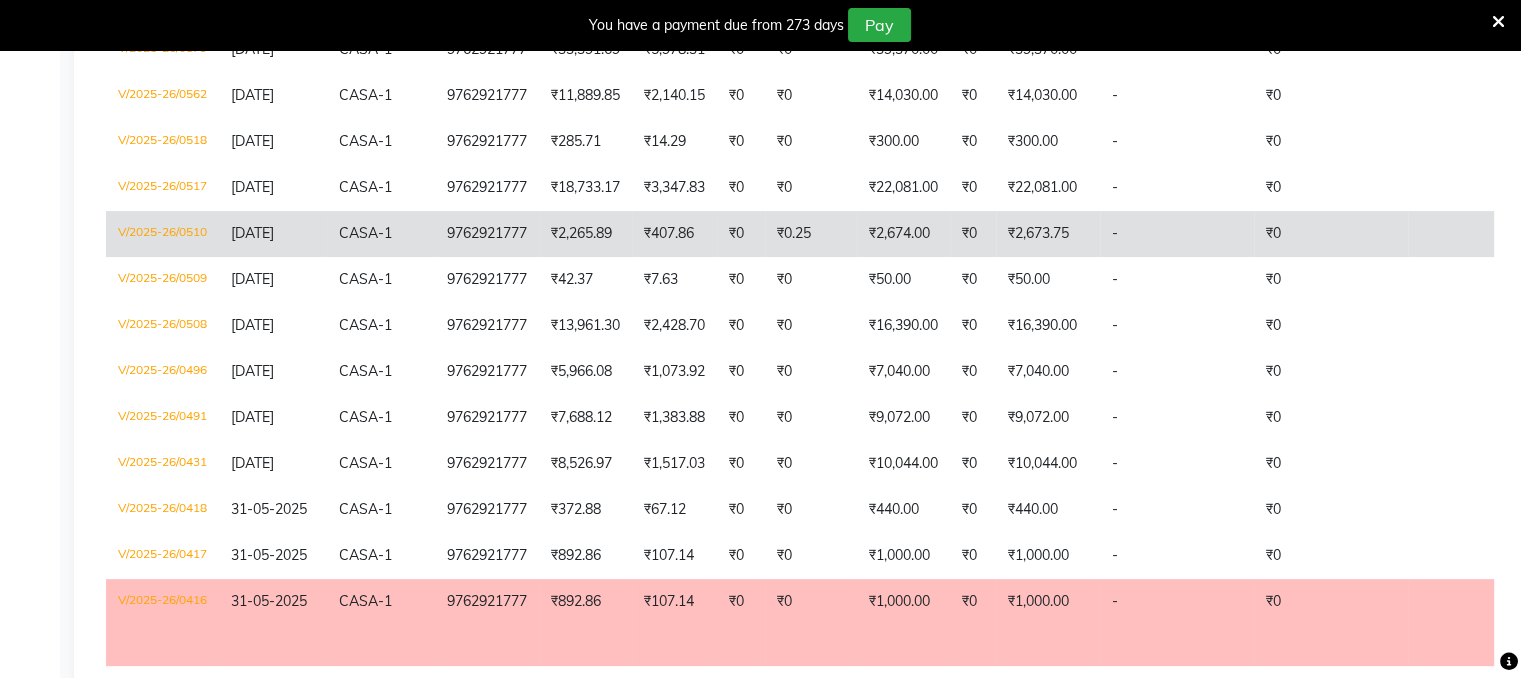 click on "V/2025-26/0510" 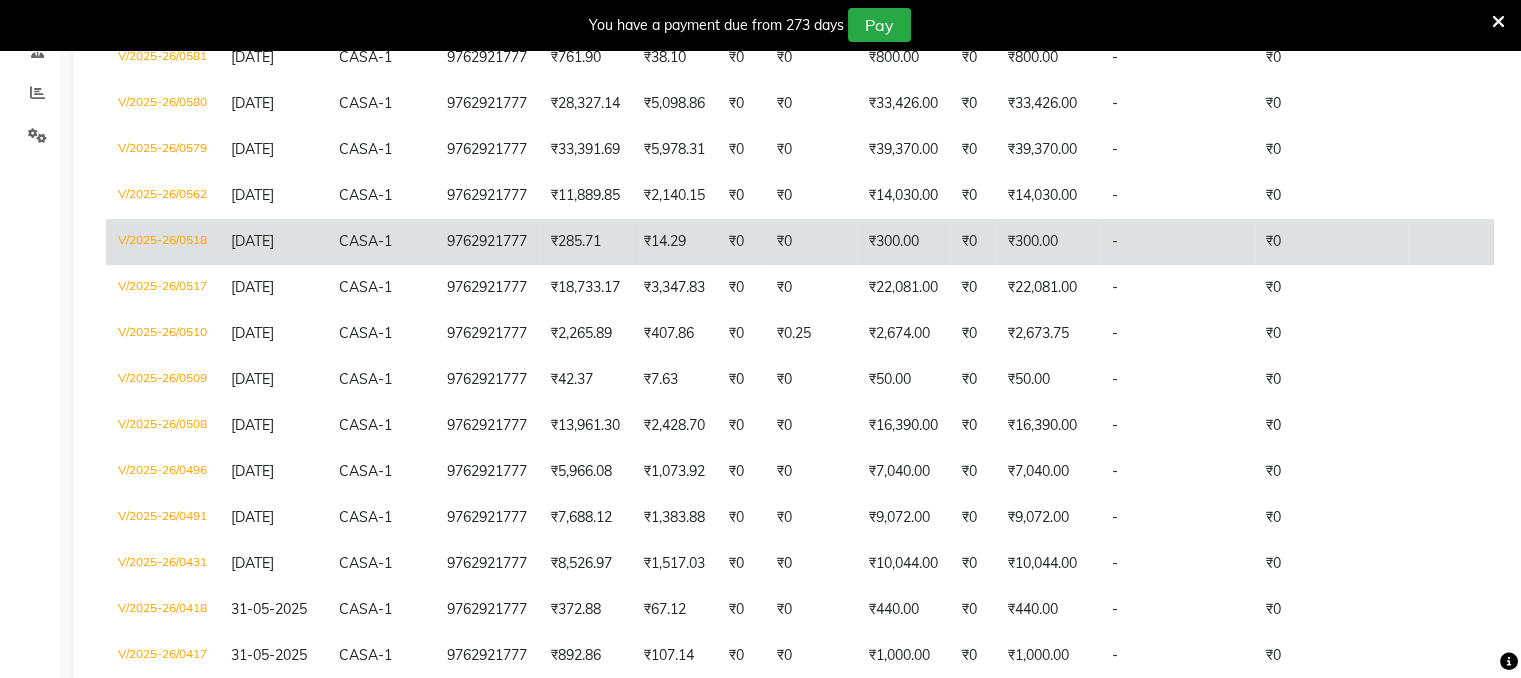 scroll, scrollTop: 300, scrollLeft: 0, axis: vertical 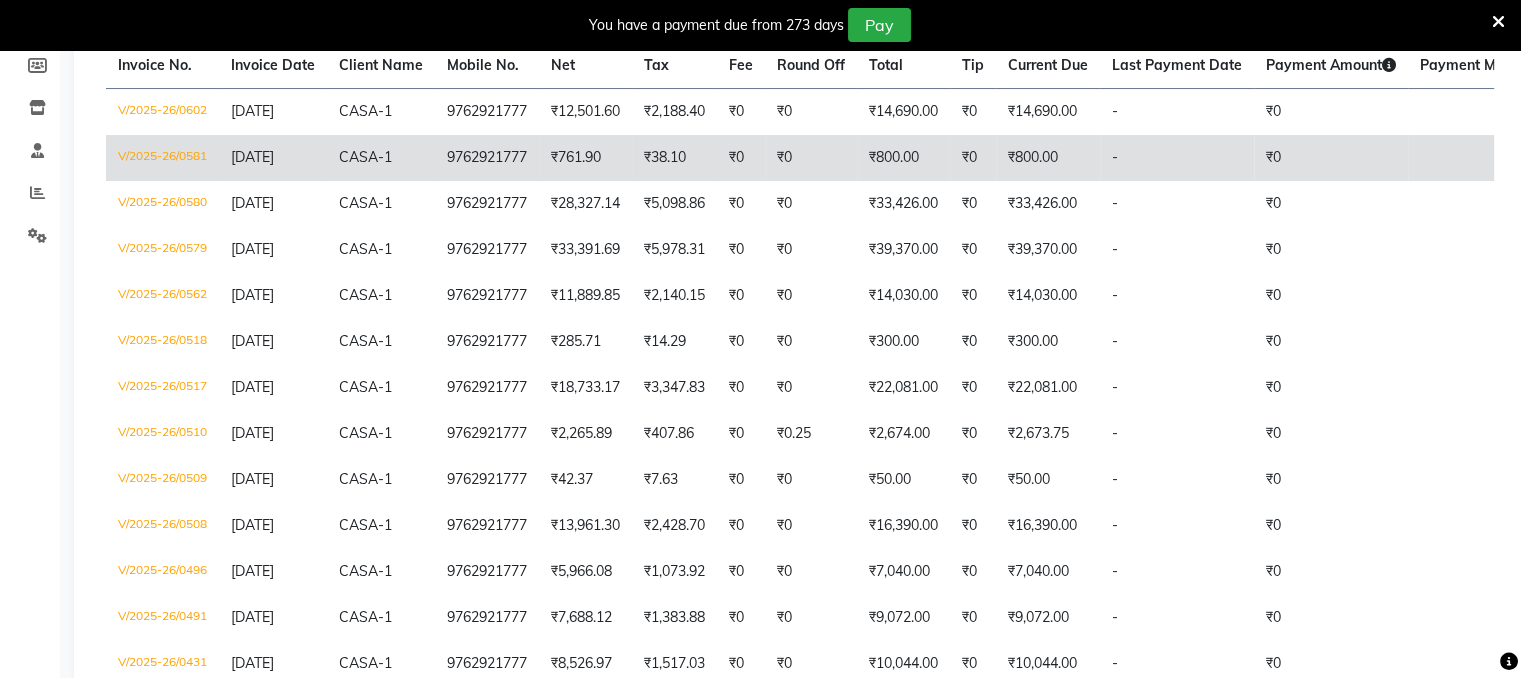 click on "V/2025-26/0581" 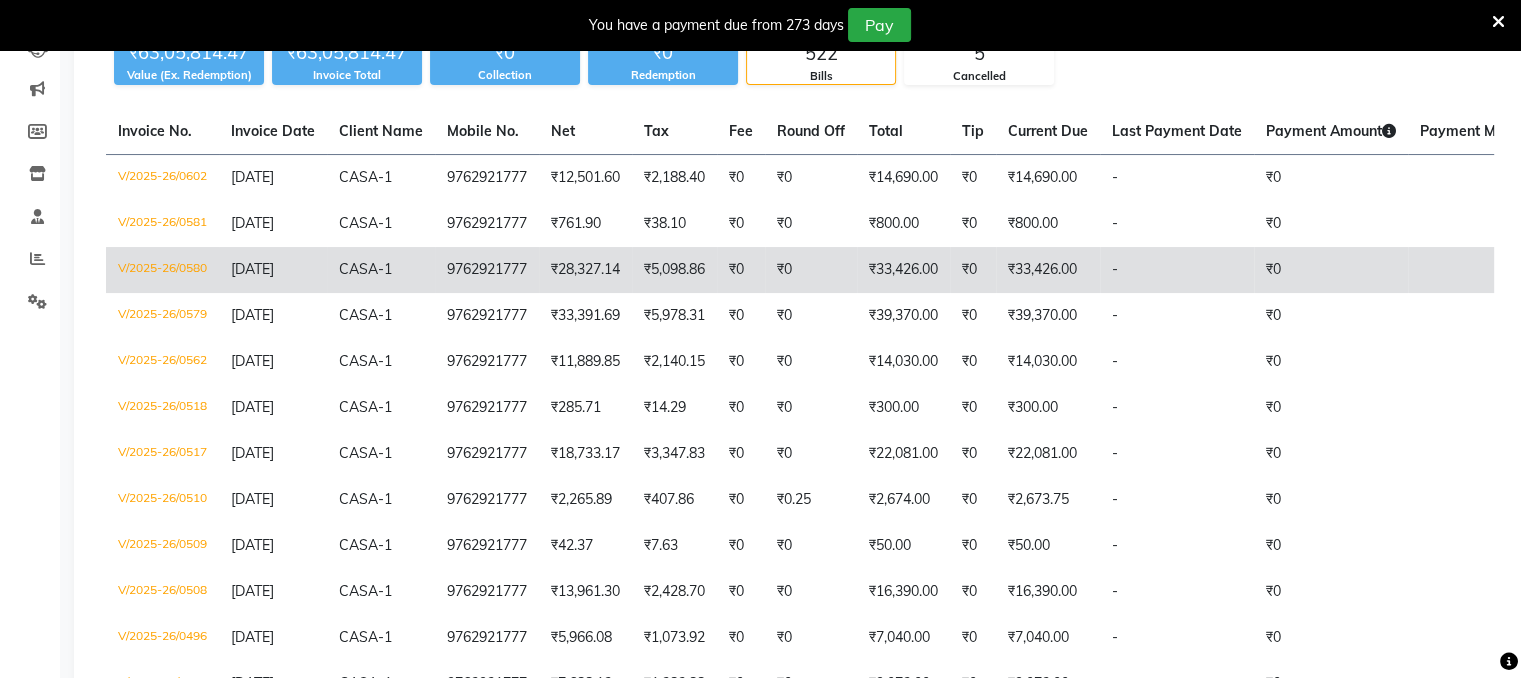 scroll, scrollTop: 200, scrollLeft: 0, axis: vertical 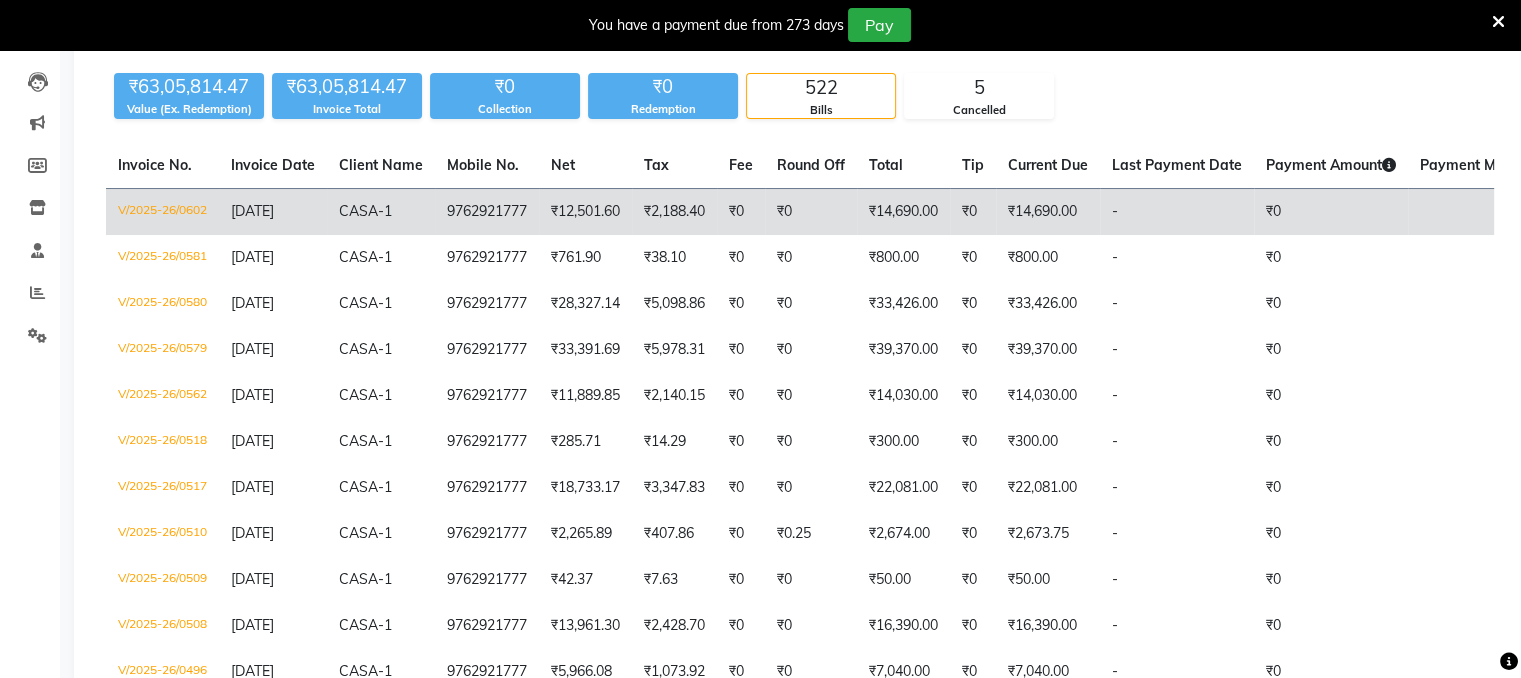 click on "V/2025-26/0602" 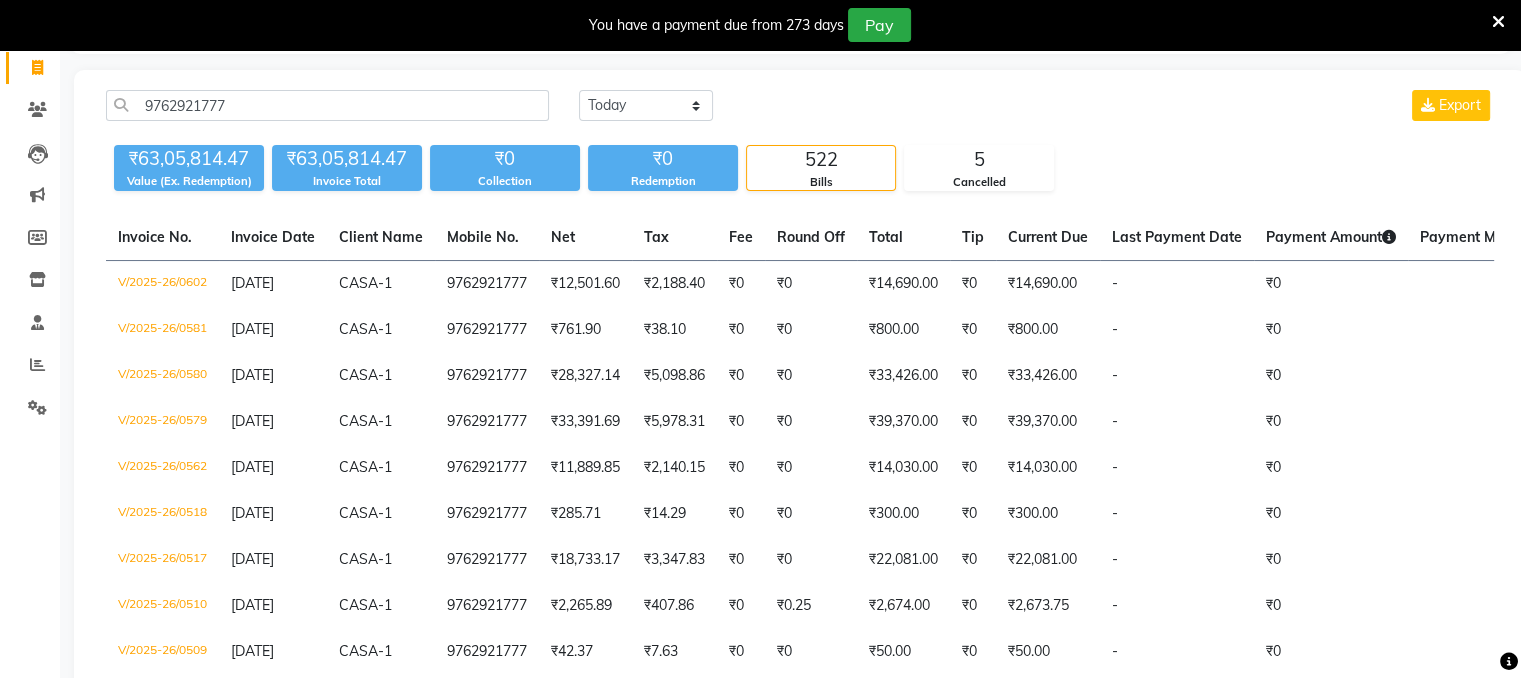 scroll, scrollTop: 0, scrollLeft: 0, axis: both 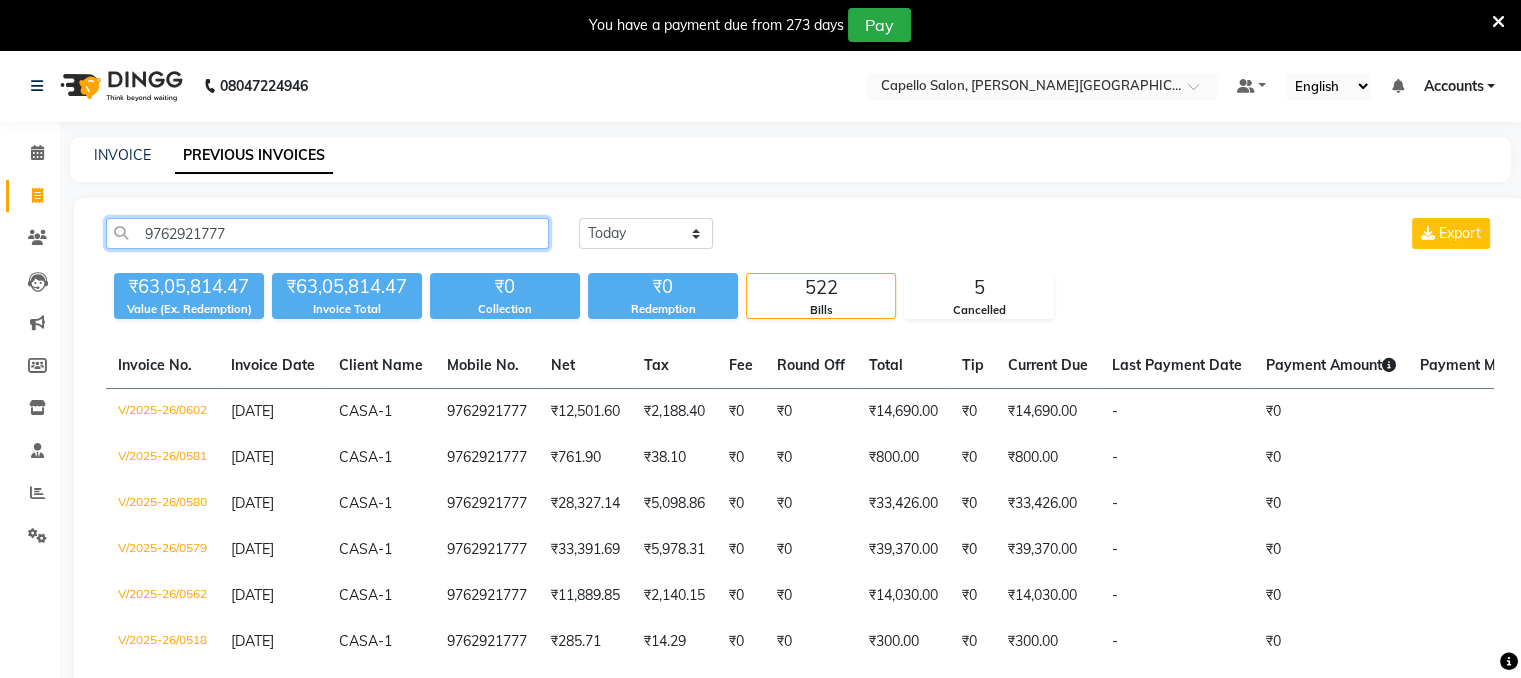 click on "9762921777" 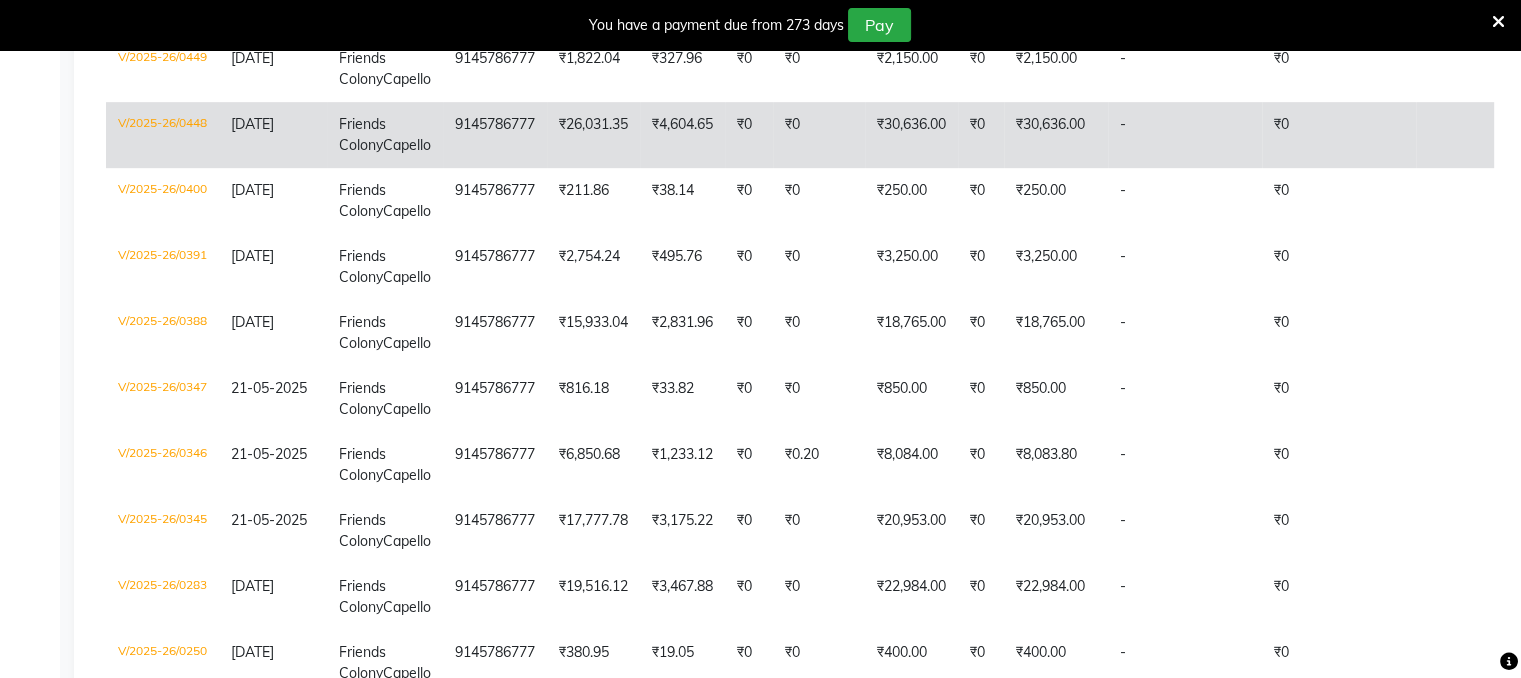 scroll, scrollTop: 1100, scrollLeft: 0, axis: vertical 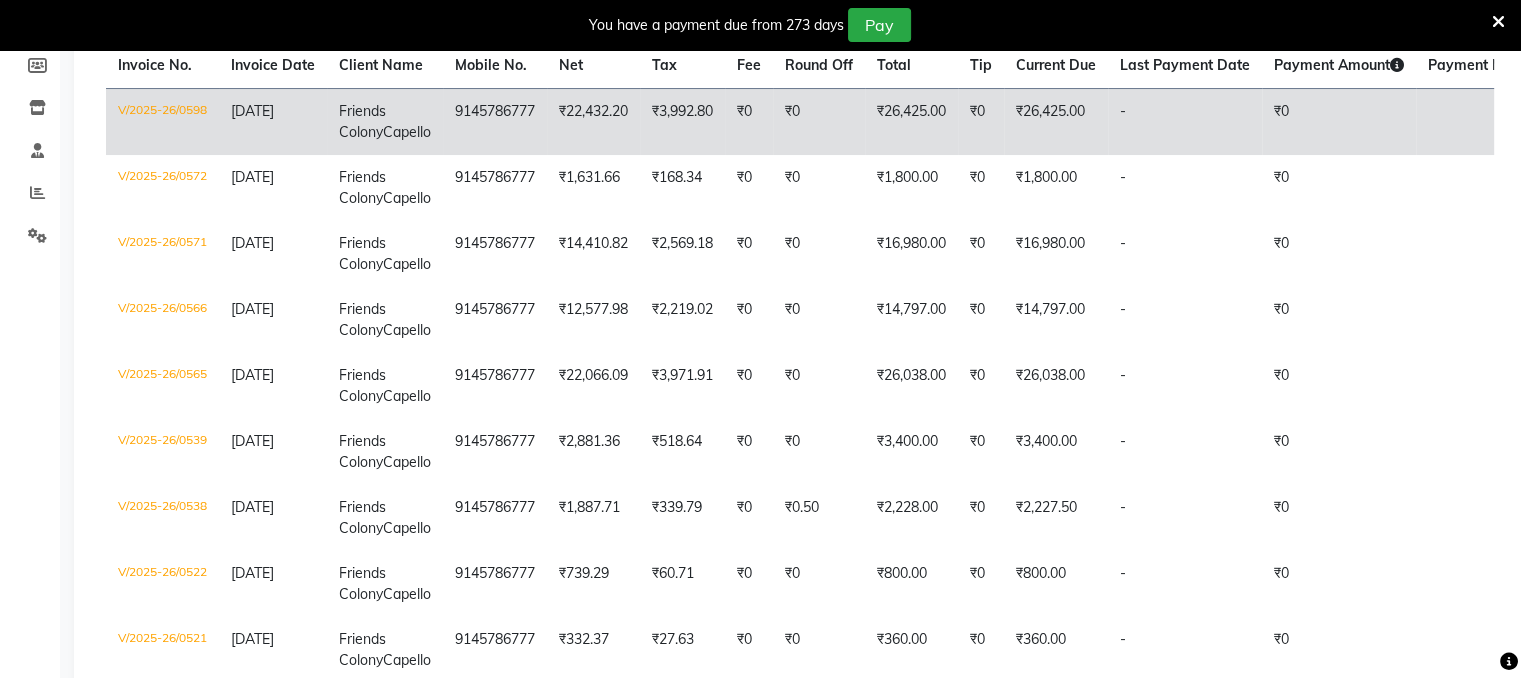 click on "V/2025-26/0598" 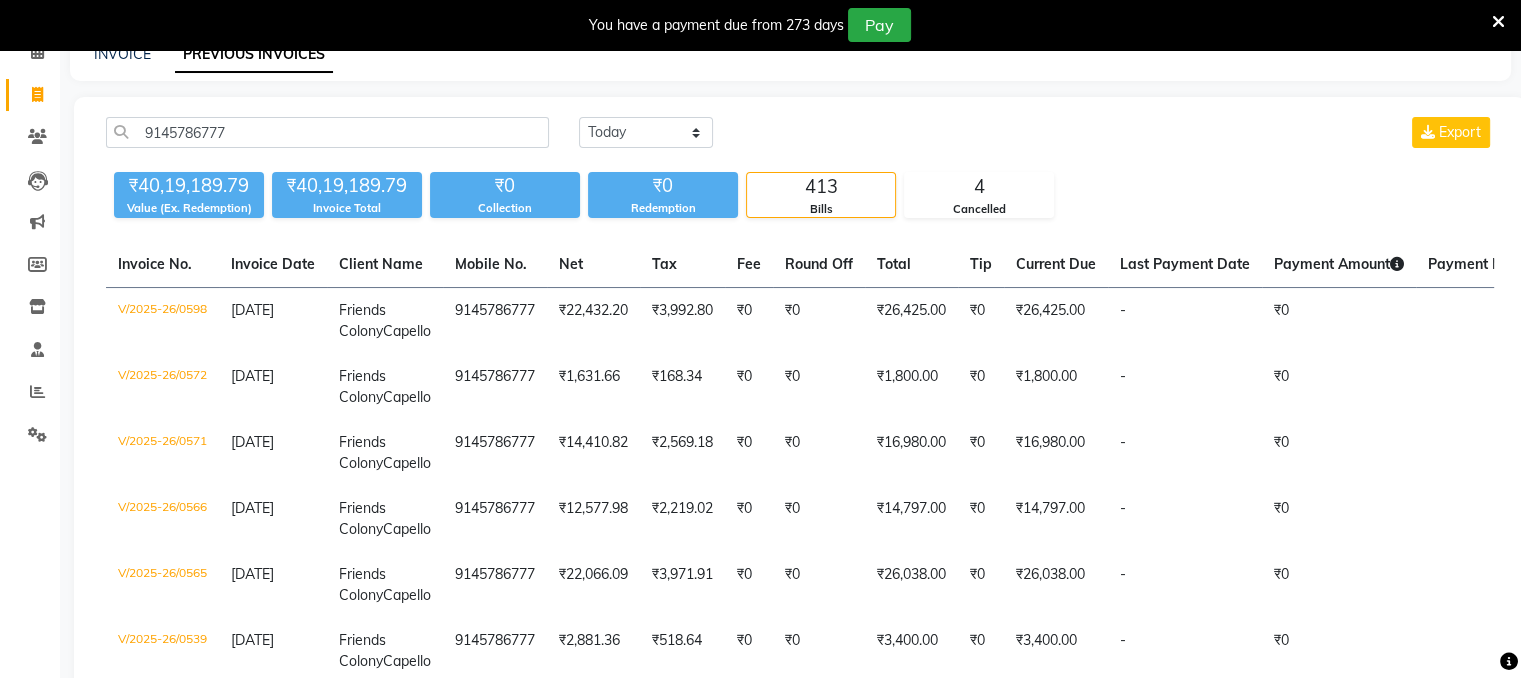 scroll, scrollTop: 100, scrollLeft: 0, axis: vertical 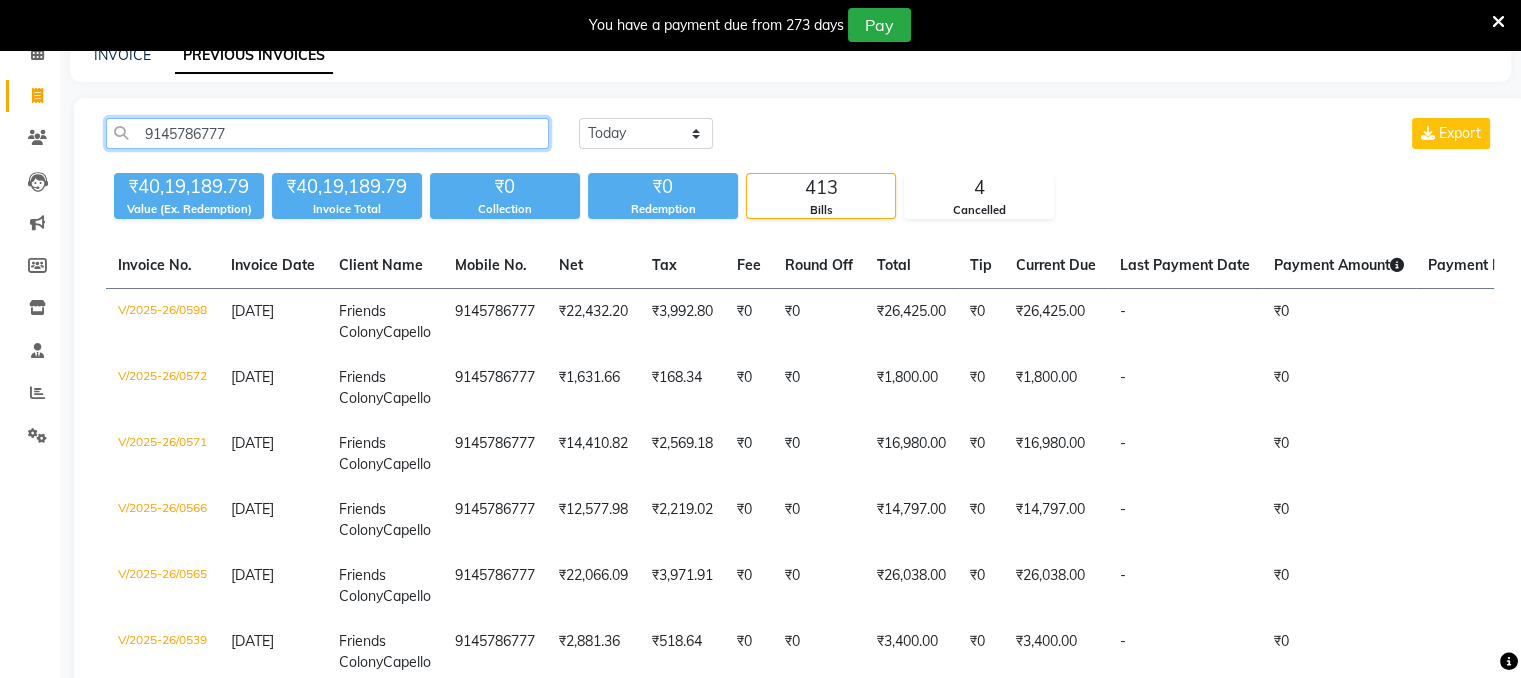 drag, startPoint x: 235, startPoint y: 138, endPoint x: 100, endPoint y: 137, distance: 135.00371 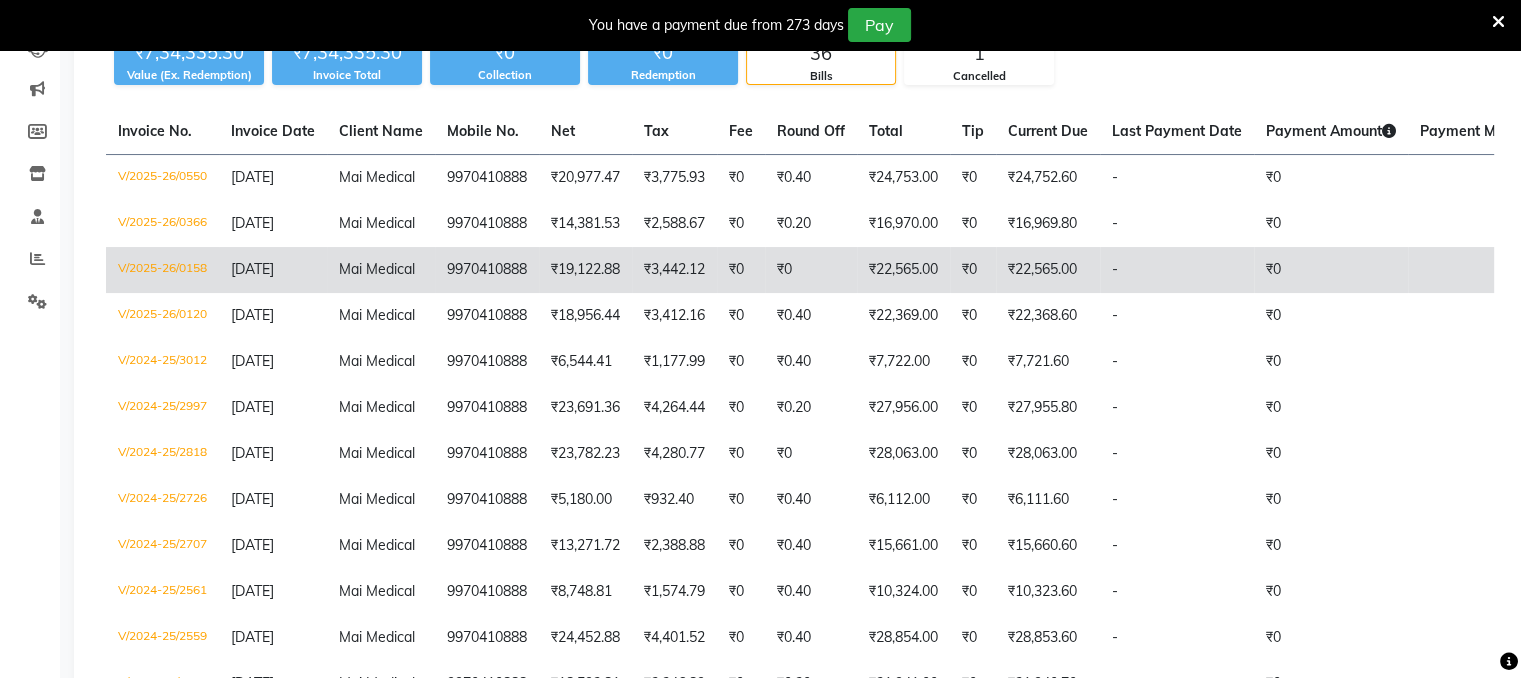 scroll, scrollTop: 200, scrollLeft: 0, axis: vertical 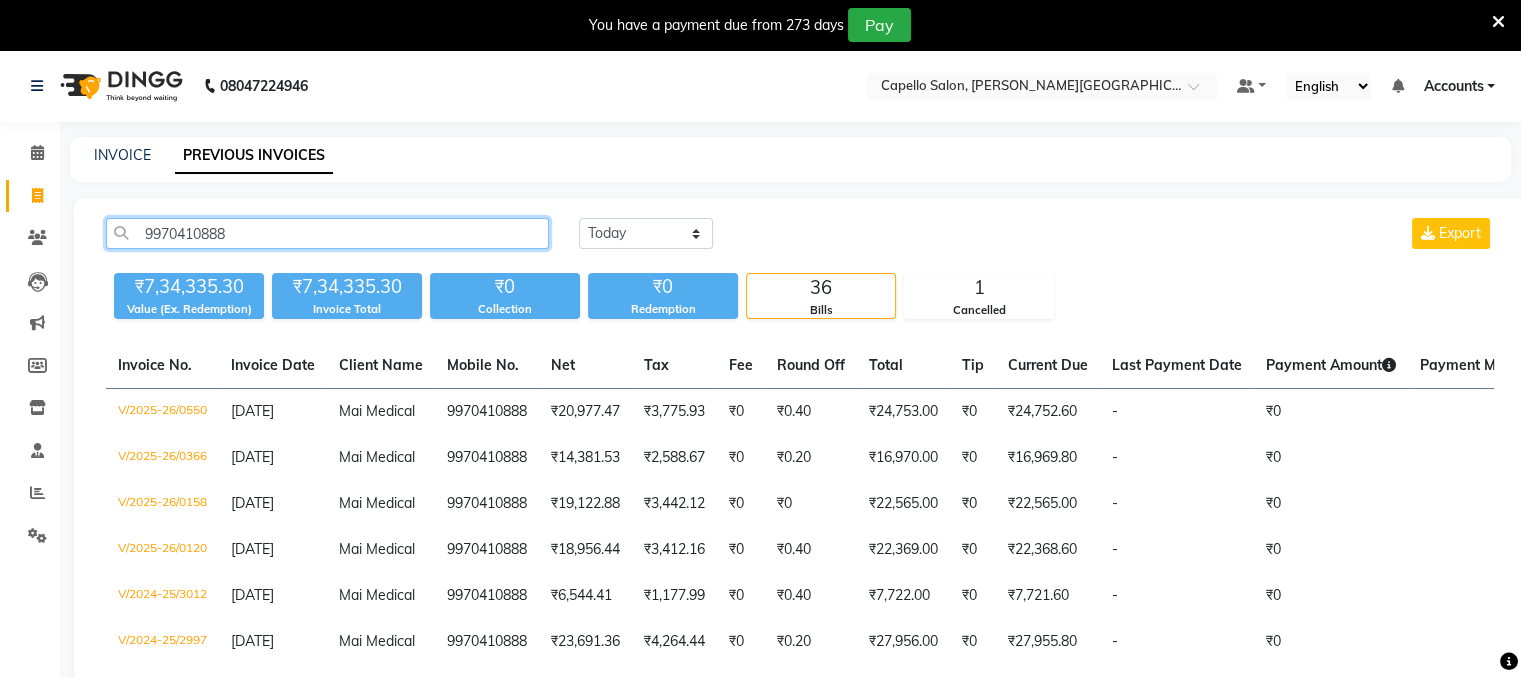 click on "9970410888" 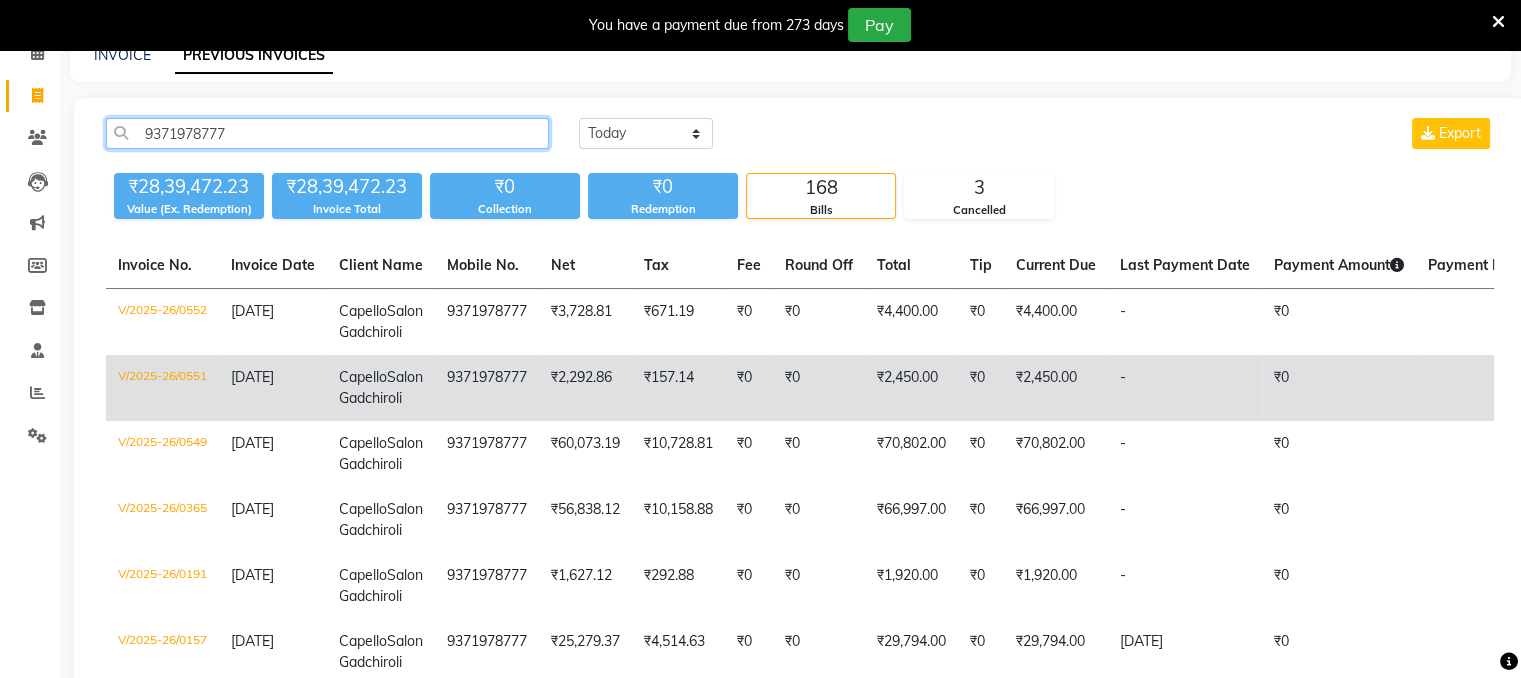 scroll, scrollTop: 300, scrollLeft: 0, axis: vertical 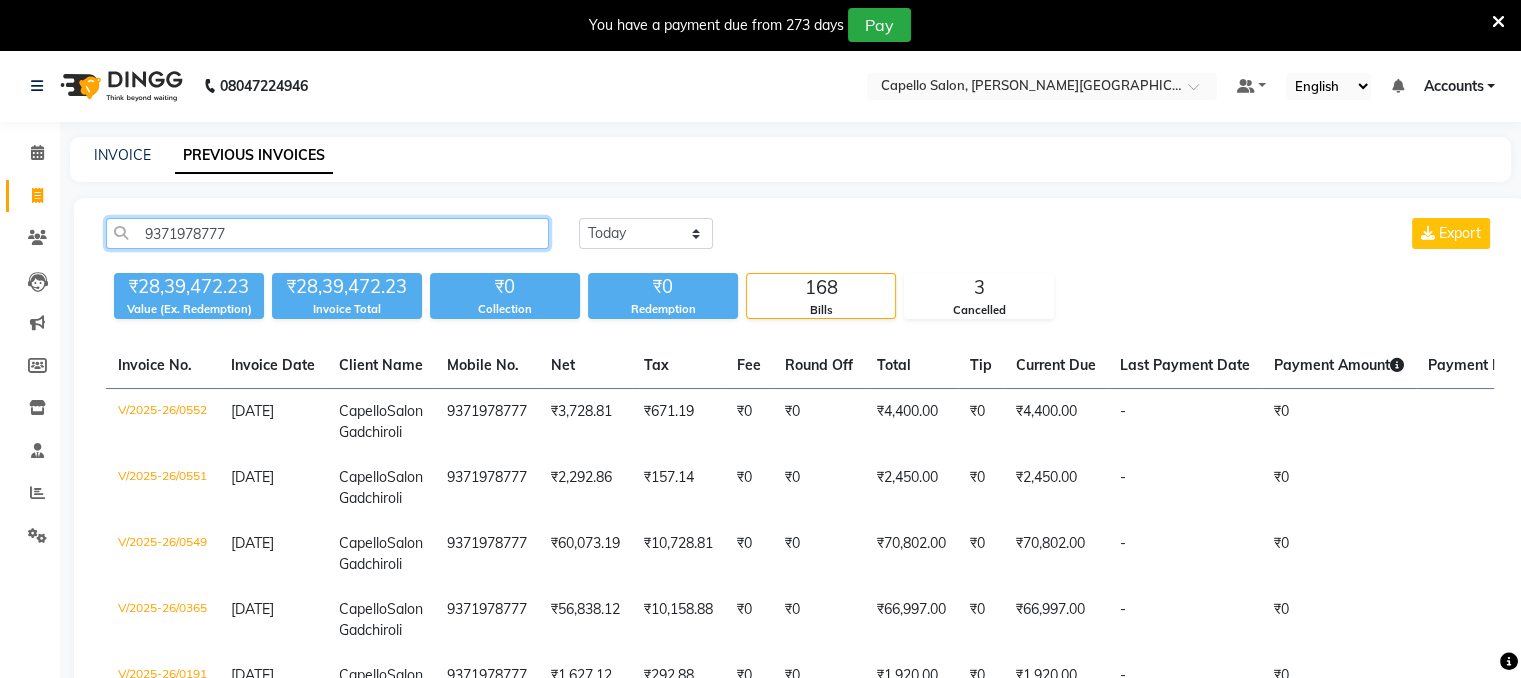 click on "9371978777" 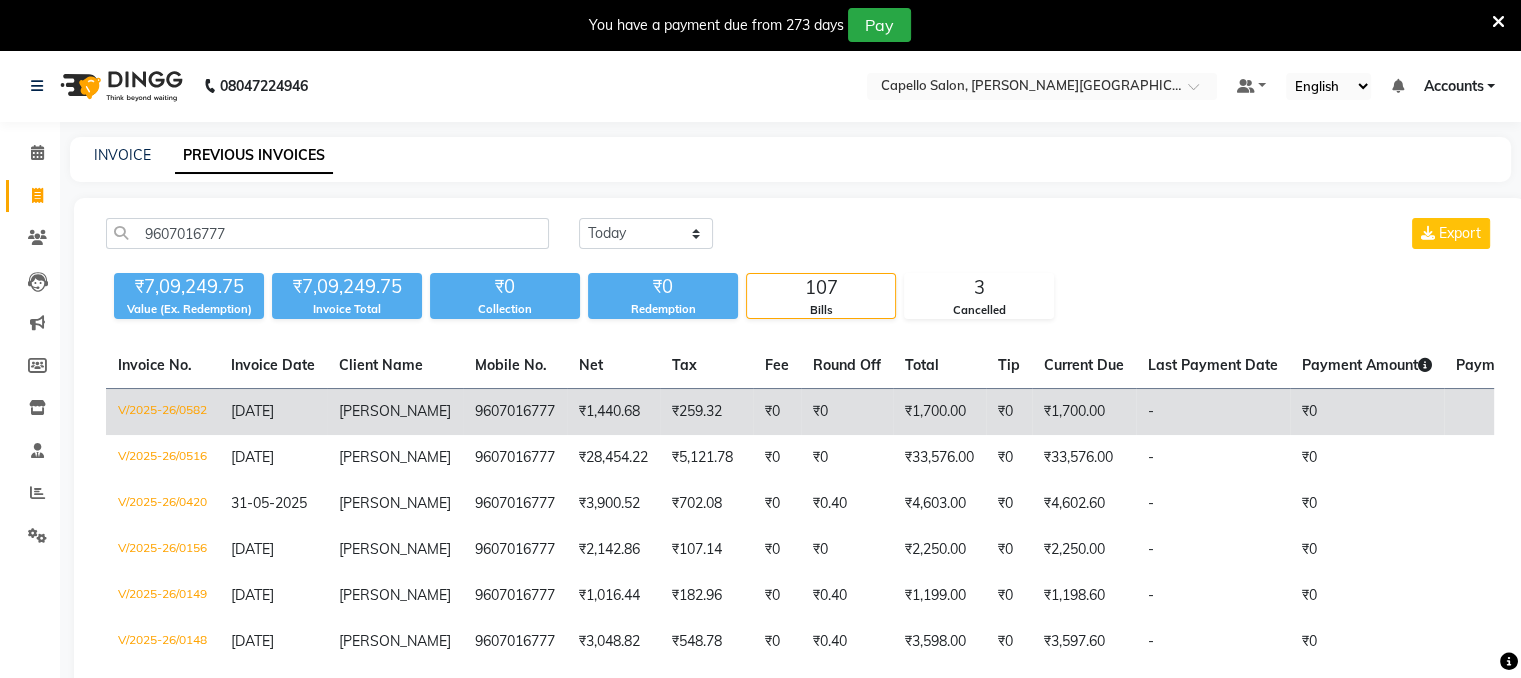 click on "V/2025-26/0582" 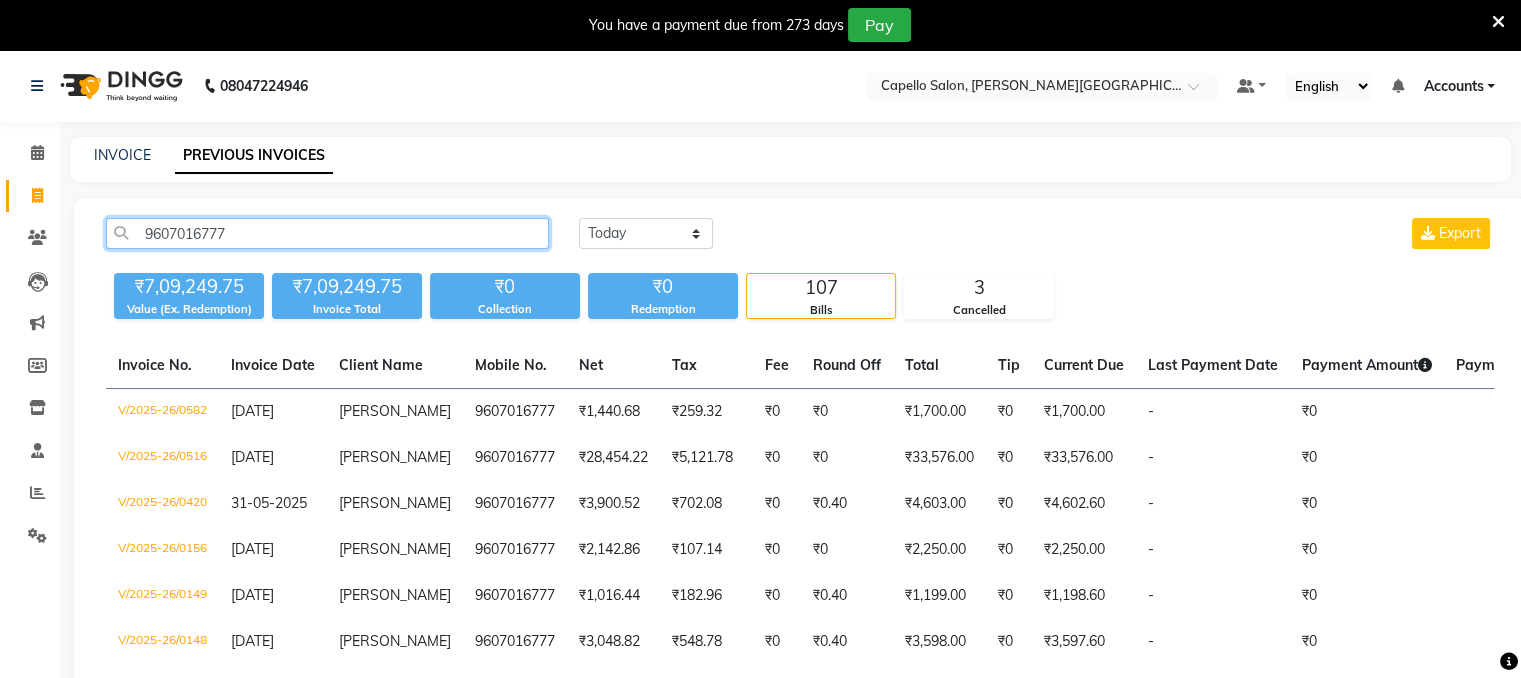 drag, startPoint x: 264, startPoint y: 227, endPoint x: 92, endPoint y: 230, distance: 172.02615 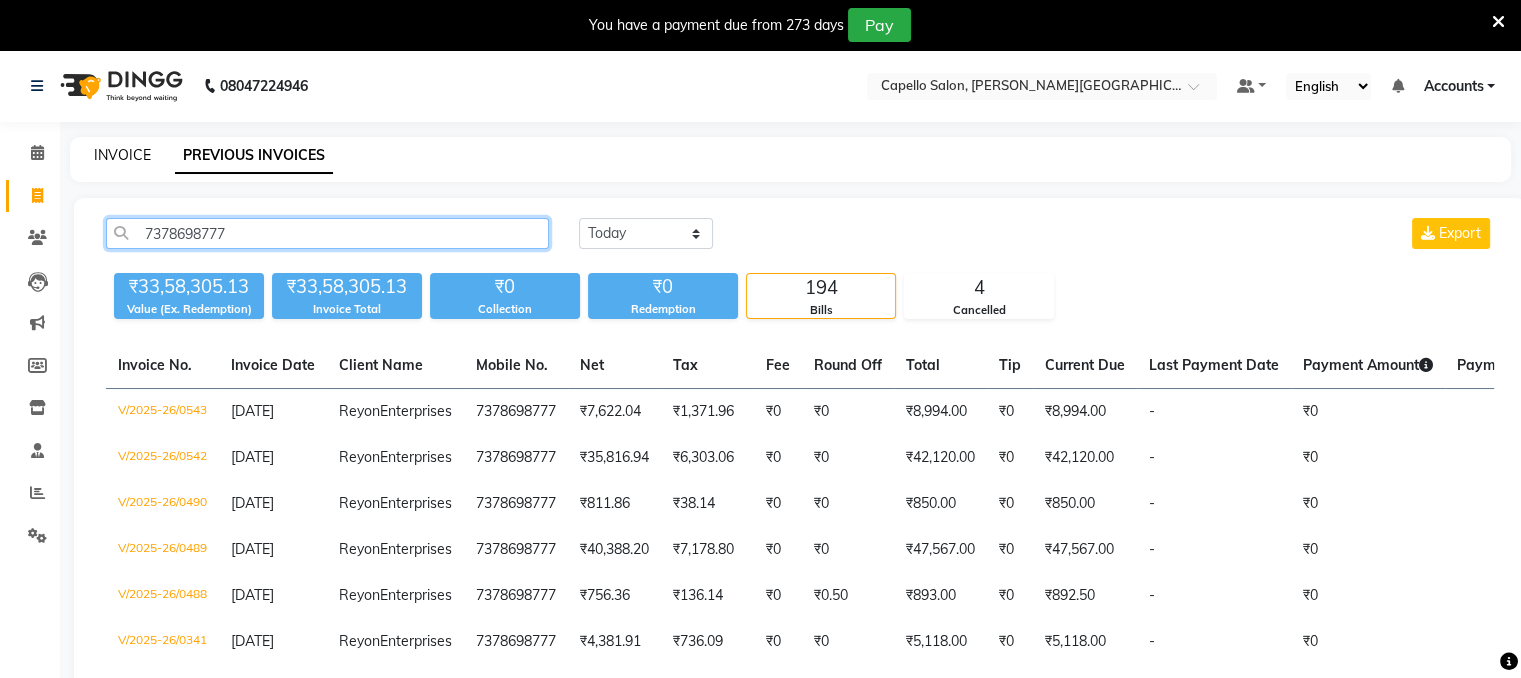 scroll, scrollTop: 0, scrollLeft: 0, axis: both 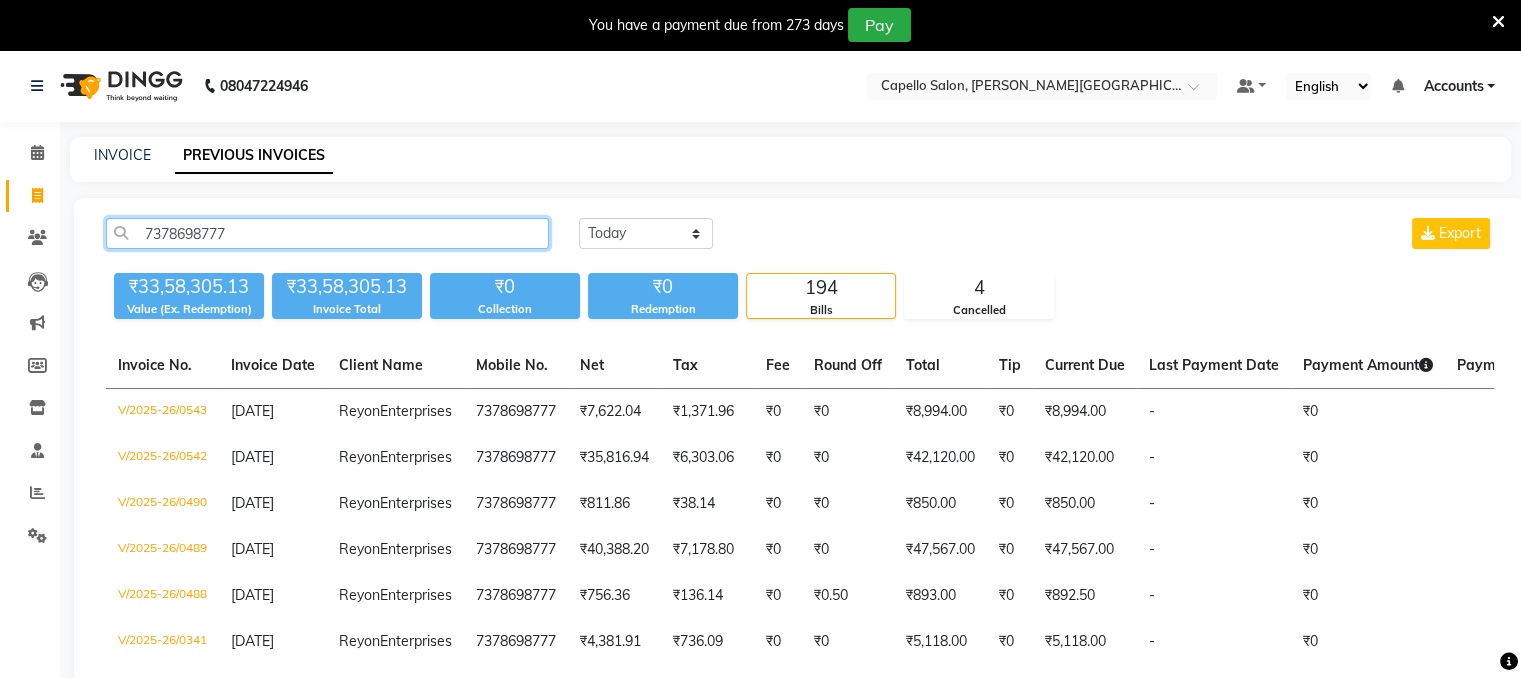drag, startPoint x: 252, startPoint y: 232, endPoint x: 108, endPoint y: 235, distance: 144.03125 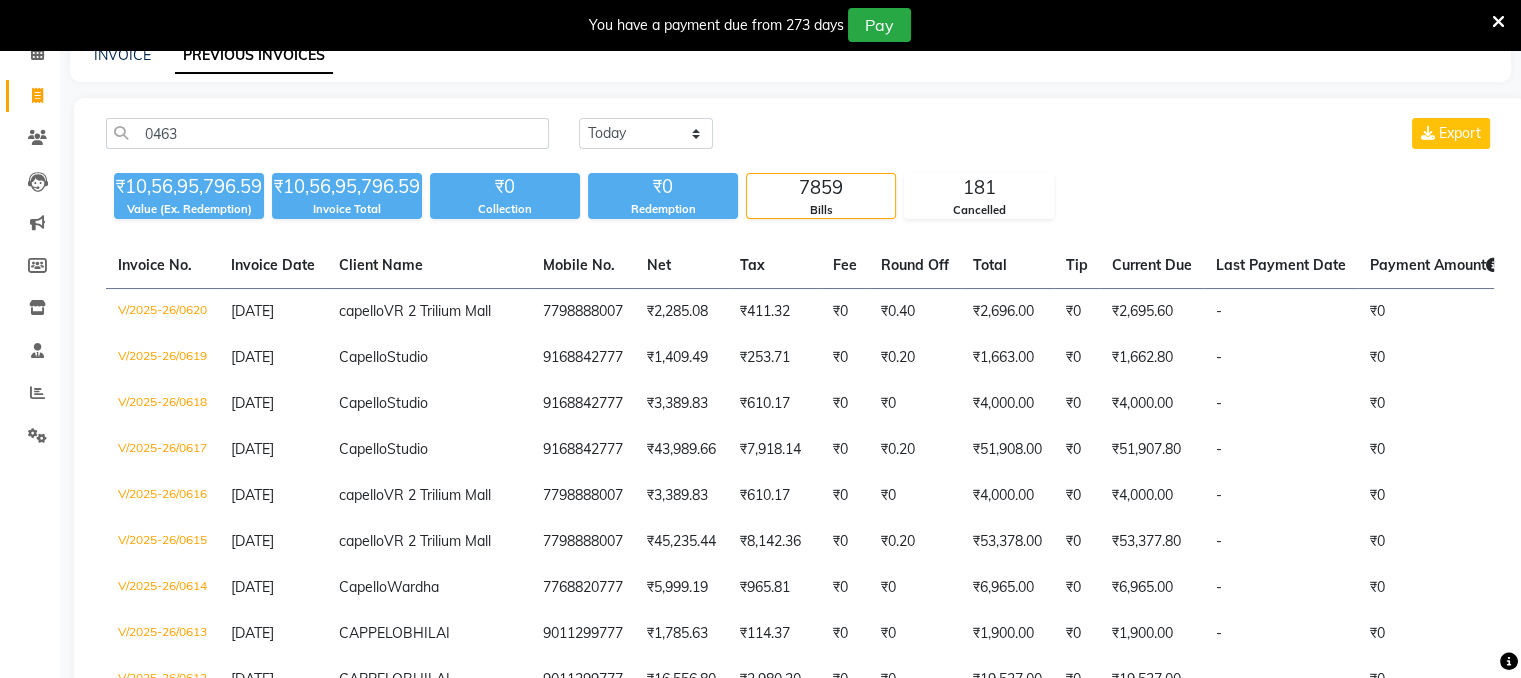 click on "V/2025-26/0620" 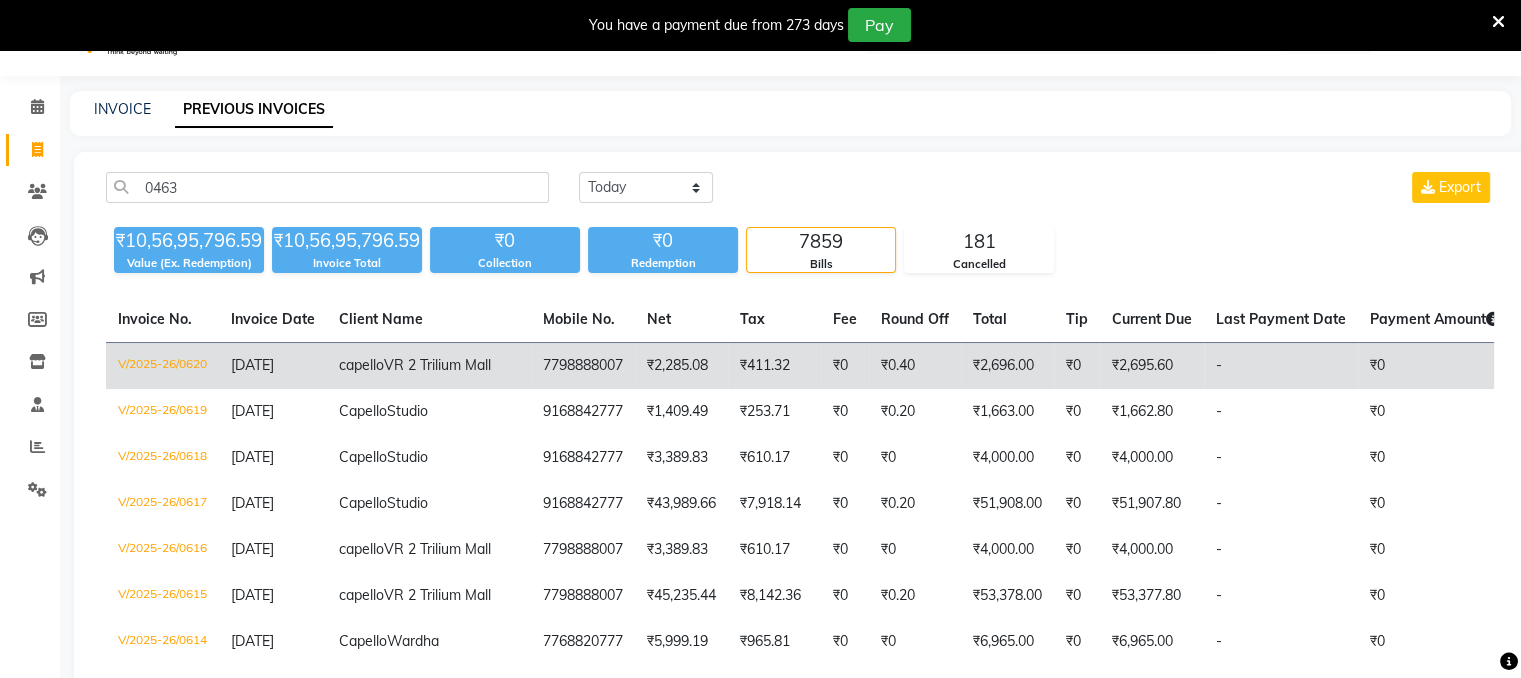scroll, scrollTop: 0, scrollLeft: 0, axis: both 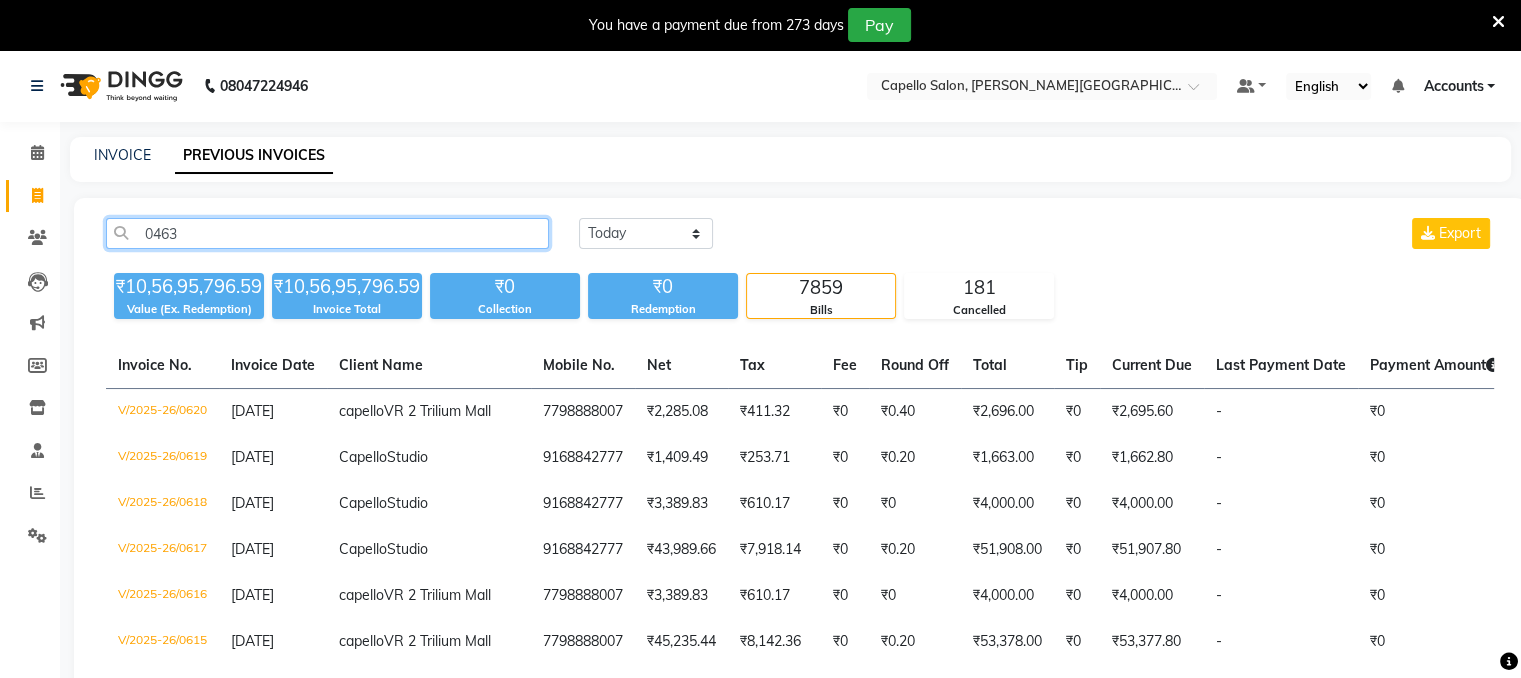 click on "0463" 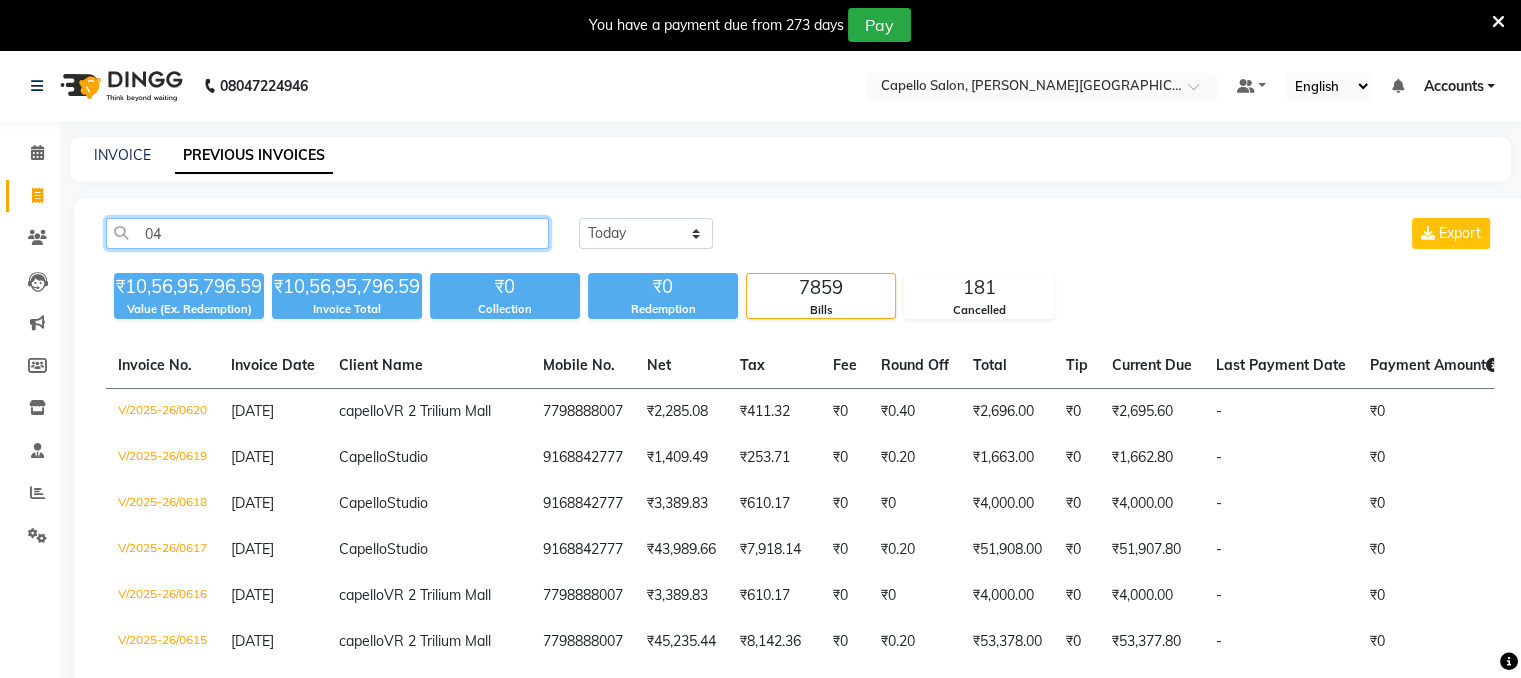 type on "0" 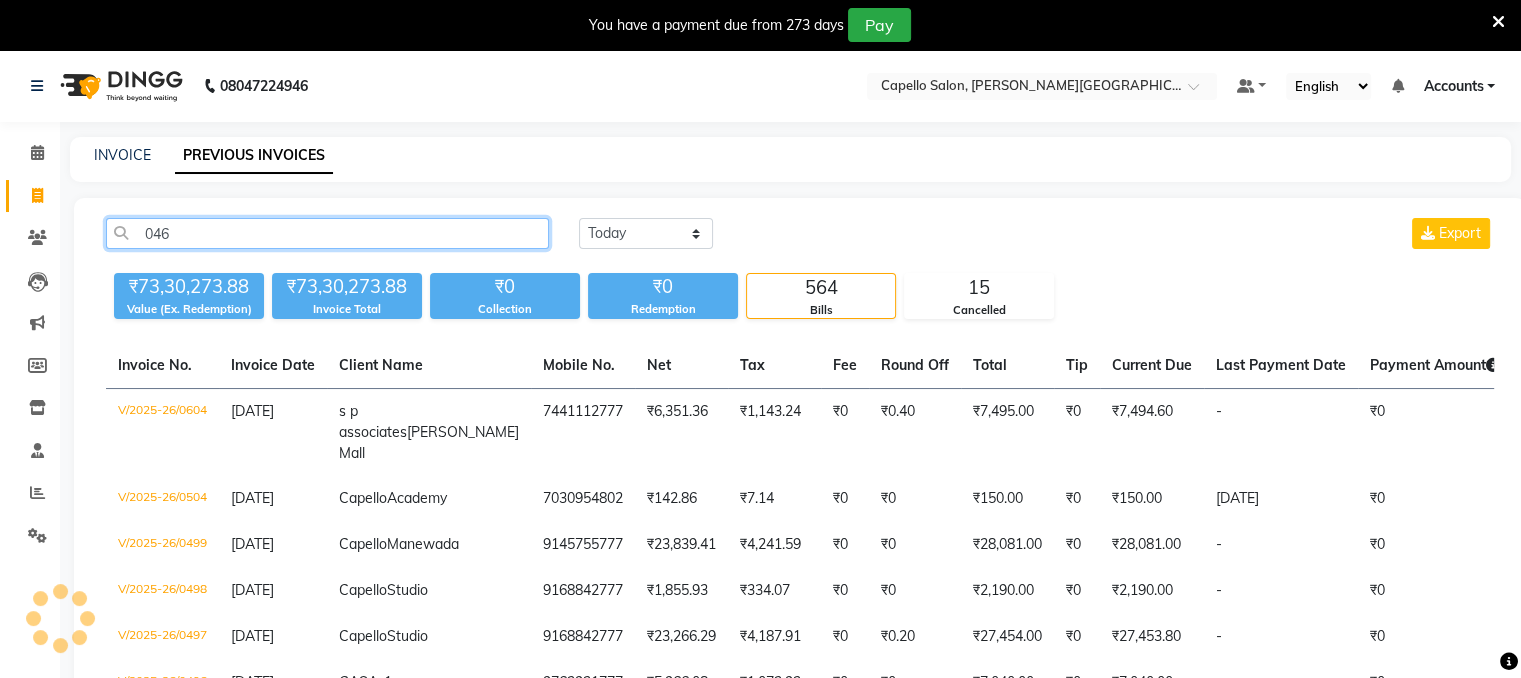 type on "0463" 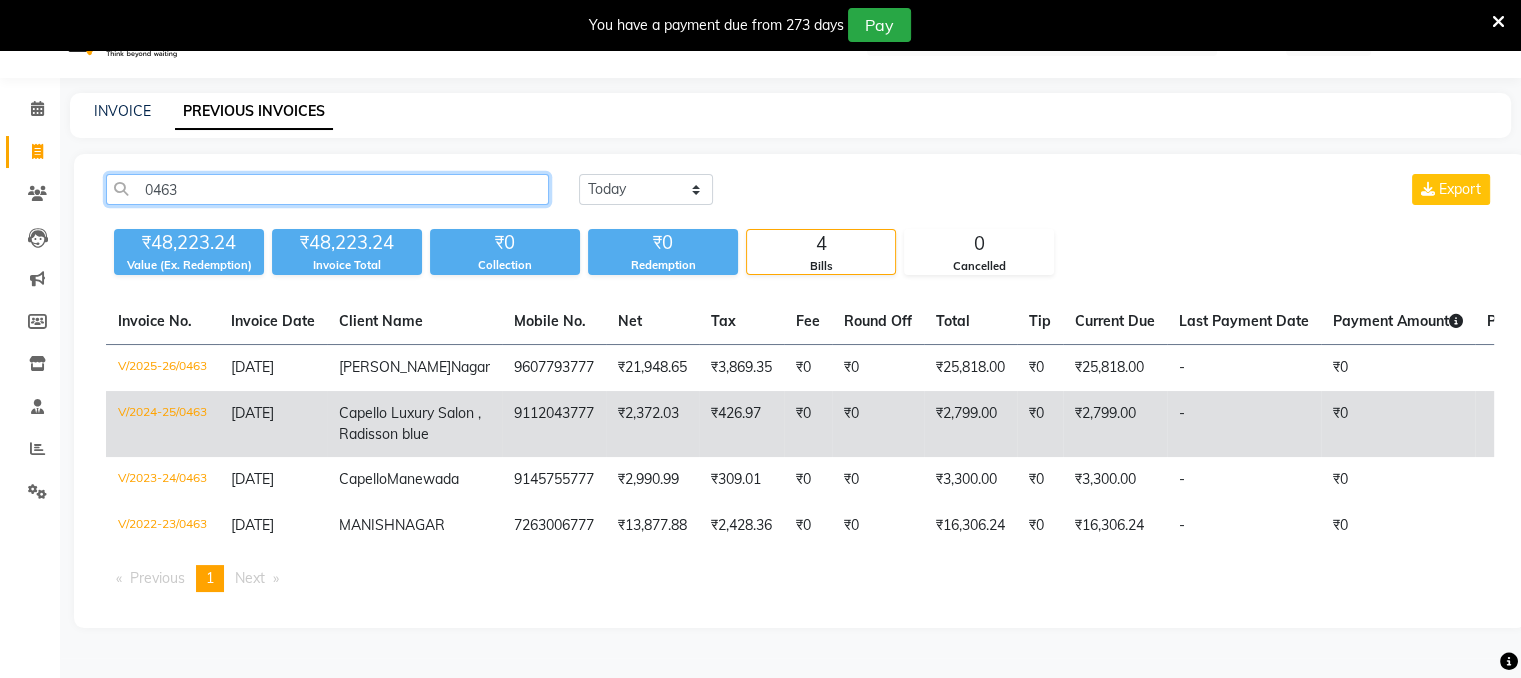 scroll, scrollTop: 0, scrollLeft: 0, axis: both 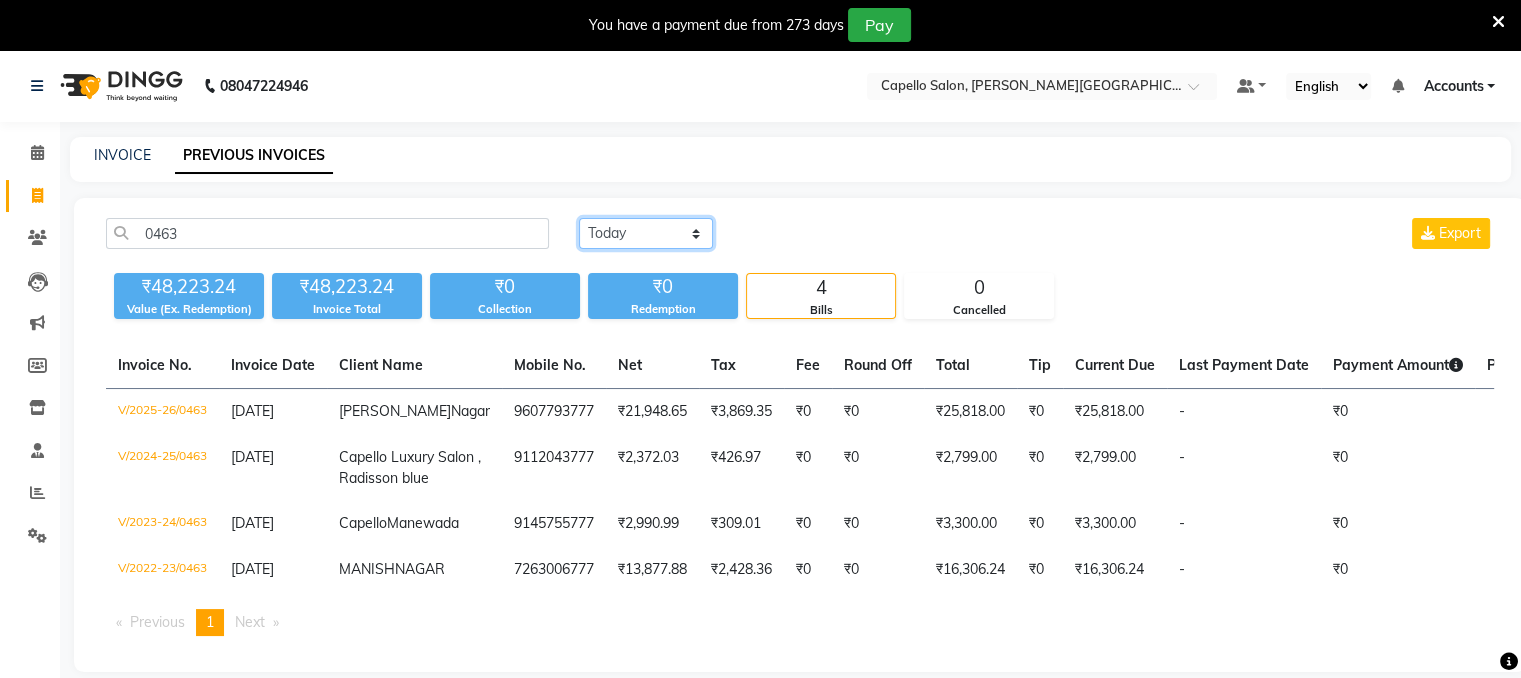 click on "Today Yesterday Custom Range" 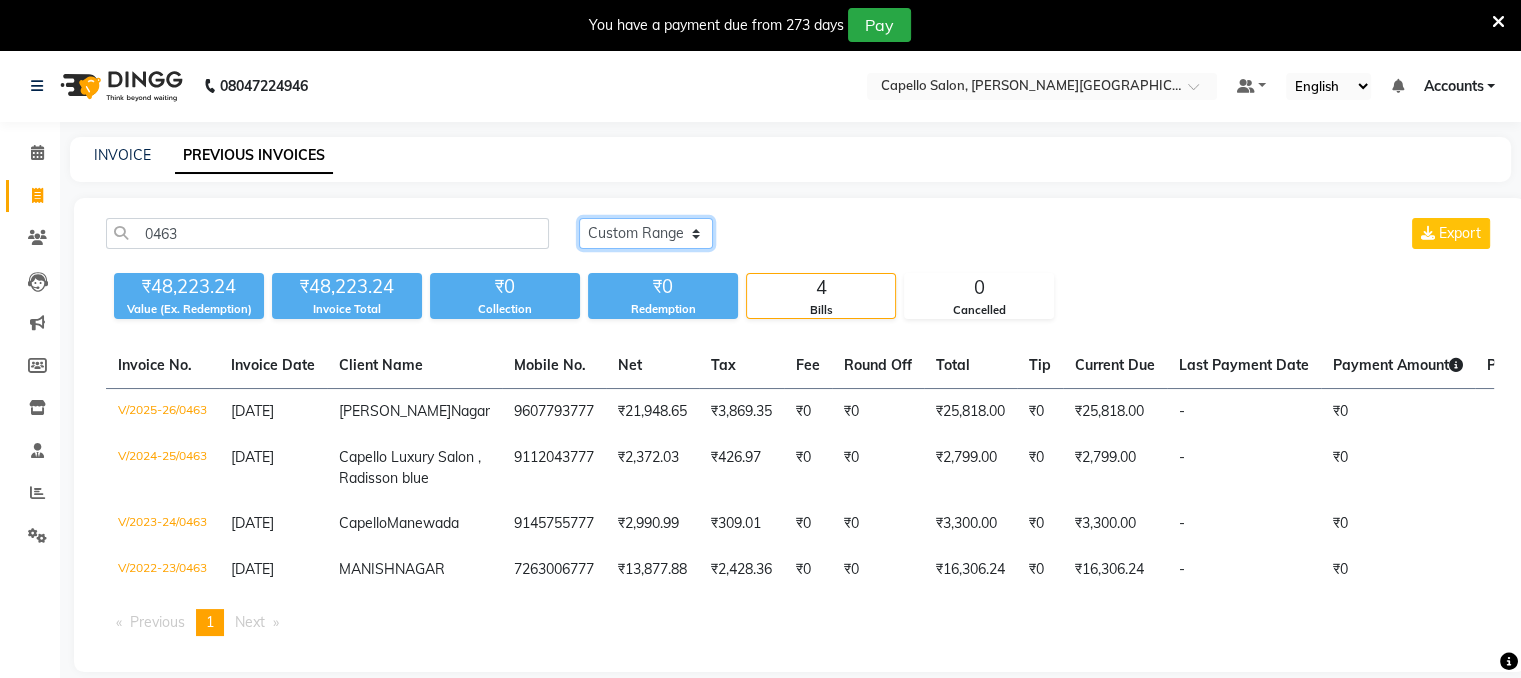 click on "Today Yesterday Custom Range" 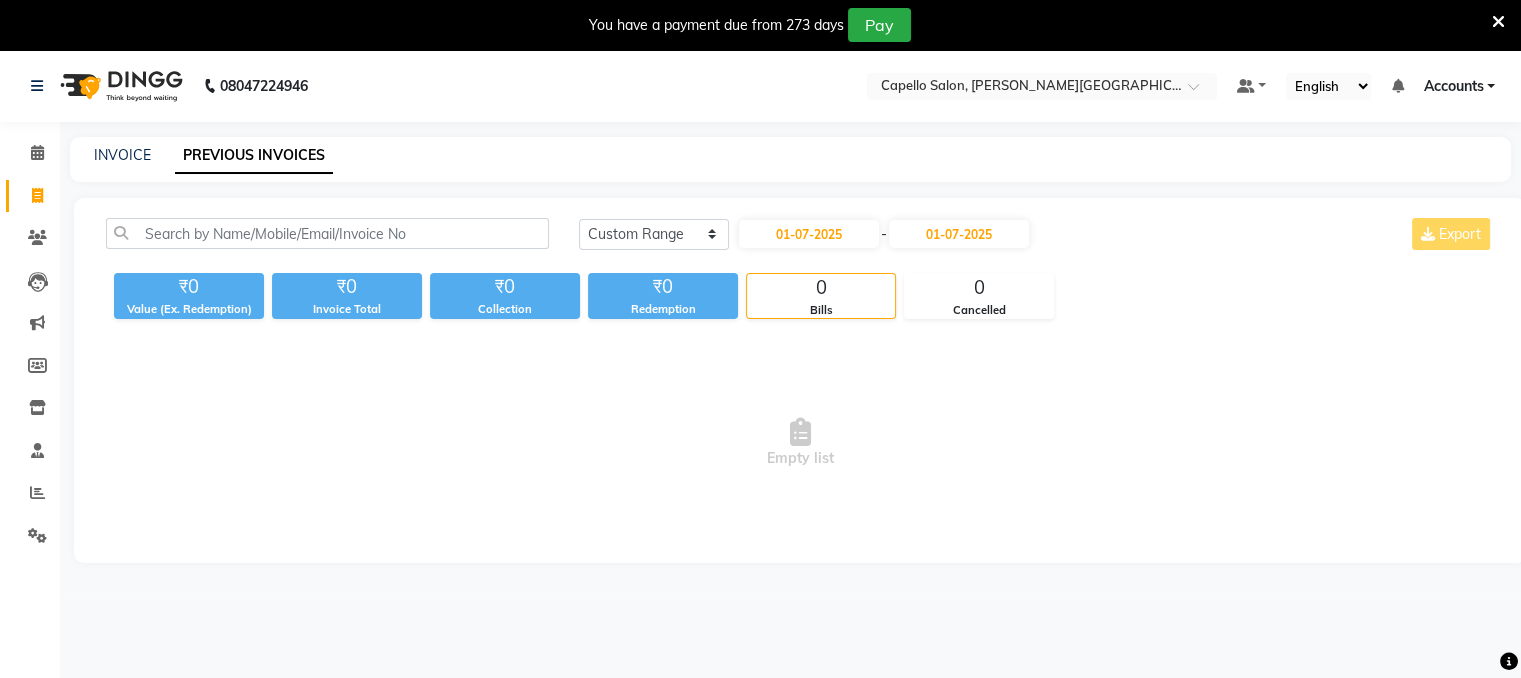 click on "Today Yesterday Custom Range 01-07-2025 - 01-07-2025 Export ₹0 Value (Ex. Redemption) ₹0 Invoice Total  ₹0 Collection ₹0 Redemption 0 Bills 0 Cancelled  Empty list" 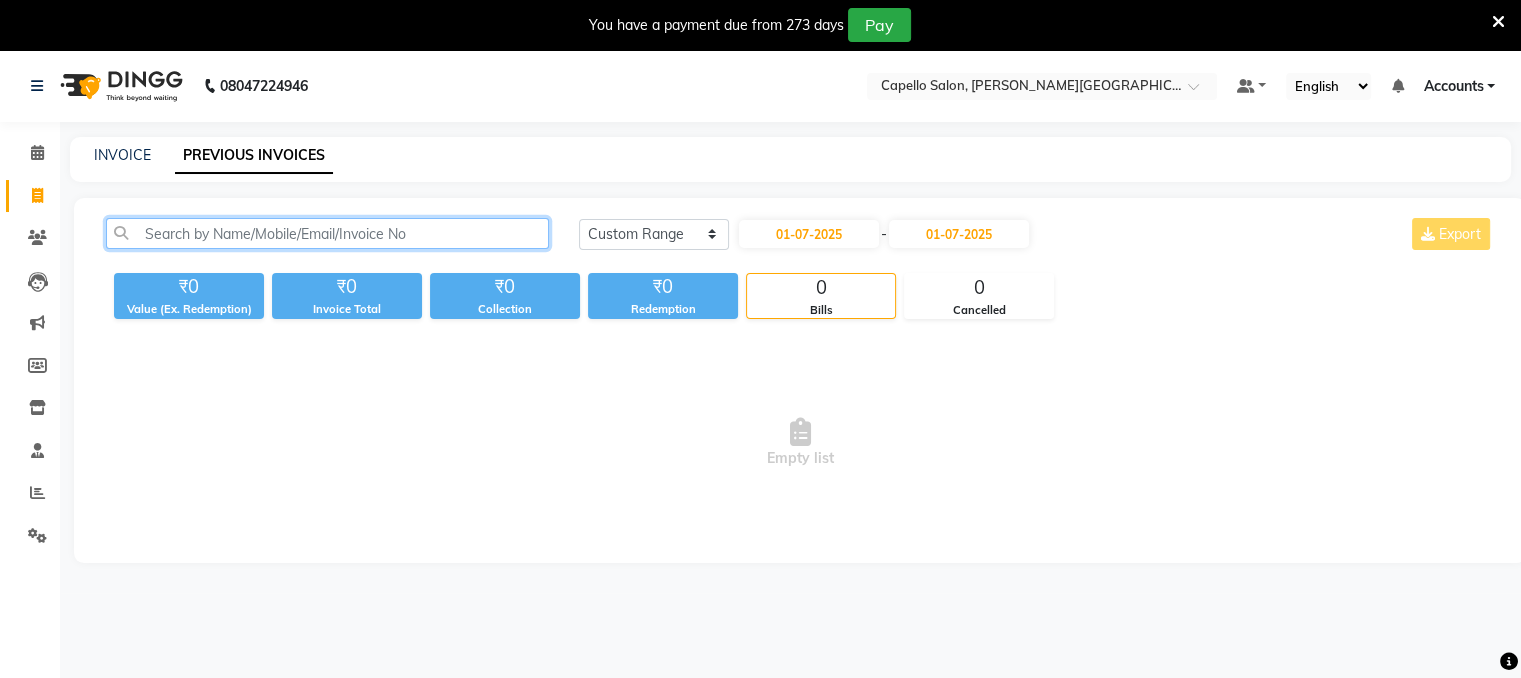 click 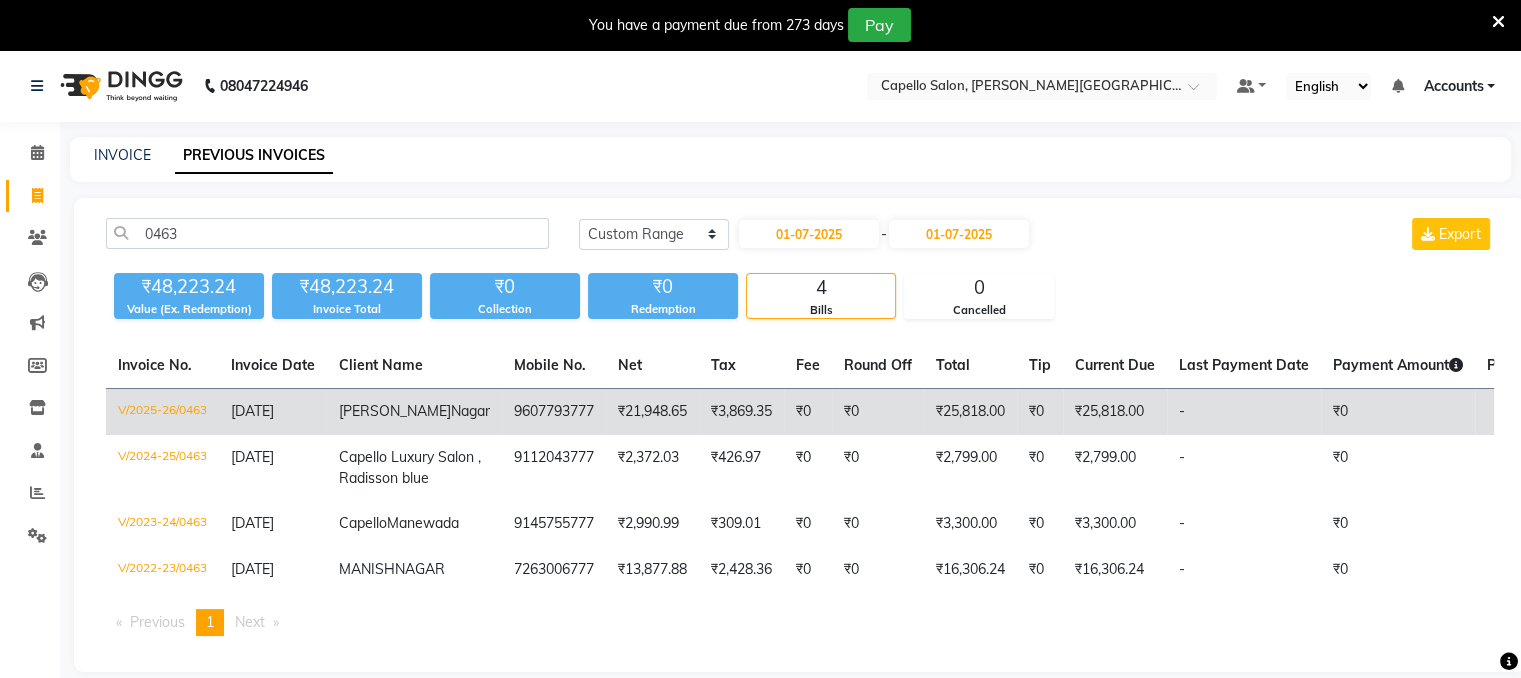 click on "V/2025-26/0463" 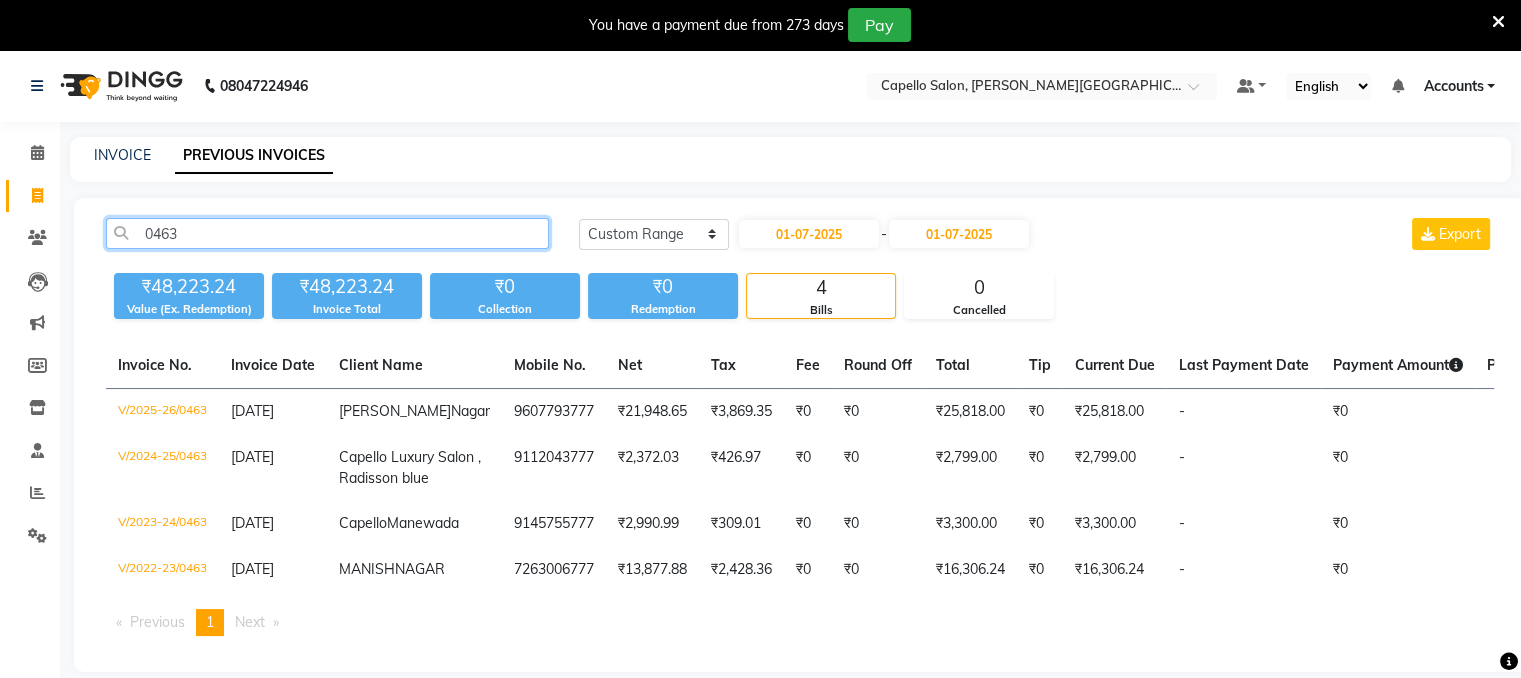 drag, startPoint x: 202, startPoint y: 229, endPoint x: 117, endPoint y: 239, distance: 85.58621 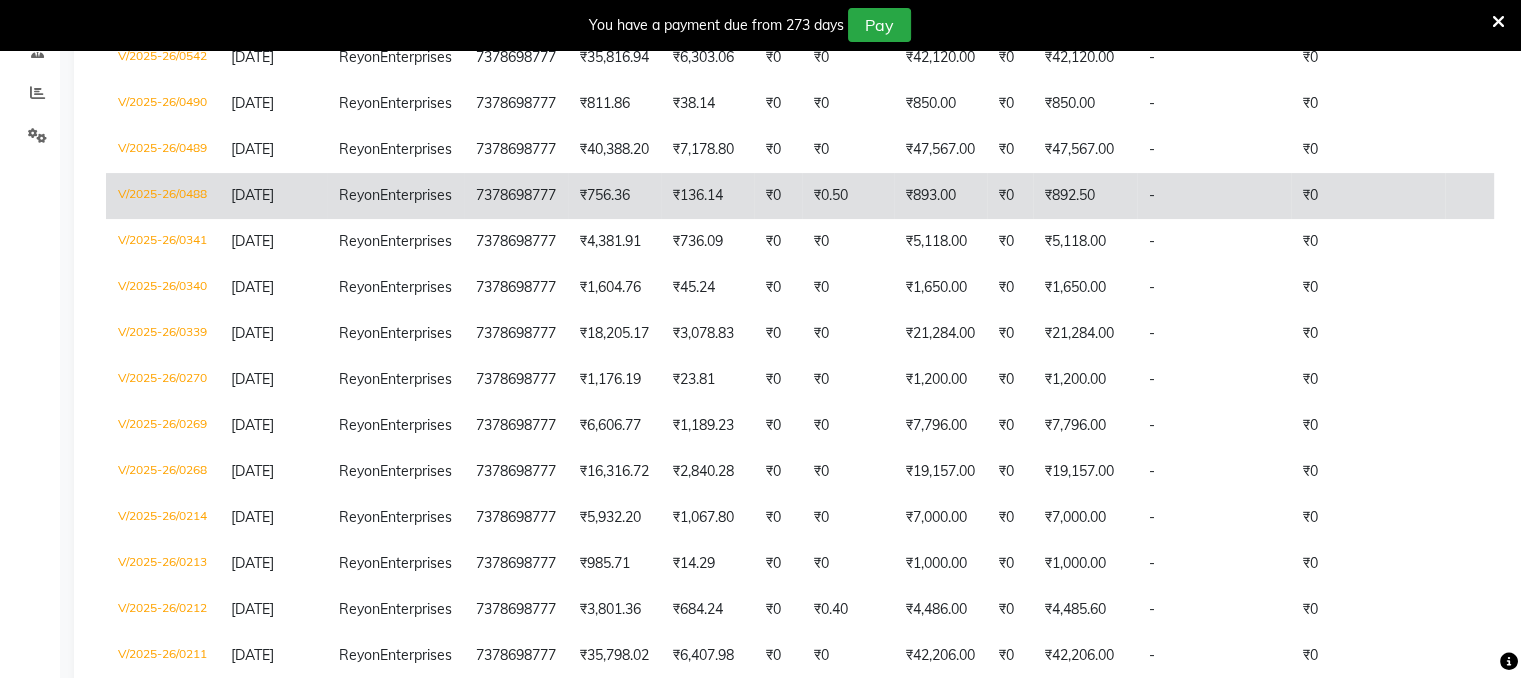 scroll, scrollTop: 300, scrollLeft: 0, axis: vertical 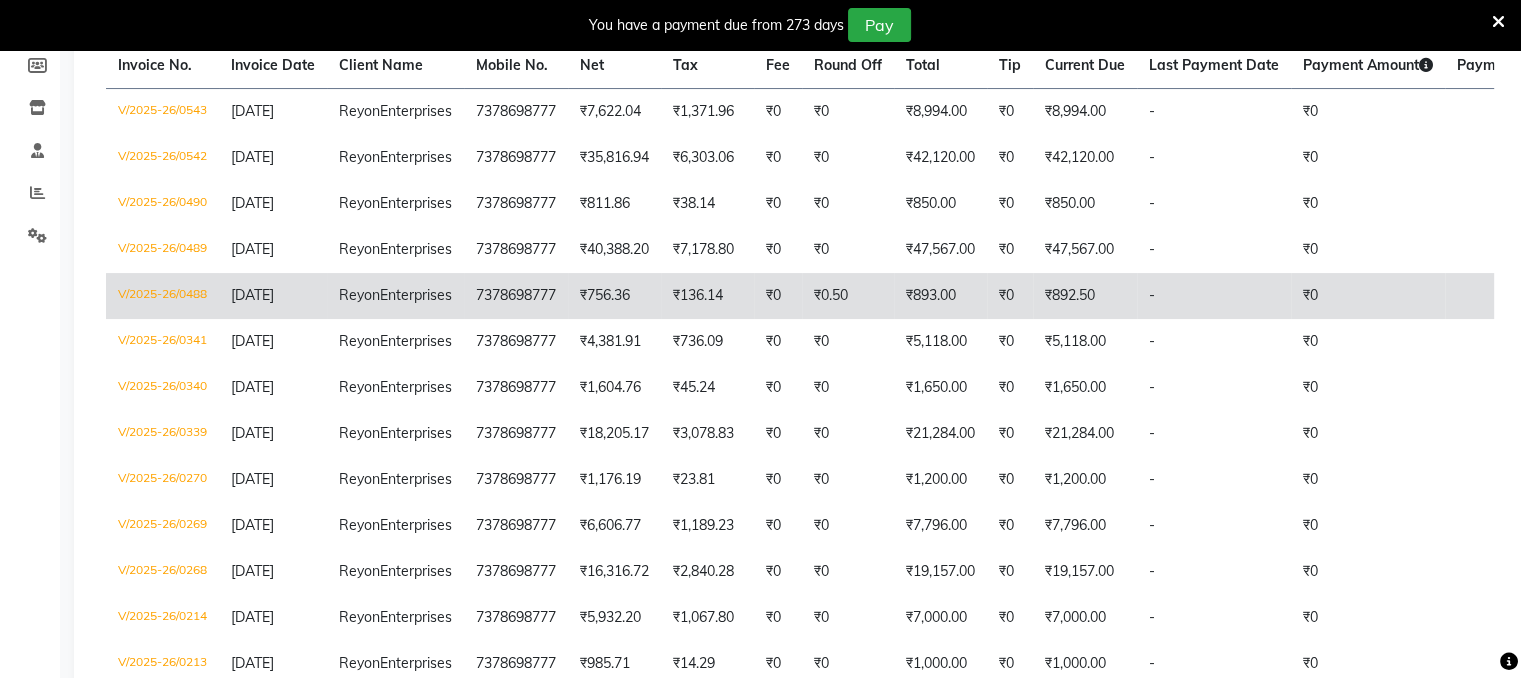 click on "V/2025-26/0488" 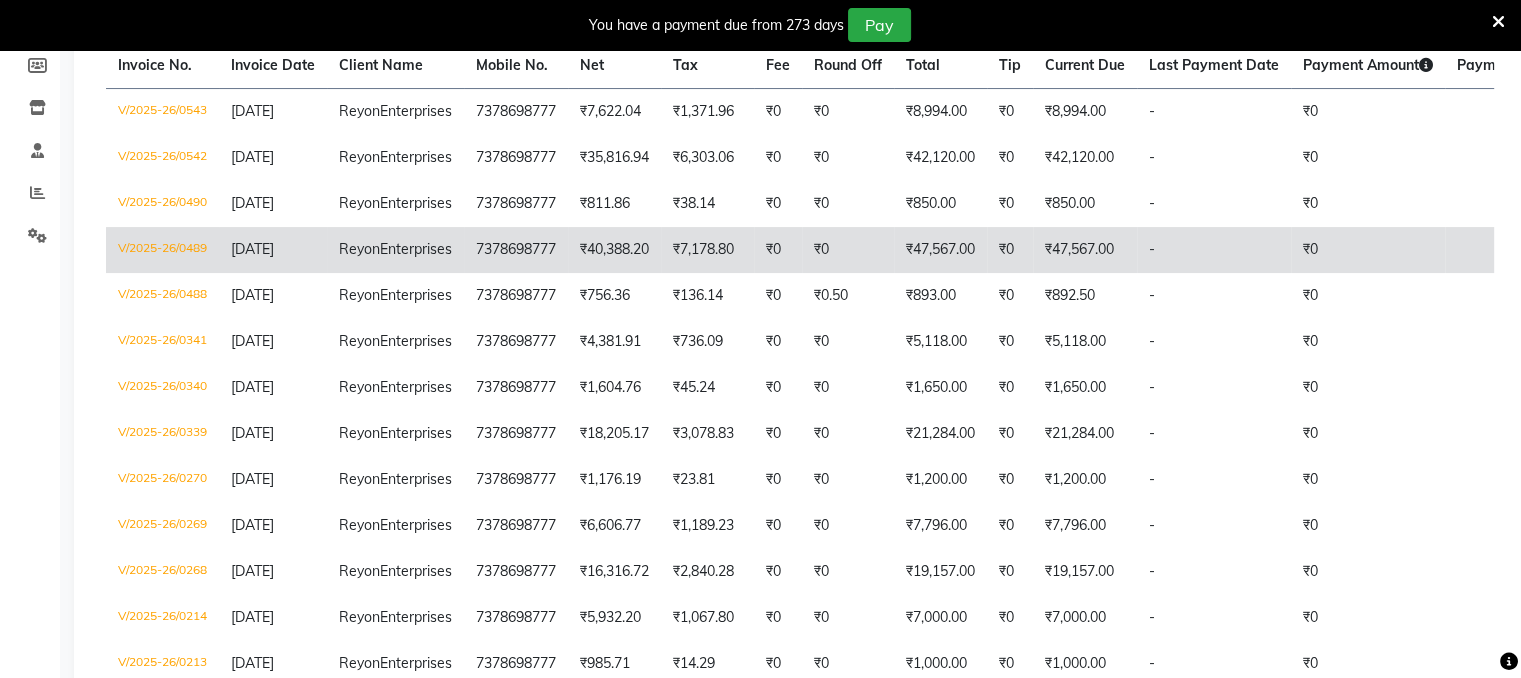 click on "V/2025-26/0489" 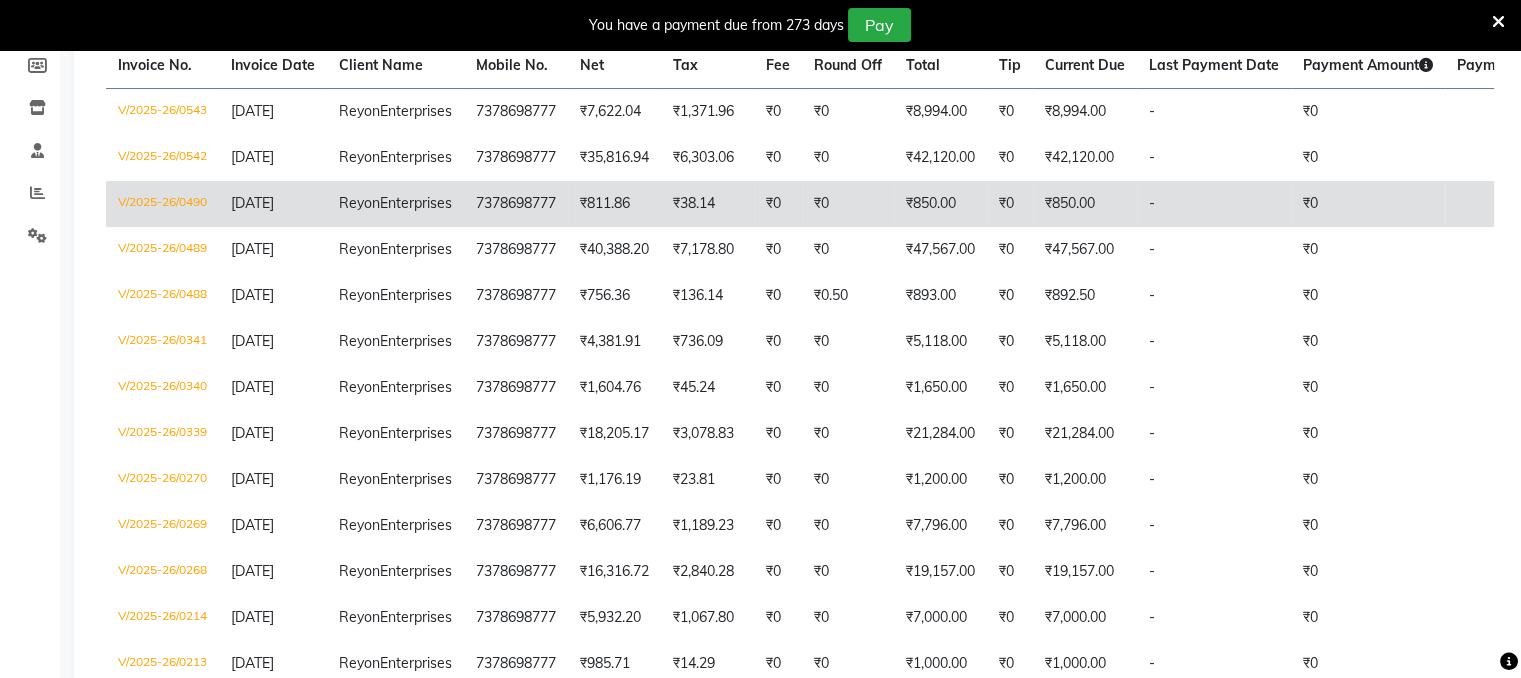 click on "V/2025-26/0490" 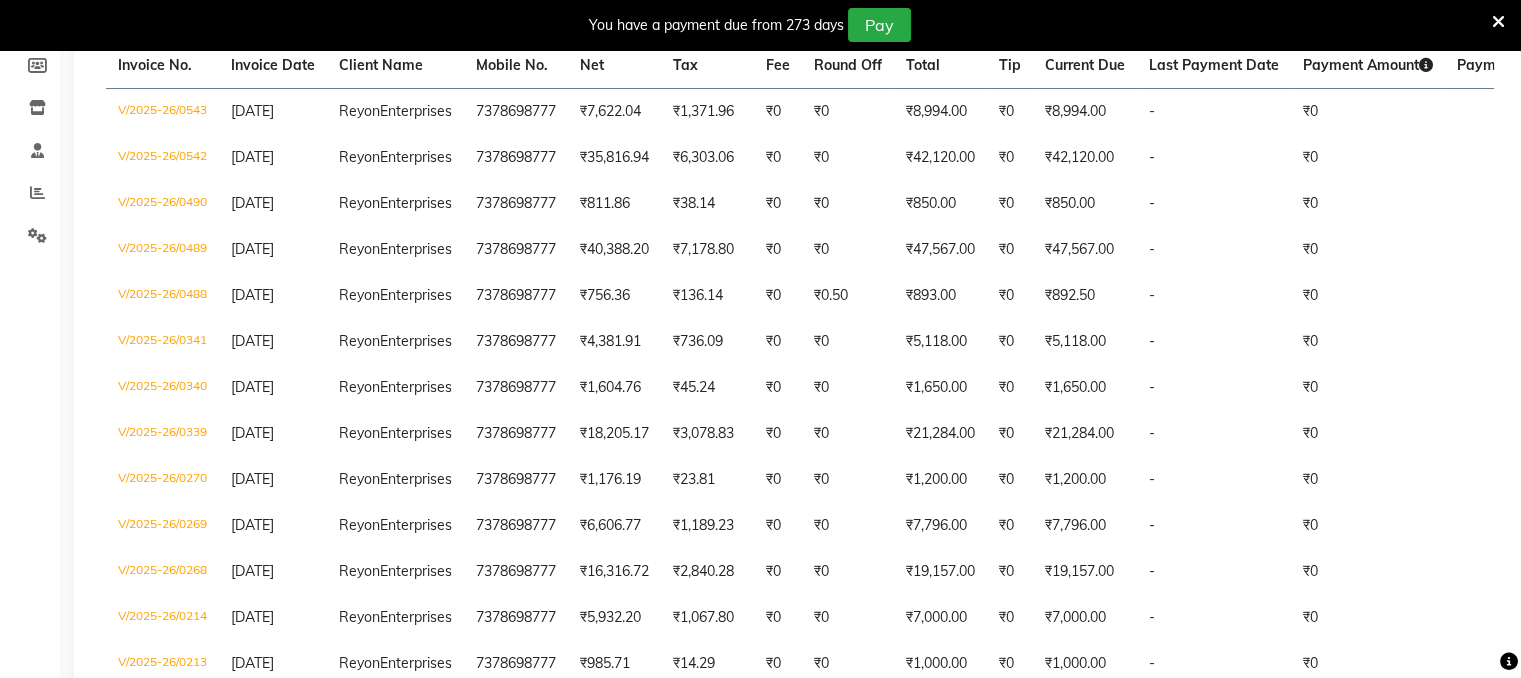 scroll, scrollTop: 0, scrollLeft: 0, axis: both 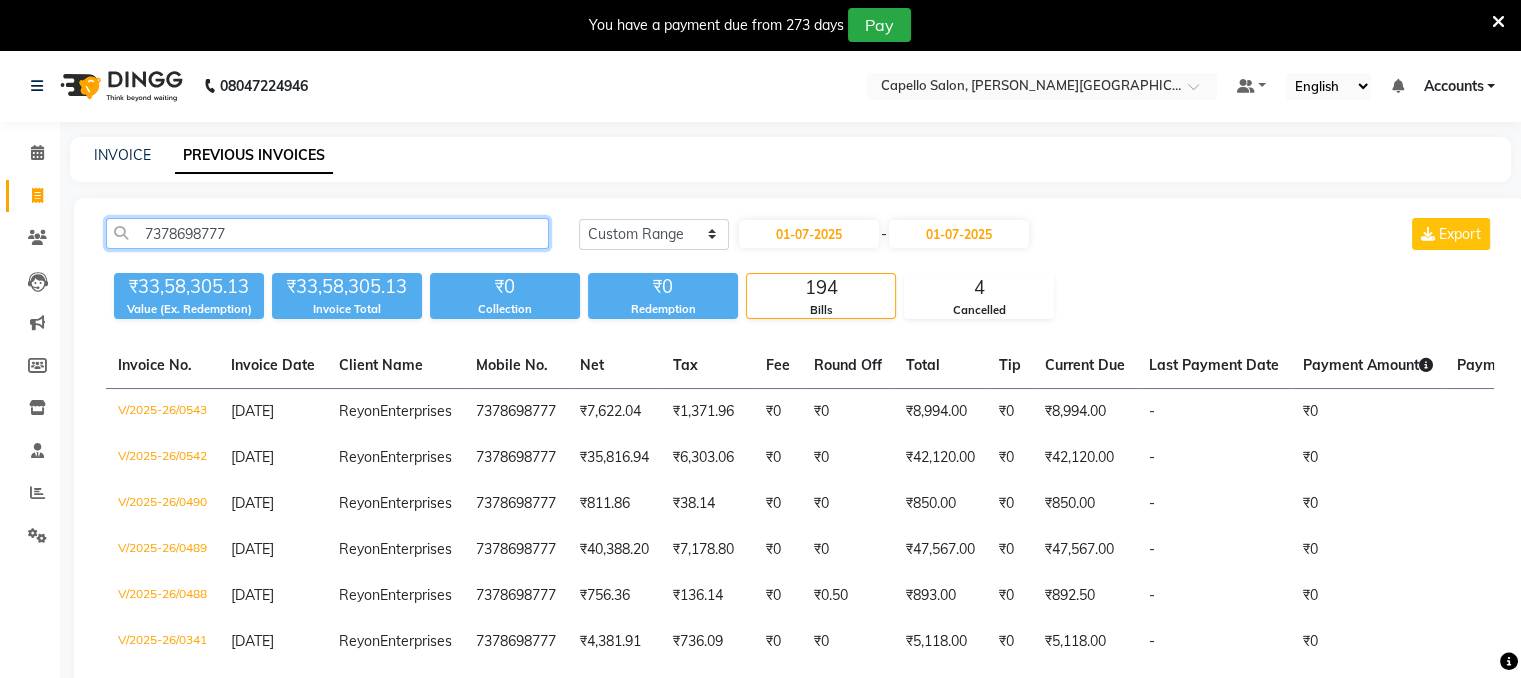 drag, startPoint x: 235, startPoint y: 230, endPoint x: 2, endPoint y: 265, distance: 235.61409 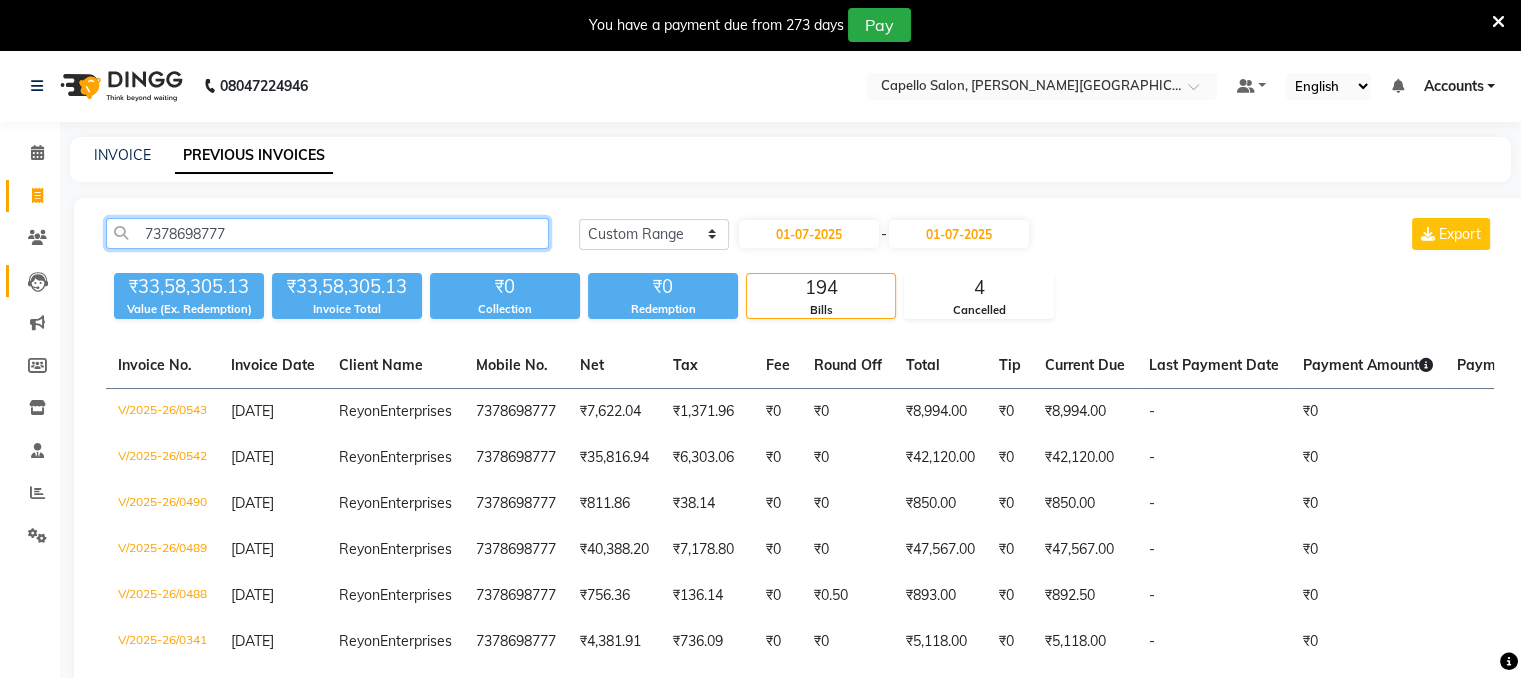paste on "9145755" 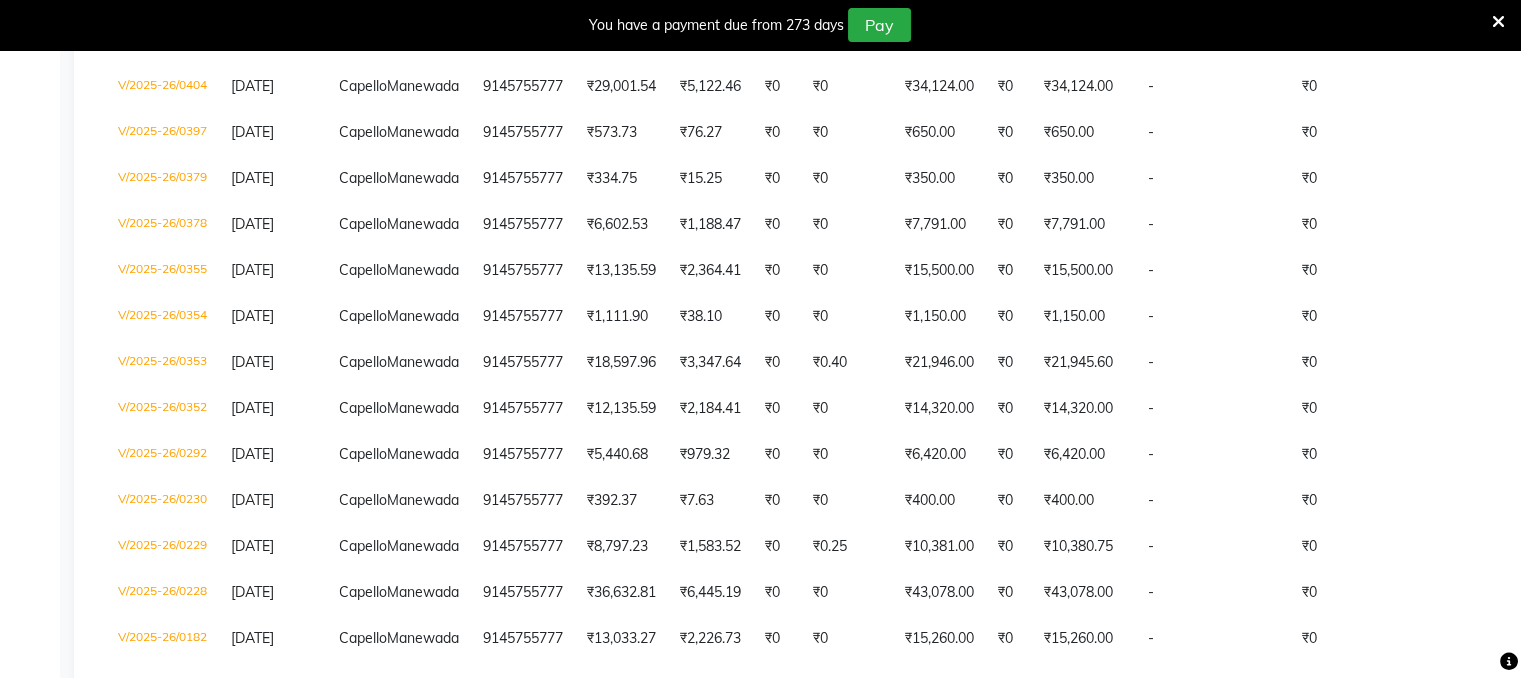 scroll, scrollTop: 1200, scrollLeft: 0, axis: vertical 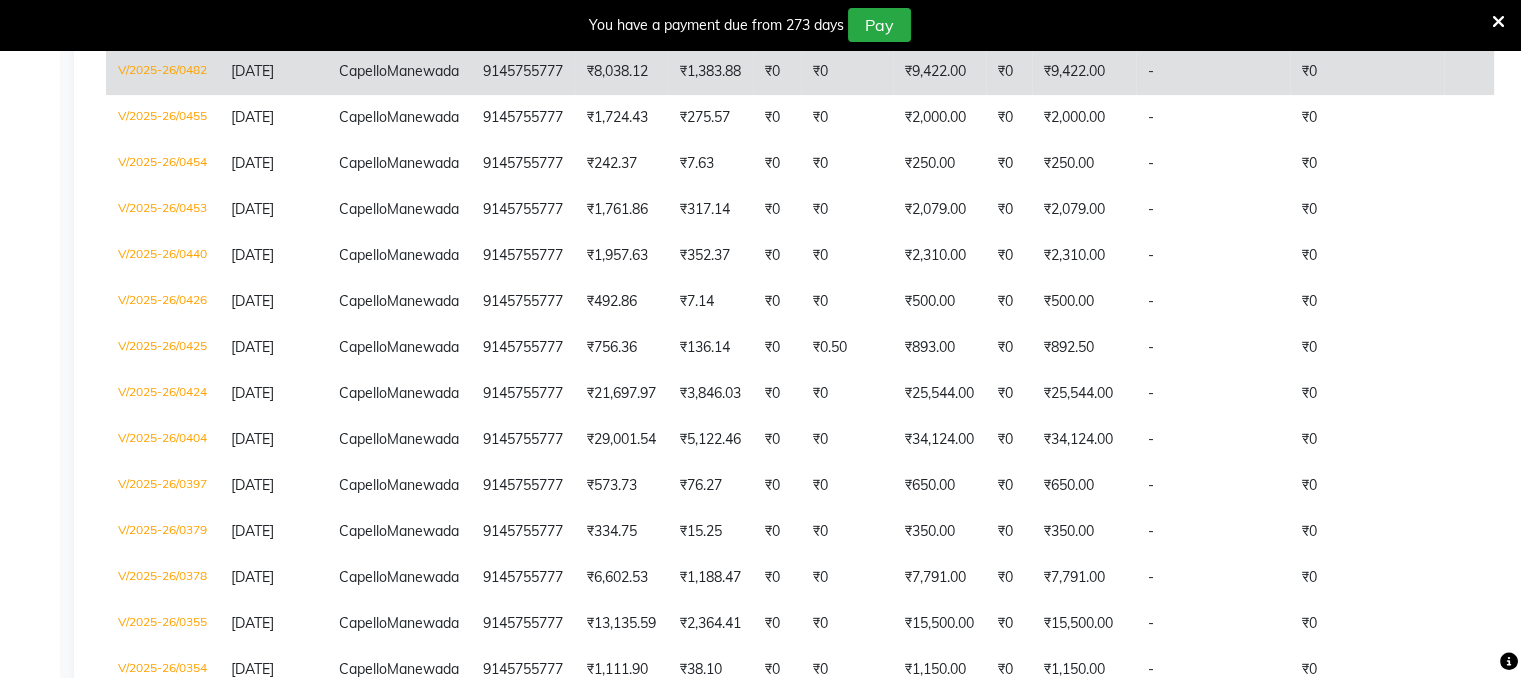 click on "V/2025-26/0482" 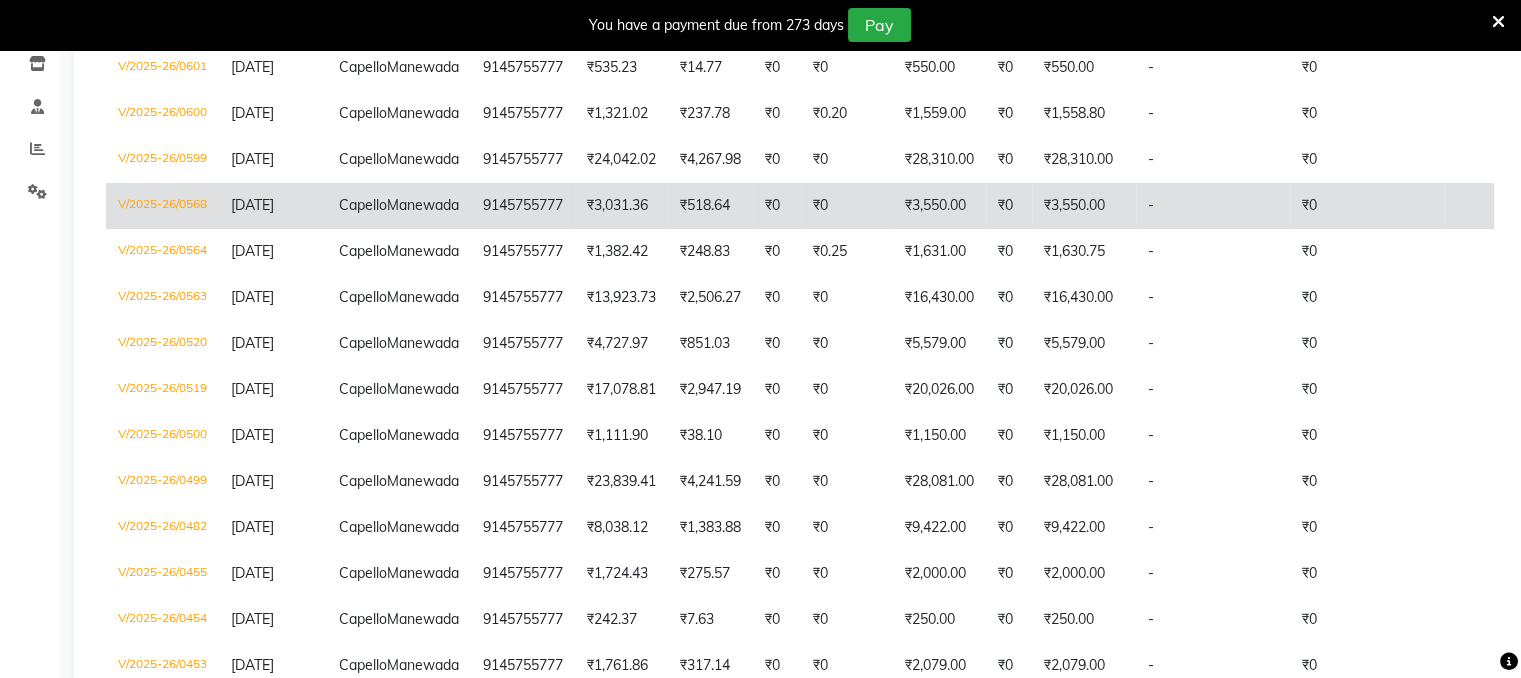scroll, scrollTop: 300, scrollLeft: 0, axis: vertical 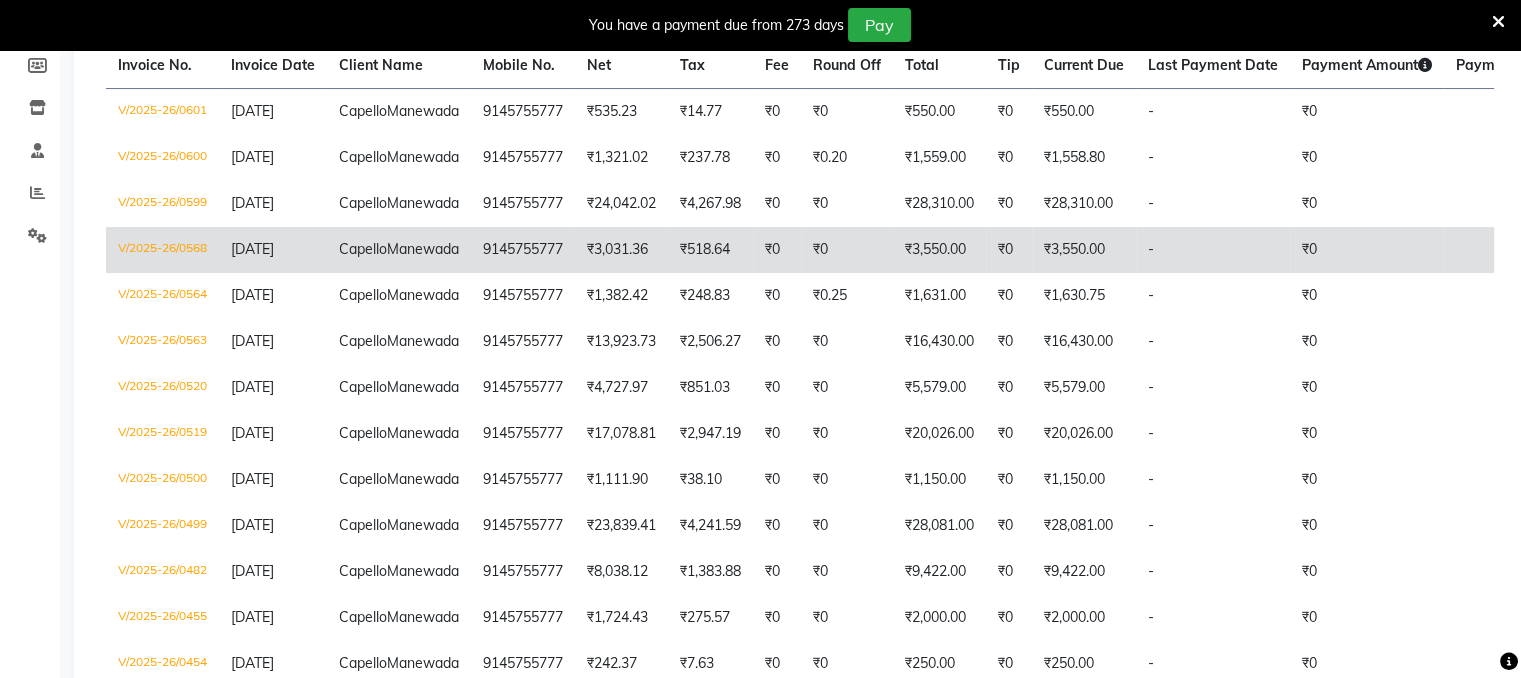 click on "V/2025-26/0568" 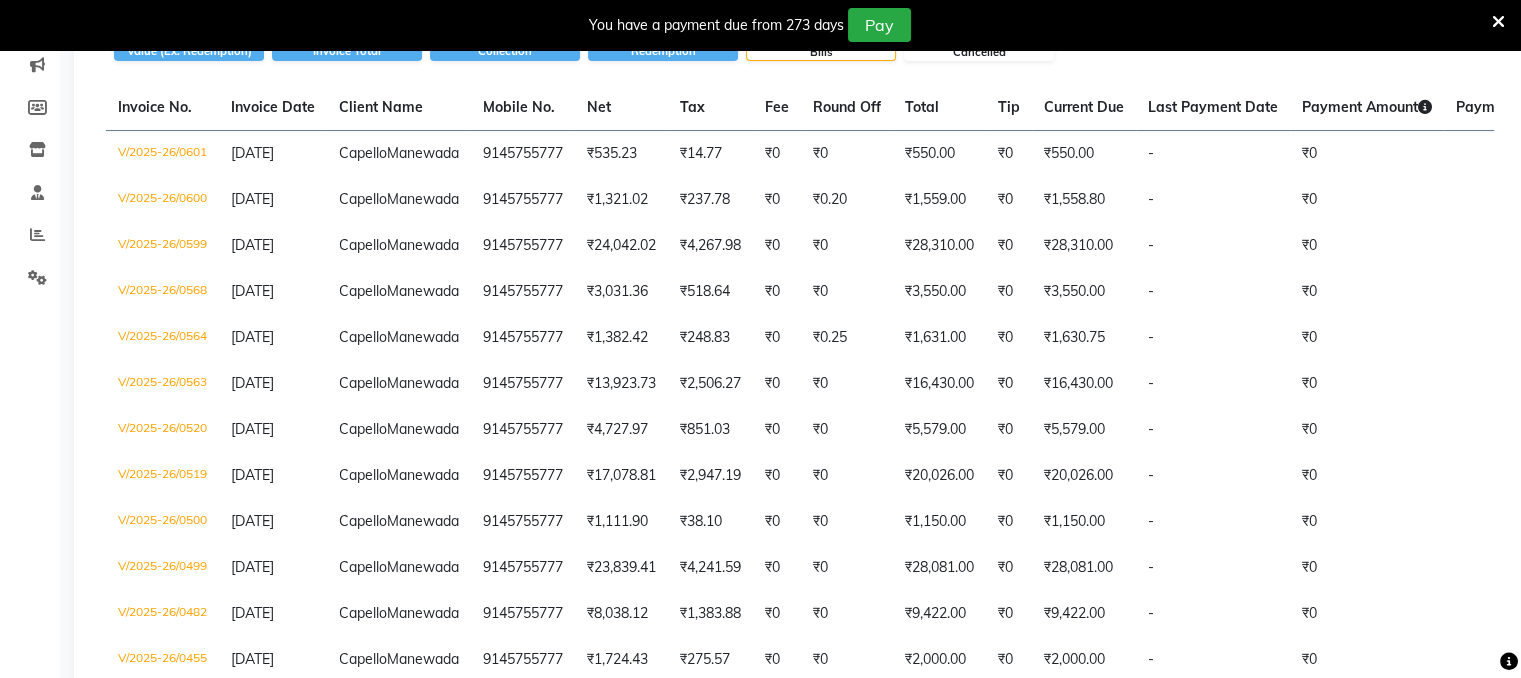 scroll, scrollTop: 0, scrollLeft: 0, axis: both 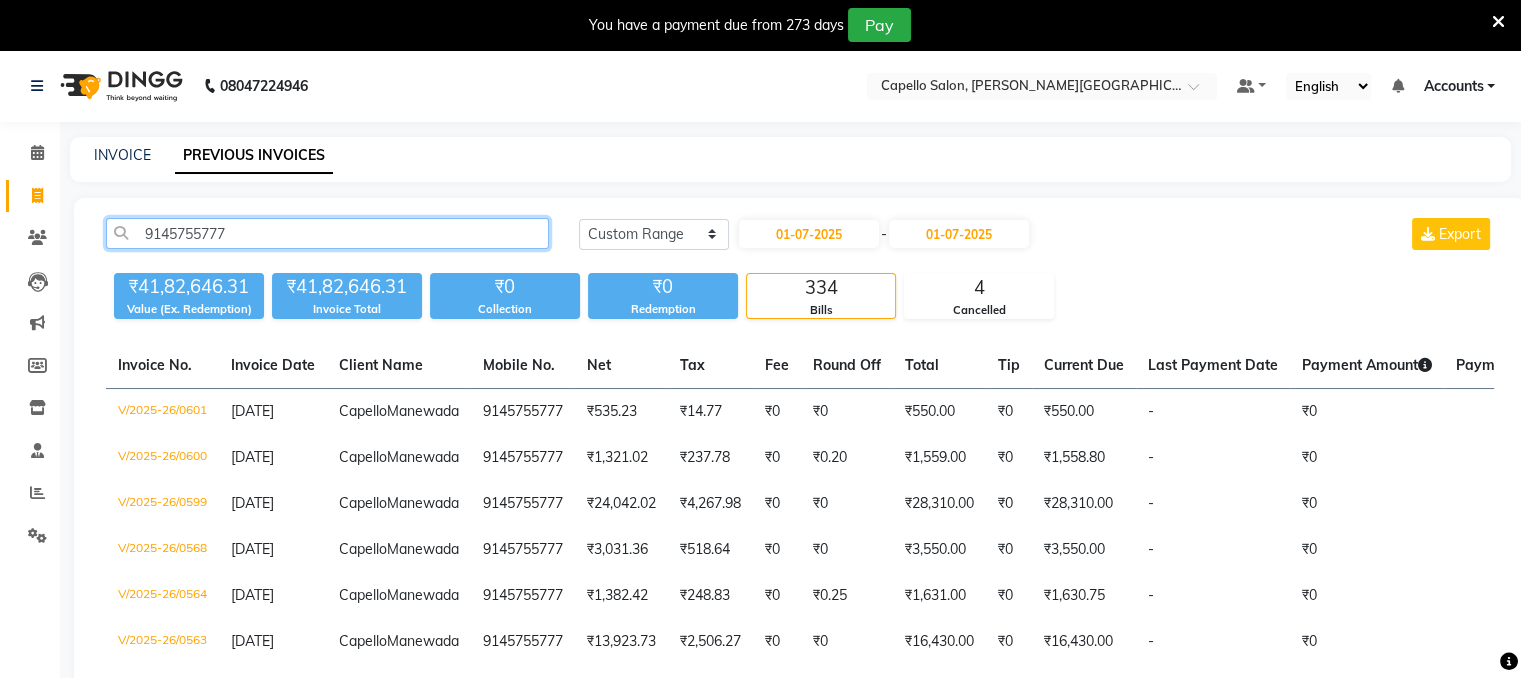 click on "9145755777" 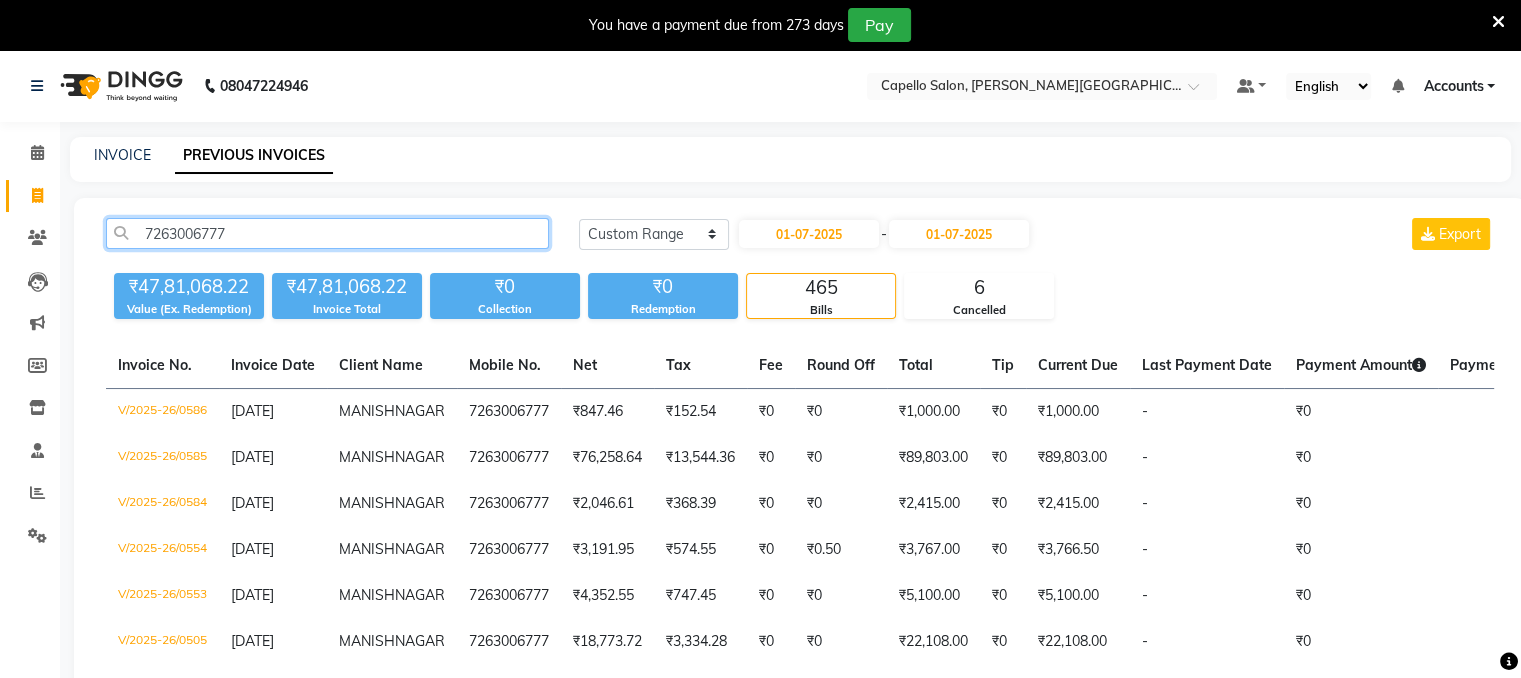 type on "7263006777" 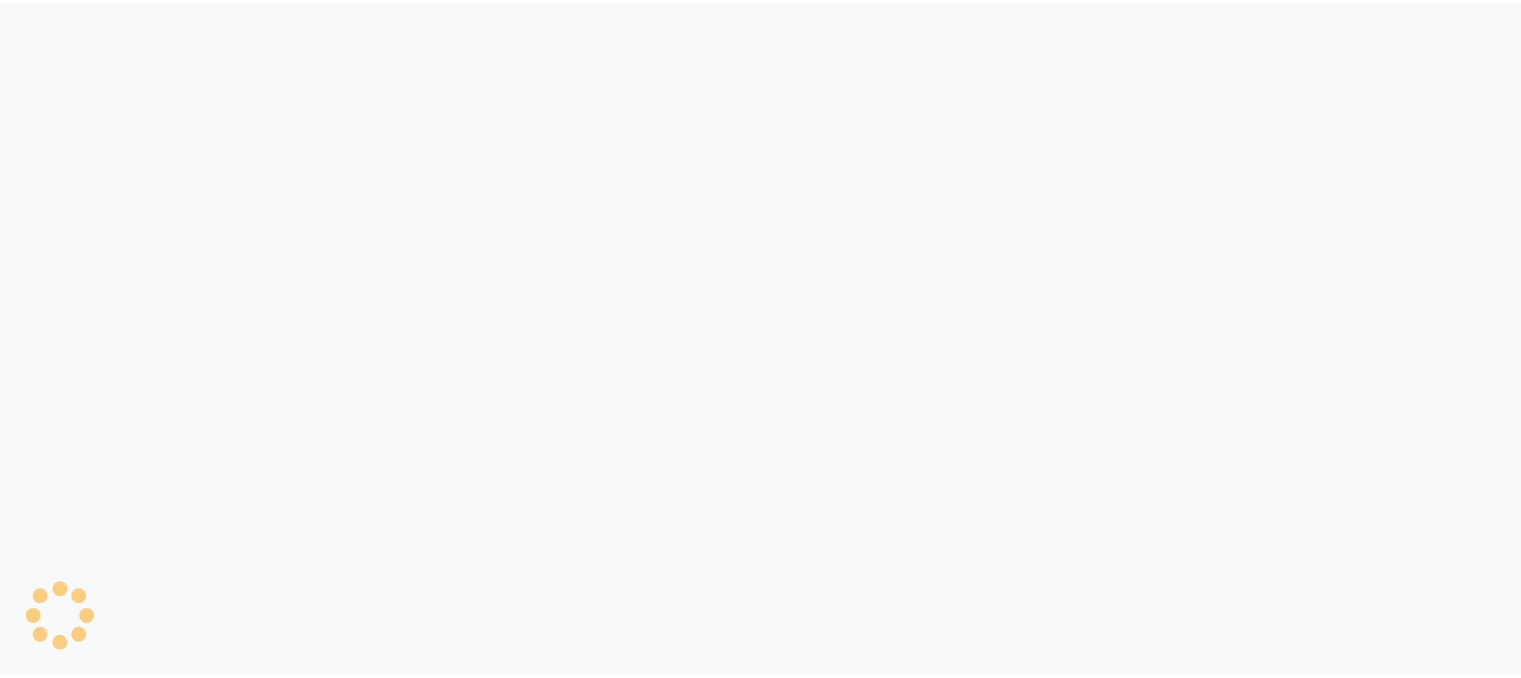 scroll, scrollTop: 0, scrollLeft: 0, axis: both 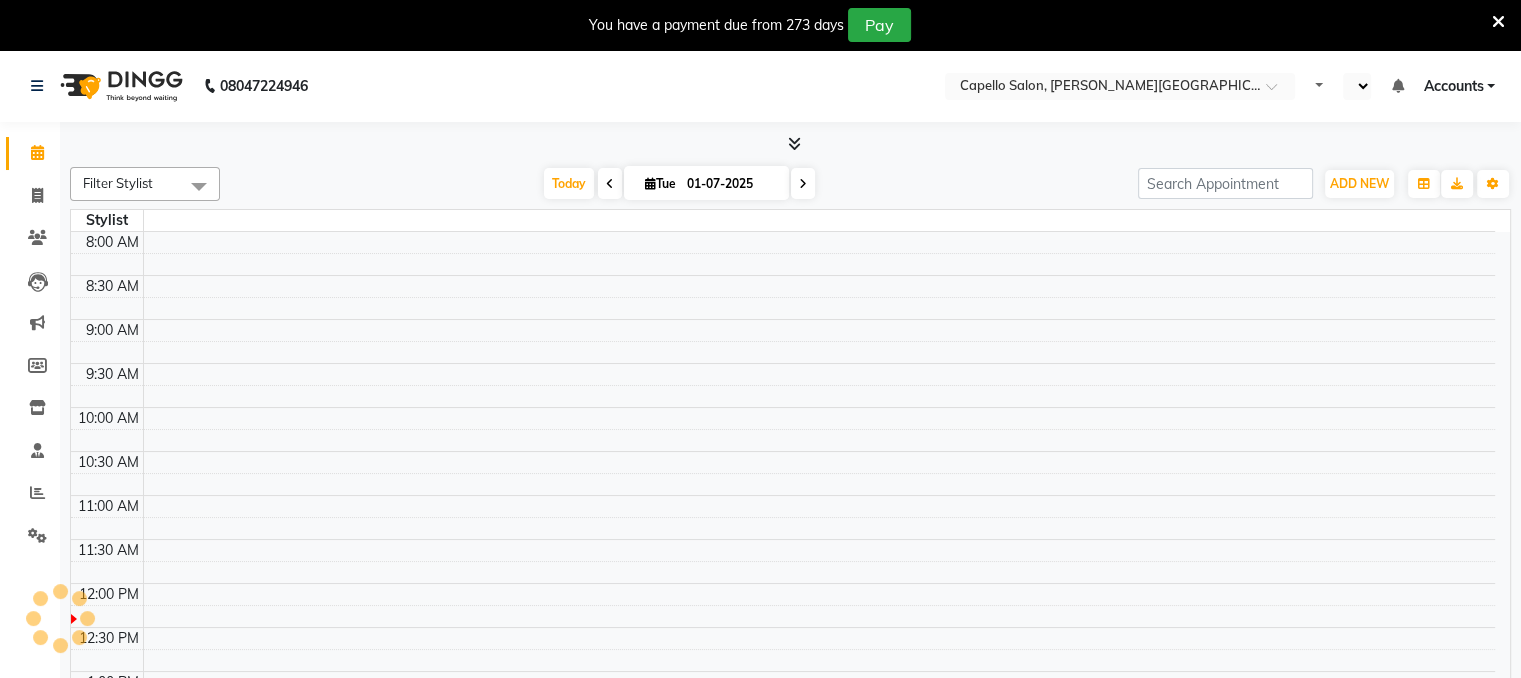 select on "en" 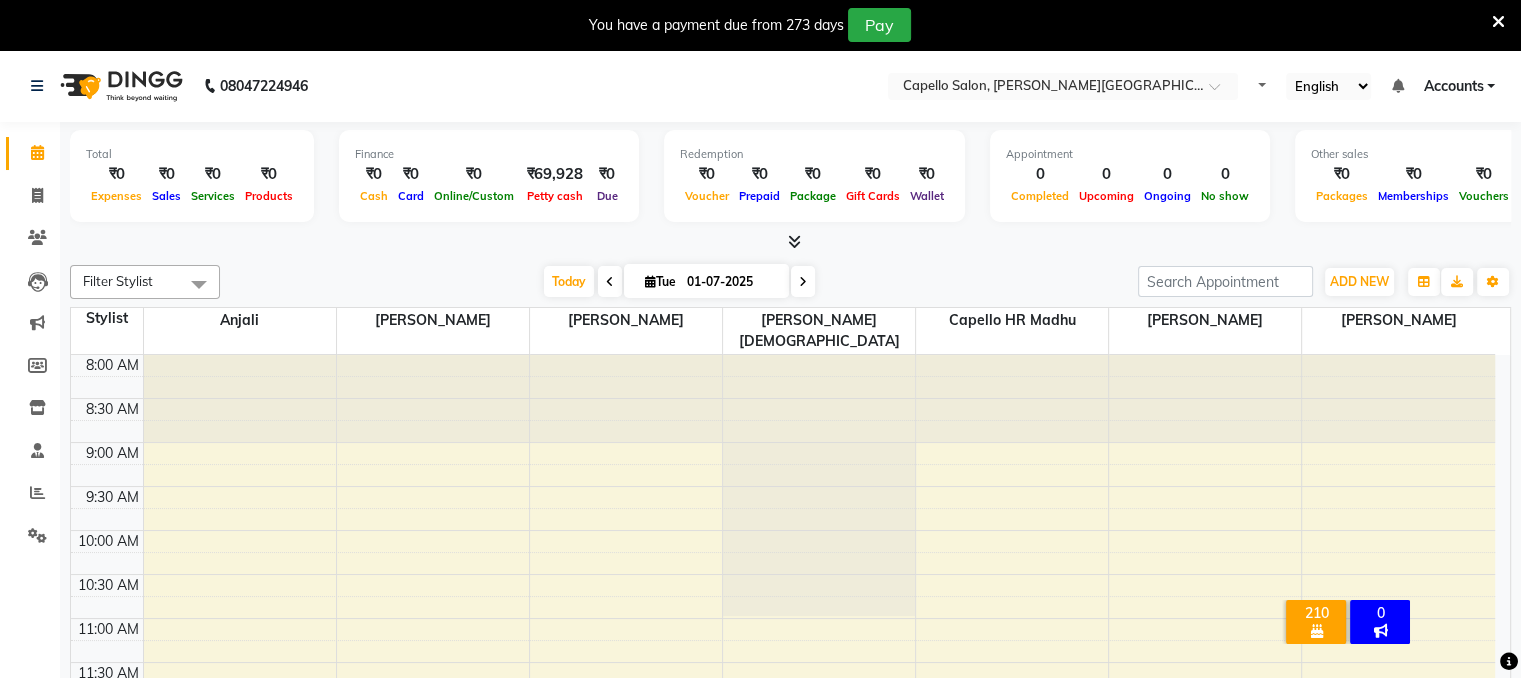 scroll, scrollTop: 350, scrollLeft: 0, axis: vertical 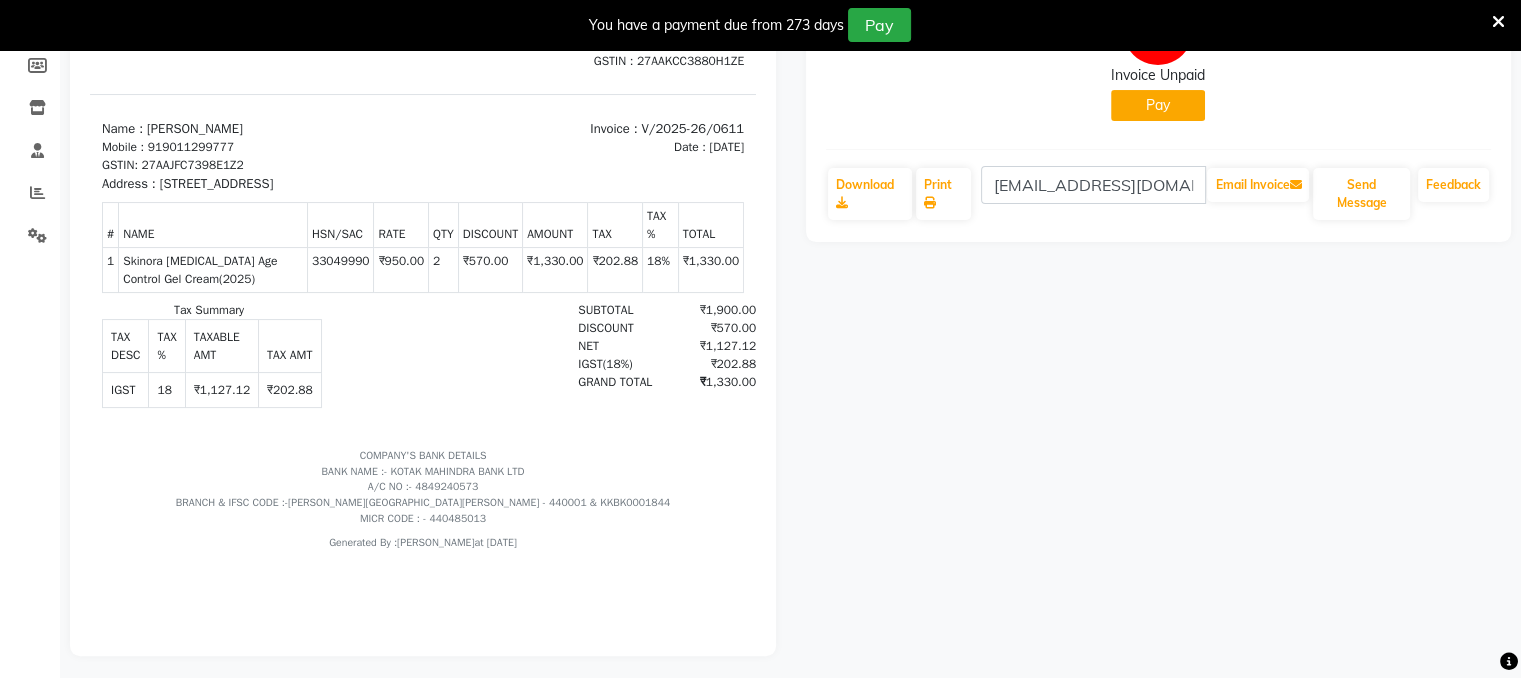 click on "₹1,330.00" at bounding box center (708, 382) 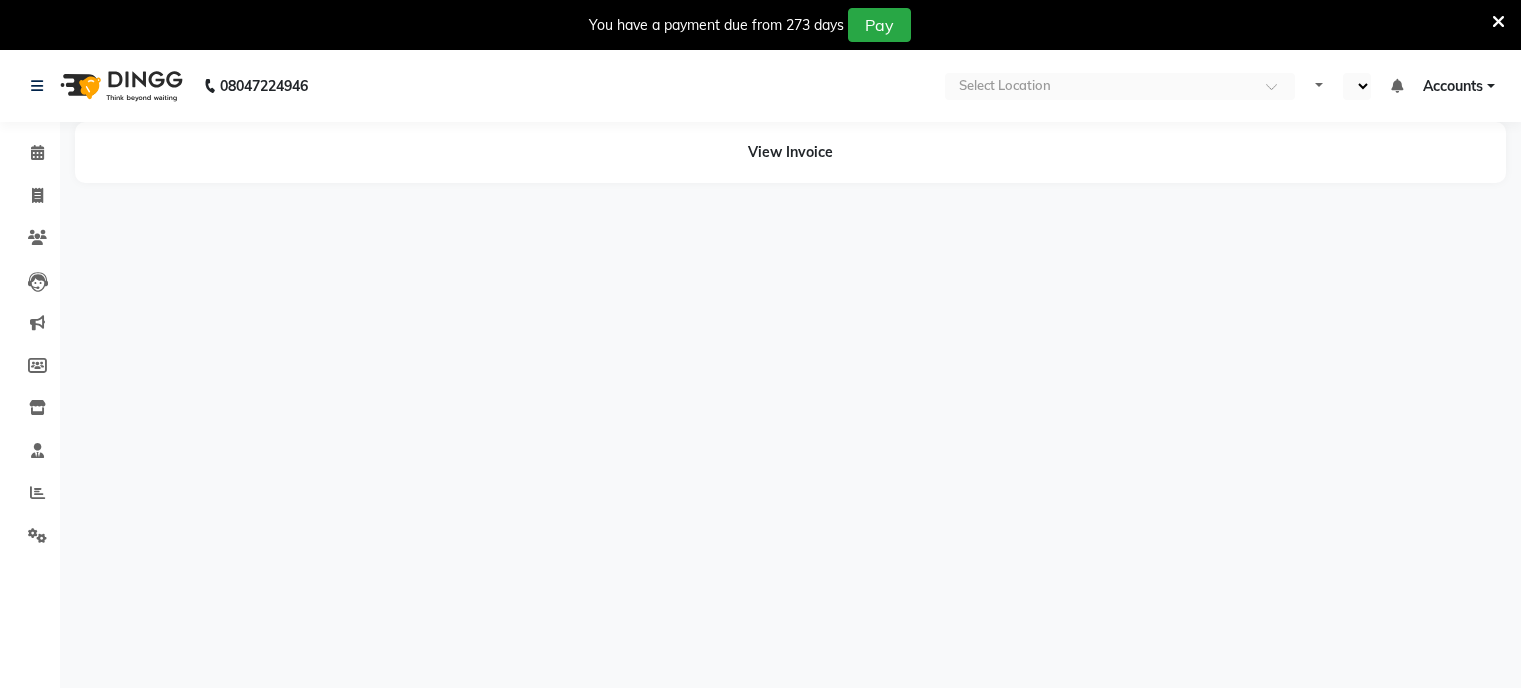 select on "en" 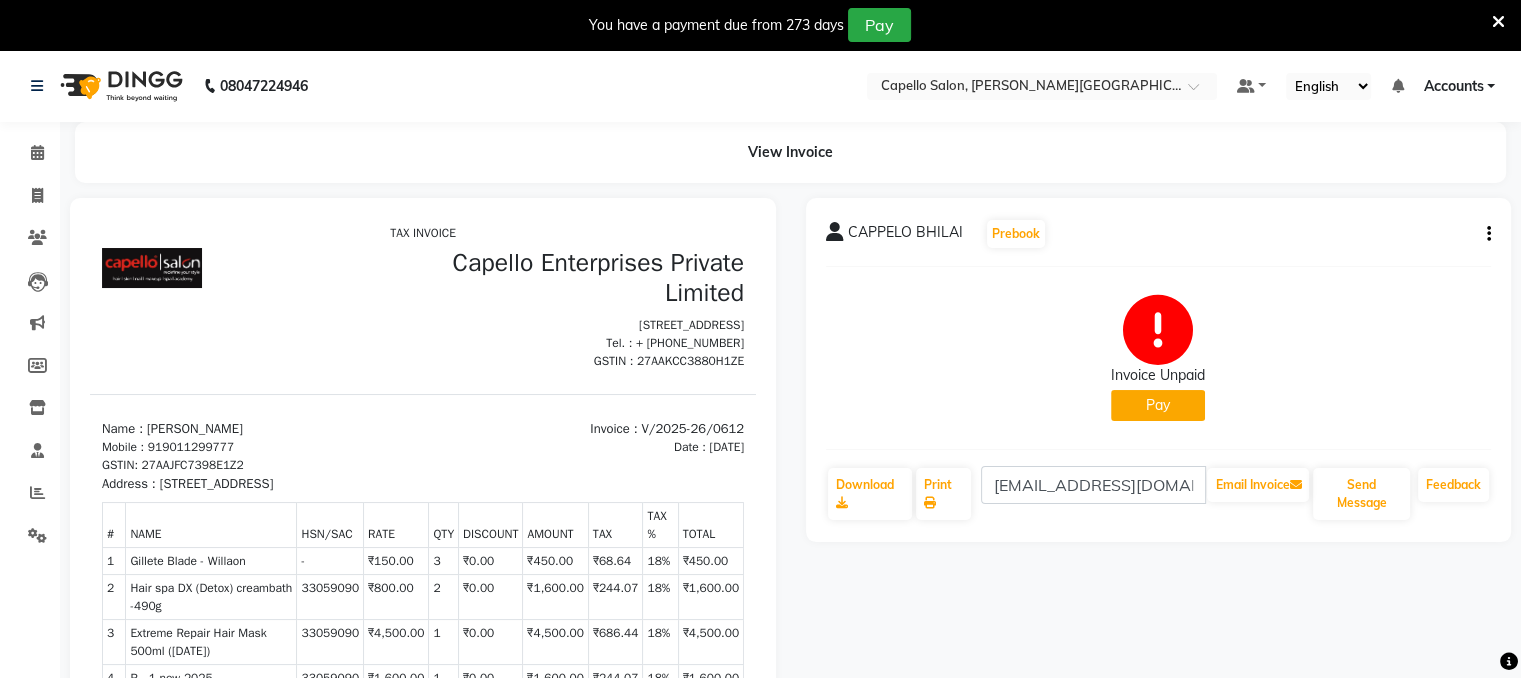 scroll, scrollTop: 0, scrollLeft: 0, axis: both 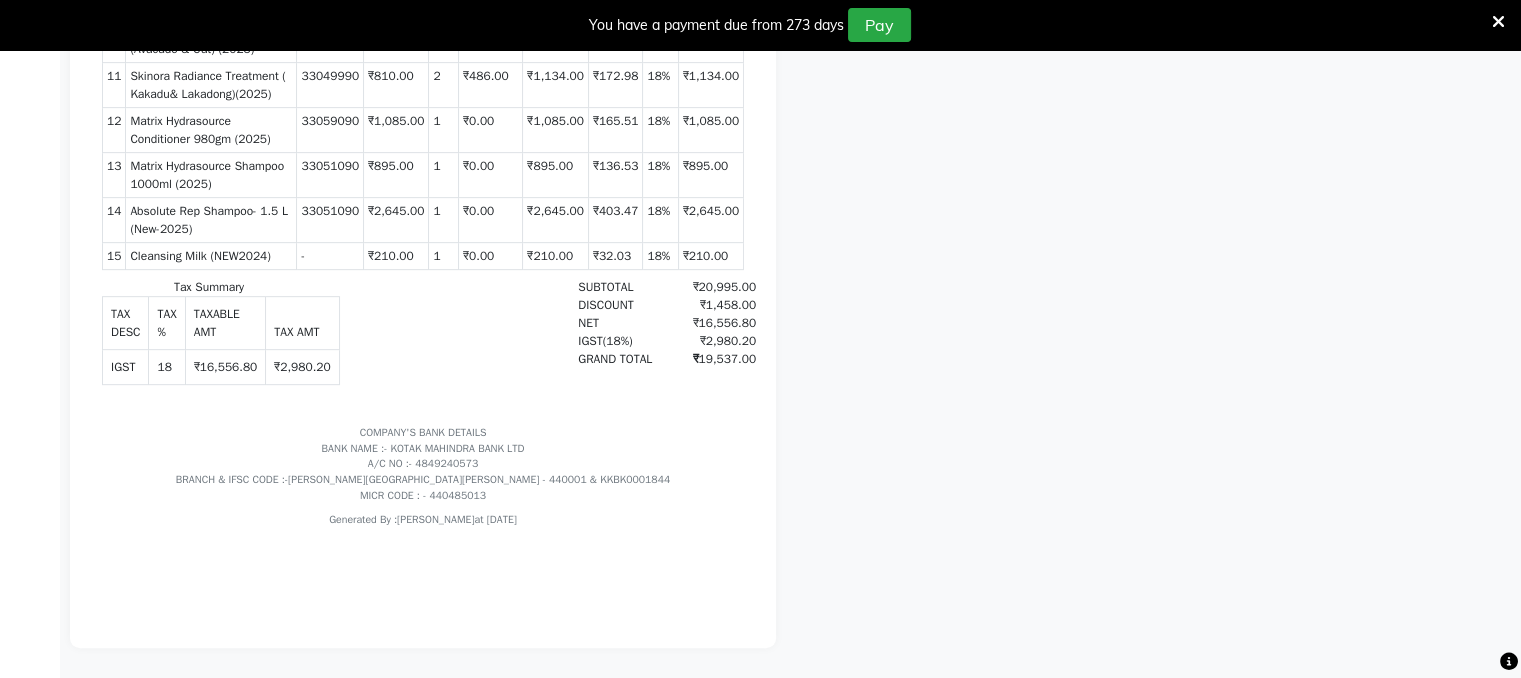 click on "₹19,537.00" at bounding box center [708, 359] 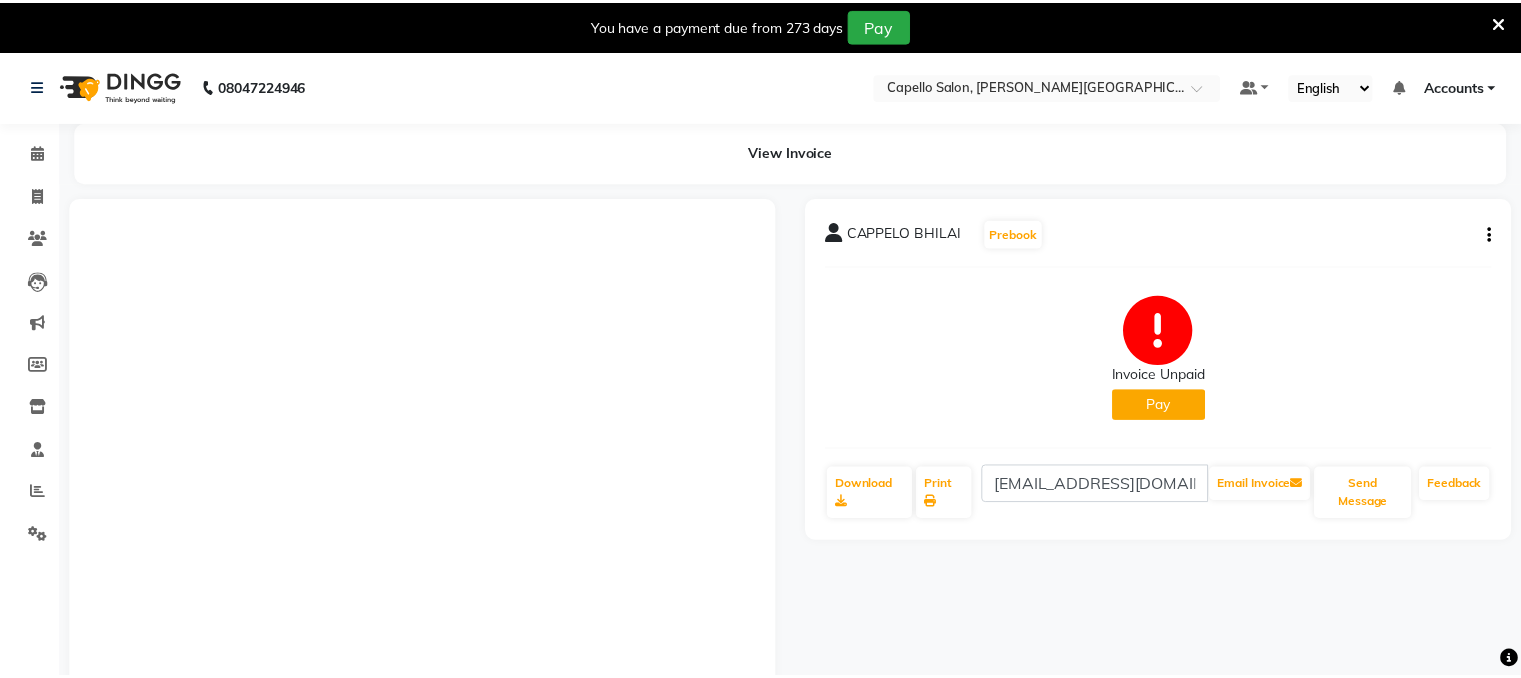 scroll, scrollTop: 0, scrollLeft: 0, axis: both 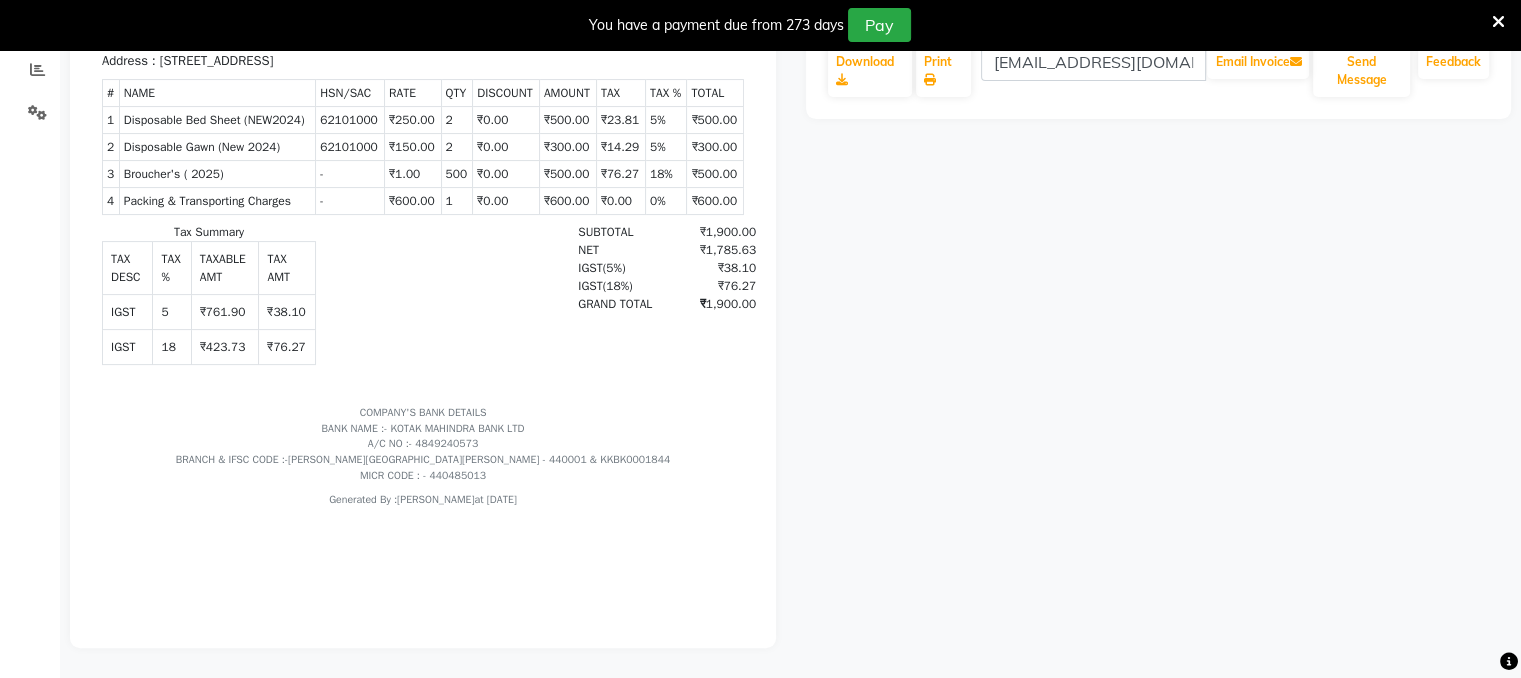 click on "₹1,900.00" at bounding box center (708, 304) 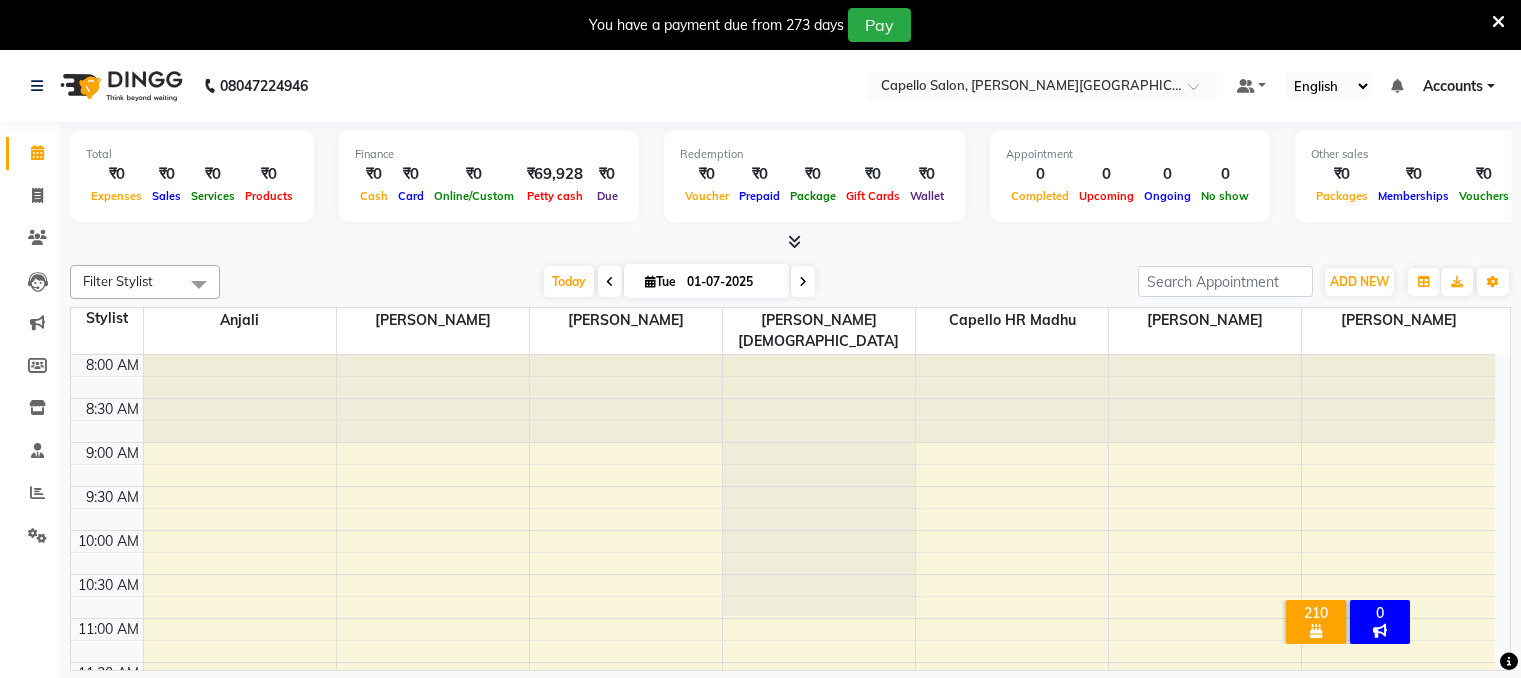 scroll, scrollTop: 0, scrollLeft: 0, axis: both 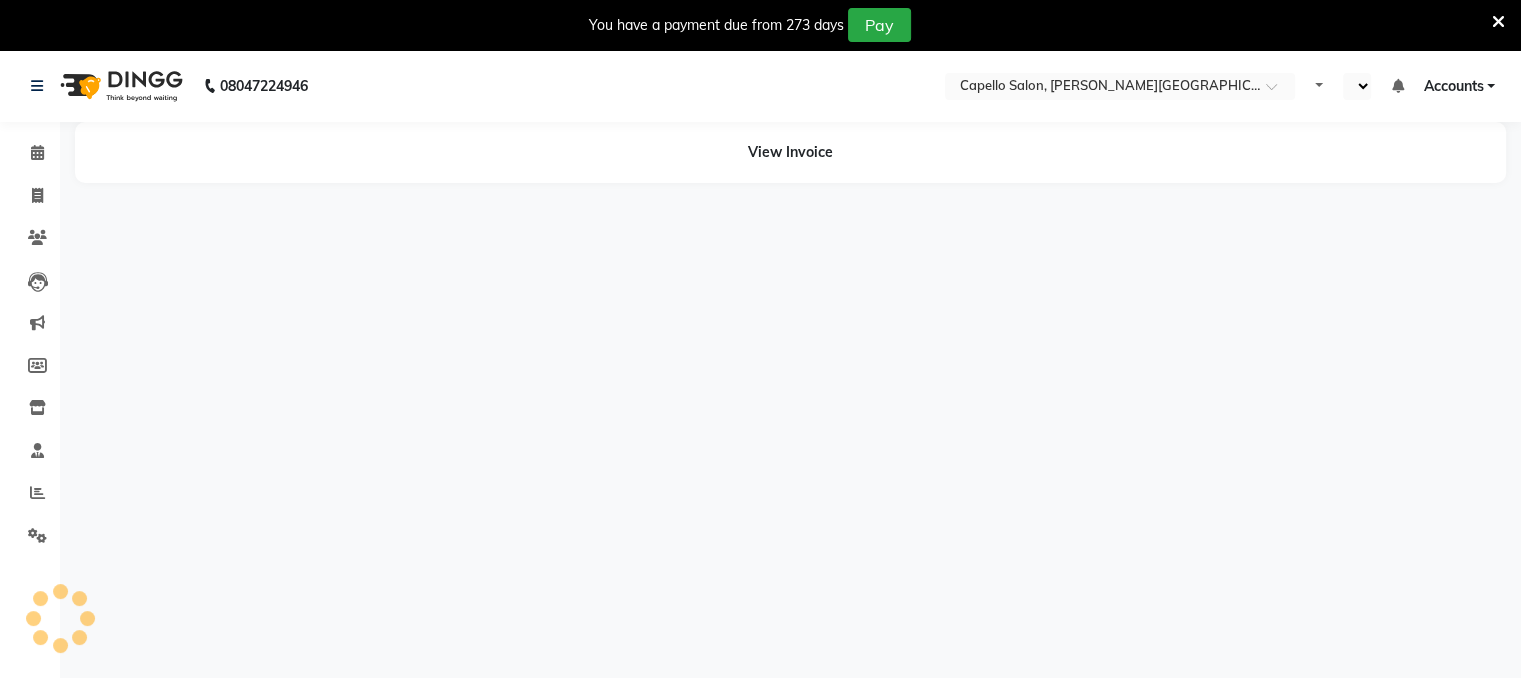 select on "en" 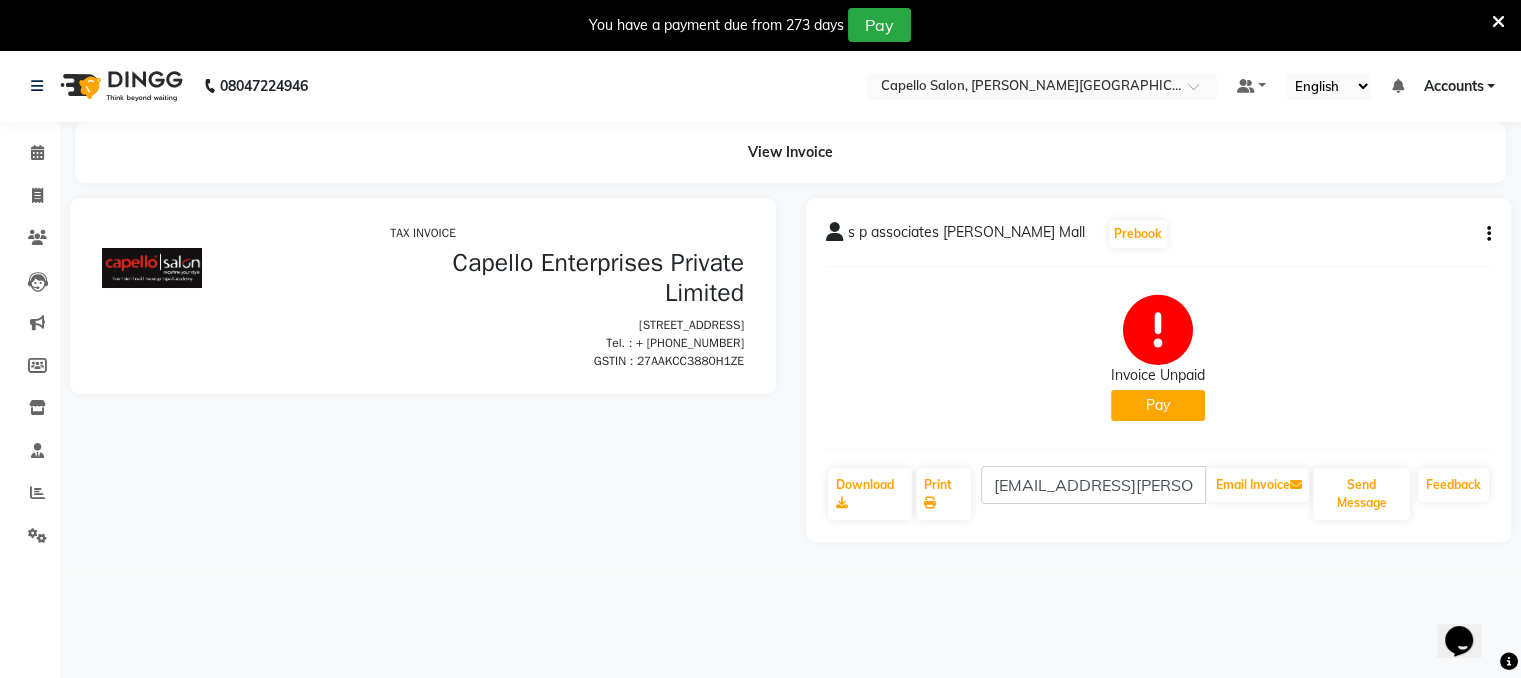 scroll, scrollTop: 0, scrollLeft: 0, axis: both 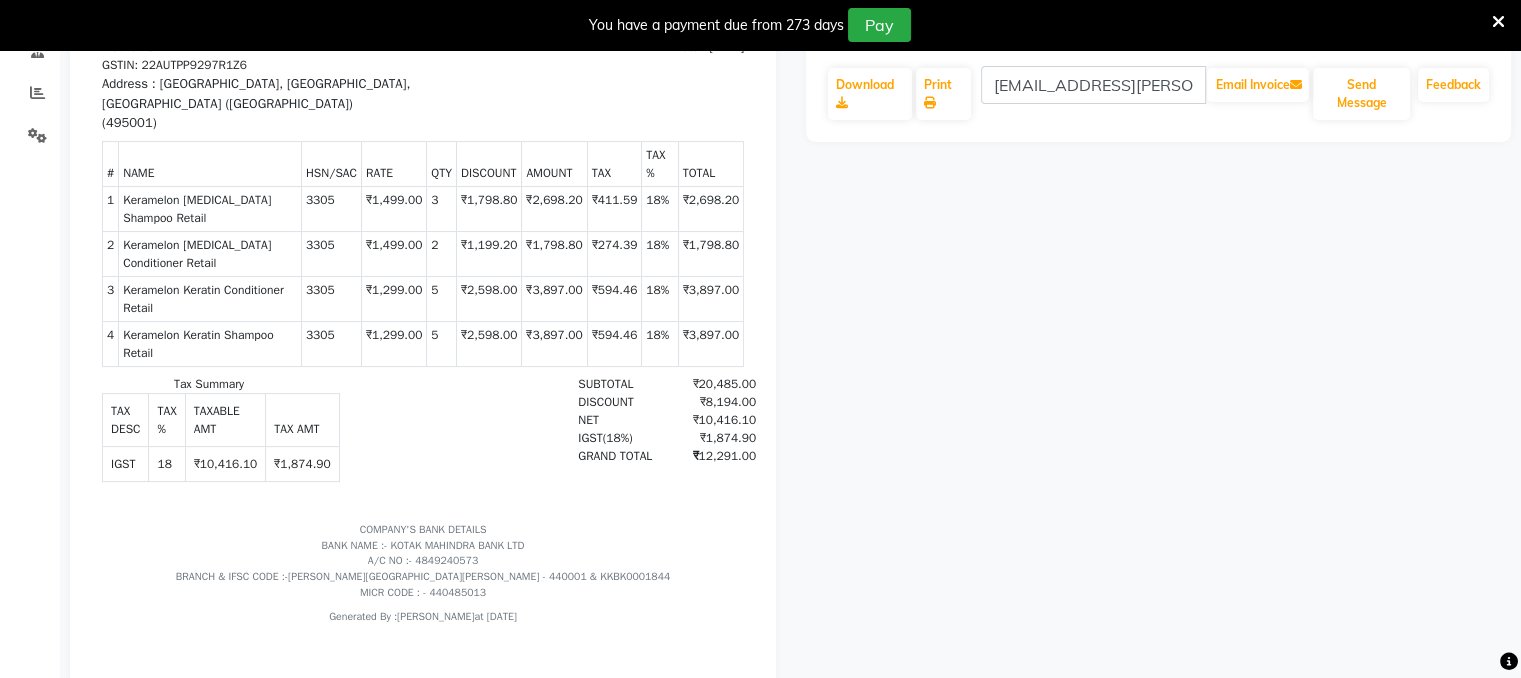 click on "₹12,291.00" at bounding box center (708, 456) 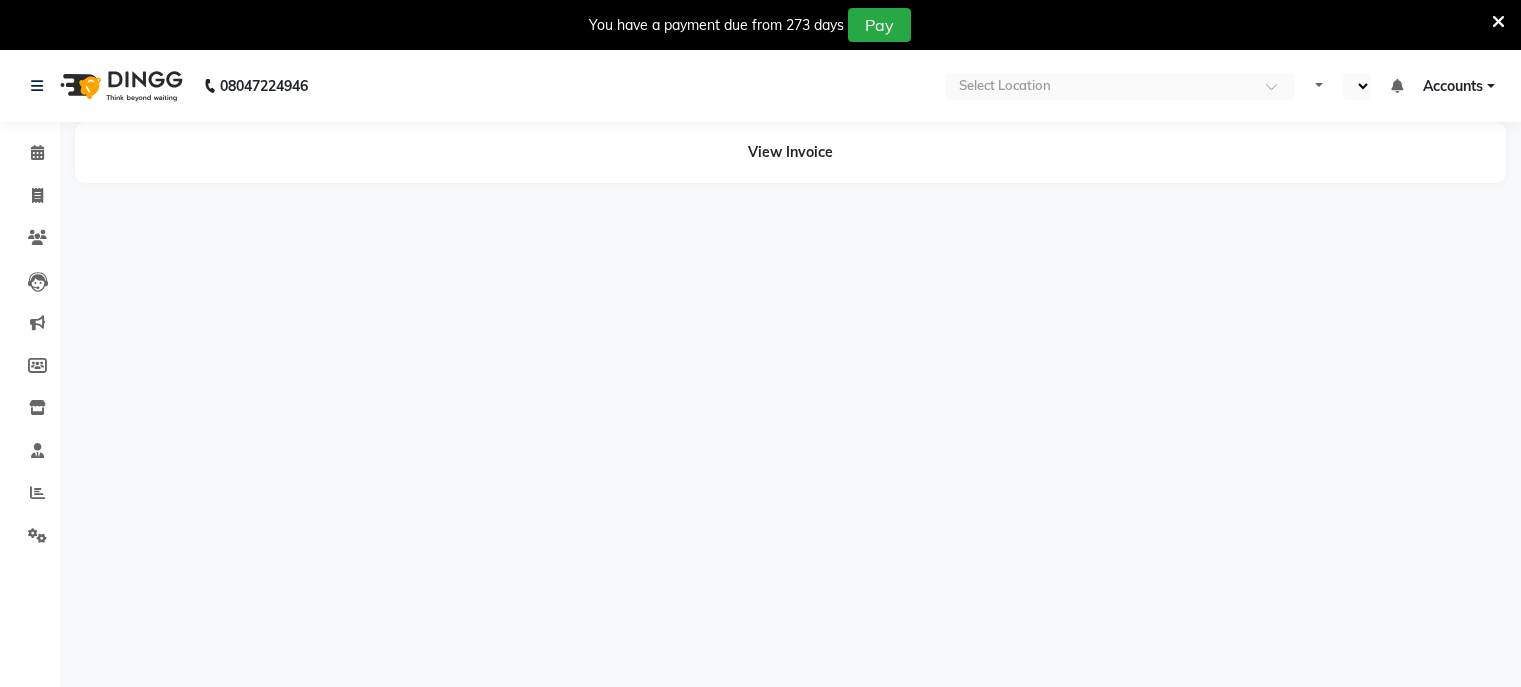 select on "en" 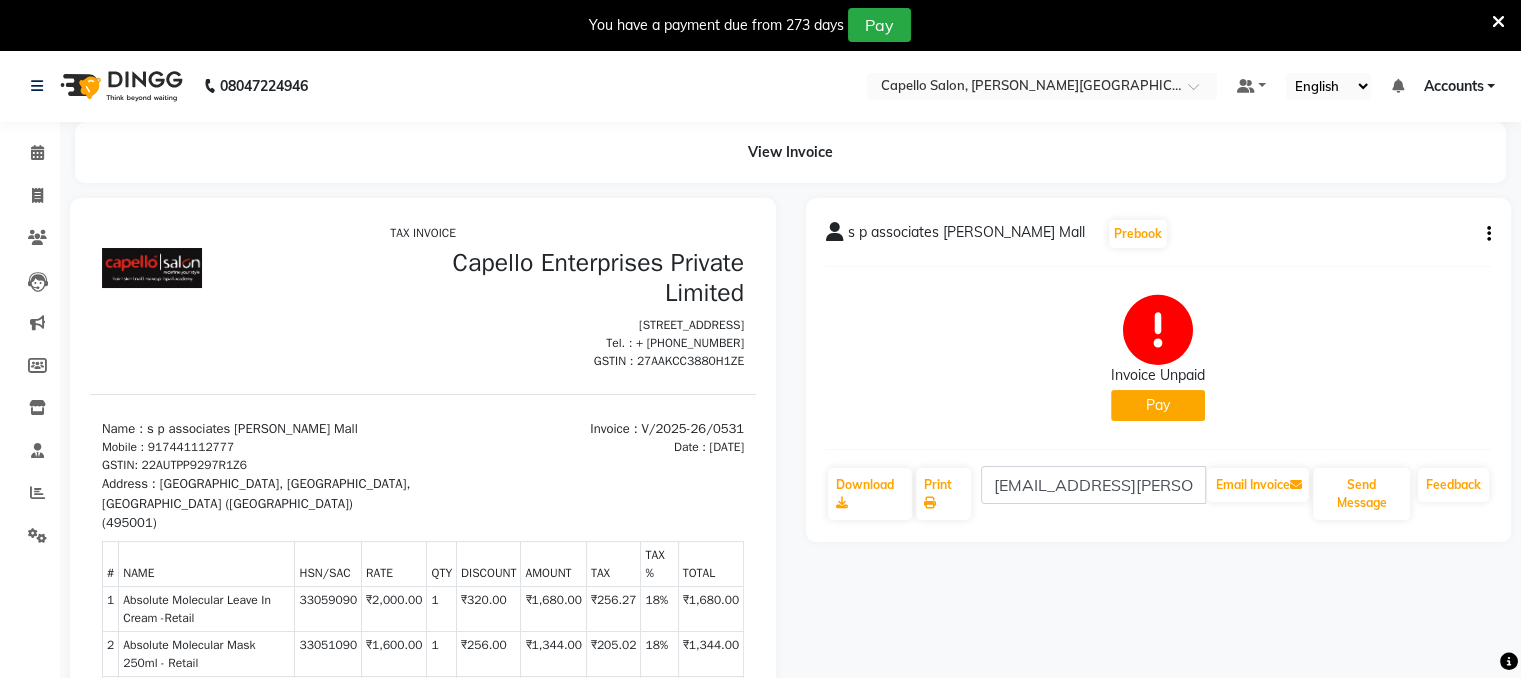 scroll, scrollTop: 0, scrollLeft: 0, axis: both 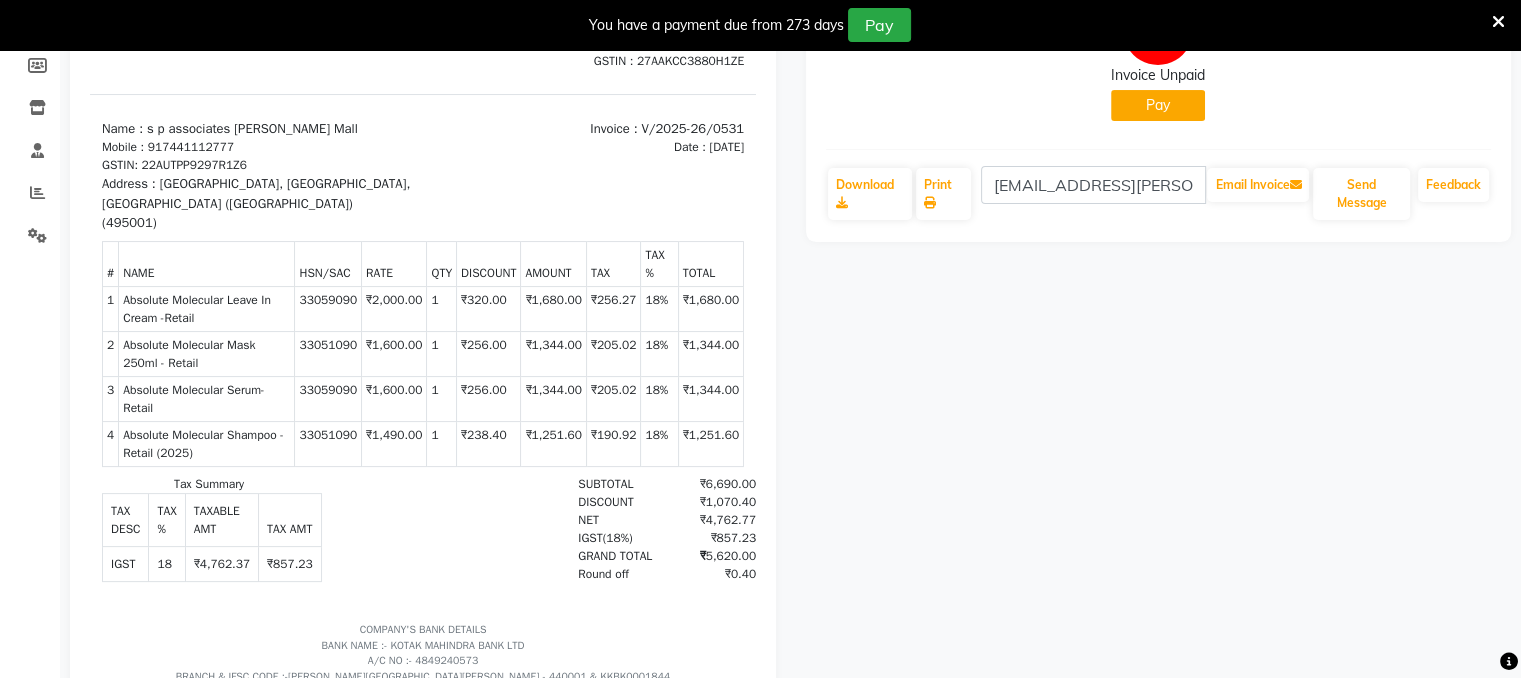click on "₹5,620.00" at bounding box center [708, 556] 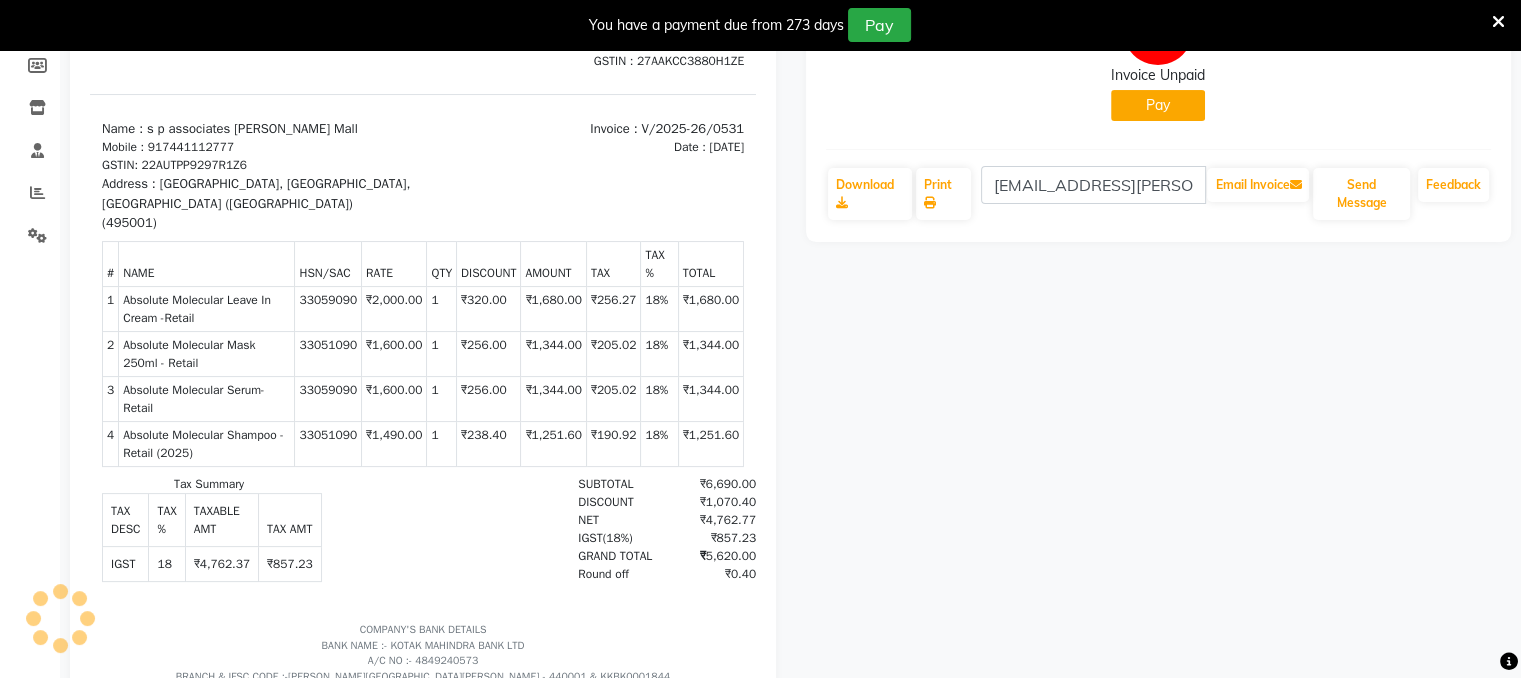 click on "₹5,620.00" at bounding box center [708, 556] 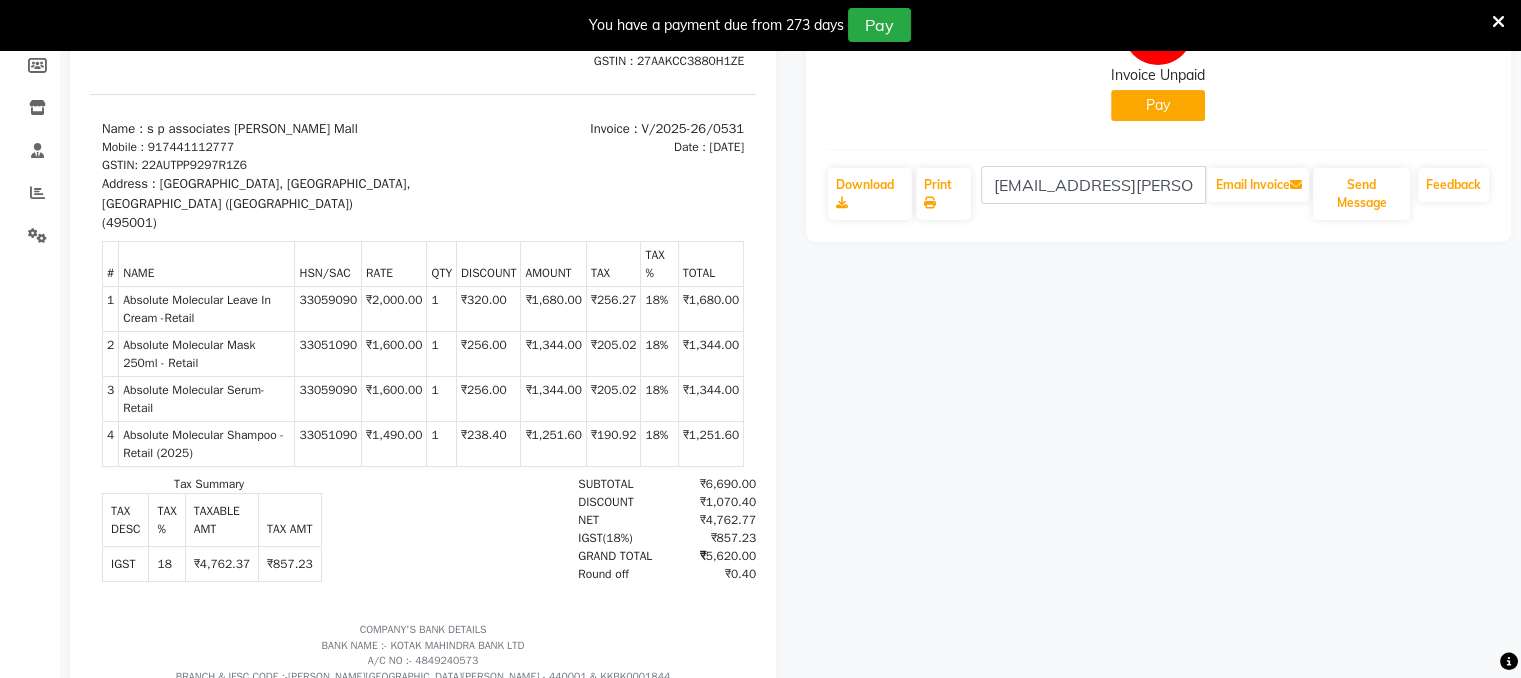 copy on "5,620.00" 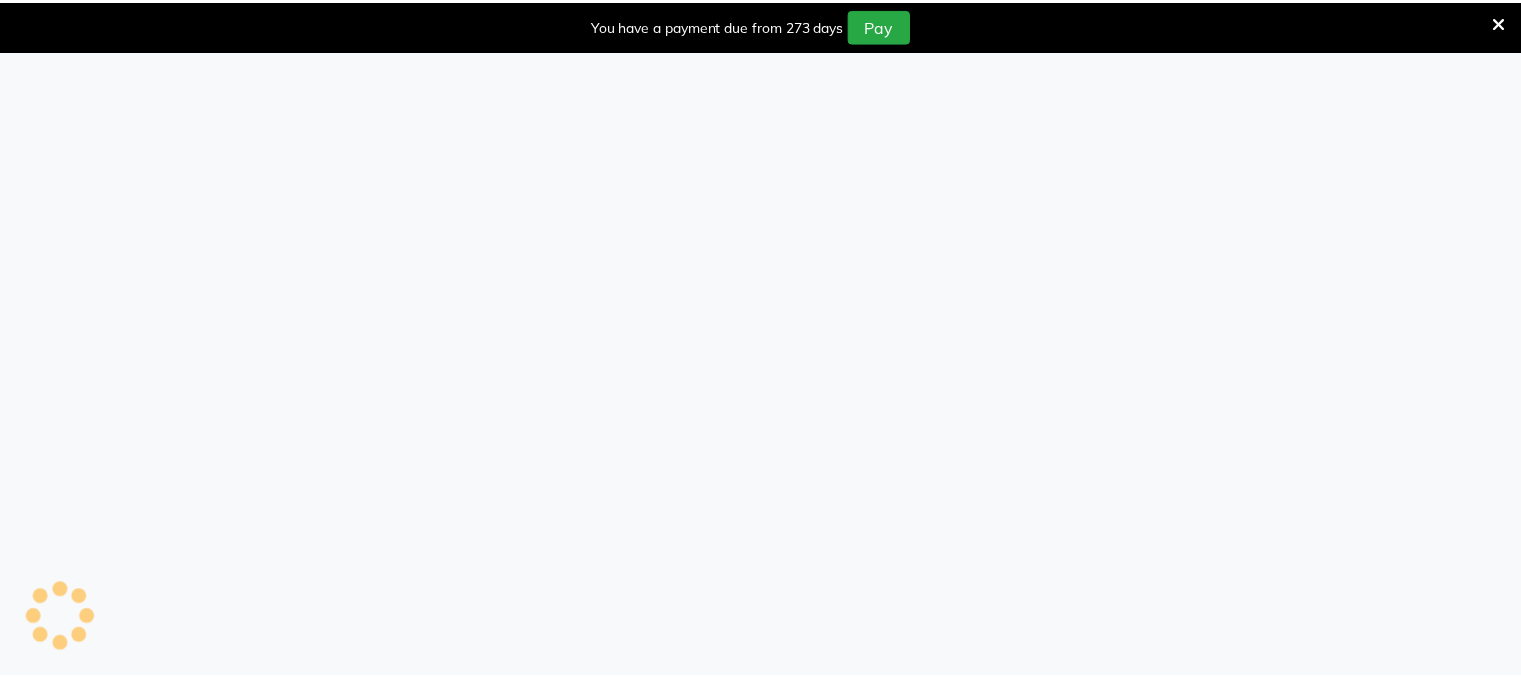 scroll, scrollTop: 0, scrollLeft: 0, axis: both 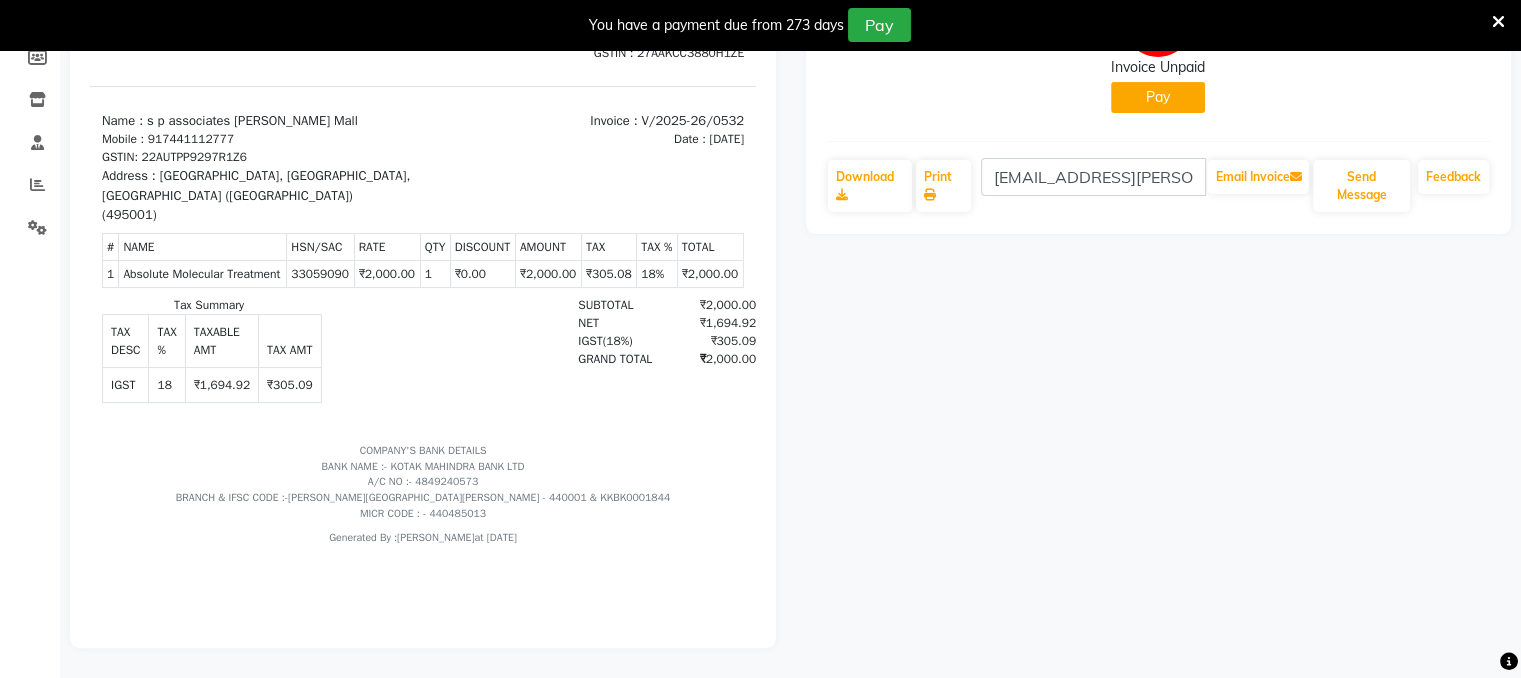 click on "₹2,000.00" at bounding box center (708, 359) 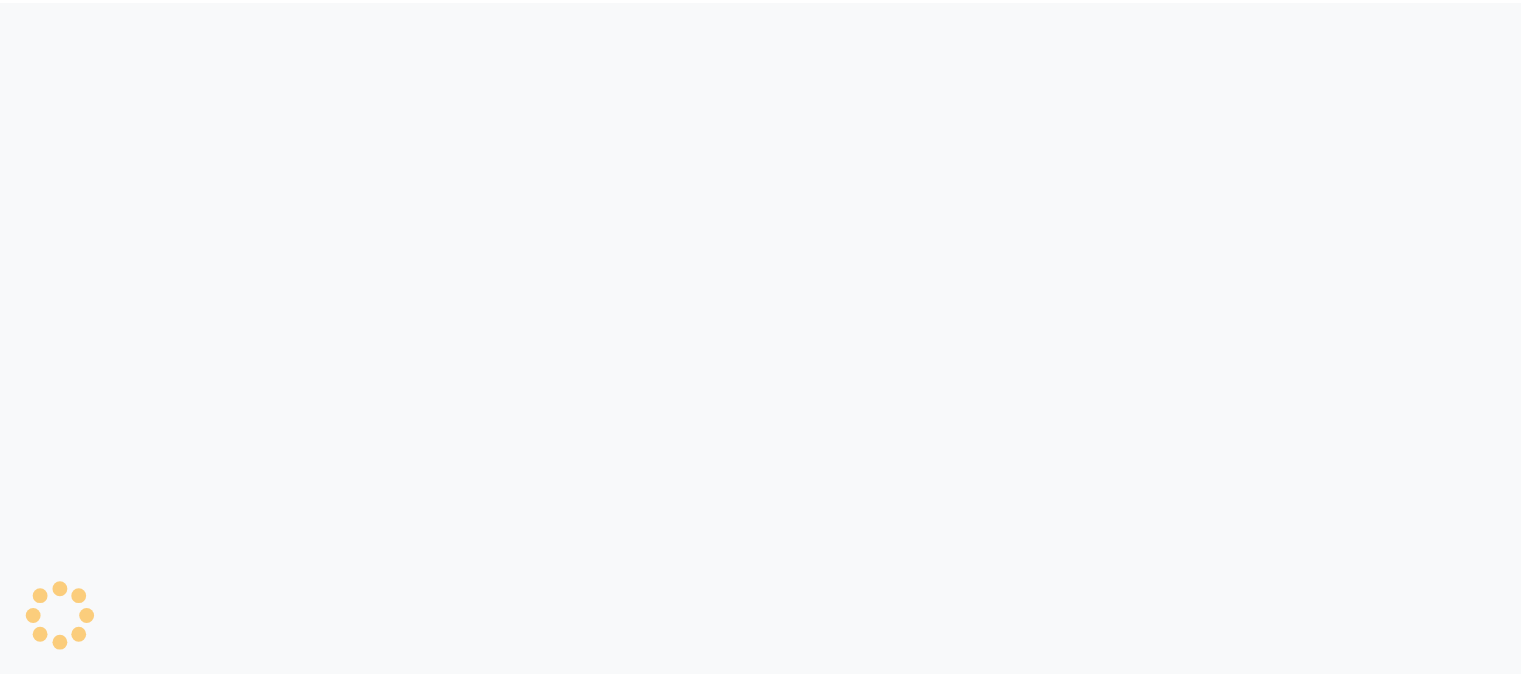 scroll, scrollTop: 0, scrollLeft: 0, axis: both 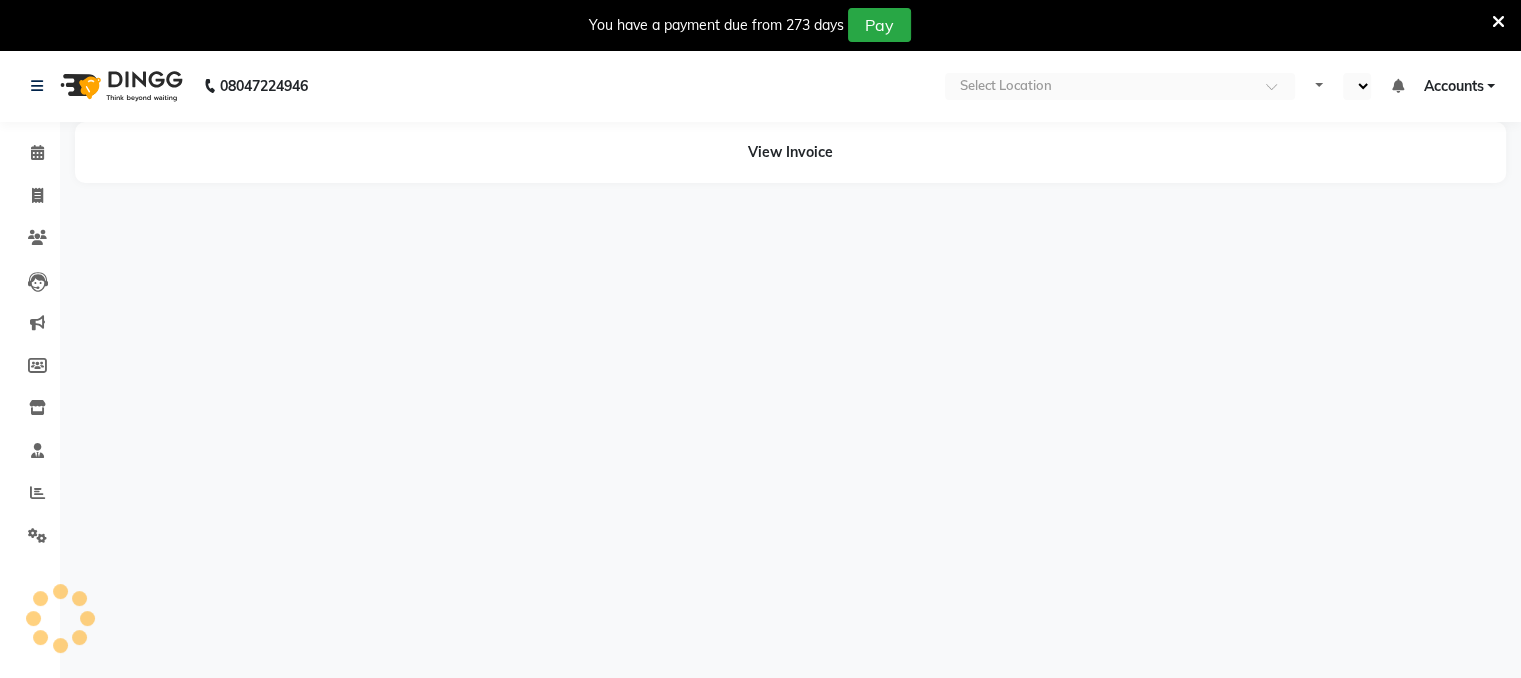 select on "en" 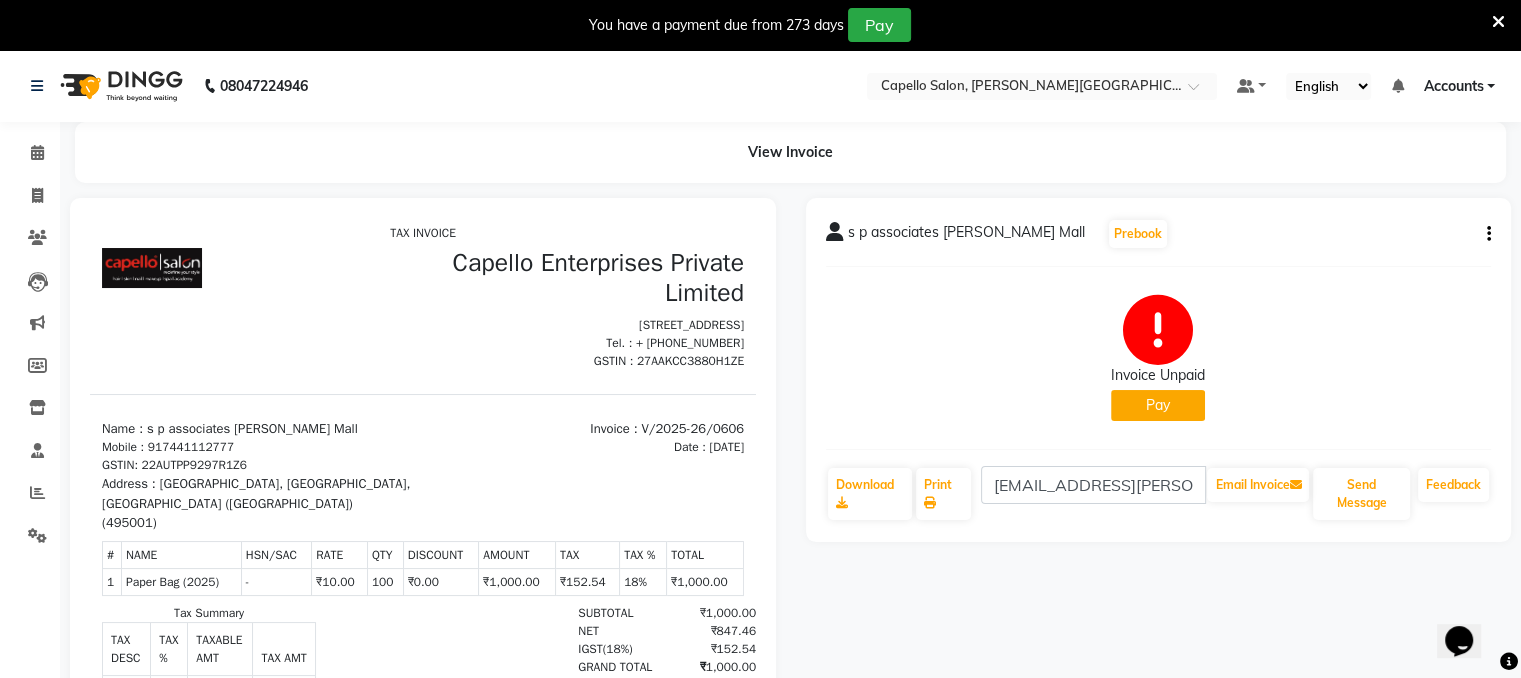 scroll, scrollTop: 0, scrollLeft: 0, axis: both 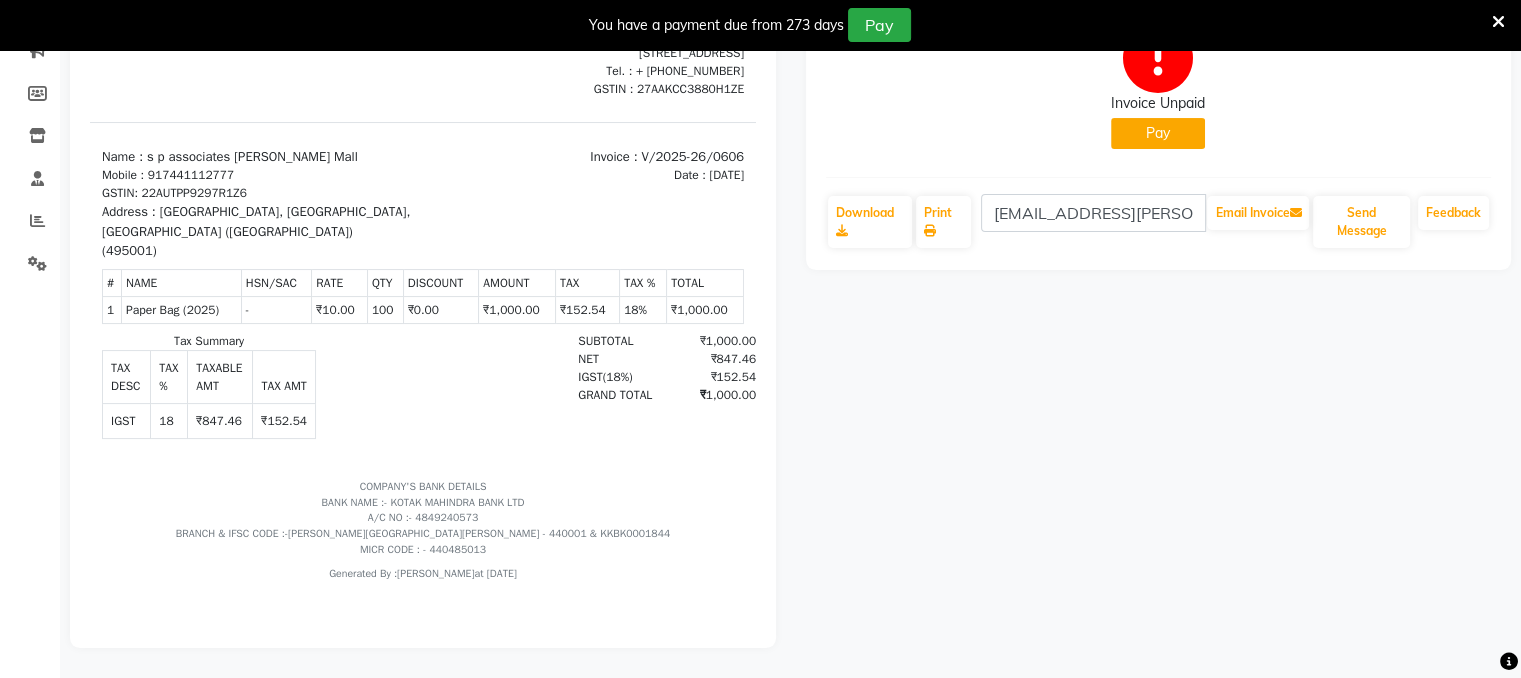 click on "₹1,000.00" at bounding box center (708, 395) 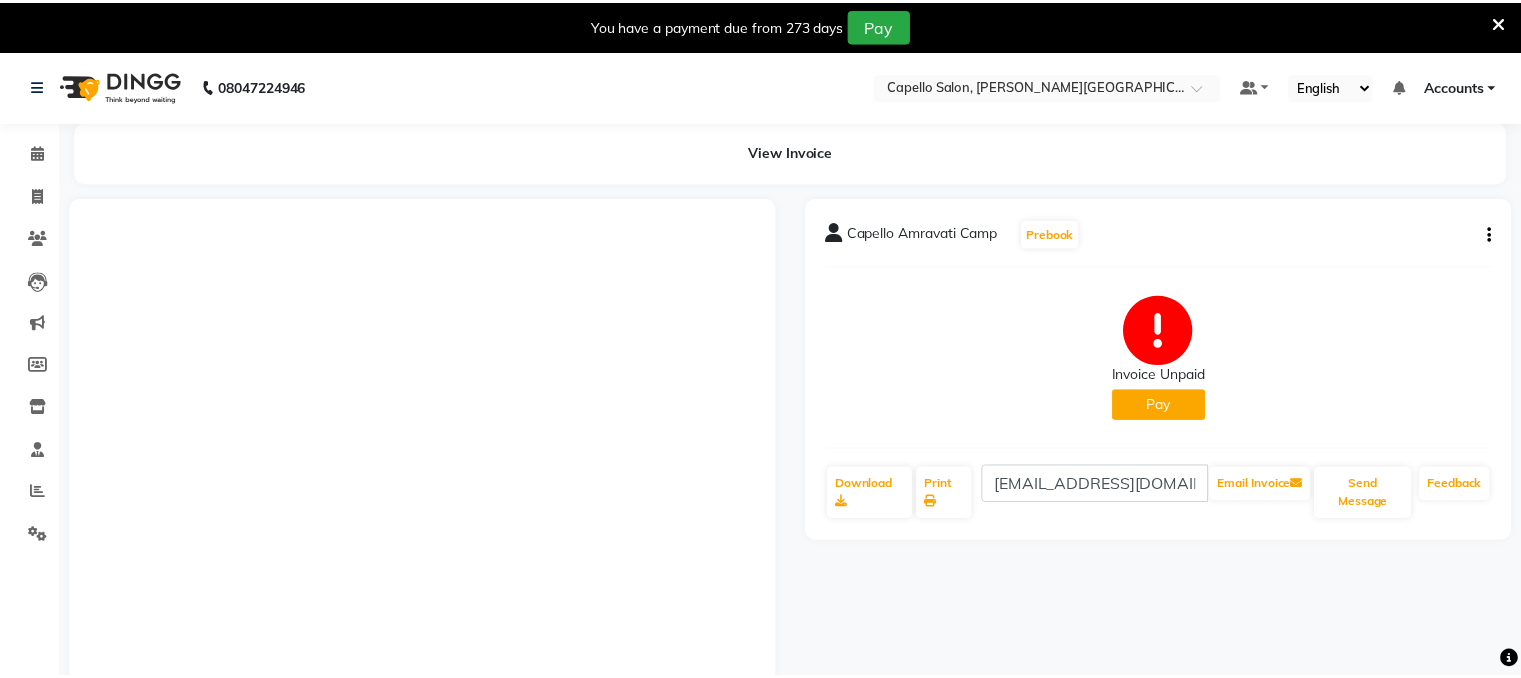 scroll, scrollTop: 0, scrollLeft: 0, axis: both 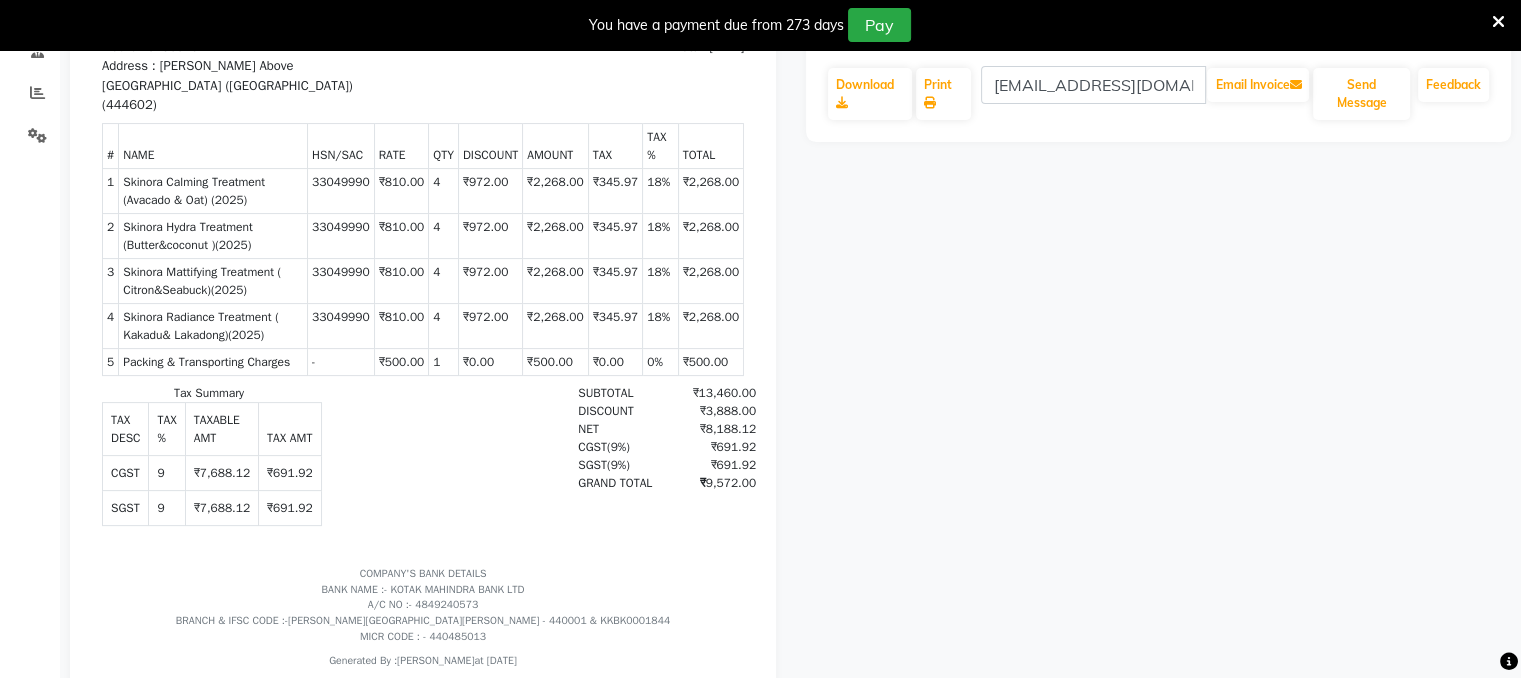 click on "₹9,572.00" at bounding box center (708, 483) 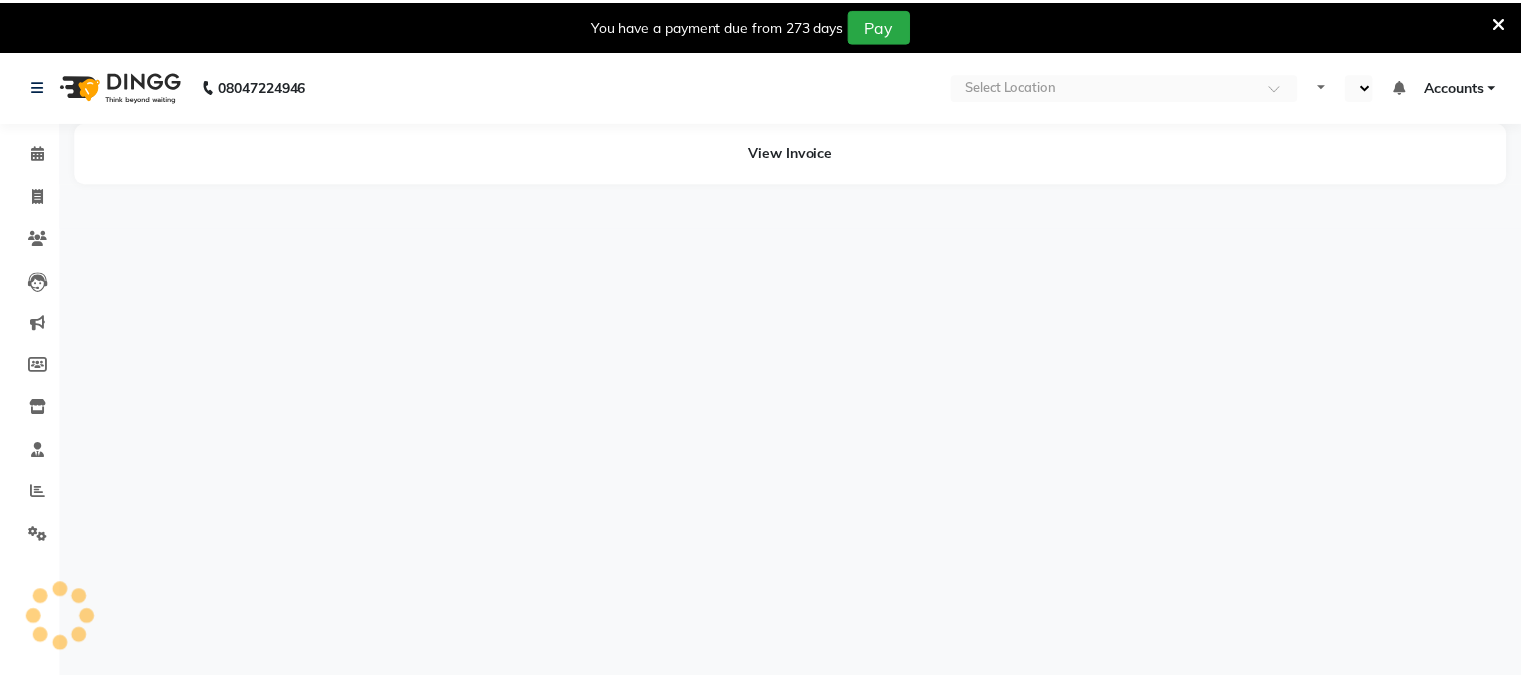 scroll, scrollTop: 0, scrollLeft: 0, axis: both 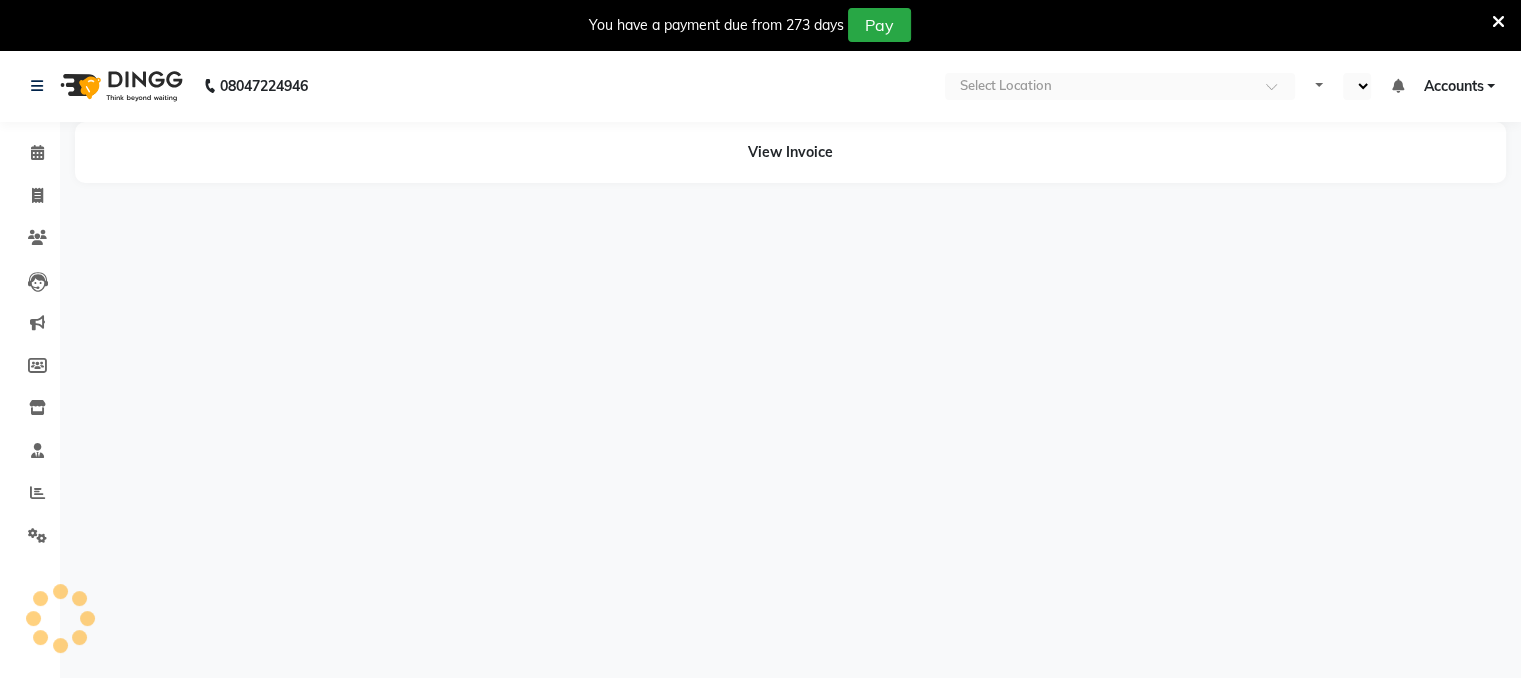 select on "en" 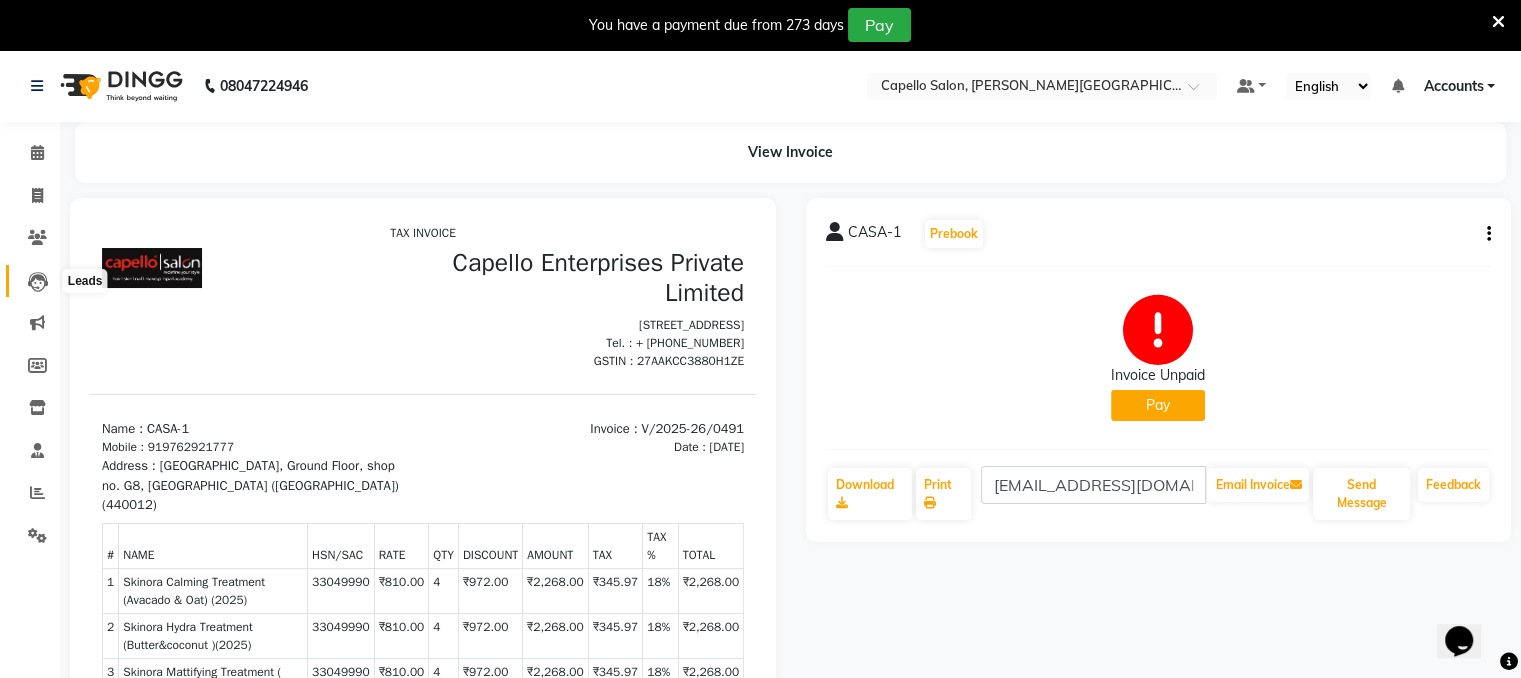 scroll, scrollTop: 0, scrollLeft: 0, axis: both 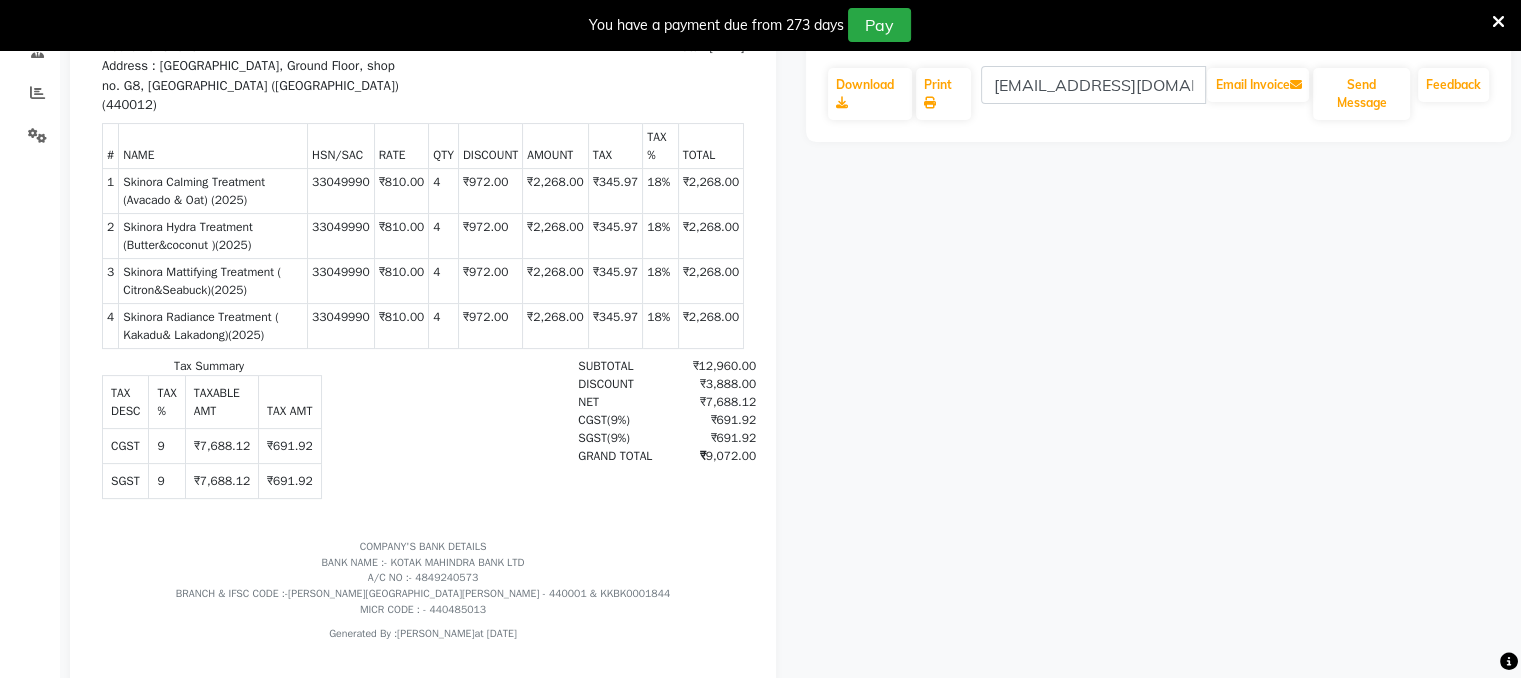 drag, startPoint x: 688, startPoint y: 483, endPoint x: 692, endPoint y: 471, distance: 12.649111 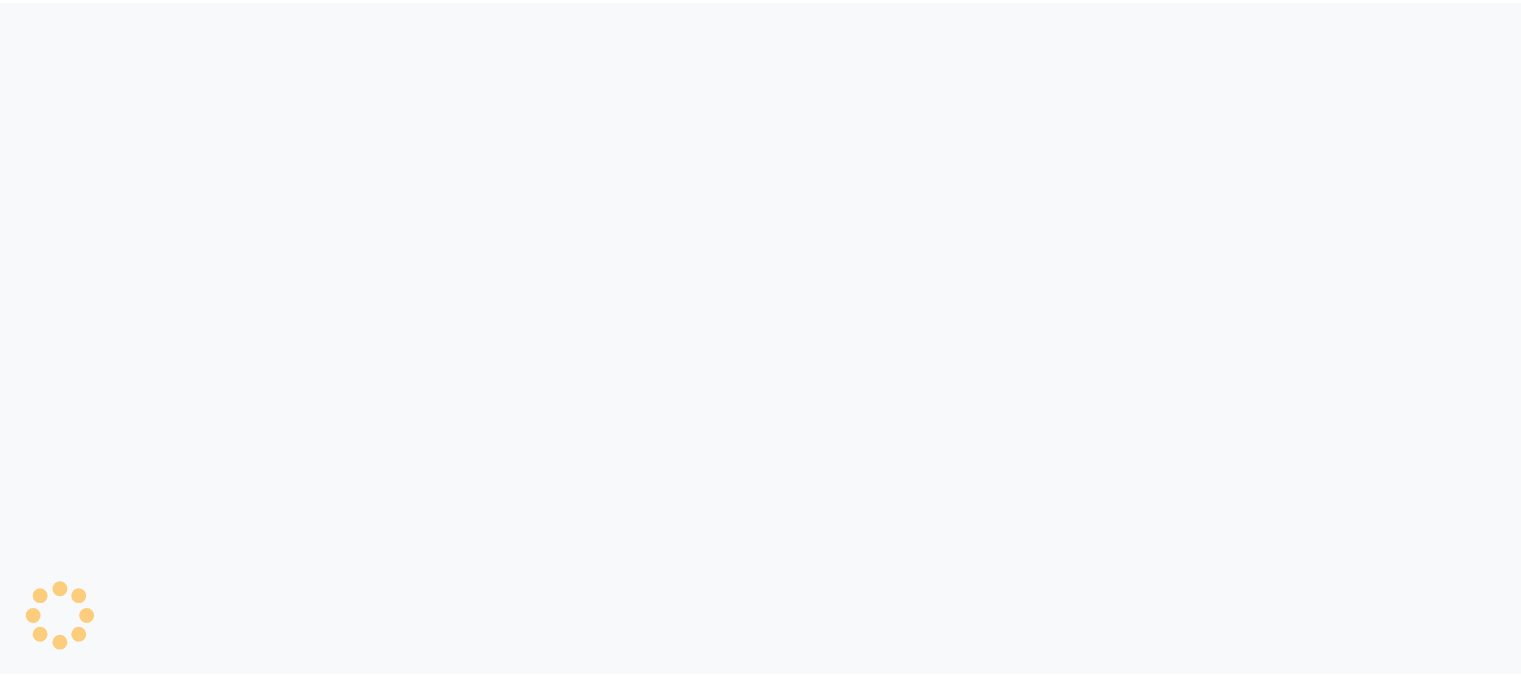 scroll, scrollTop: 0, scrollLeft: 0, axis: both 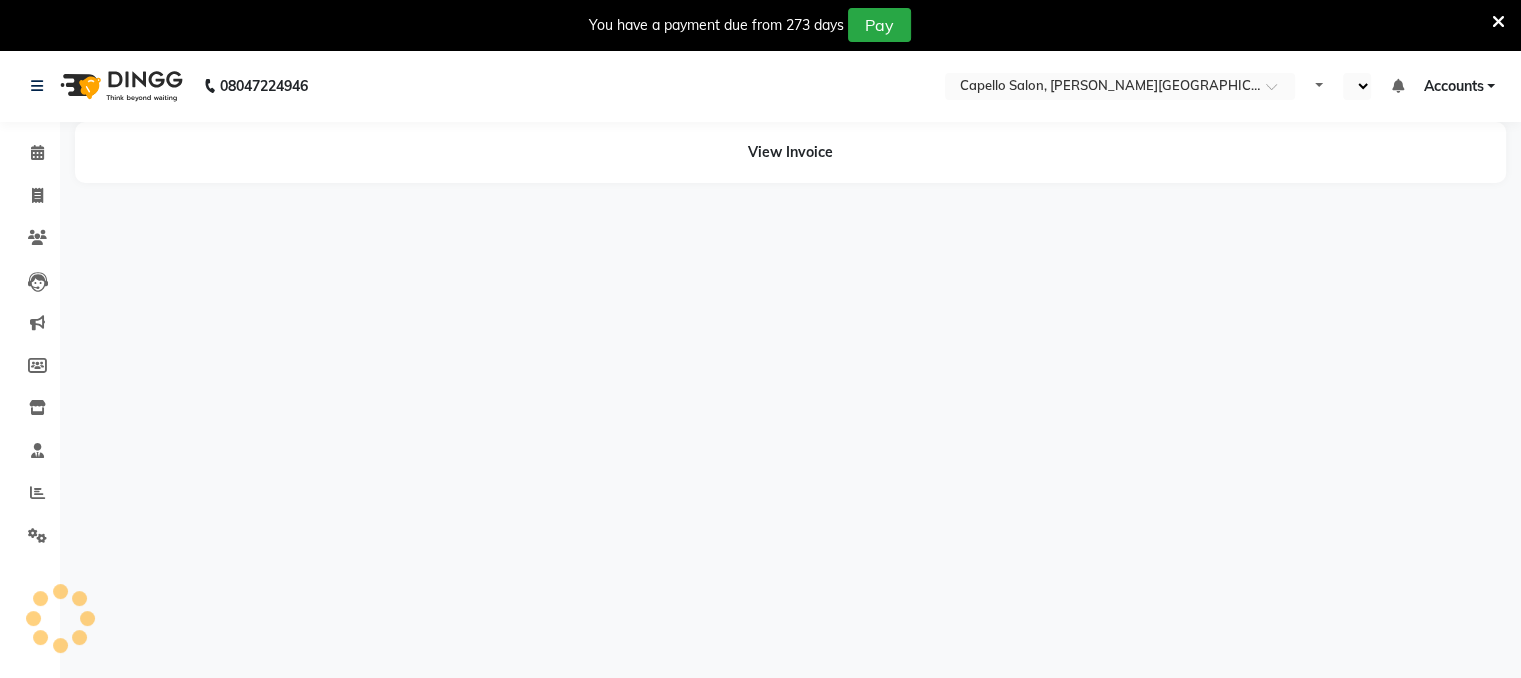 select on "en" 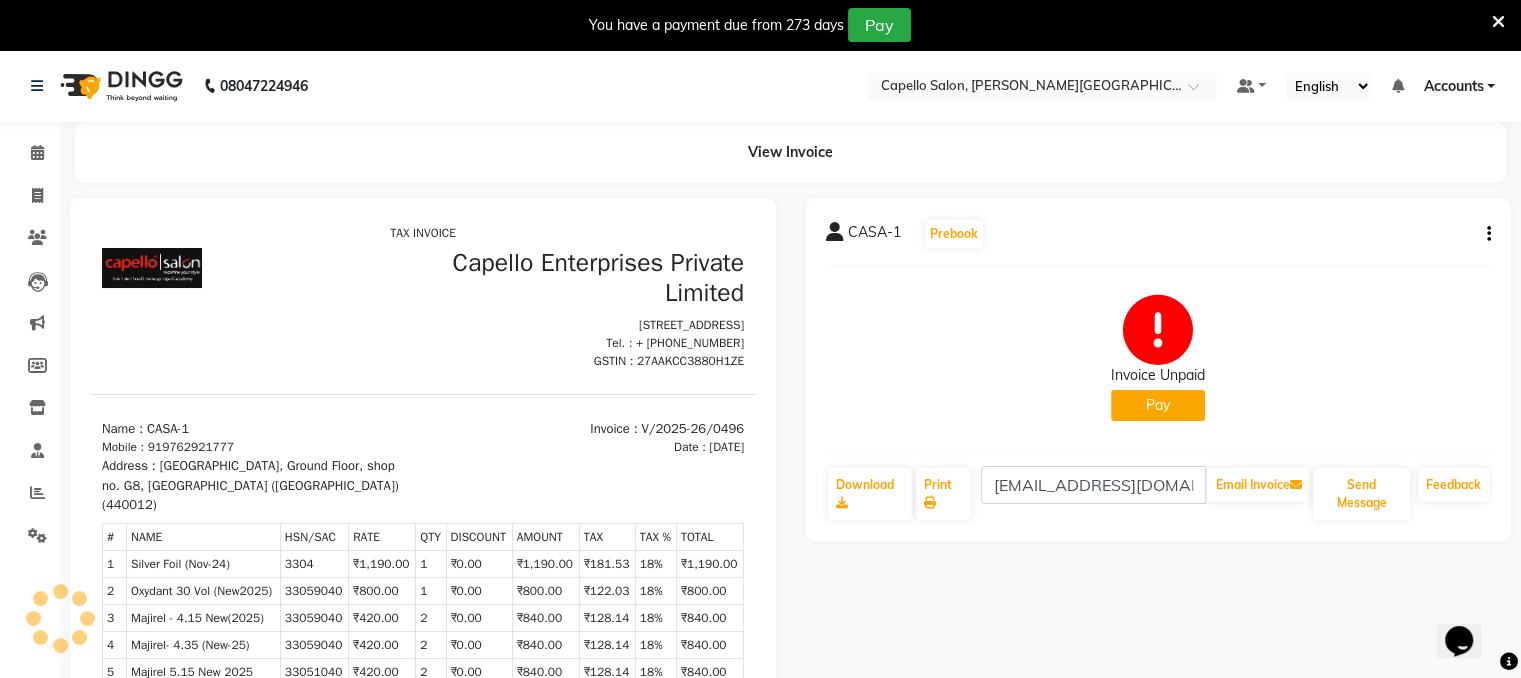 scroll, scrollTop: 0, scrollLeft: 0, axis: both 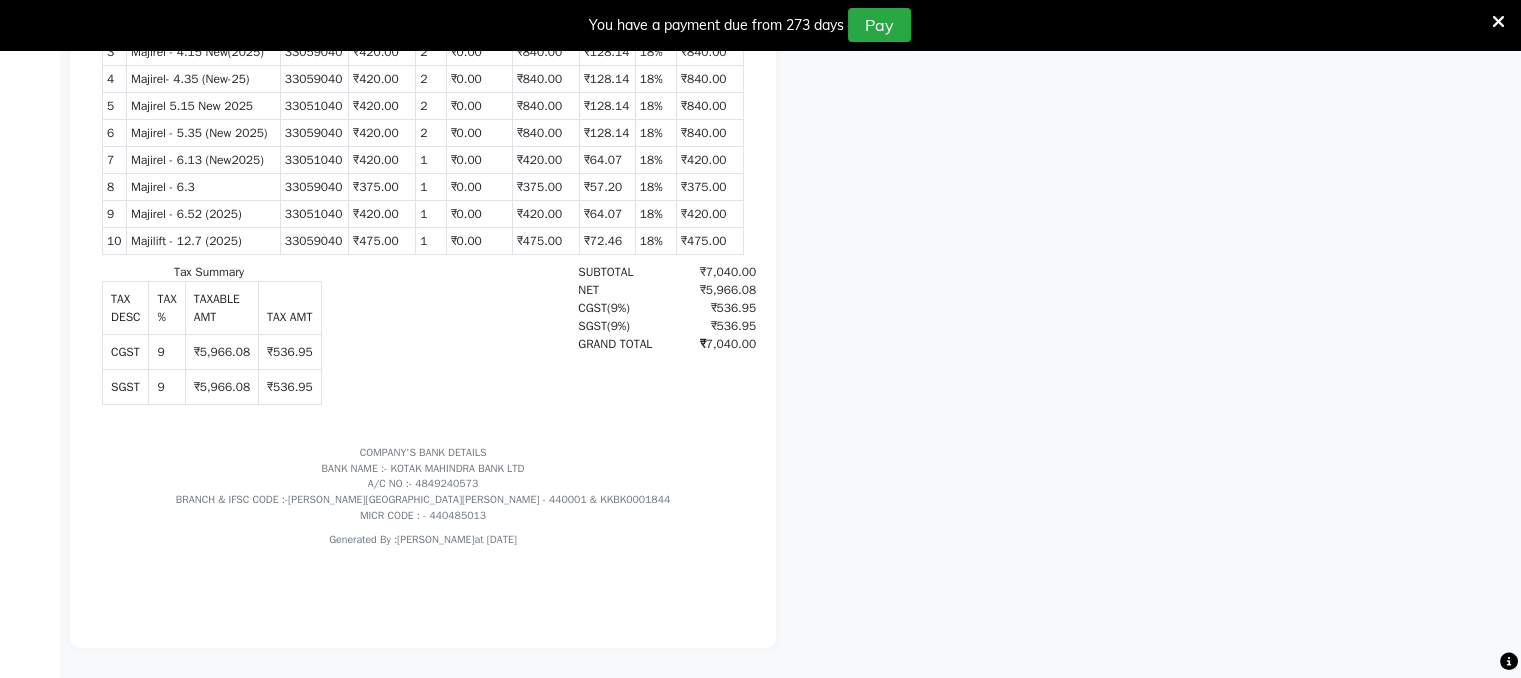 click on "₹7,040.00" at bounding box center (708, 344) 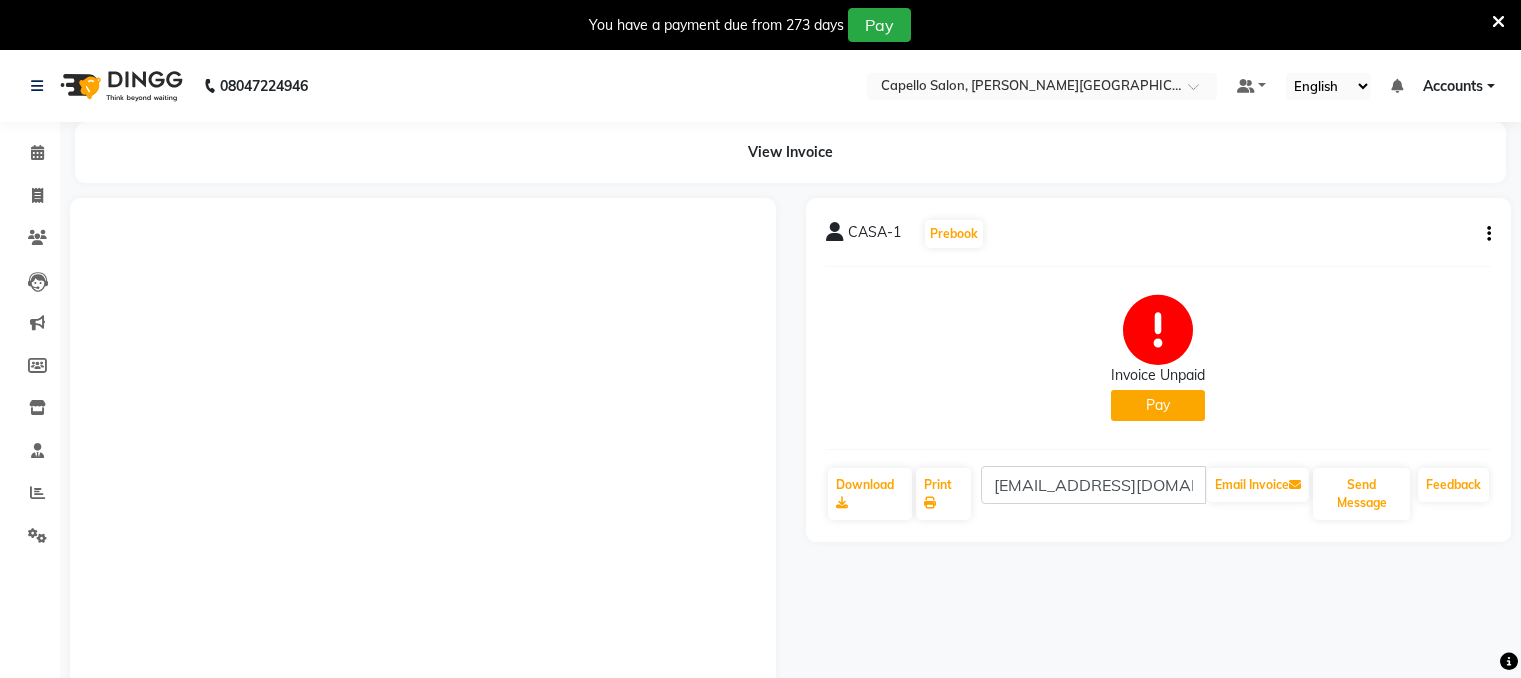 scroll, scrollTop: 0, scrollLeft: 0, axis: both 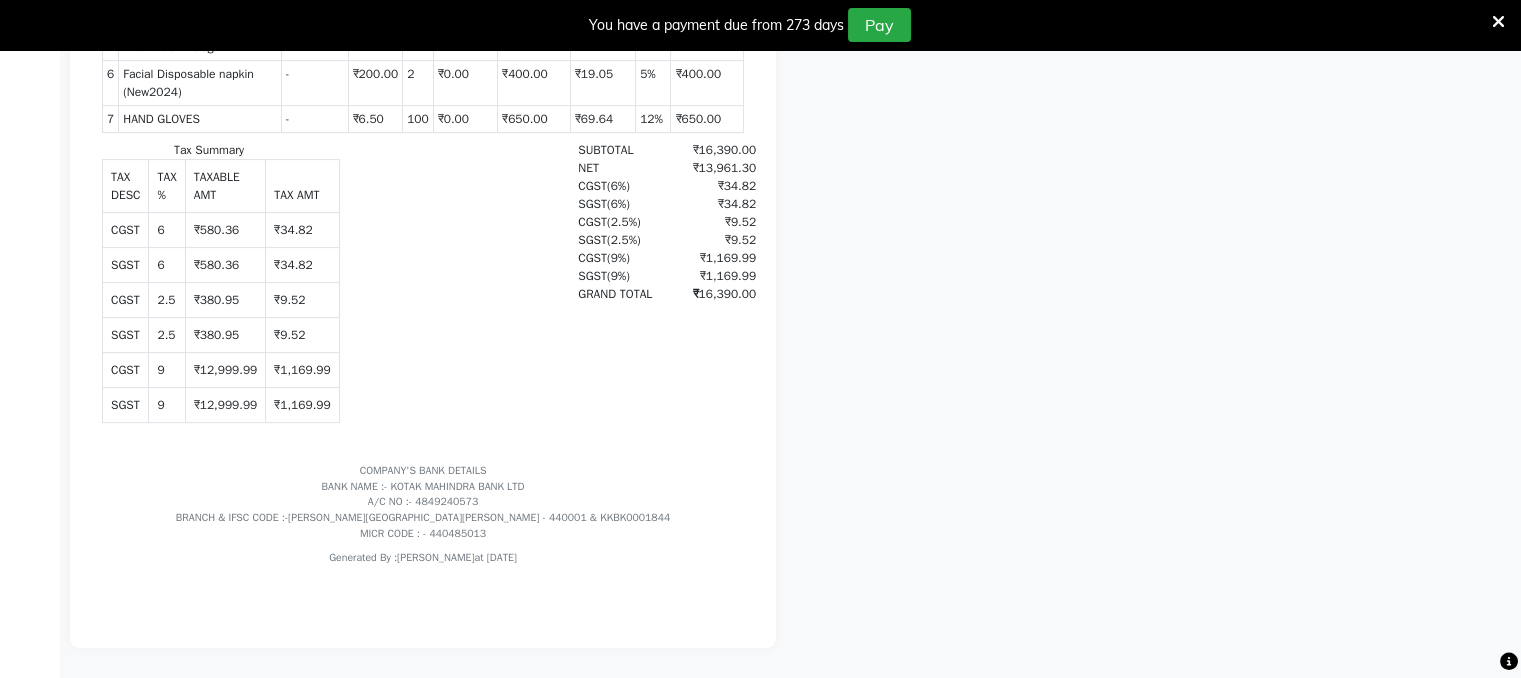 click on "₹16,390.00" at bounding box center (708, 294) 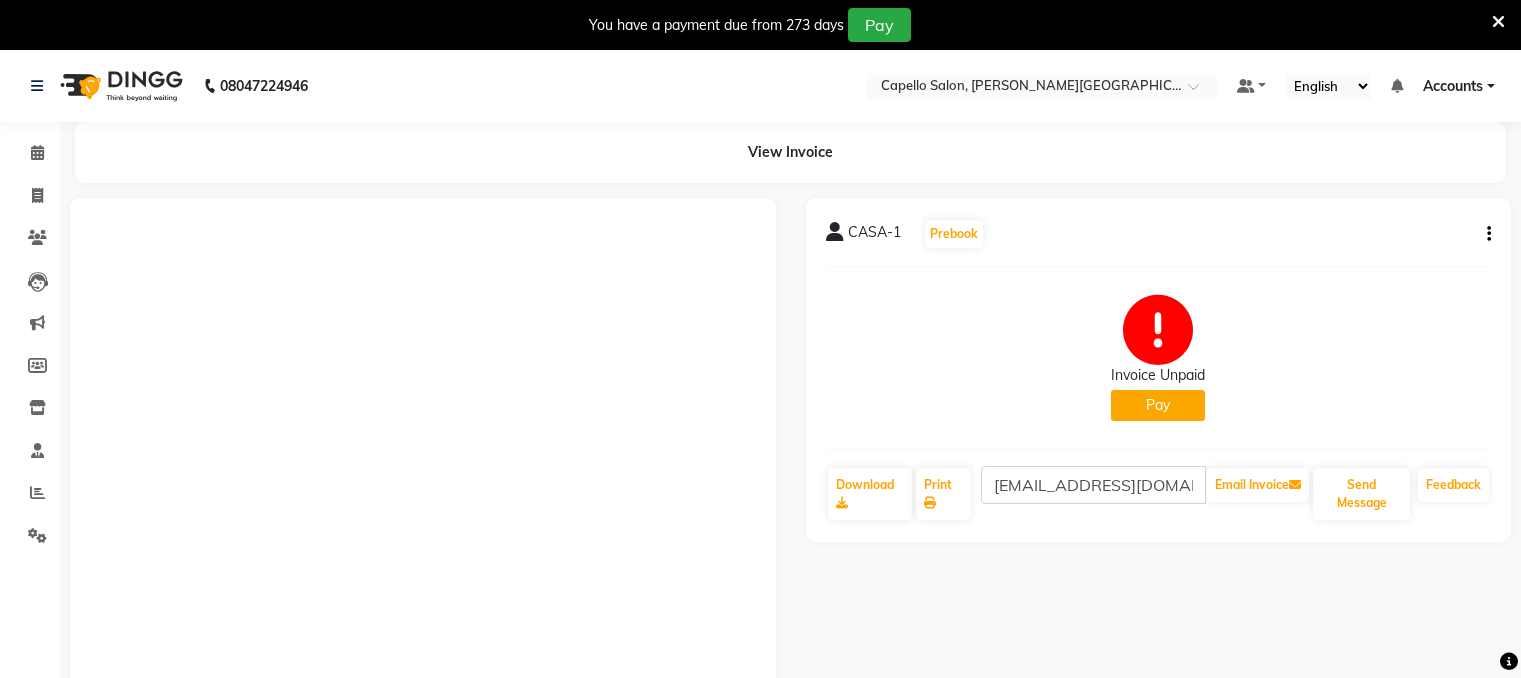 scroll, scrollTop: 0, scrollLeft: 0, axis: both 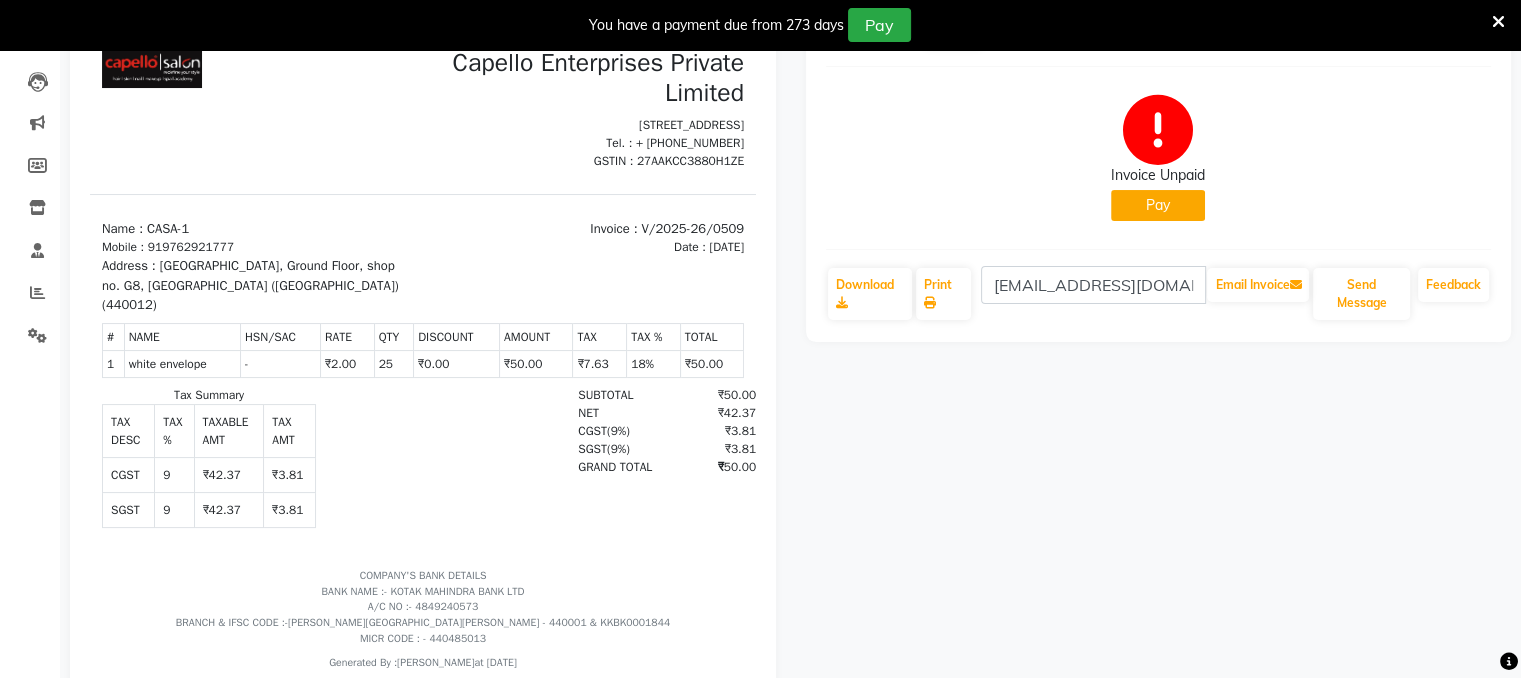click on "₹50.00" at bounding box center (708, 467) 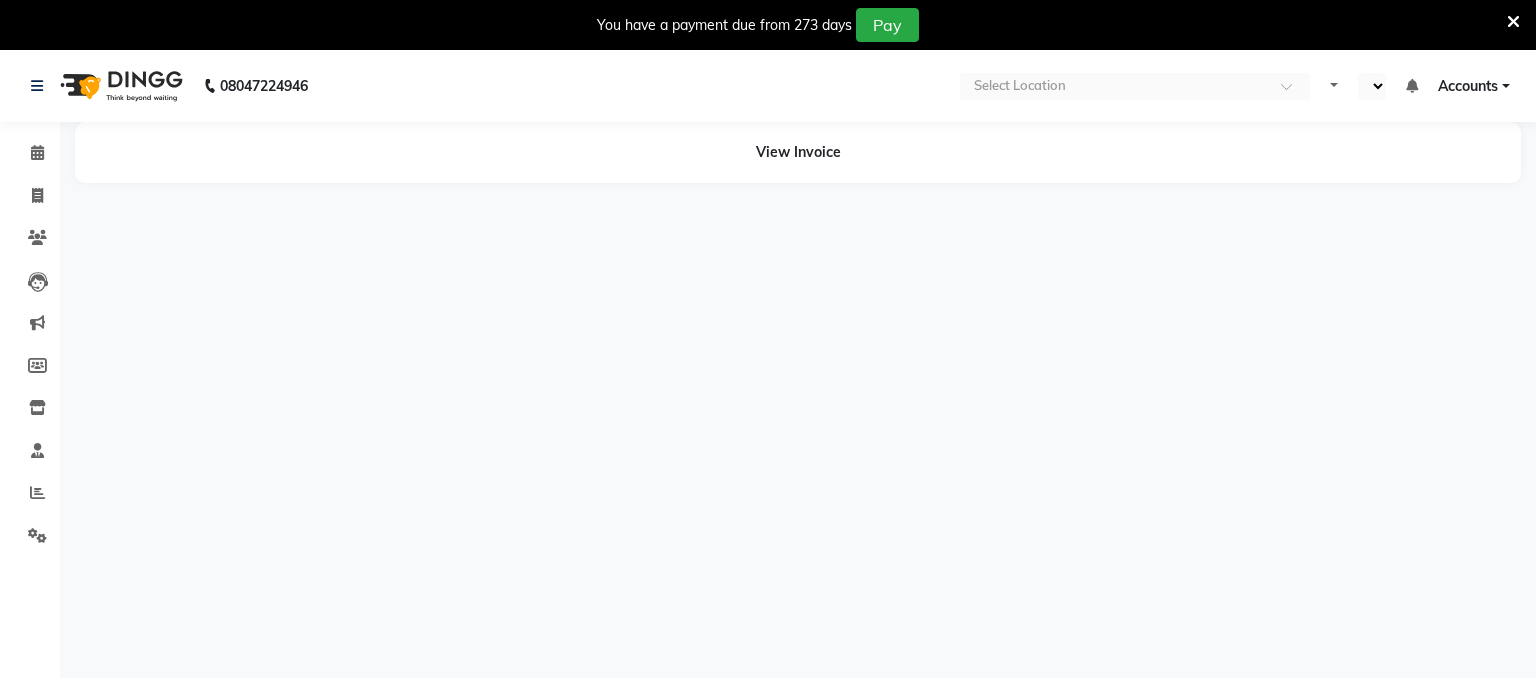 select on "en" 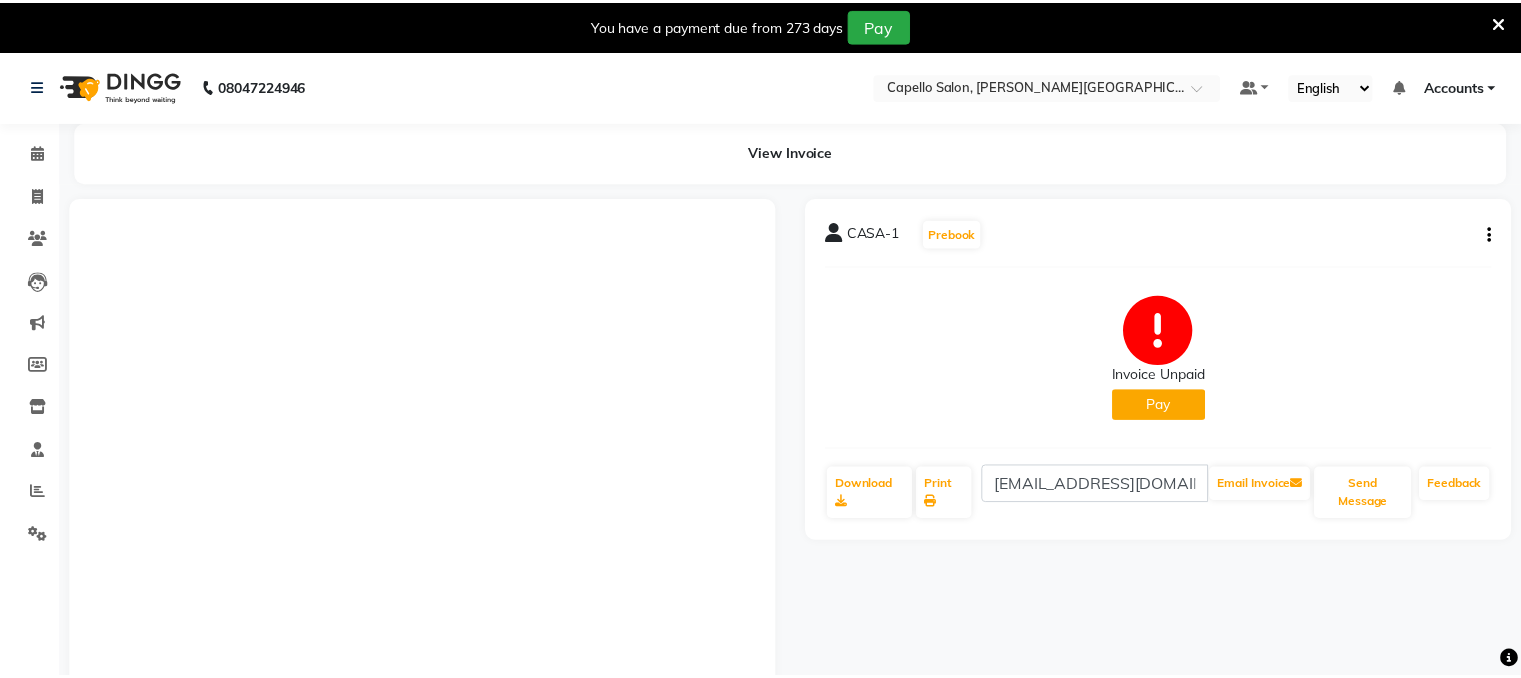 scroll, scrollTop: 0, scrollLeft: 0, axis: both 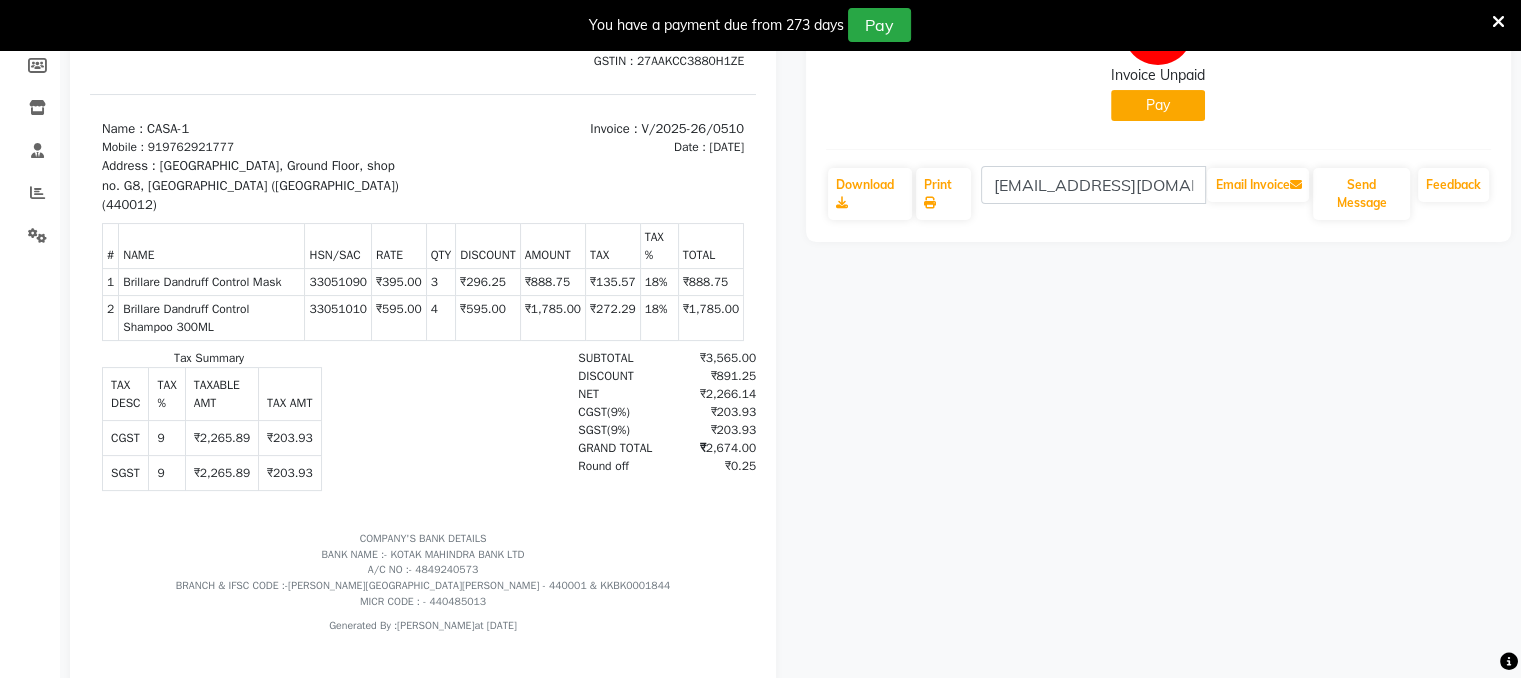 click on "₹2,674.00" at bounding box center (708, 448) 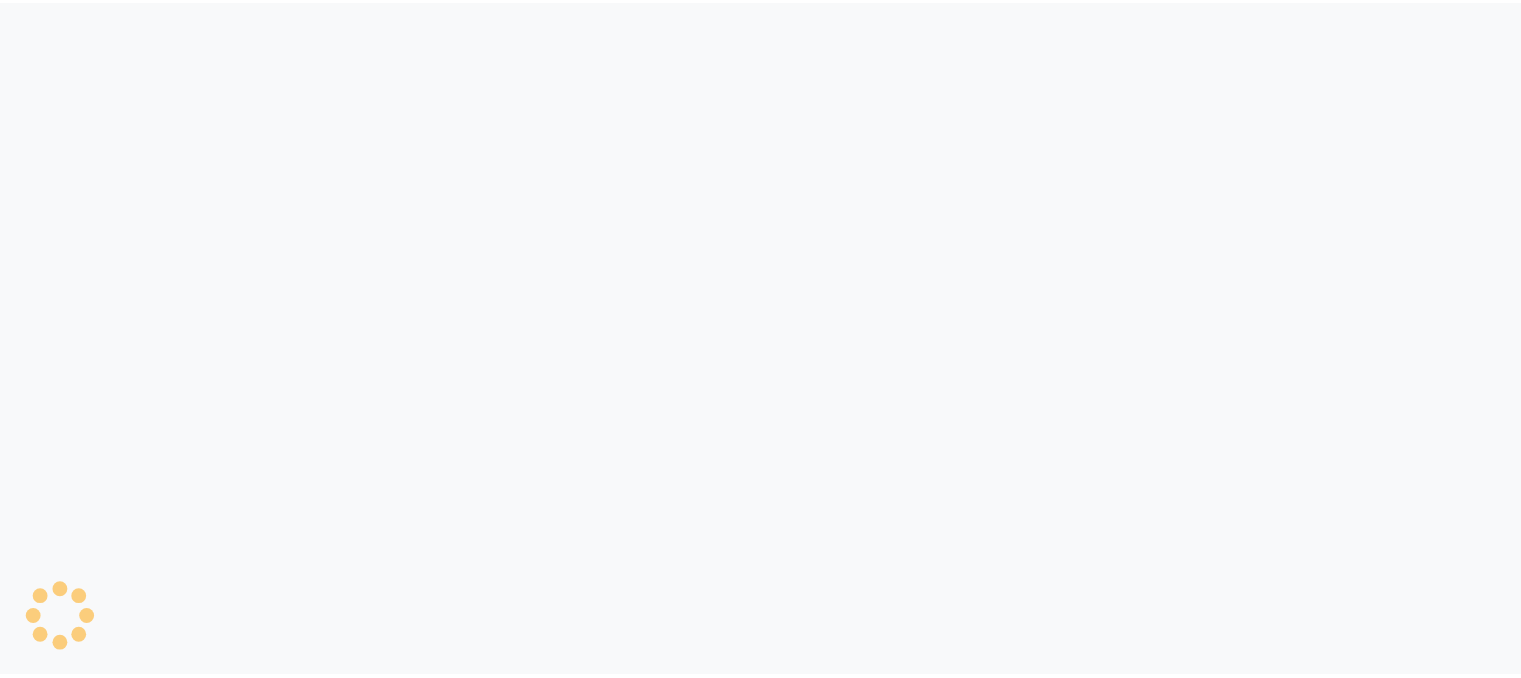 scroll, scrollTop: 0, scrollLeft: 0, axis: both 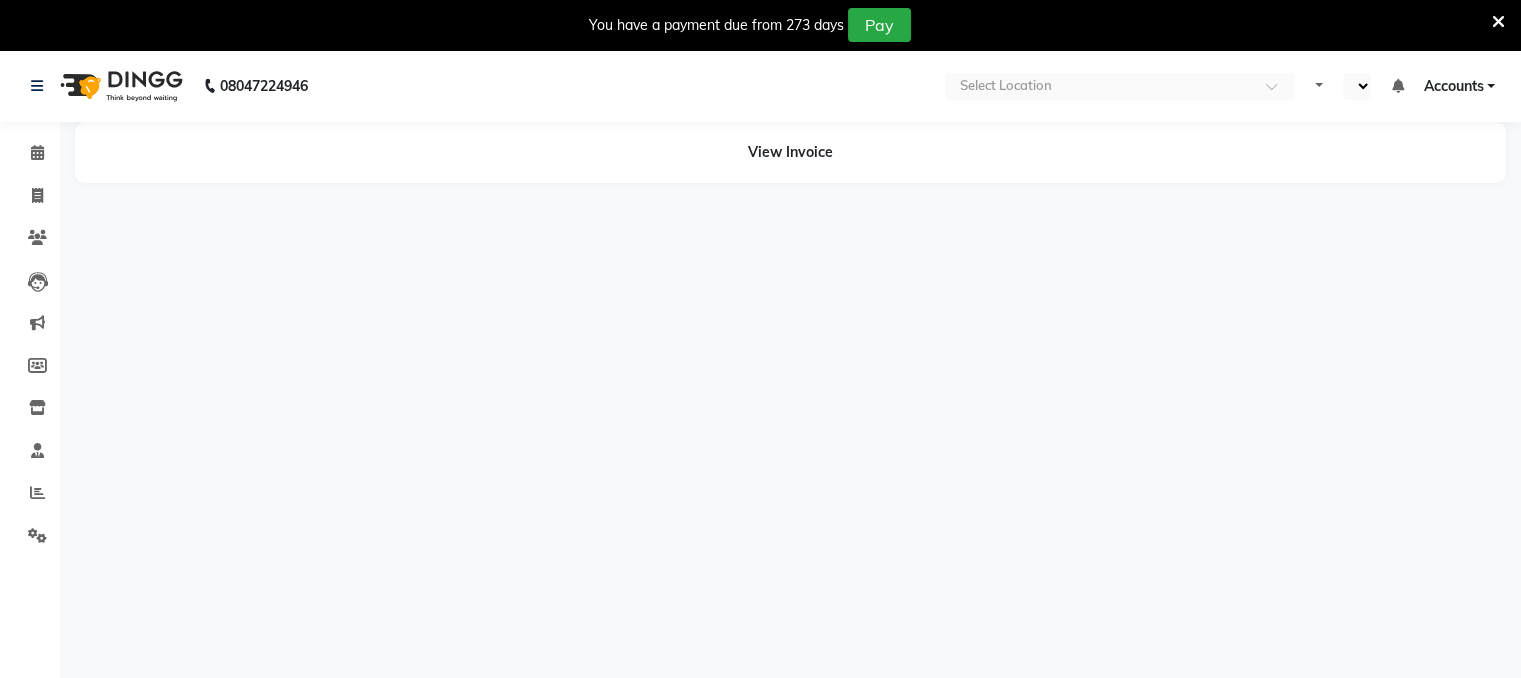select on "en" 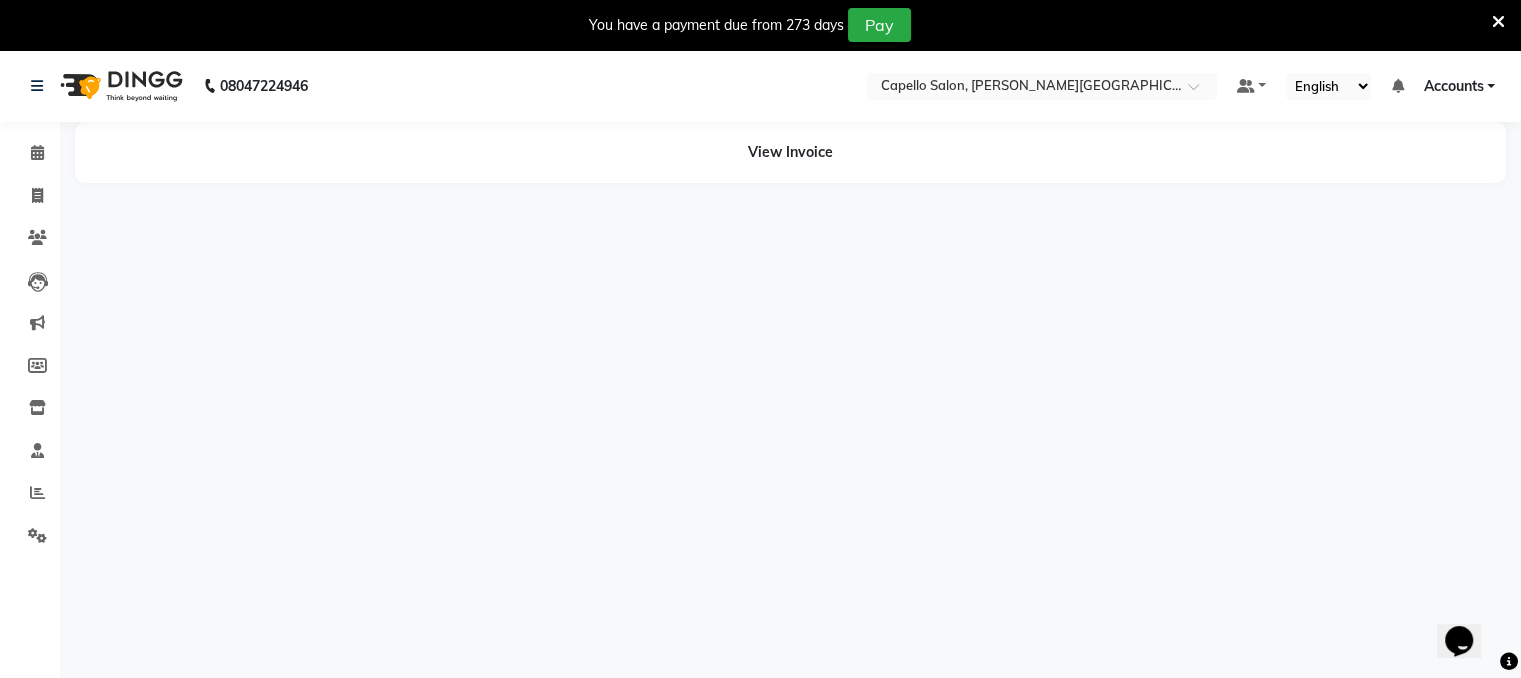 scroll, scrollTop: 0, scrollLeft: 0, axis: both 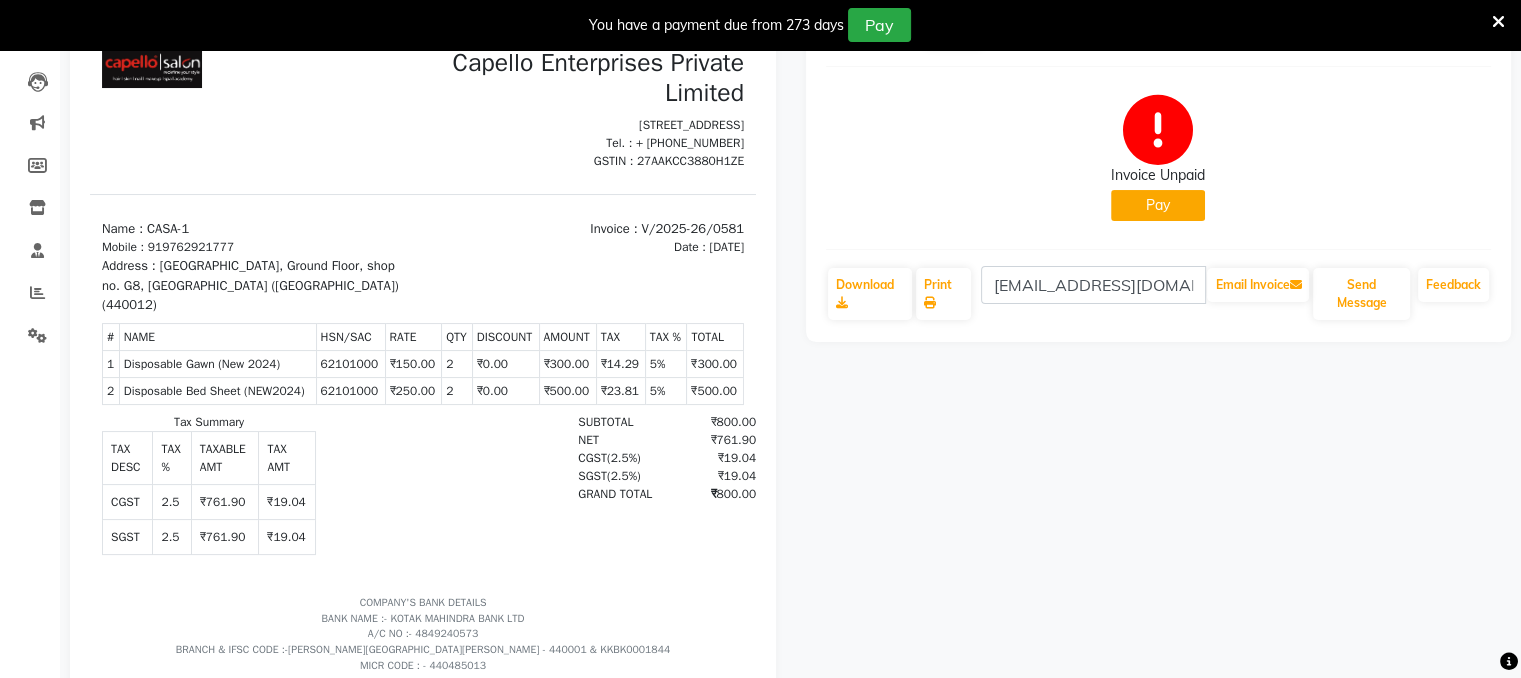 click on "₹800.00" at bounding box center [708, 494] 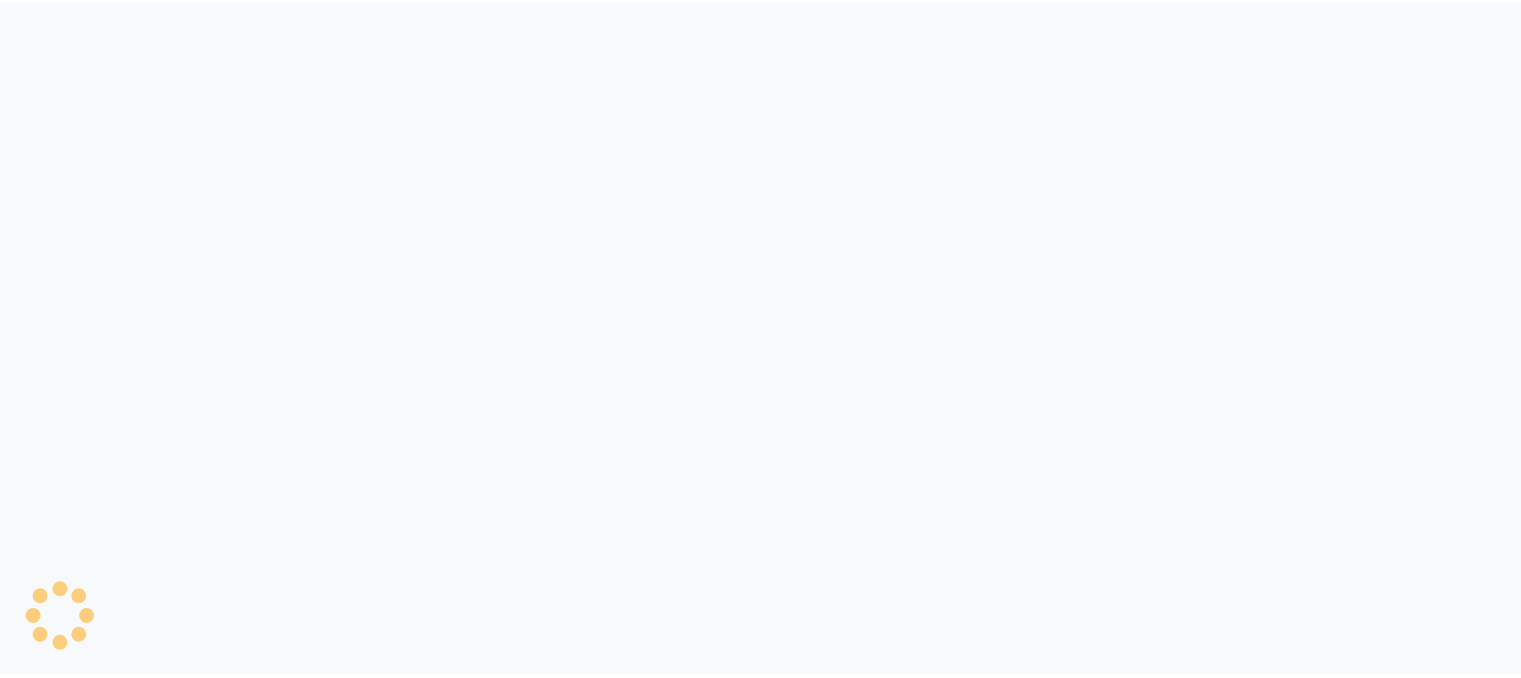 scroll, scrollTop: 0, scrollLeft: 0, axis: both 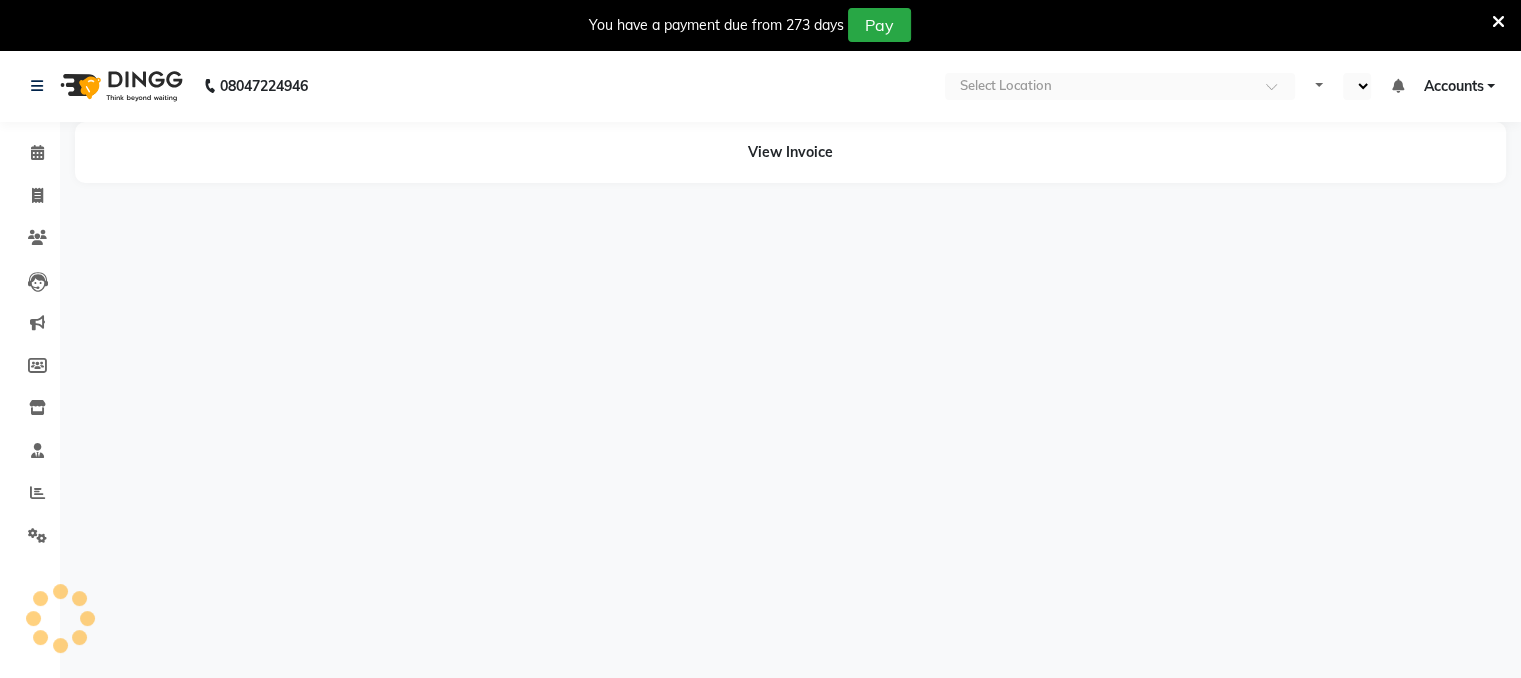 select on "en" 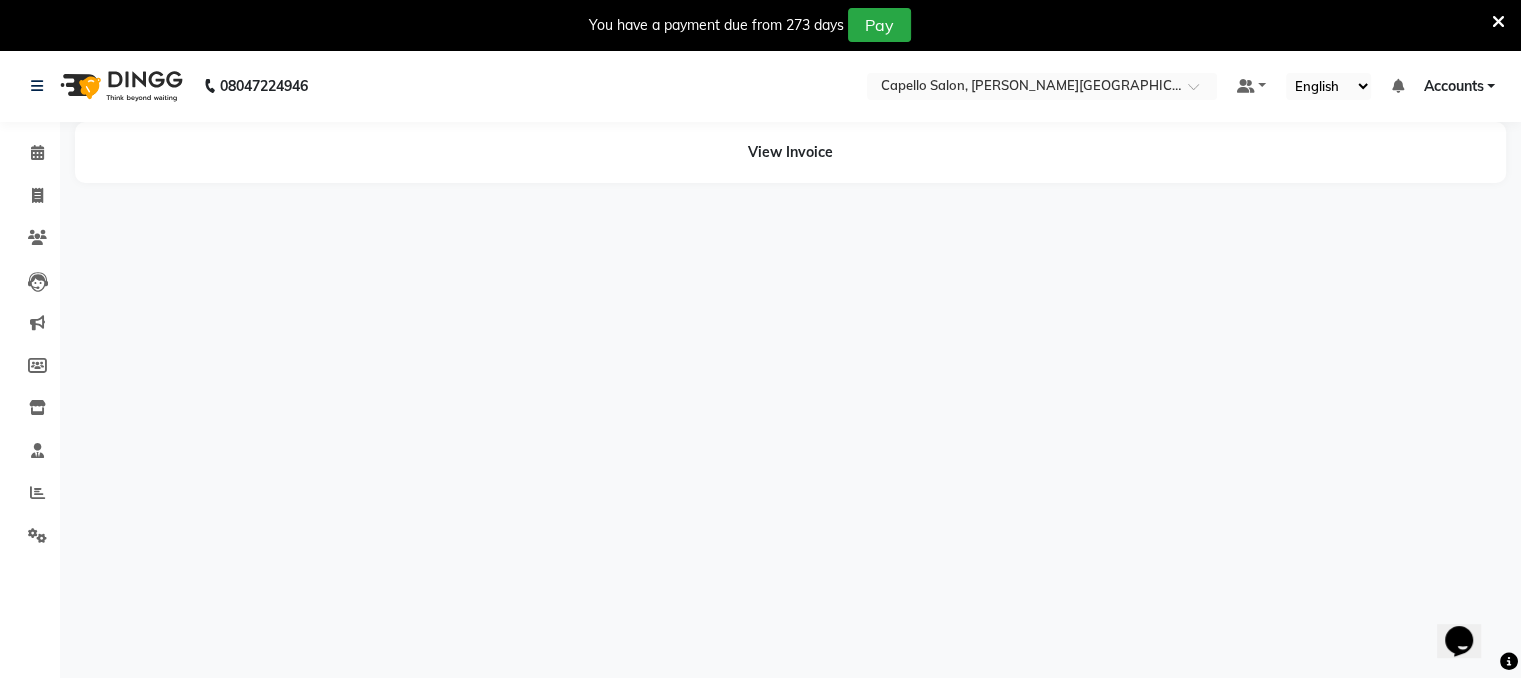 scroll, scrollTop: 0, scrollLeft: 0, axis: both 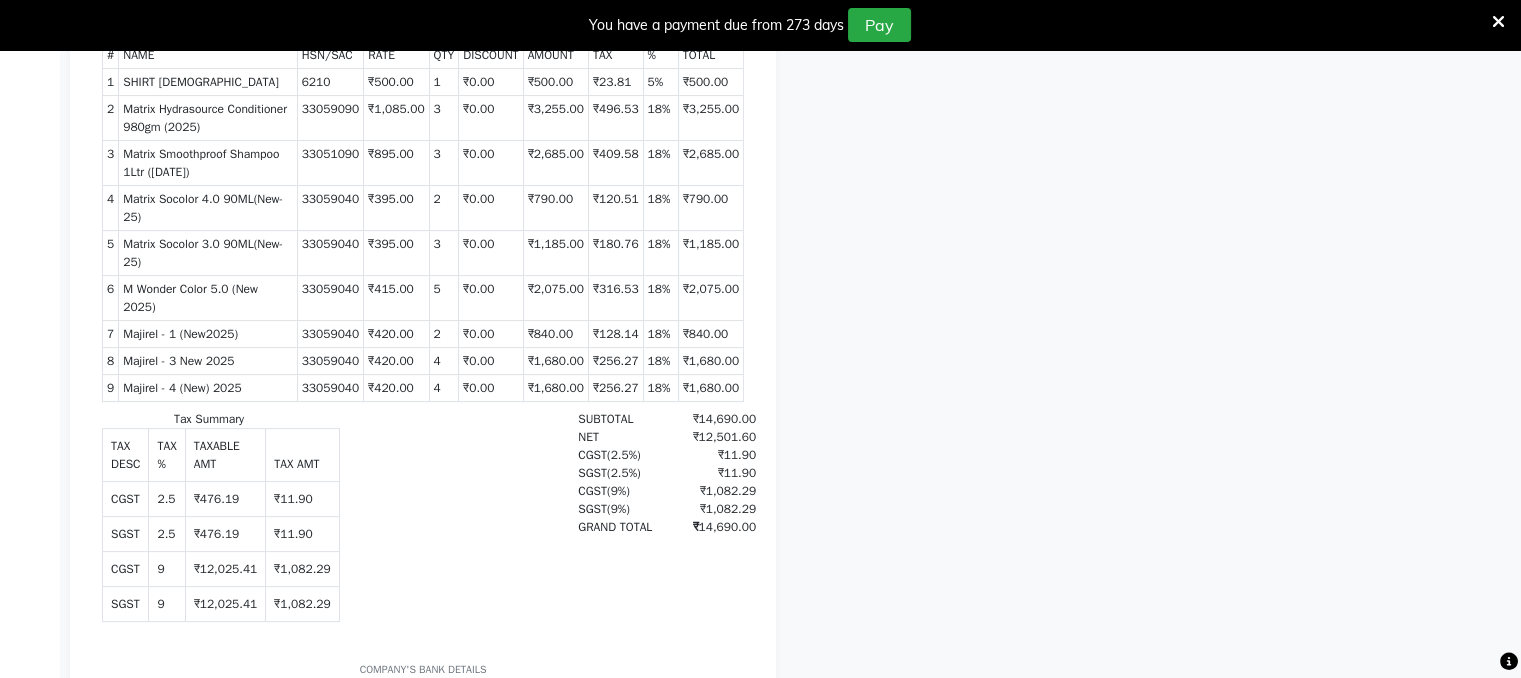 click on "₹14,690.00" at bounding box center (708, 527) 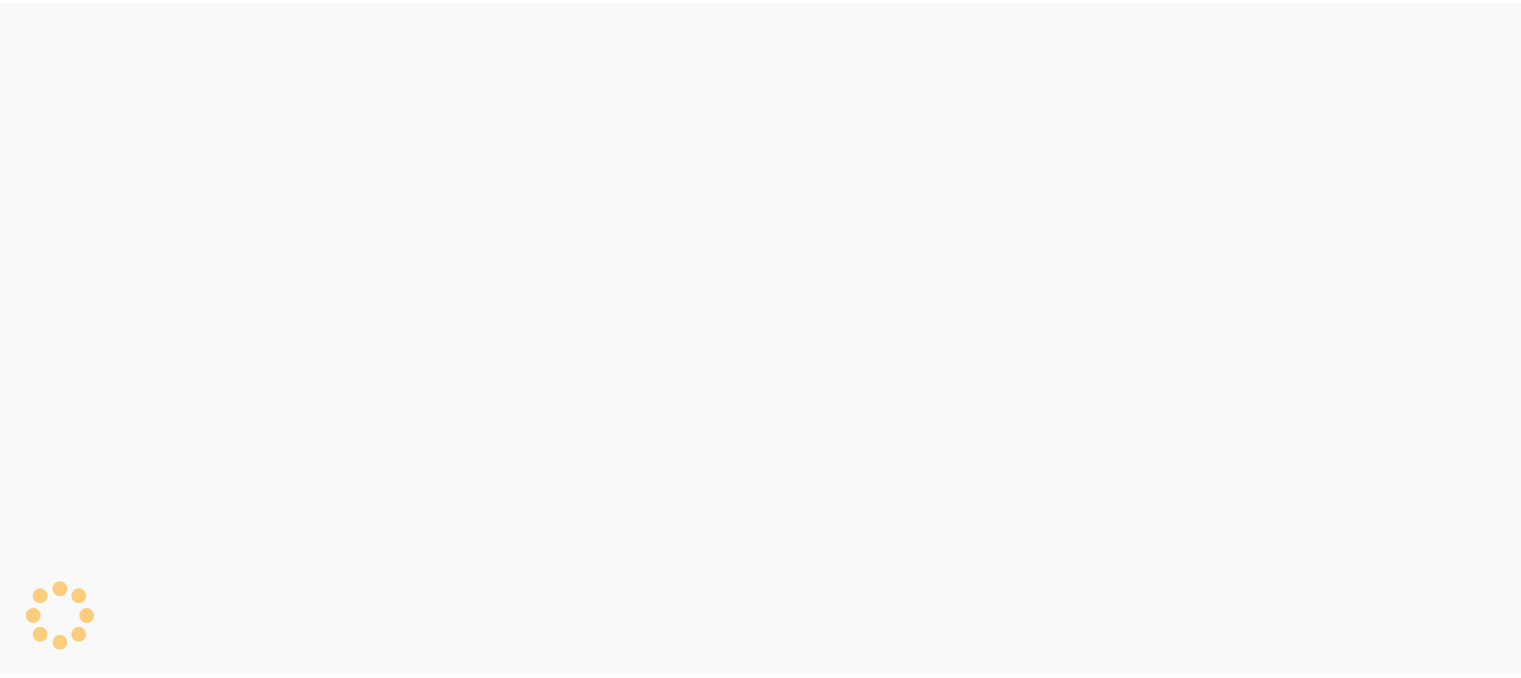 scroll, scrollTop: 0, scrollLeft: 0, axis: both 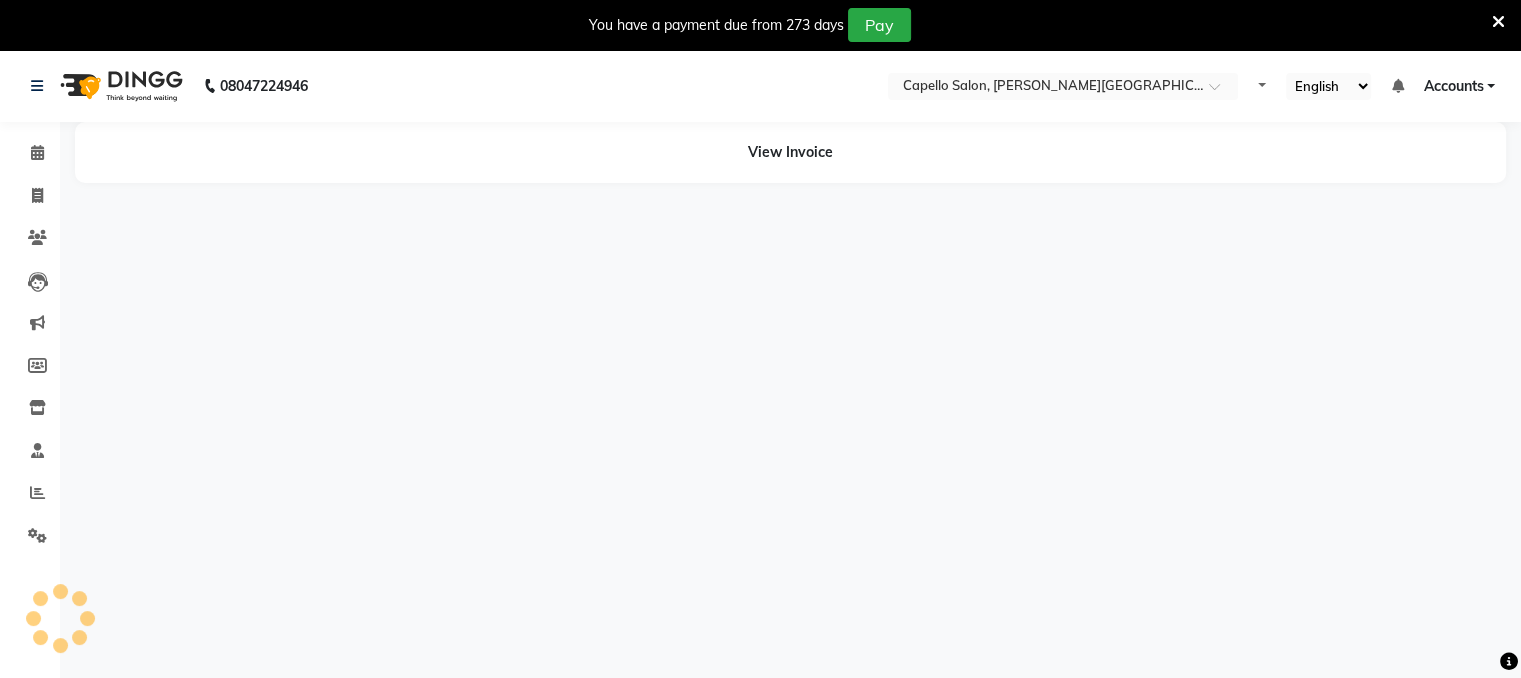 select on "en" 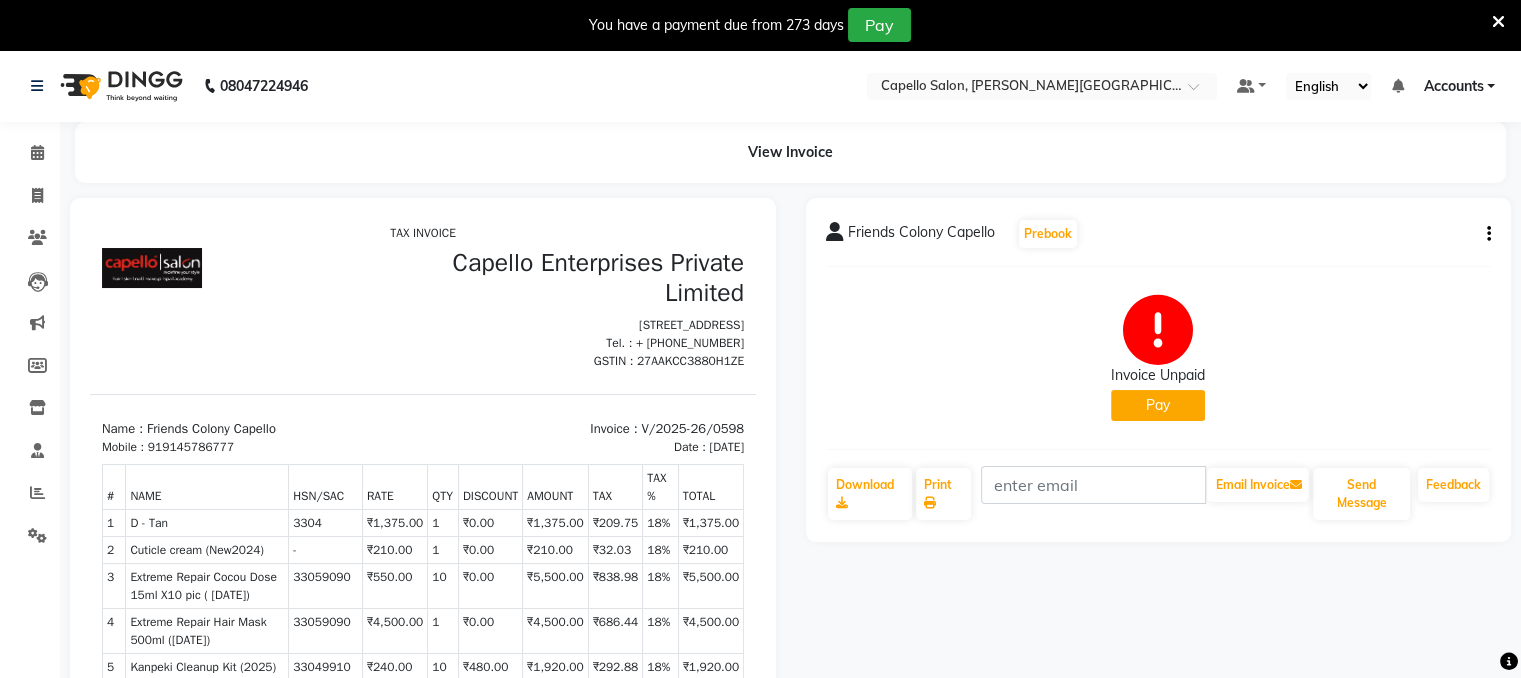 scroll, scrollTop: 0, scrollLeft: 0, axis: both 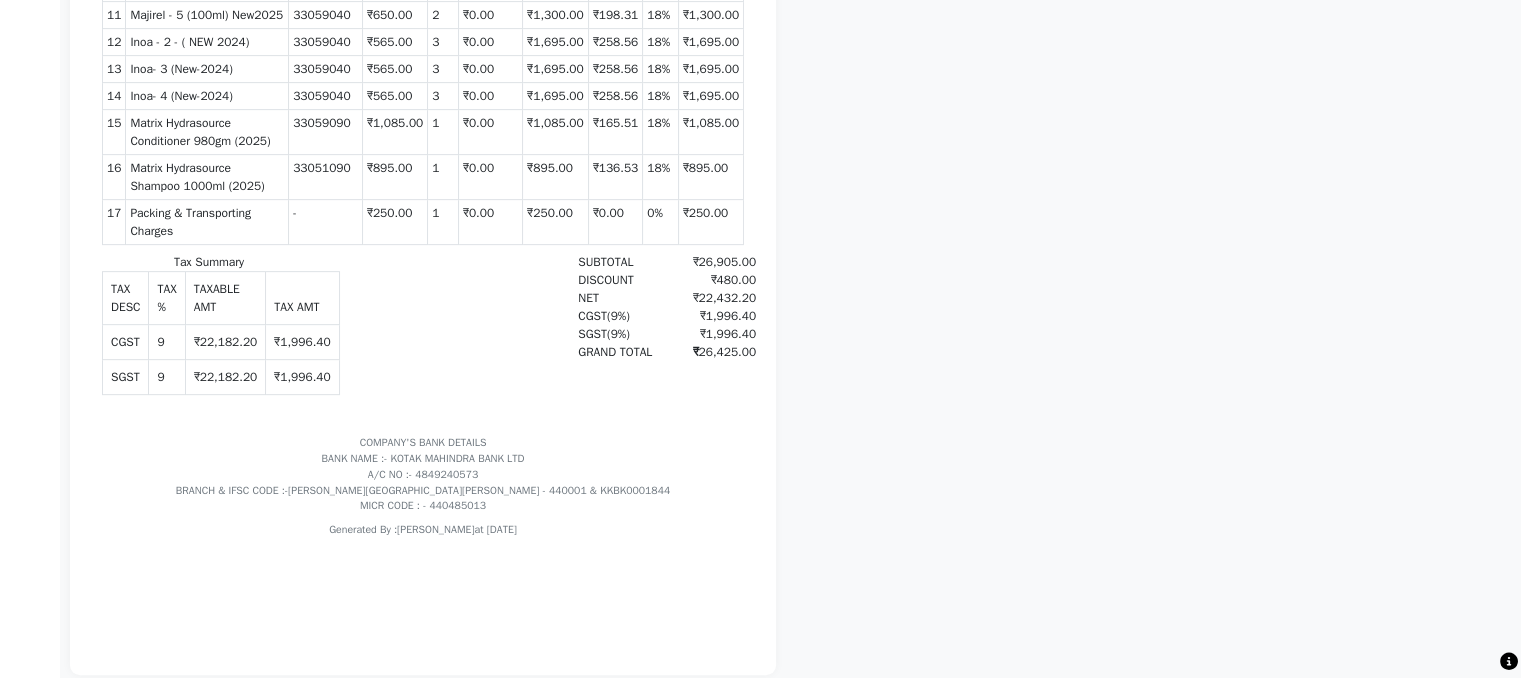 click on "₹26,425.00" at bounding box center (708, 352) 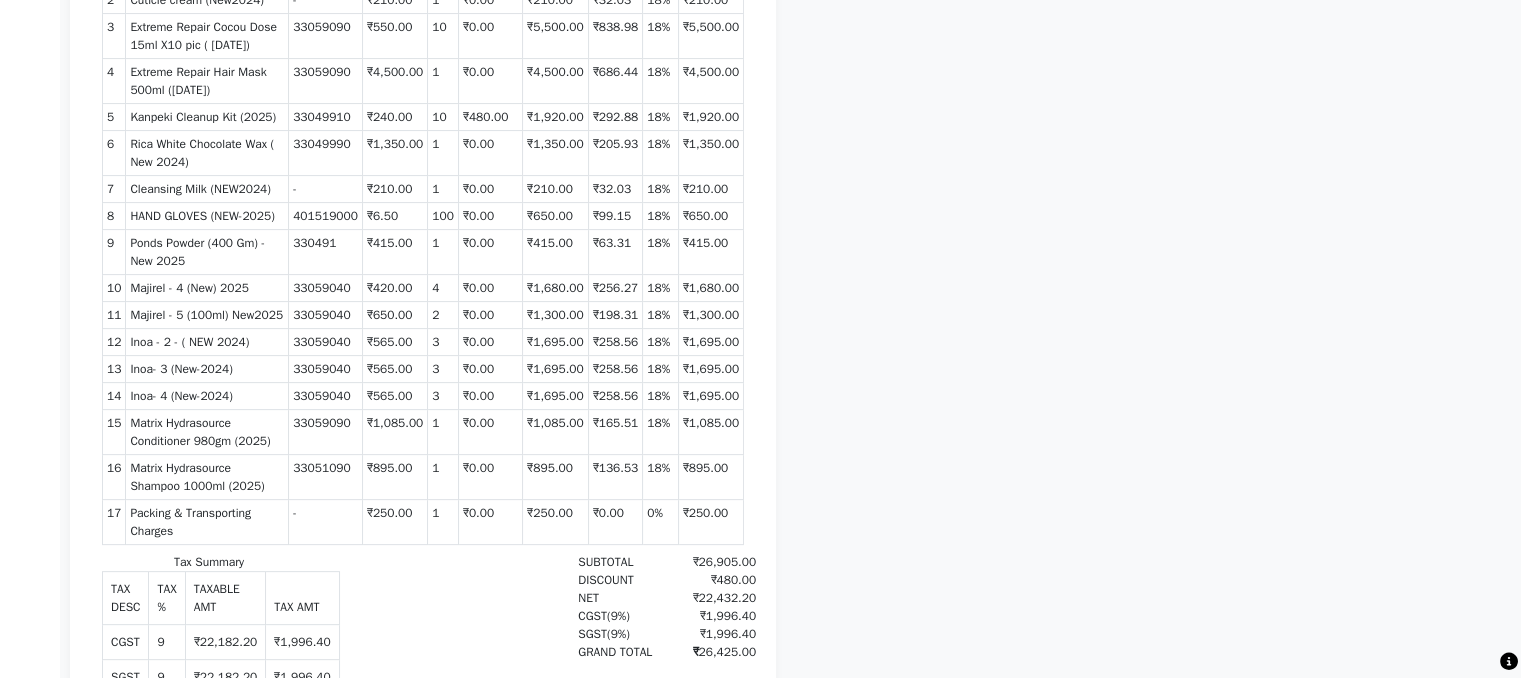 scroll, scrollTop: 300, scrollLeft: 0, axis: vertical 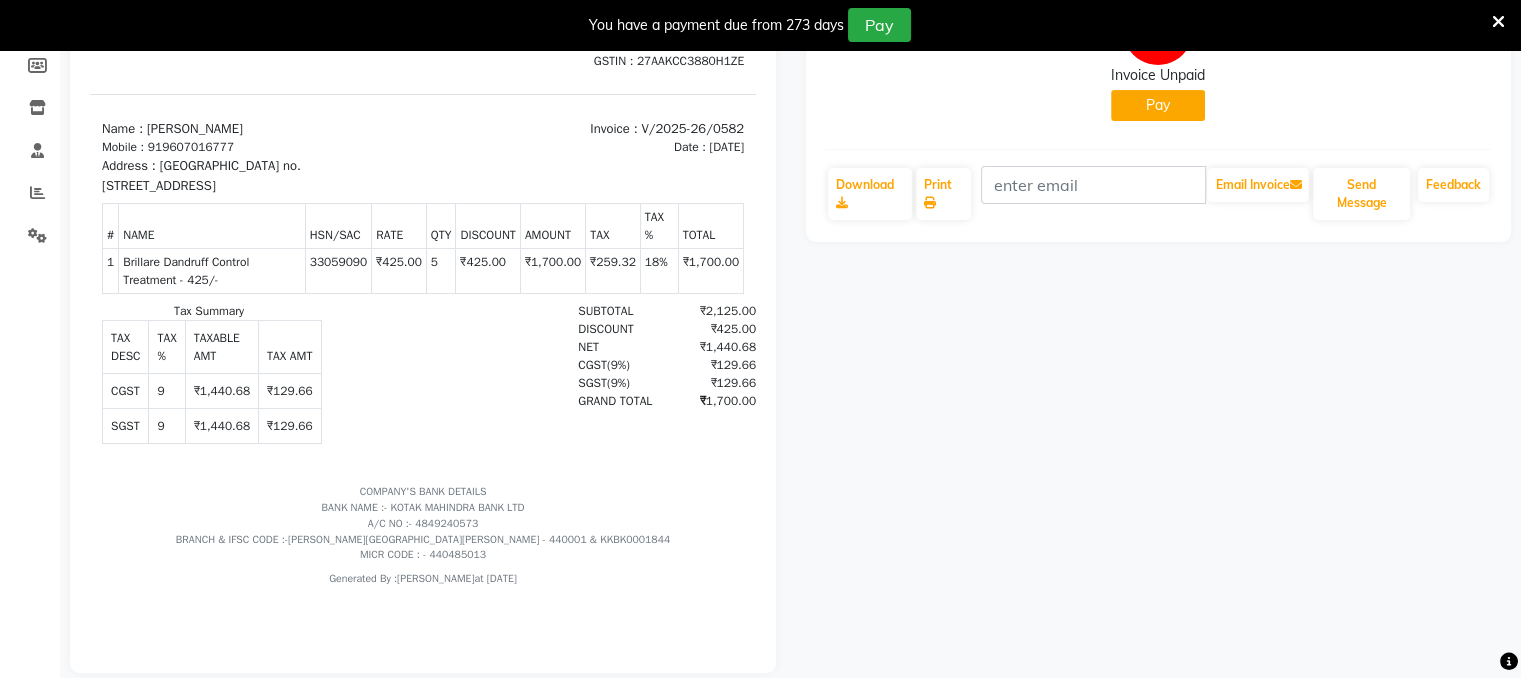 click on "₹1,700.00" at bounding box center (708, 401) 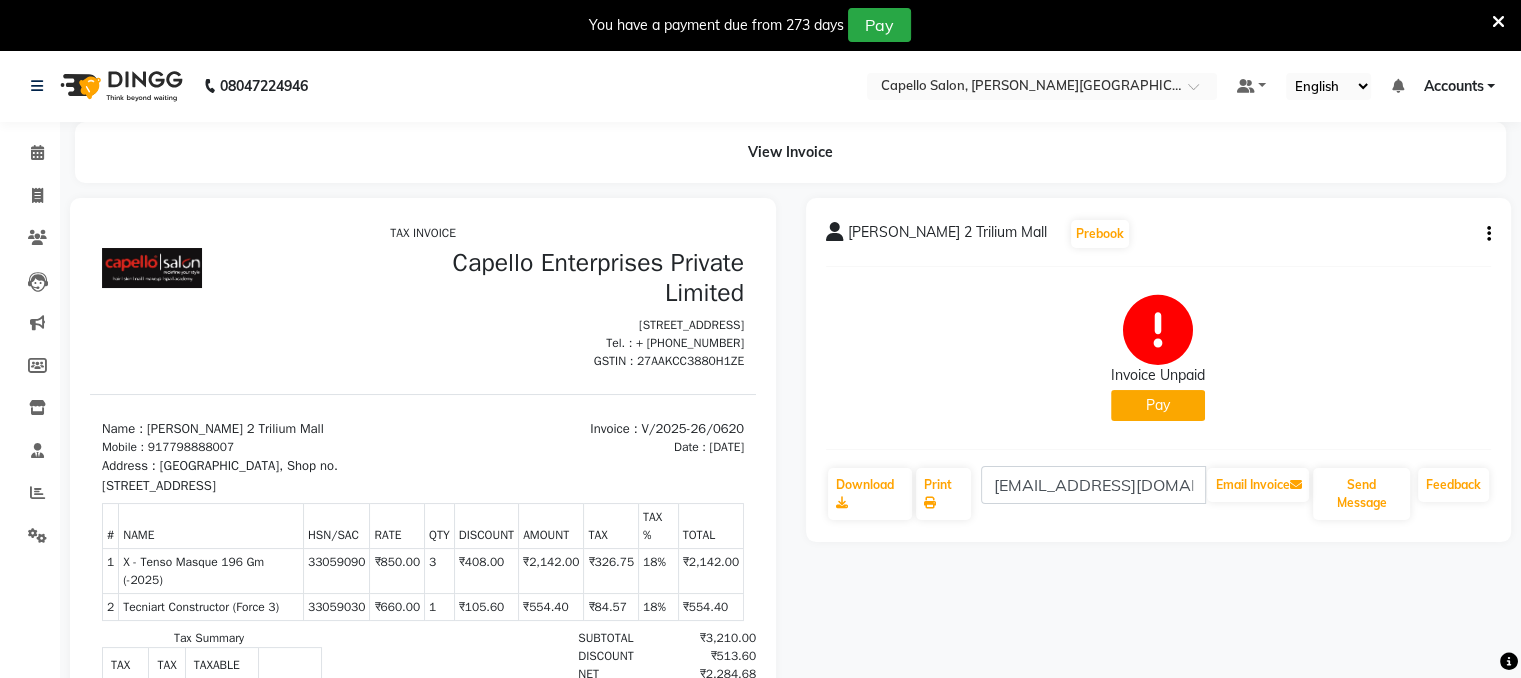 scroll, scrollTop: 0, scrollLeft: 0, axis: both 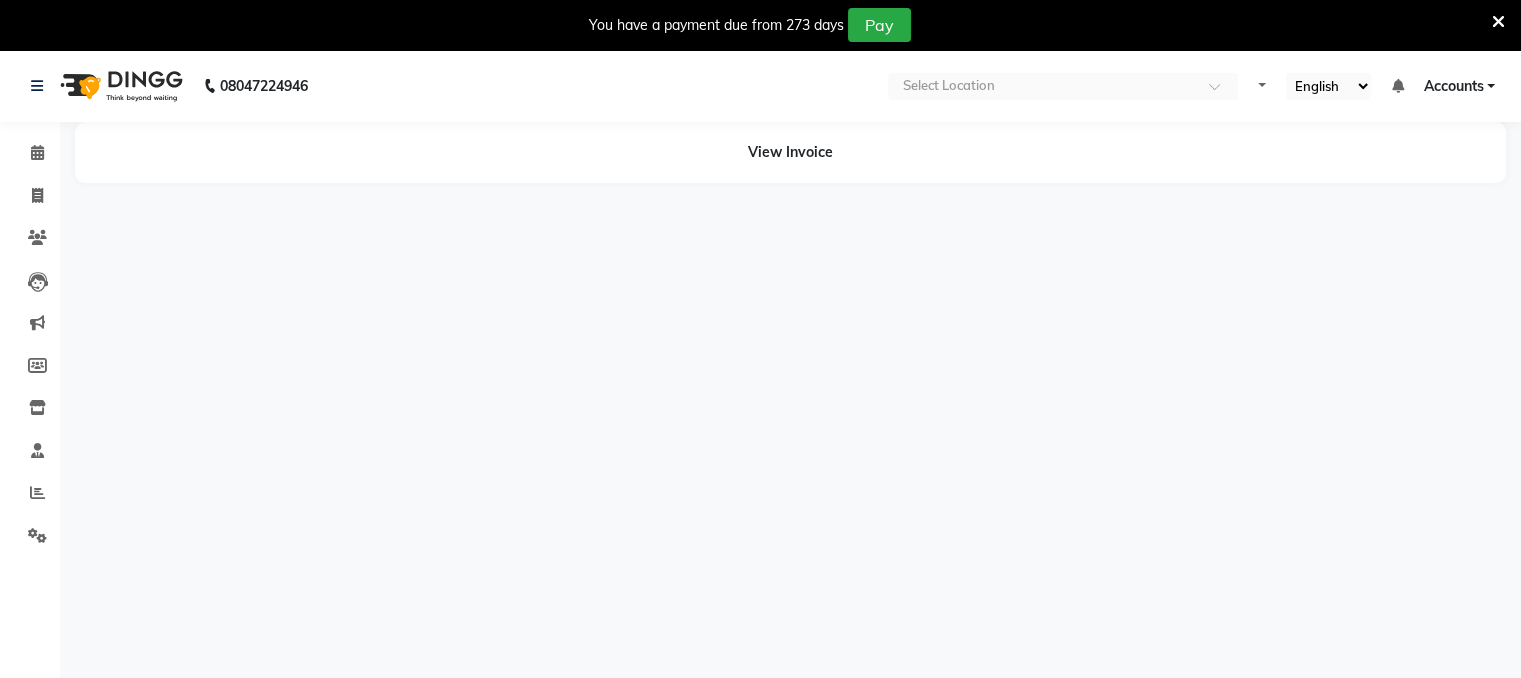select on "en" 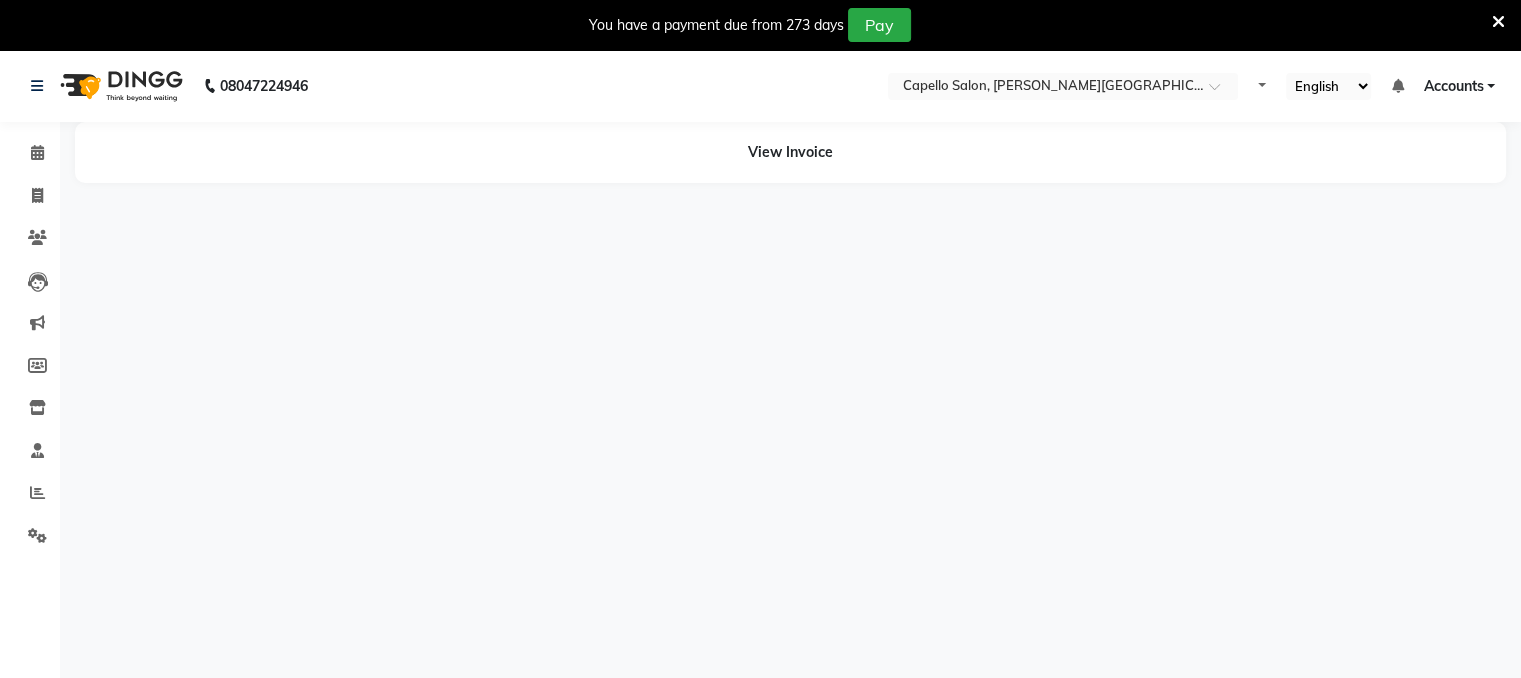 click at bounding box center [1498, 22] 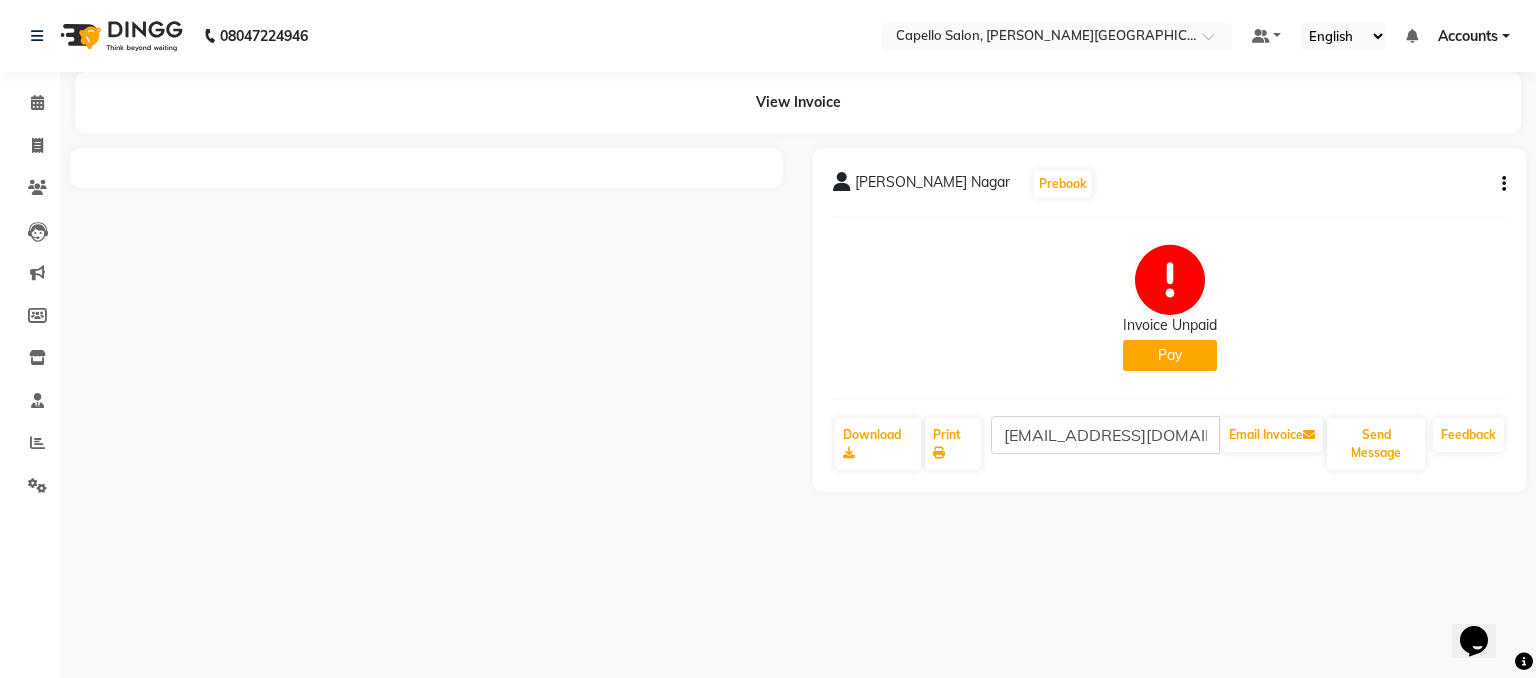 scroll, scrollTop: 0, scrollLeft: 0, axis: both 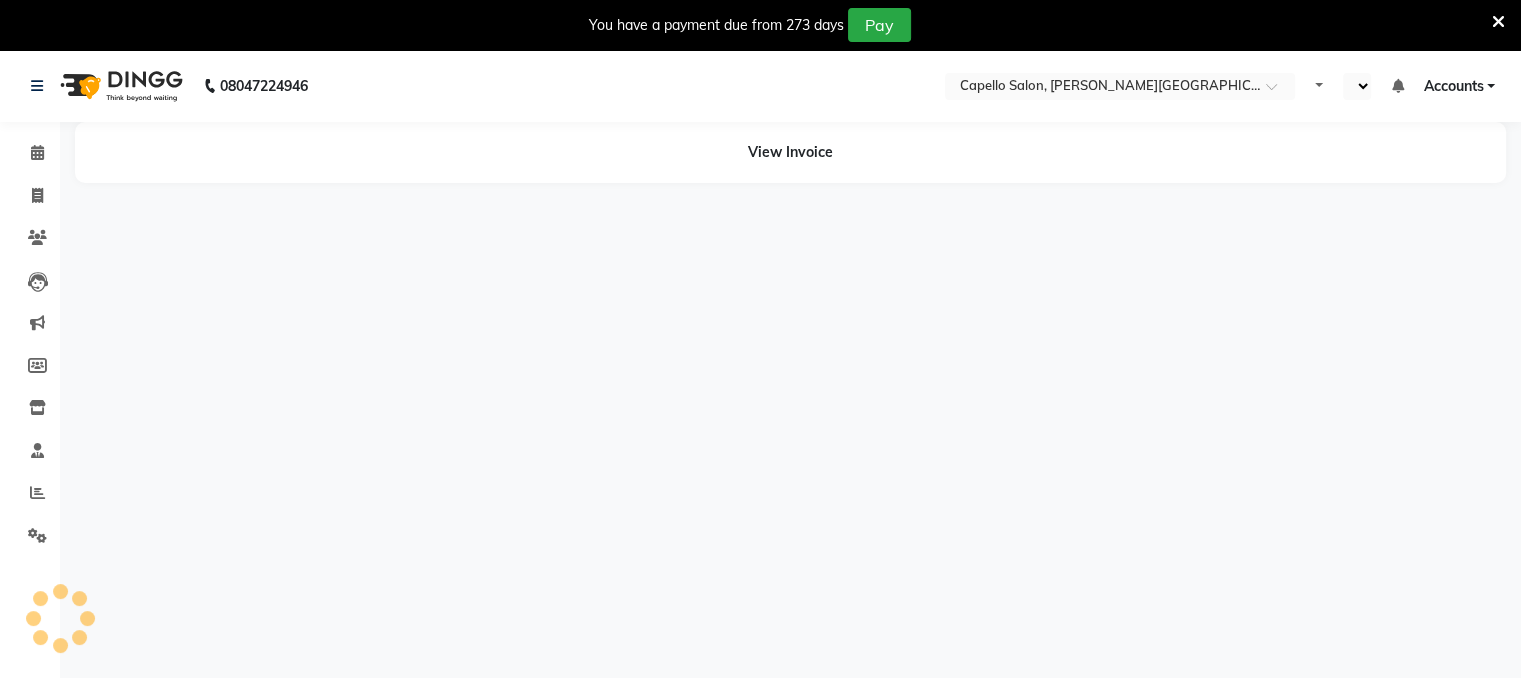 select on "en" 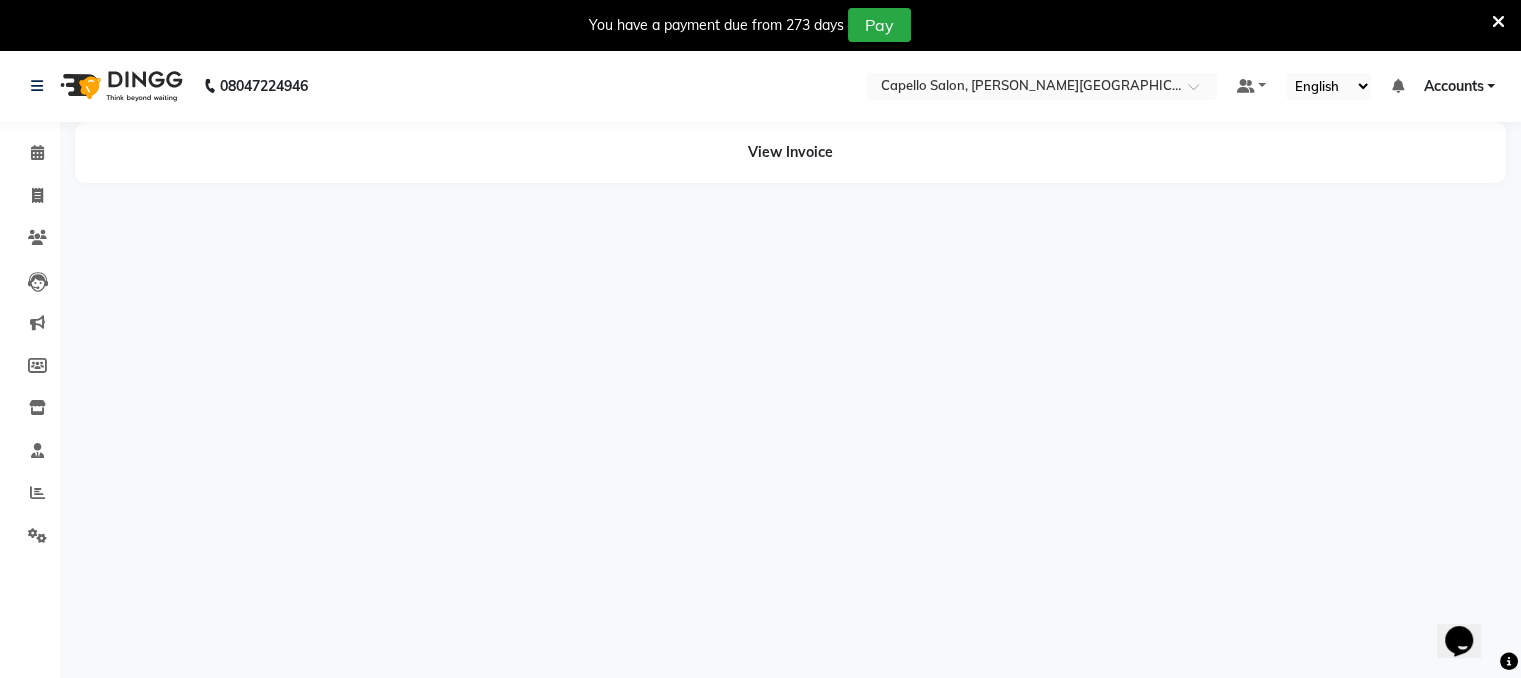 scroll, scrollTop: 0, scrollLeft: 0, axis: both 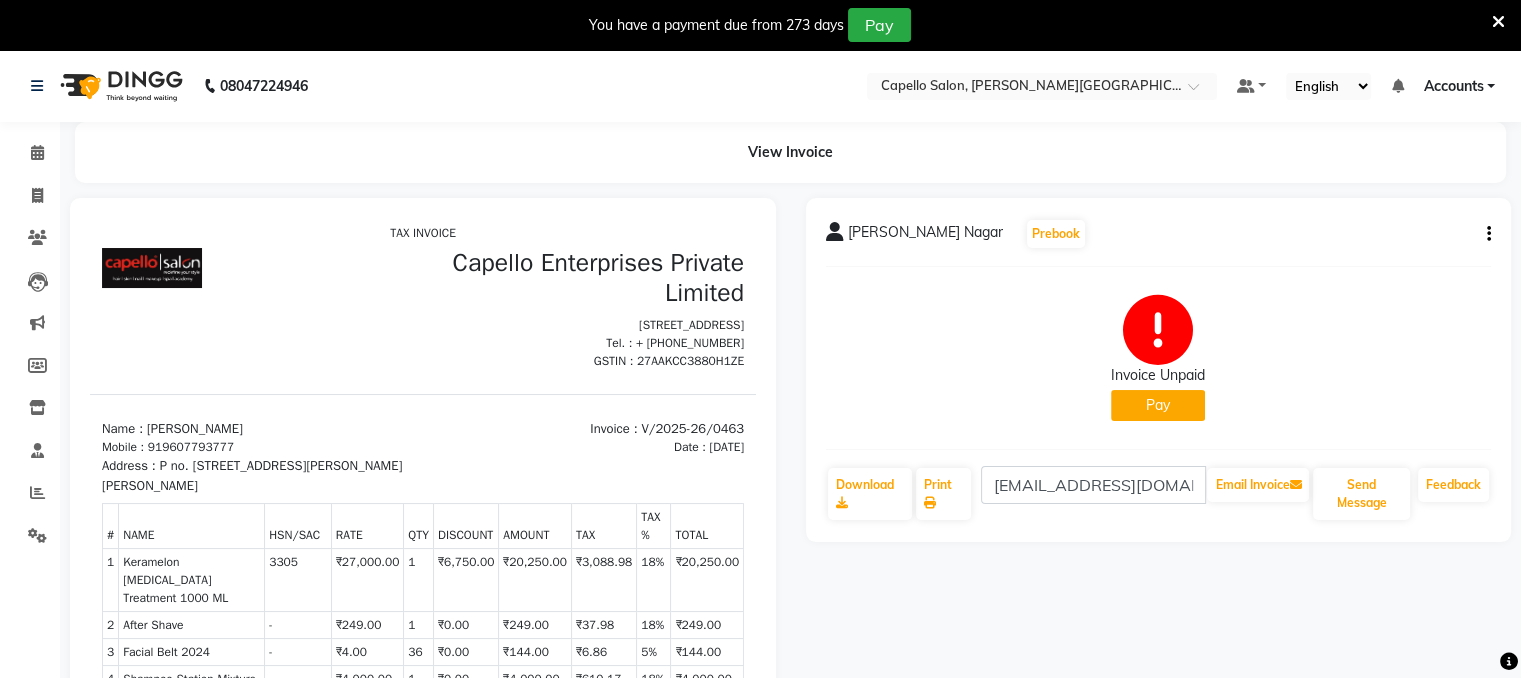 click 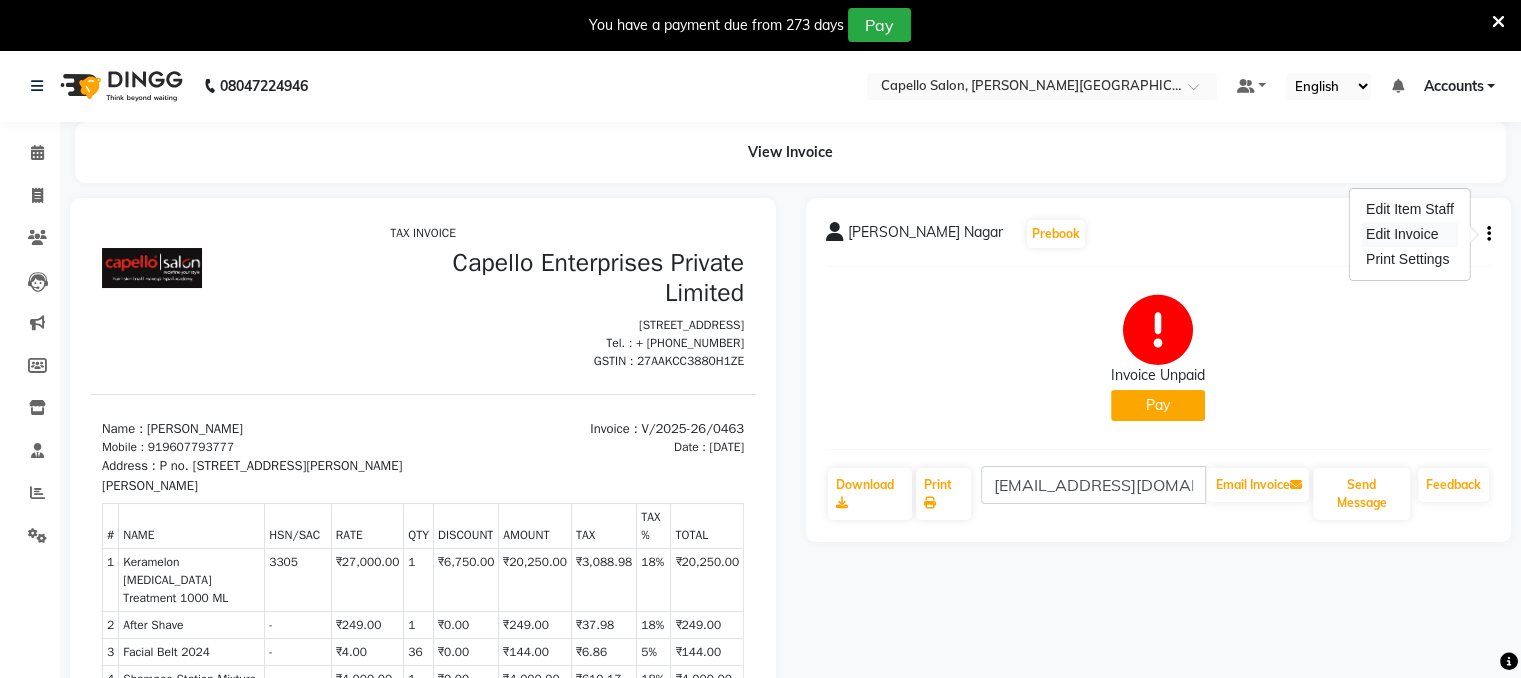 click on "Edit Invoice" at bounding box center [1410, 234] 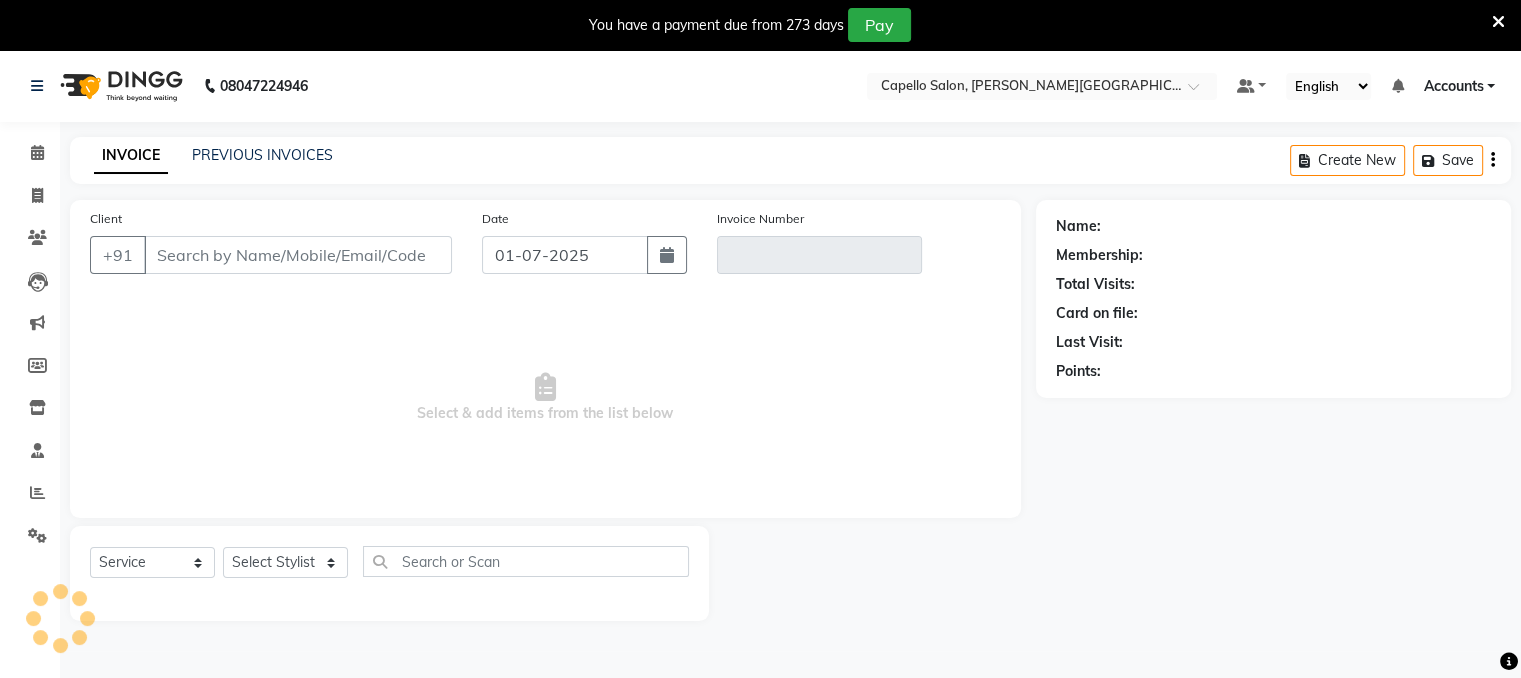 scroll, scrollTop: 50, scrollLeft: 0, axis: vertical 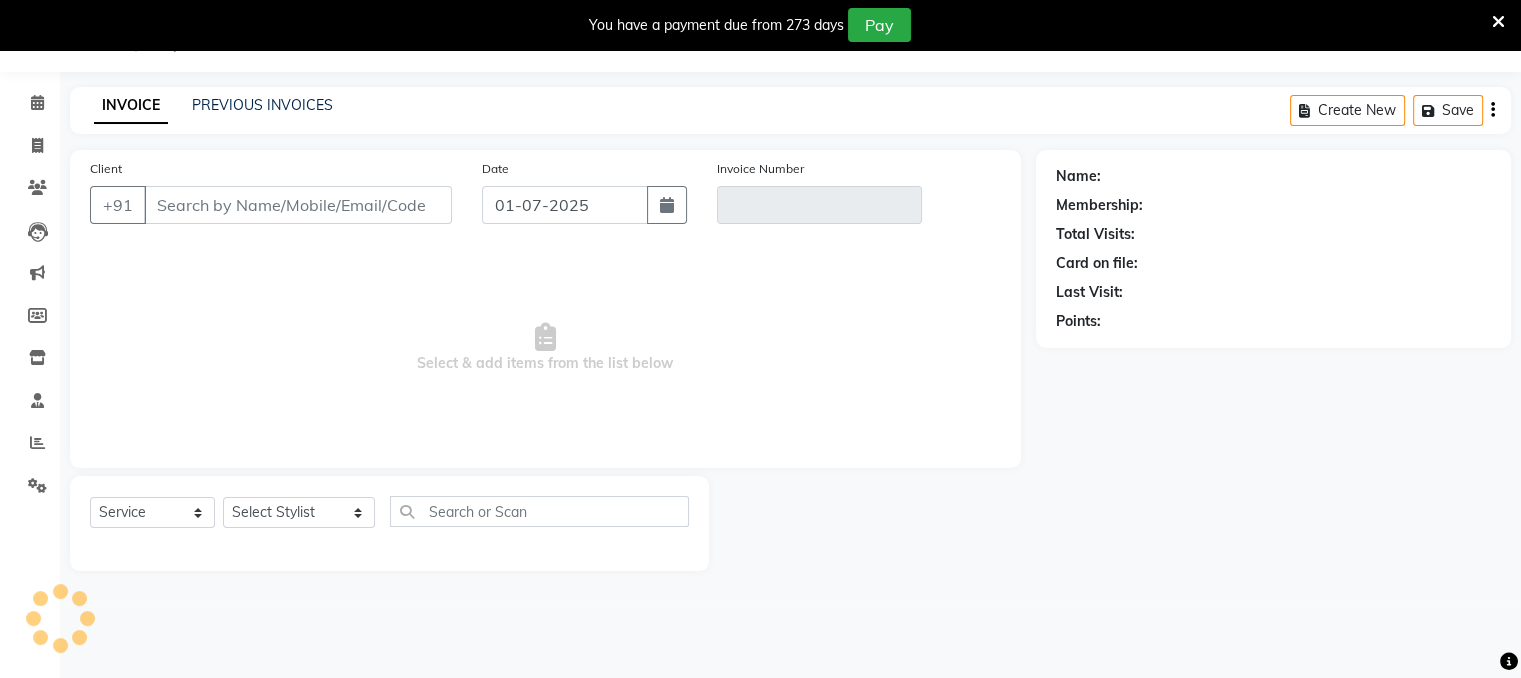 type on "9607793777" 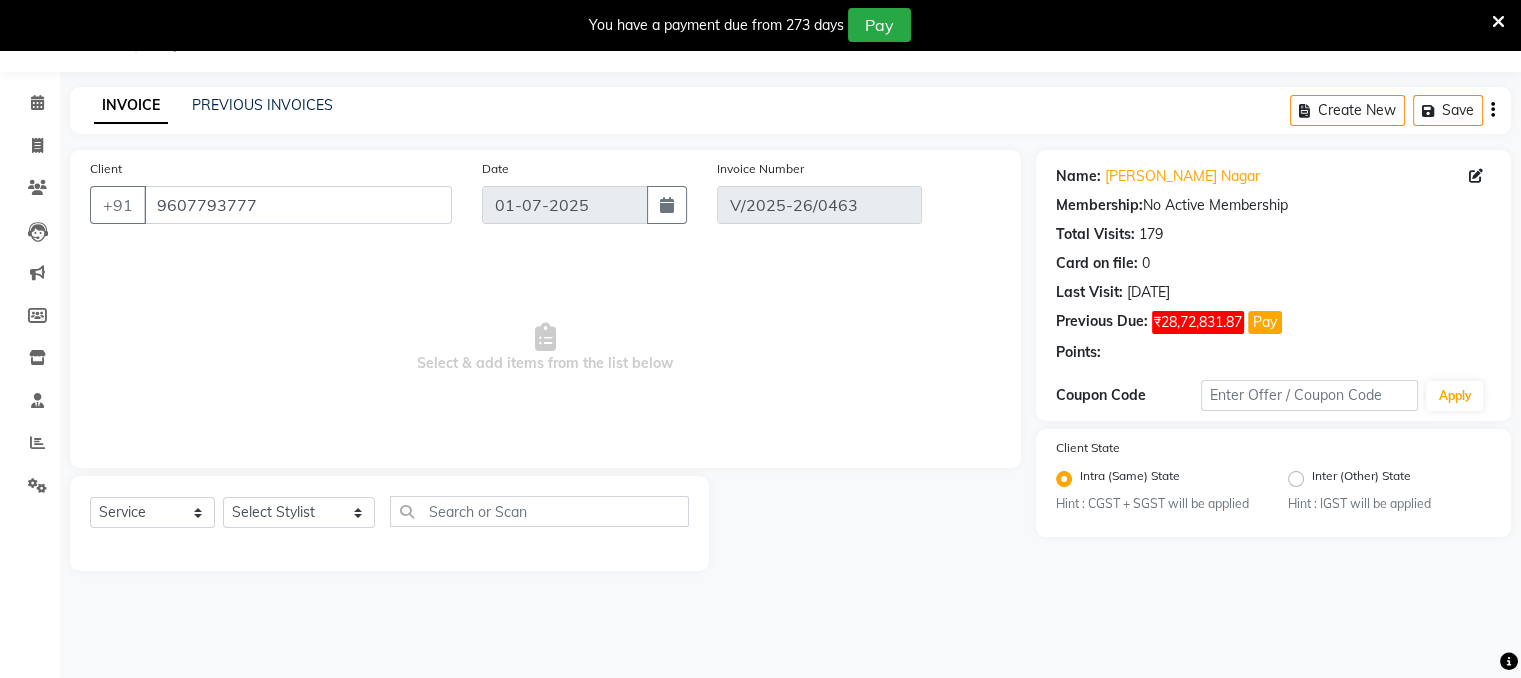 type on "06-06-2025" 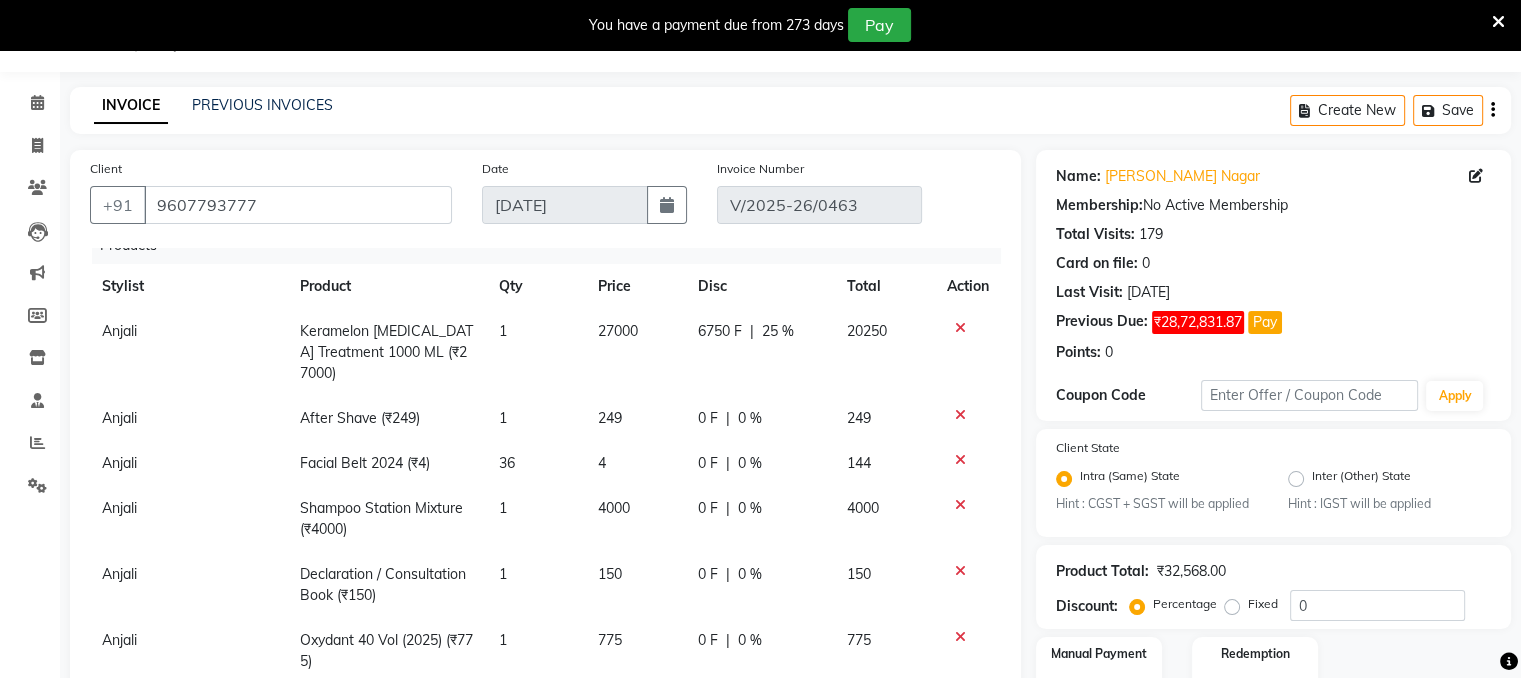 scroll, scrollTop: 32, scrollLeft: 0, axis: vertical 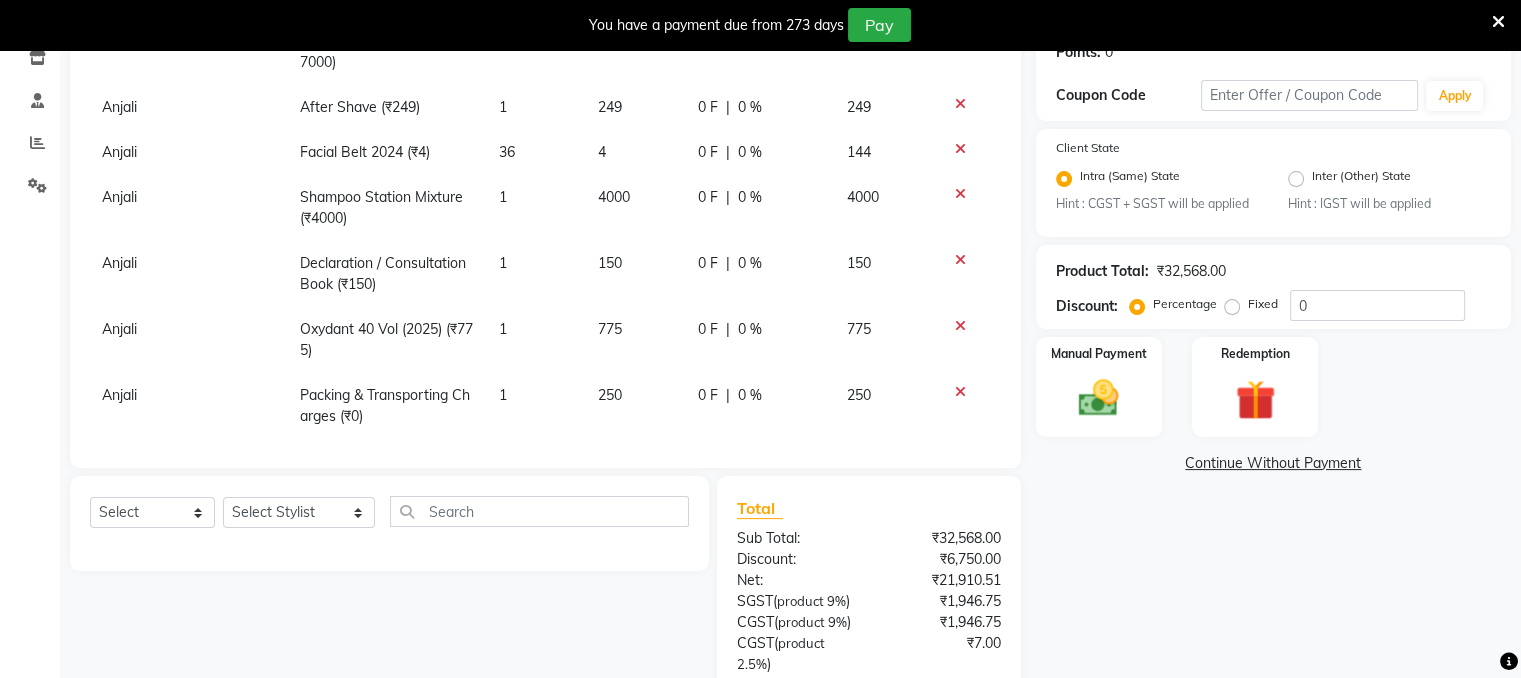 click on "Inter (Other) State" 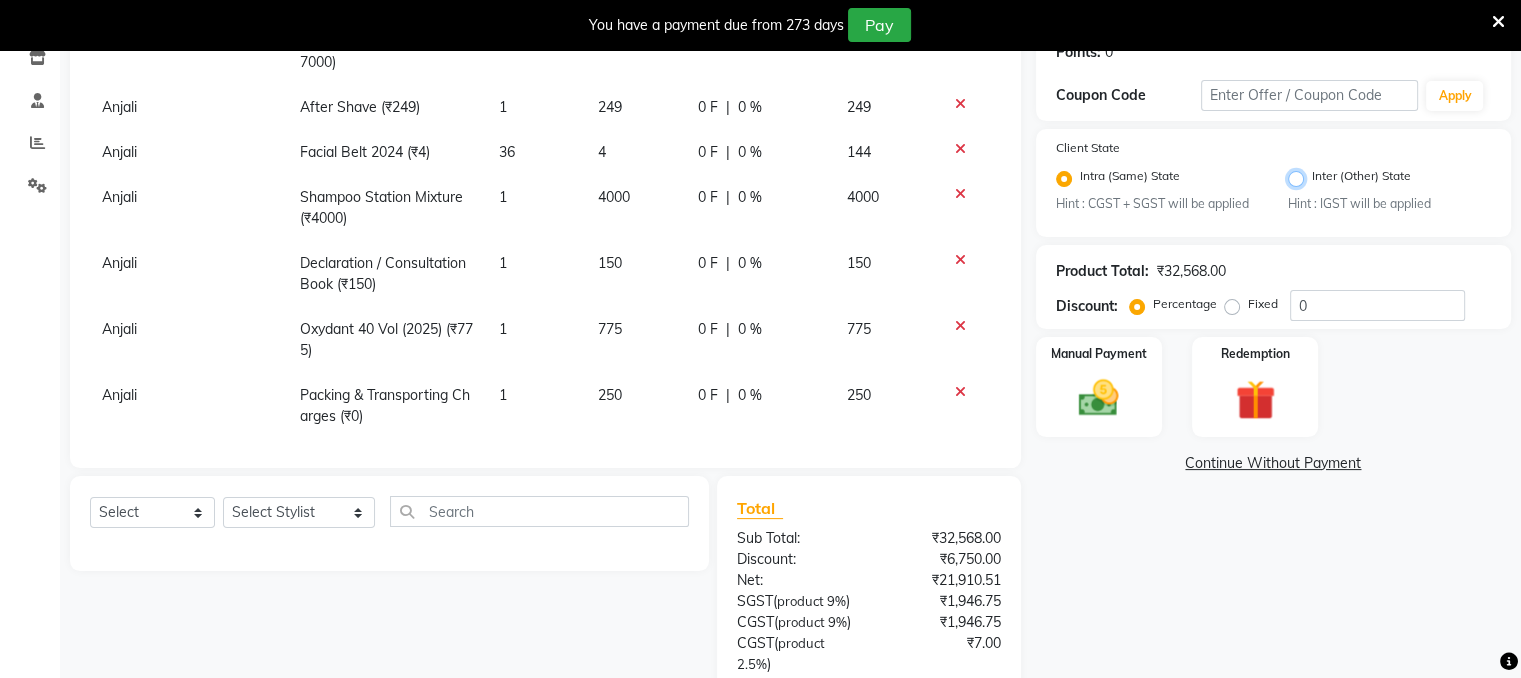 click on "Inter (Other) State" at bounding box center [1318, 173] 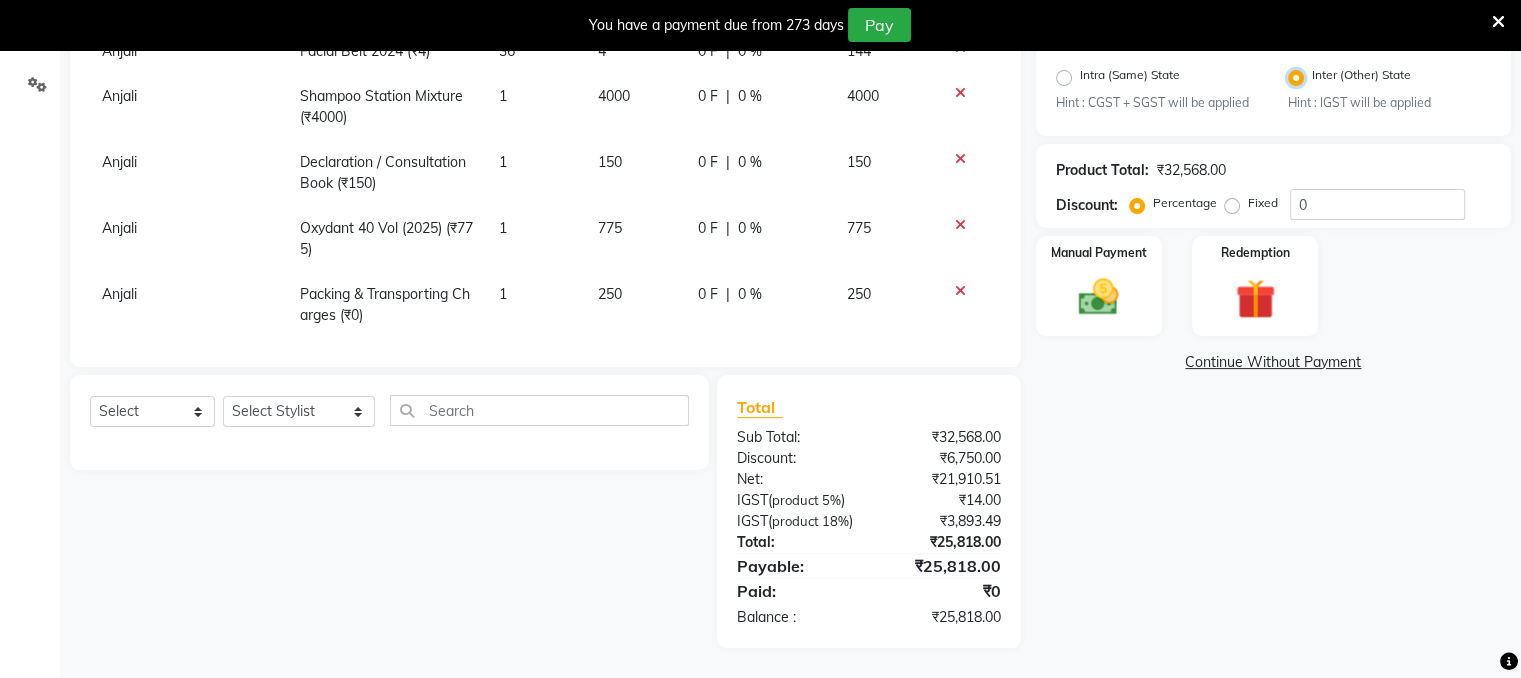 scroll, scrollTop: 472, scrollLeft: 0, axis: vertical 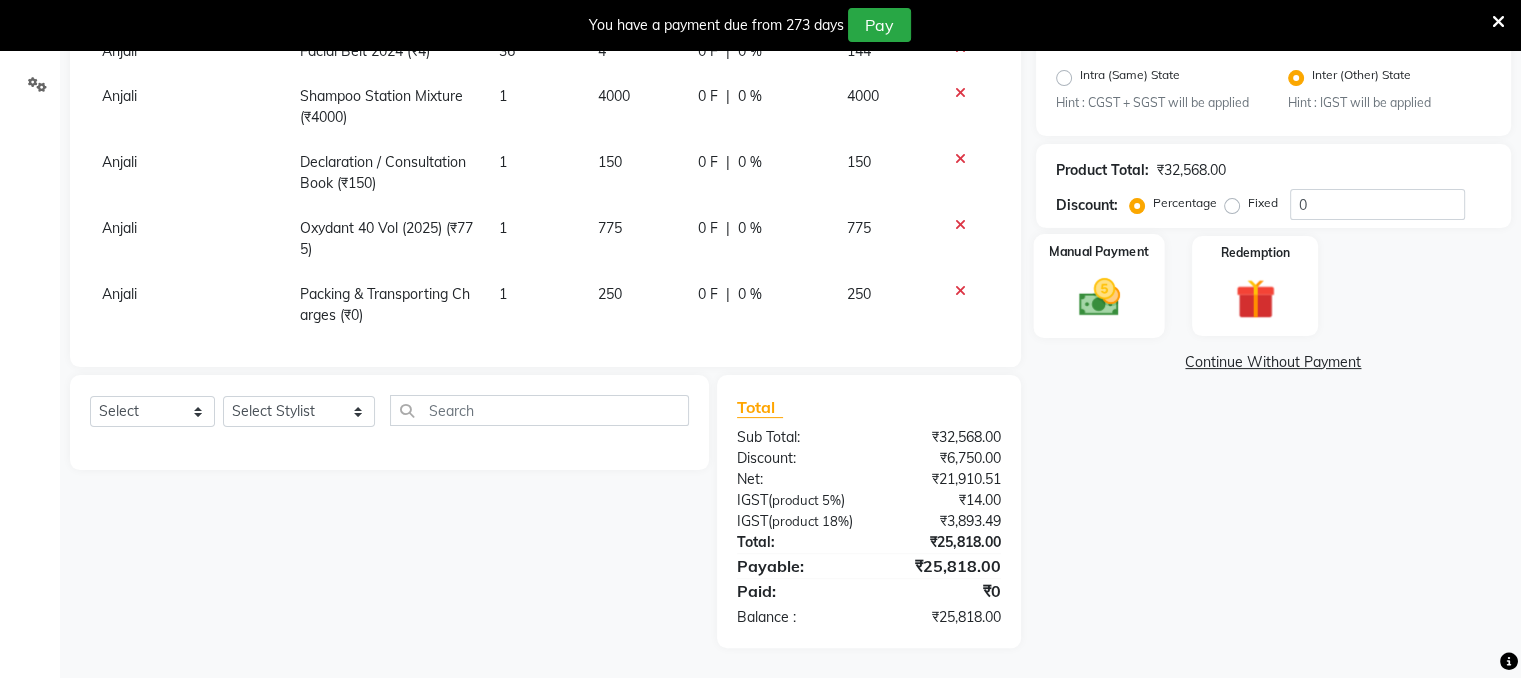 click on "Manual Payment" 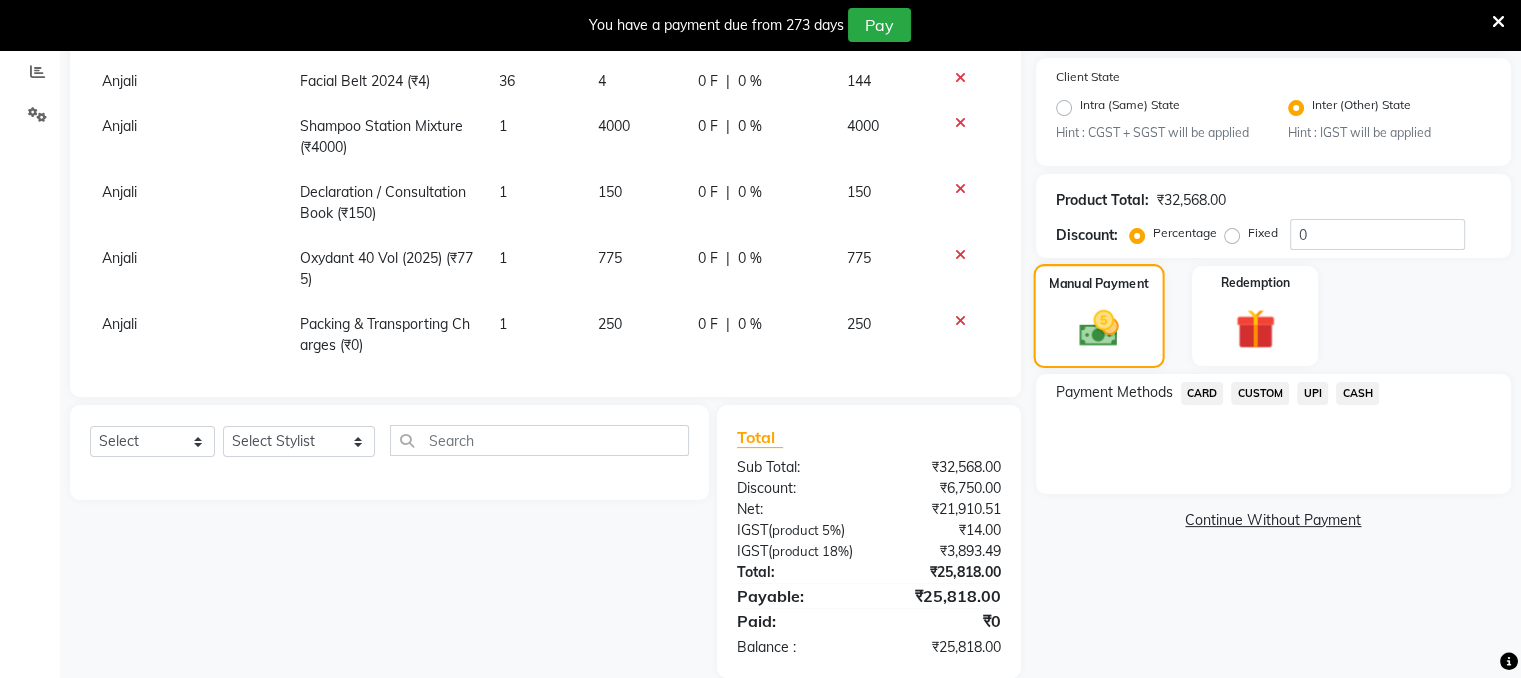 scroll, scrollTop: 372, scrollLeft: 0, axis: vertical 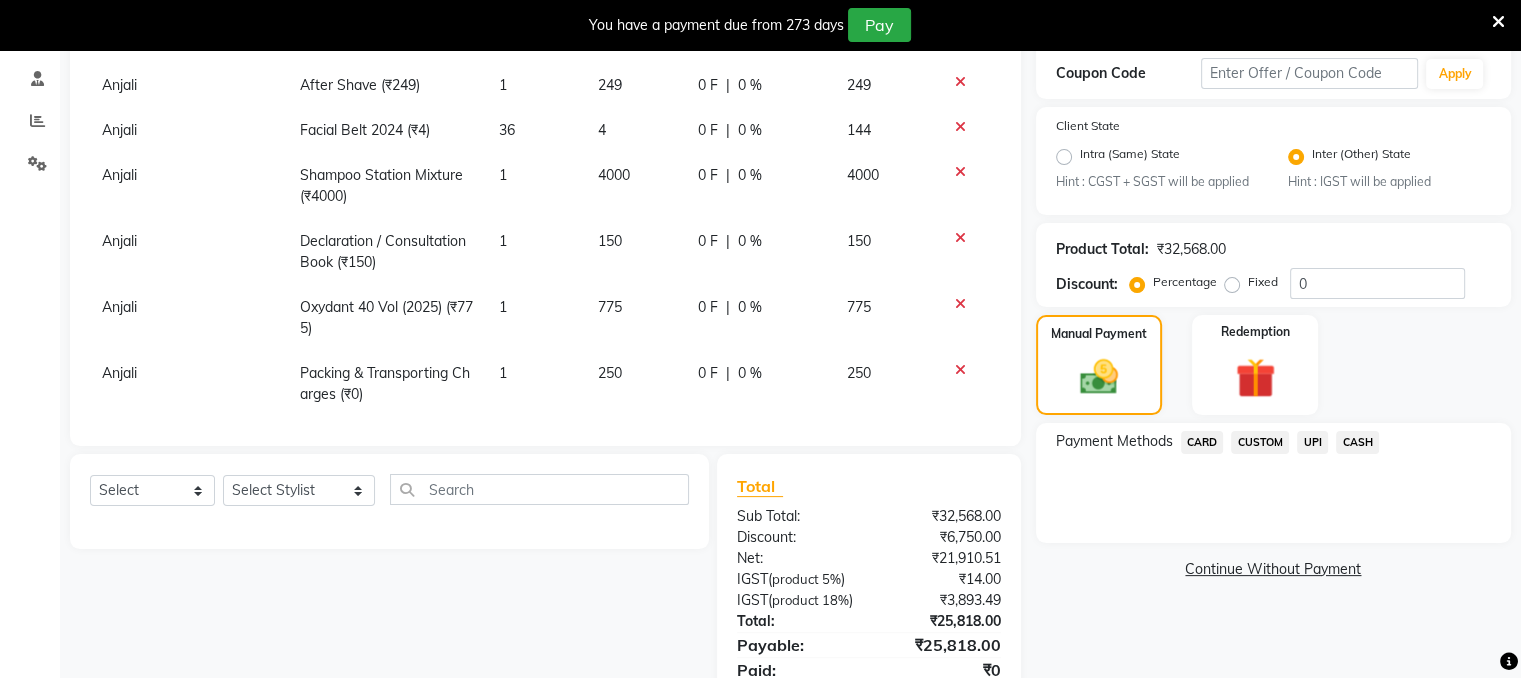 click on "Intra (Same) State" 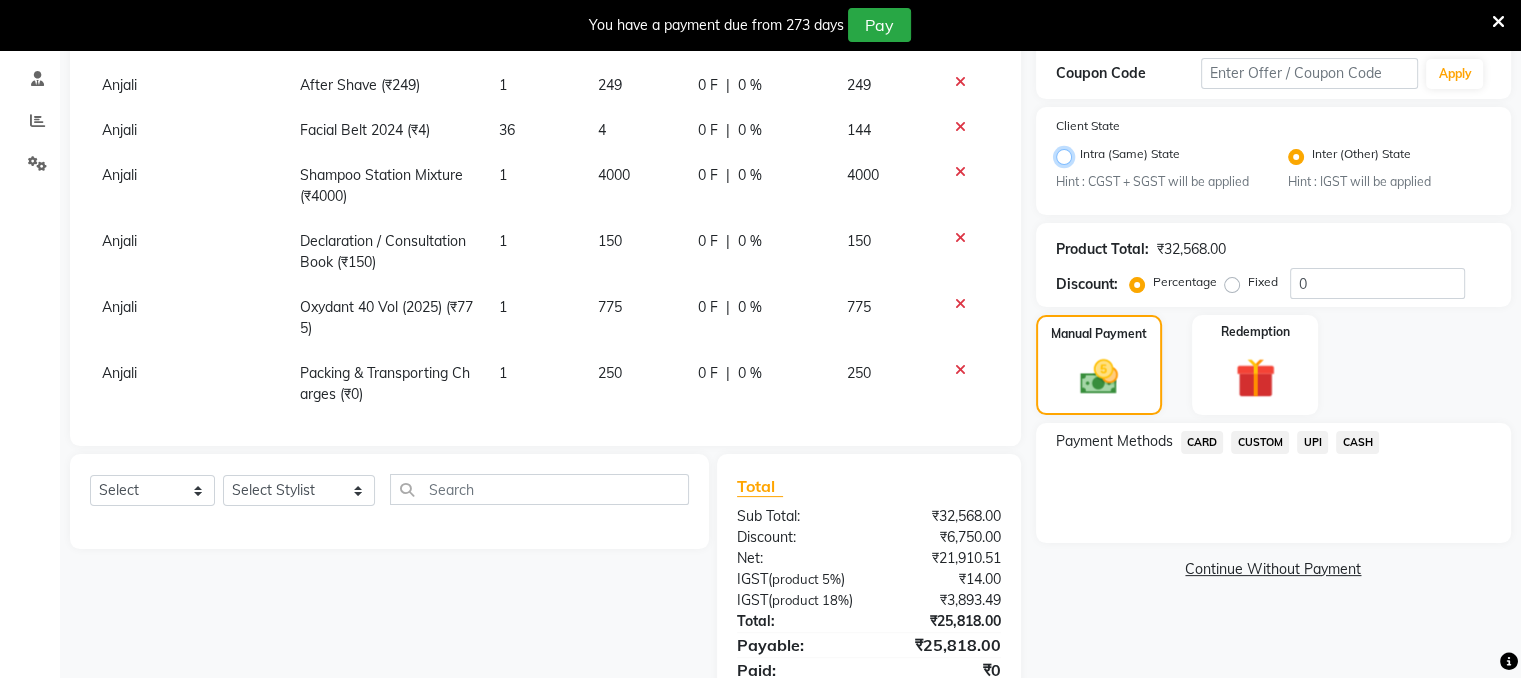 click on "Intra (Same) State" at bounding box center [1086, 151] 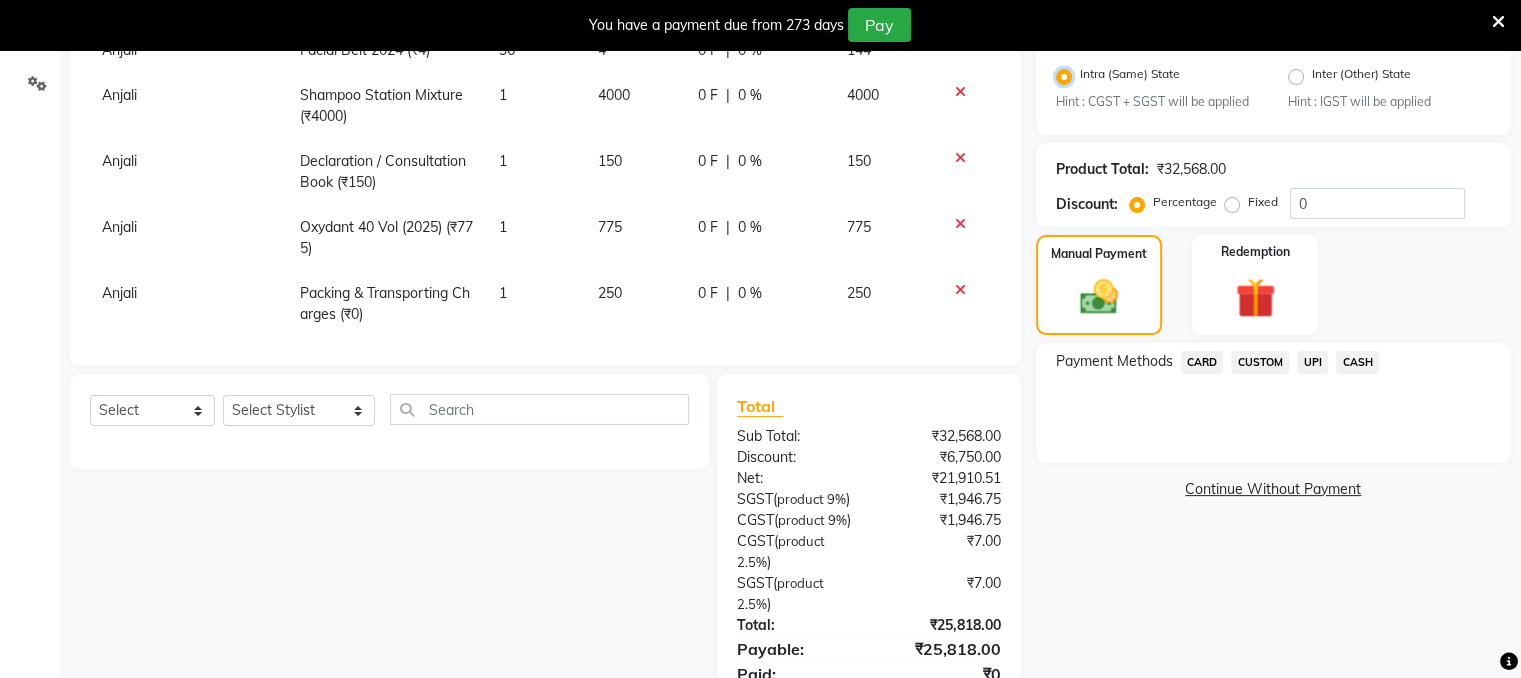 scroll, scrollTop: 557, scrollLeft: 0, axis: vertical 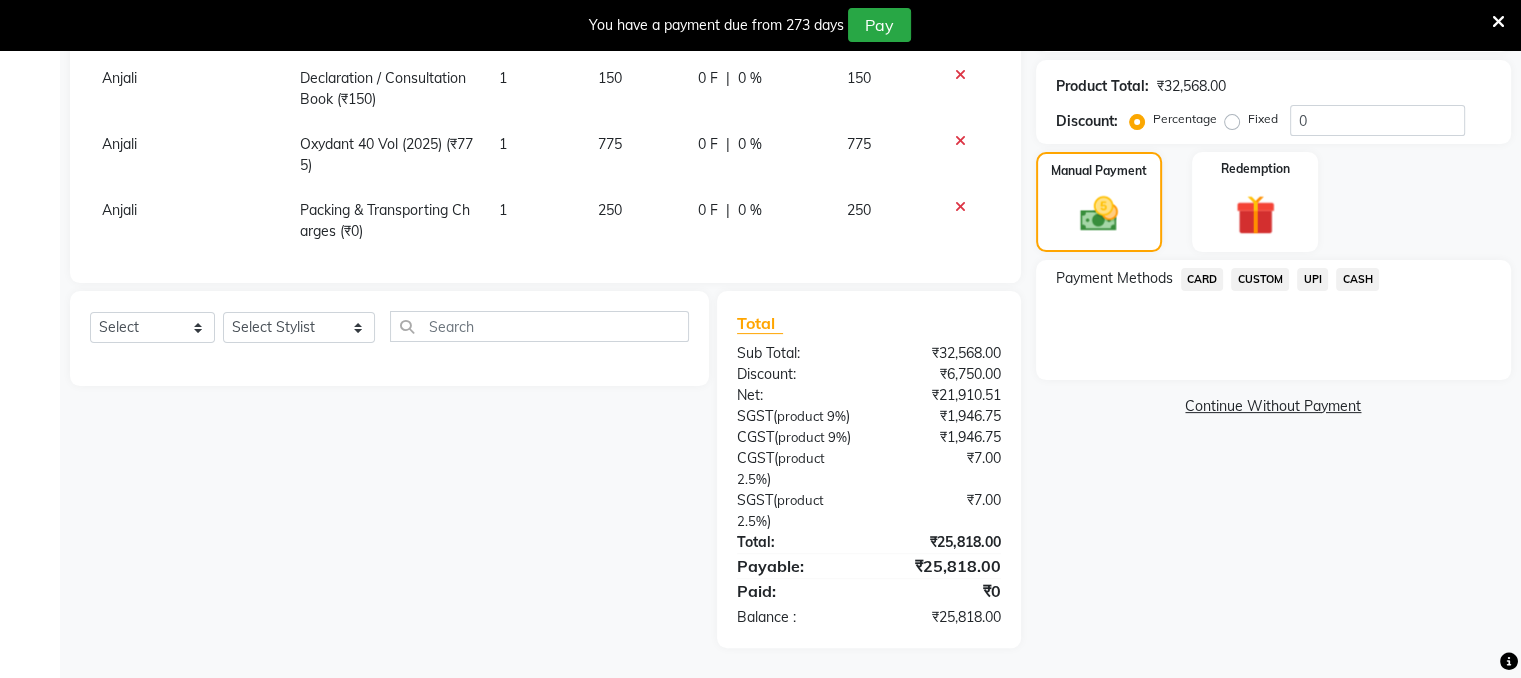 click on "Continue Without Payment" 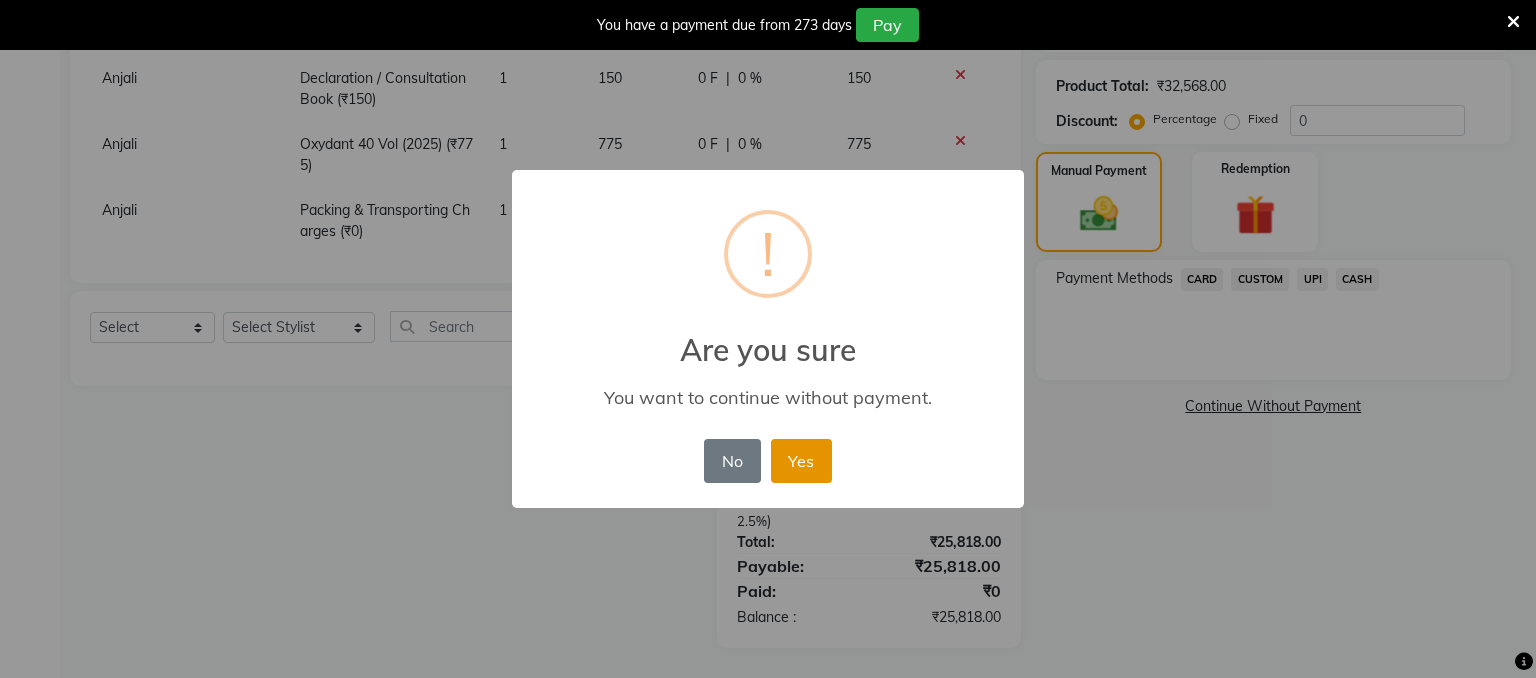 click on "Yes" at bounding box center (801, 461) 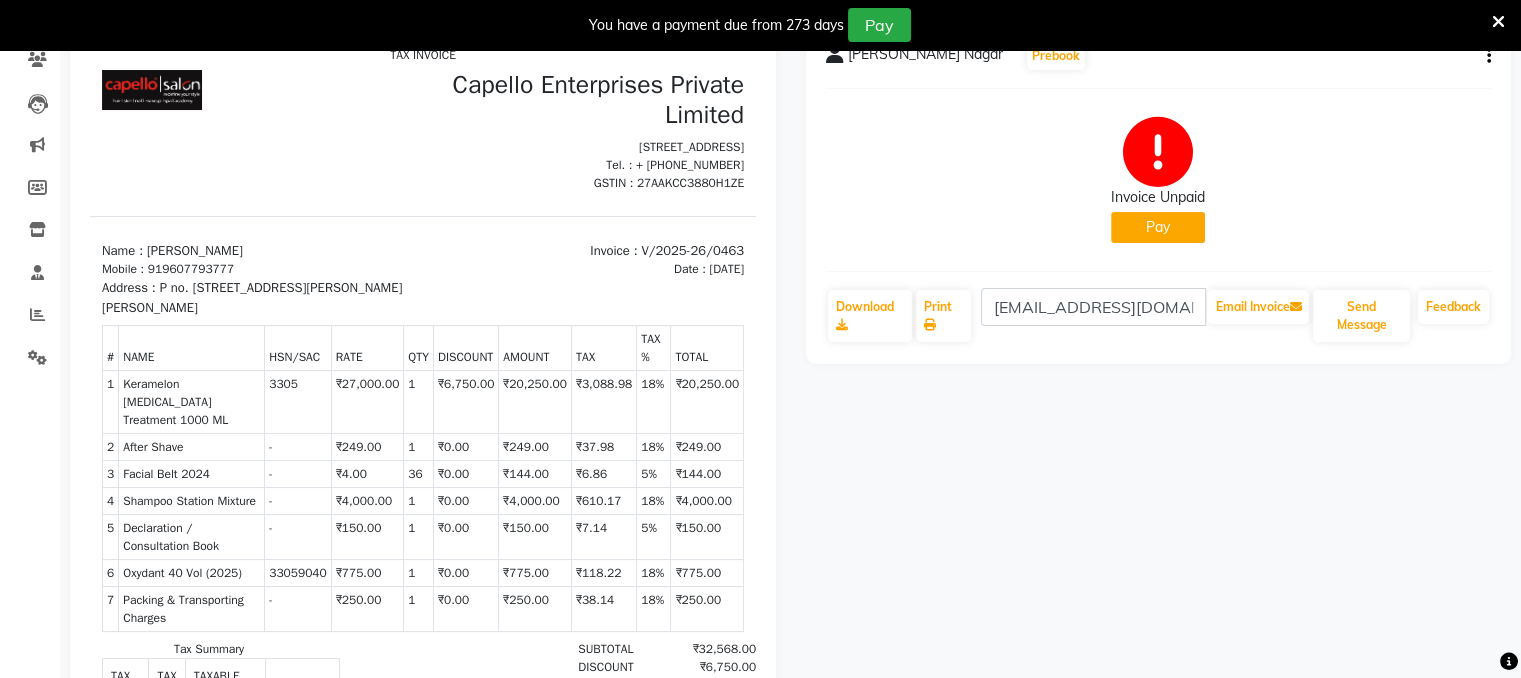 scroll, scrollTop: 0, scrollLeft: 0, axis: both 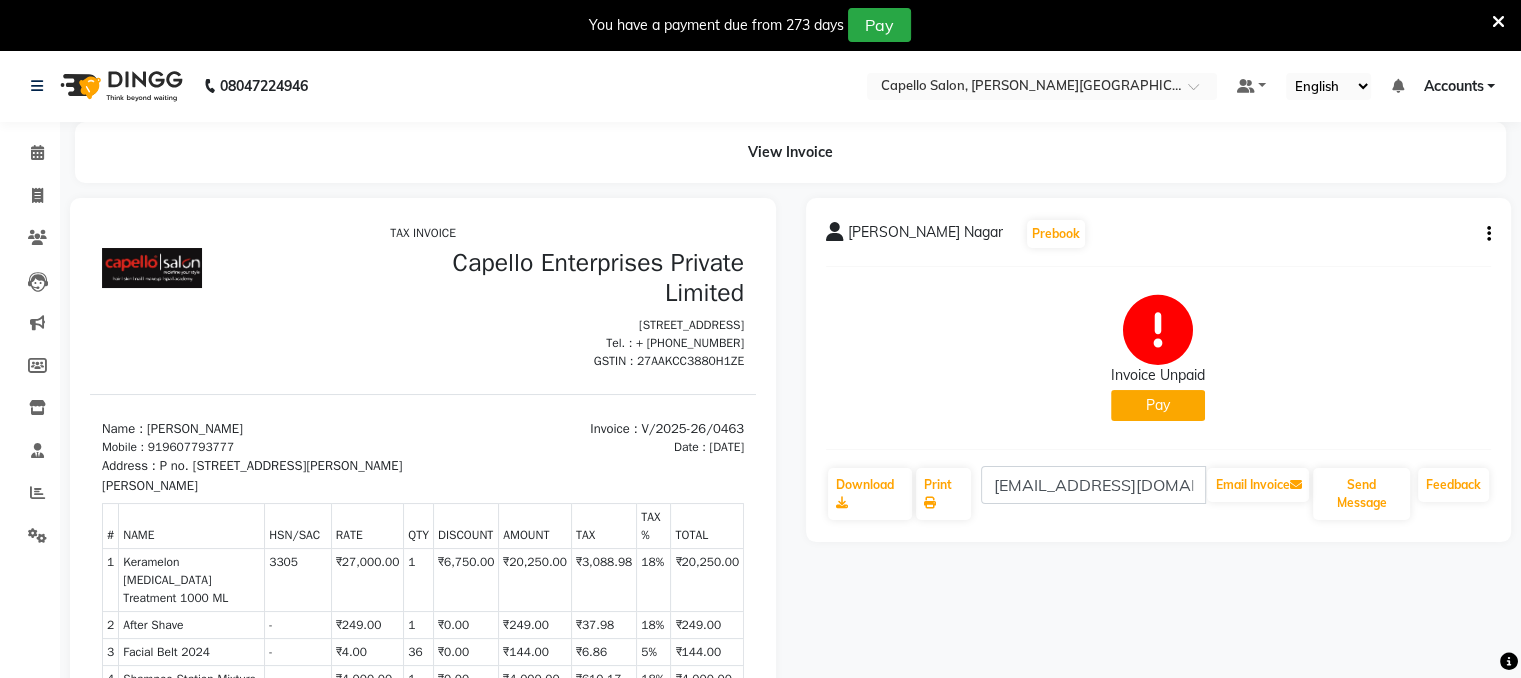 click 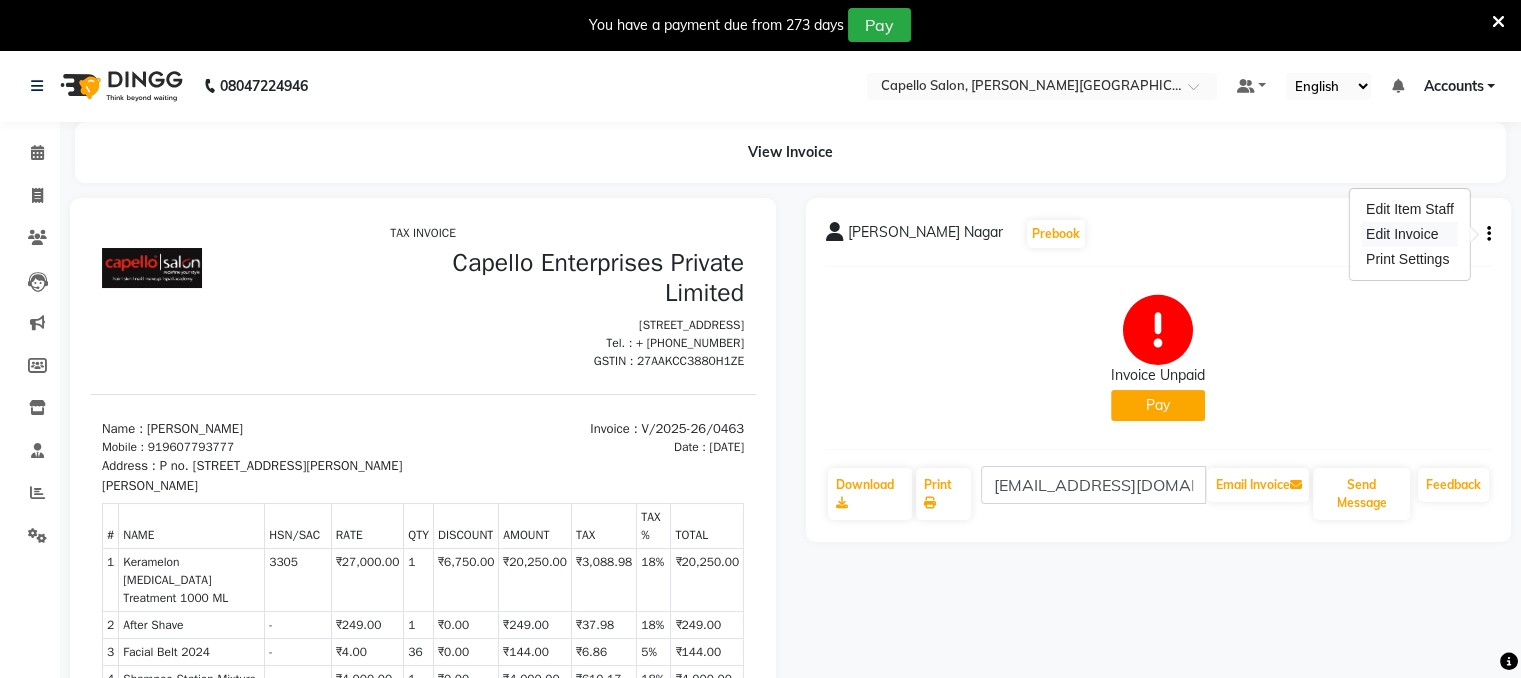 click on "Edit Invoice" at bounding box center (1410, 234) 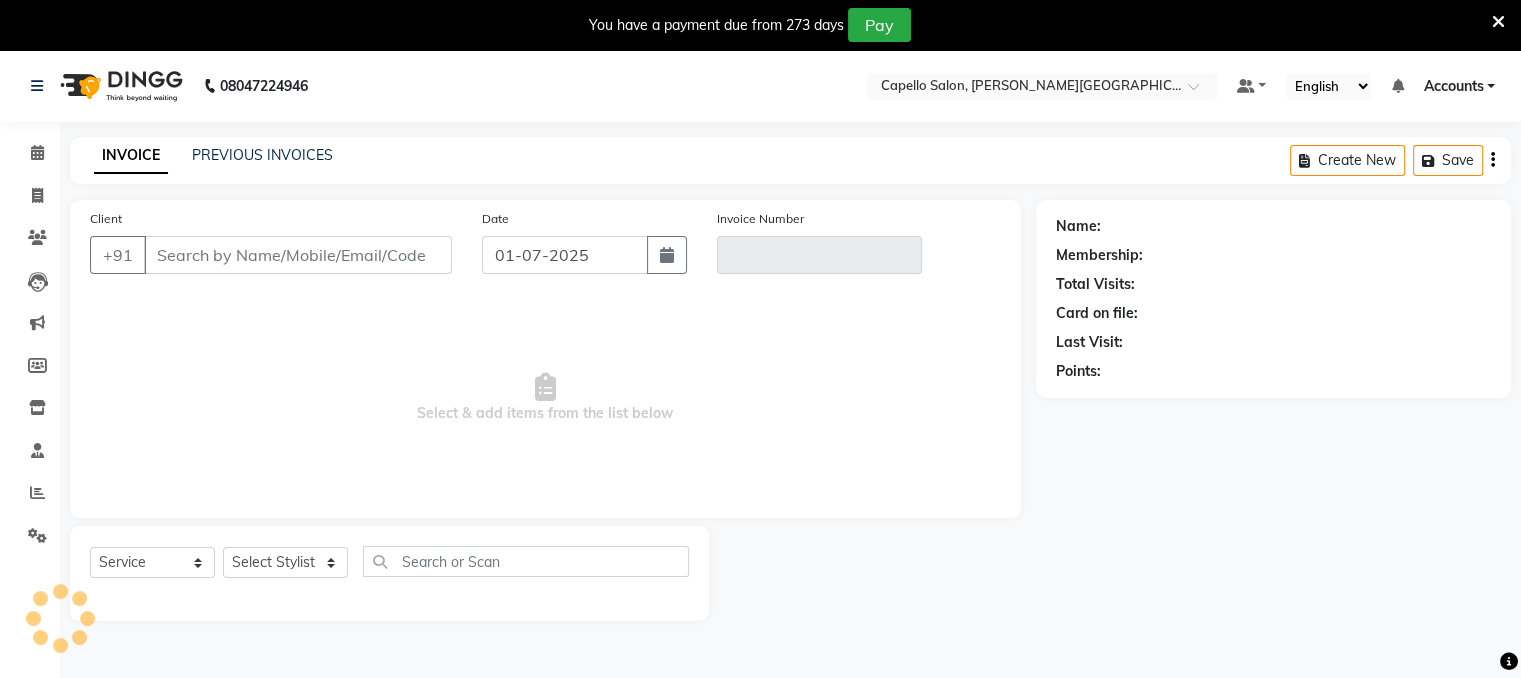 scroll, scrollTop: 50, scrollLeft: 0, axis: vertical 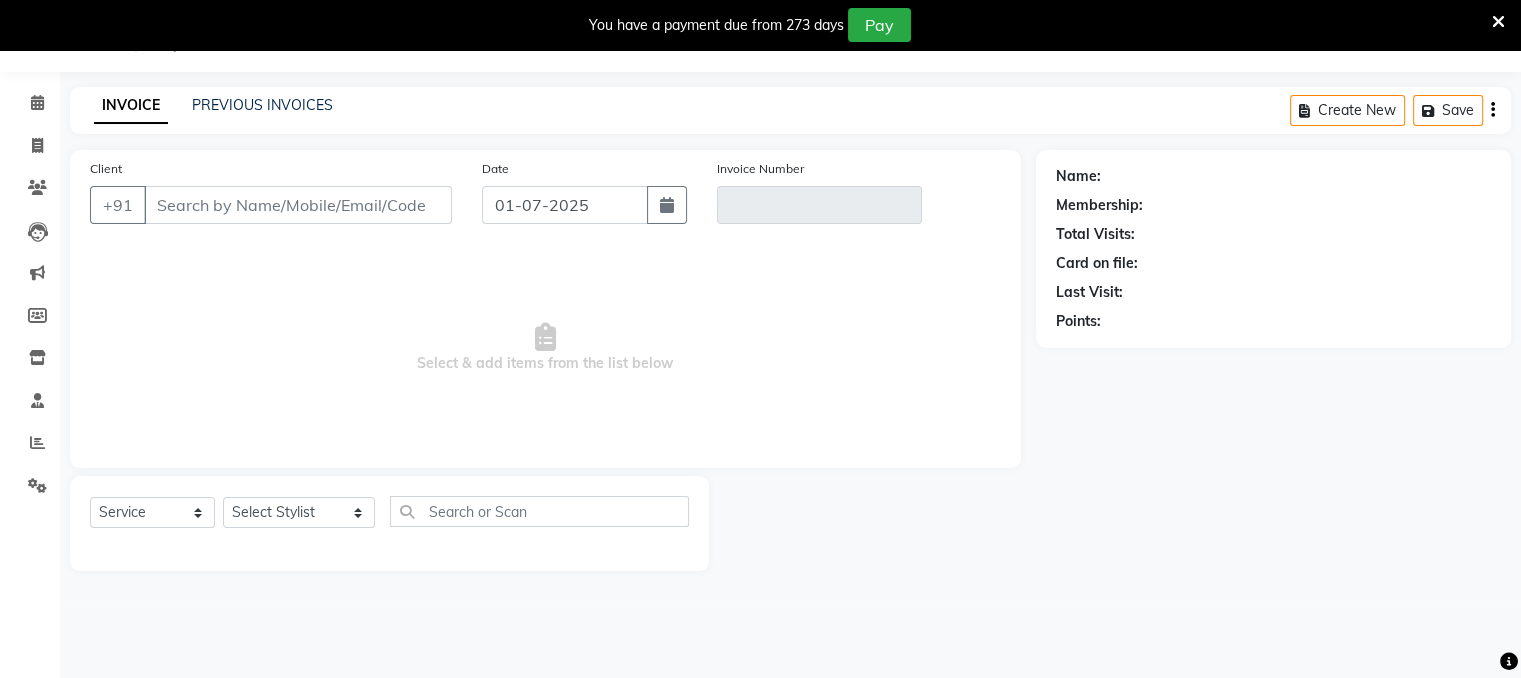 type on "9607793777" 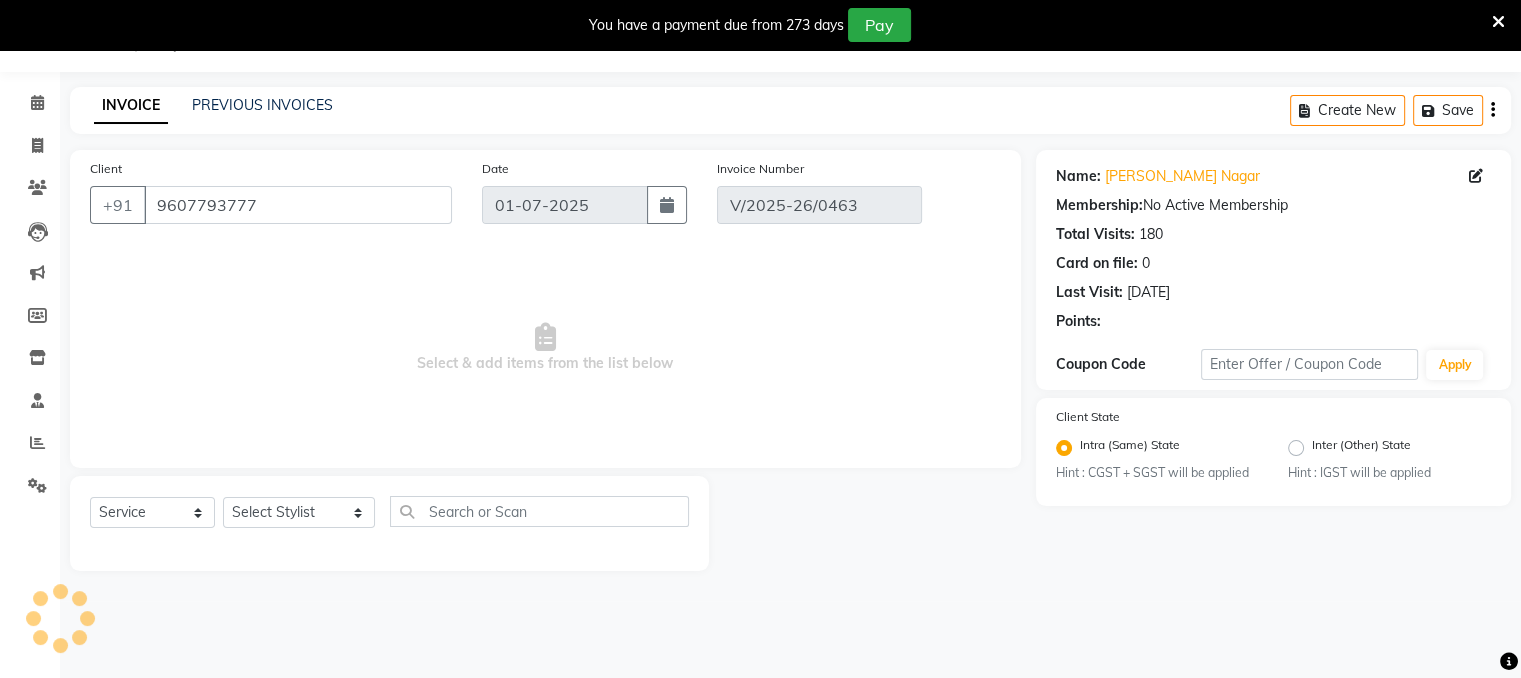 type on "06-06-2025" 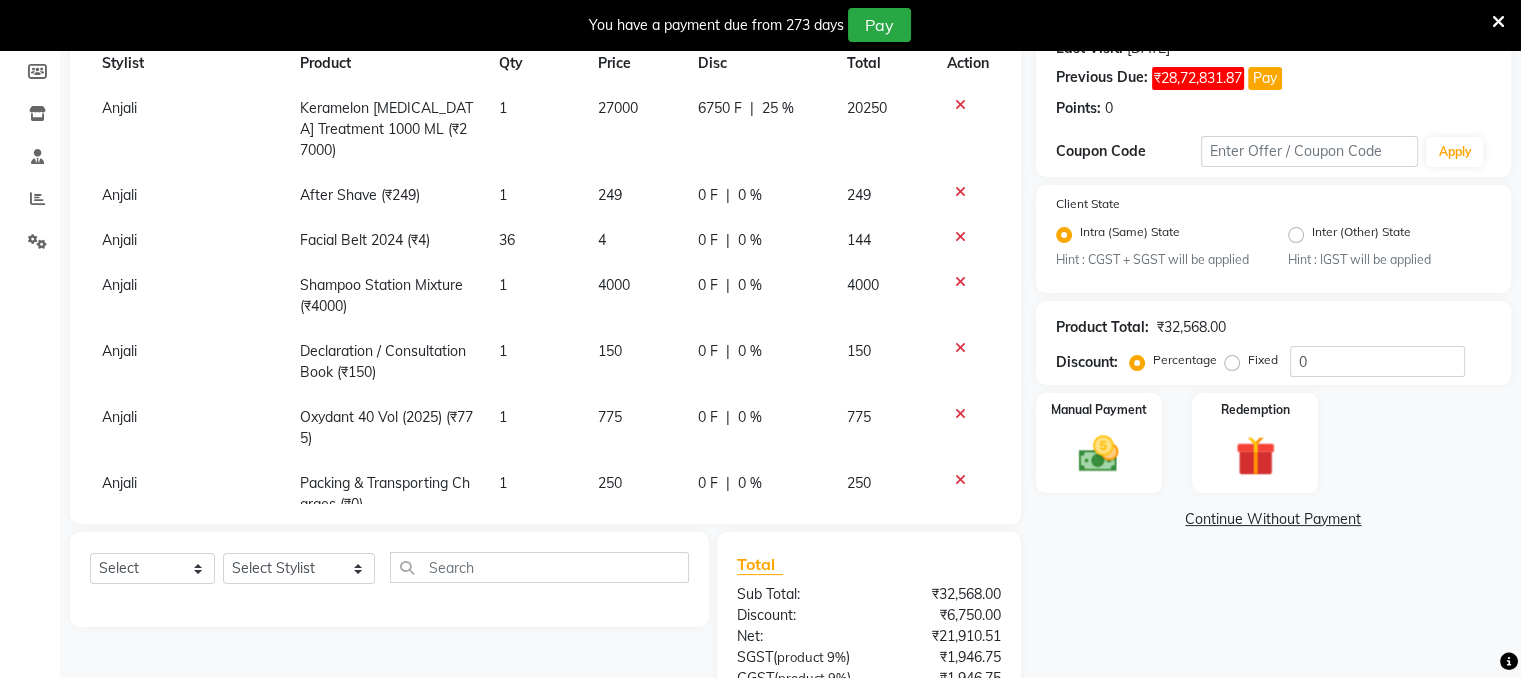 scroll, scrollTop: 350, scrollLeft: 0, axis: vertical 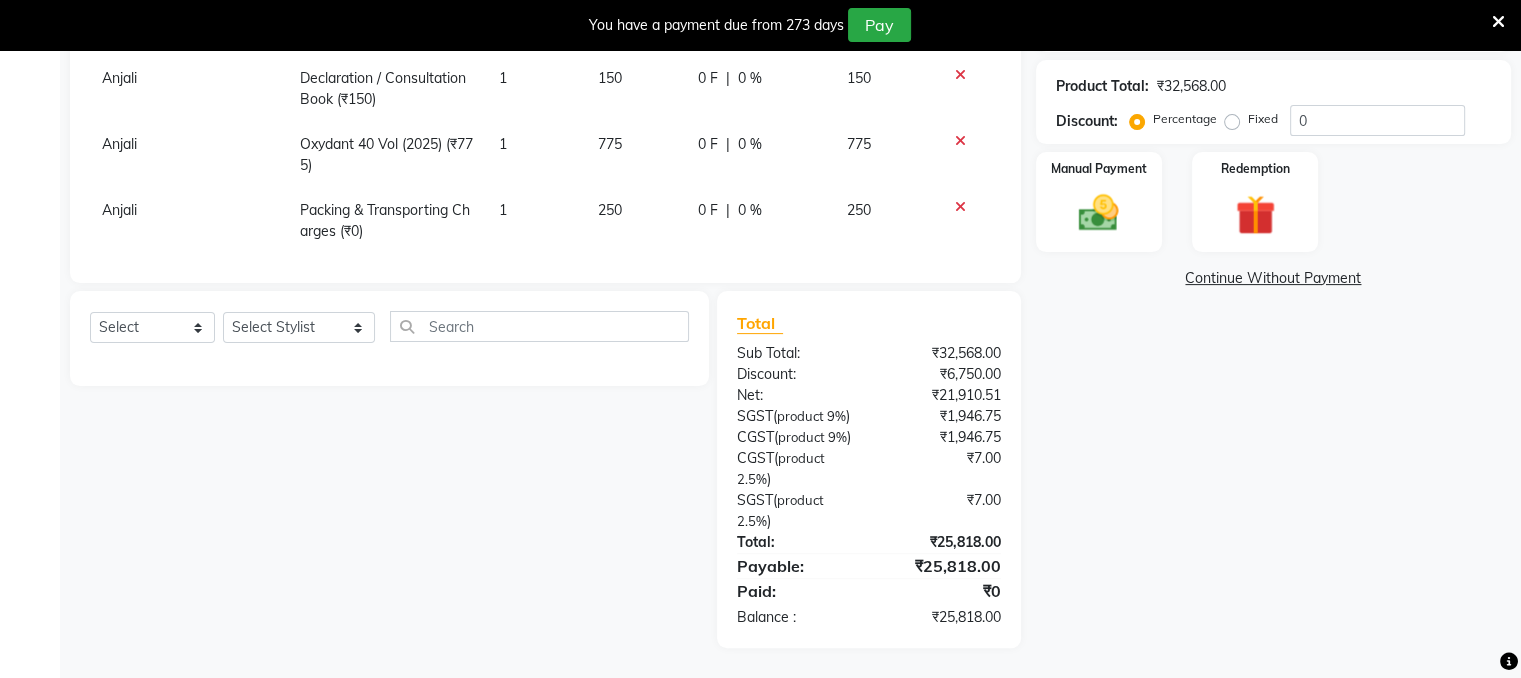click 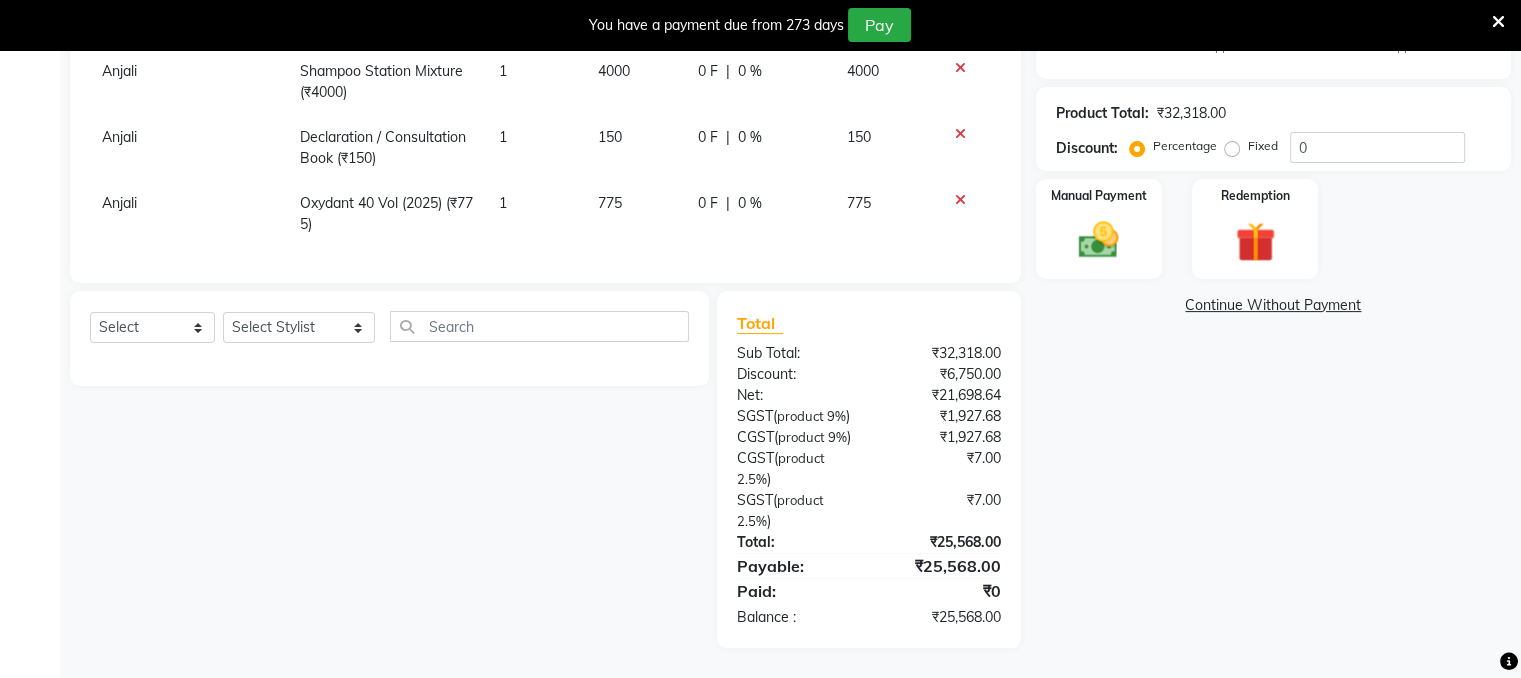 scroll, scrollTop: 509, scrollLeft: 0, axis: vertical 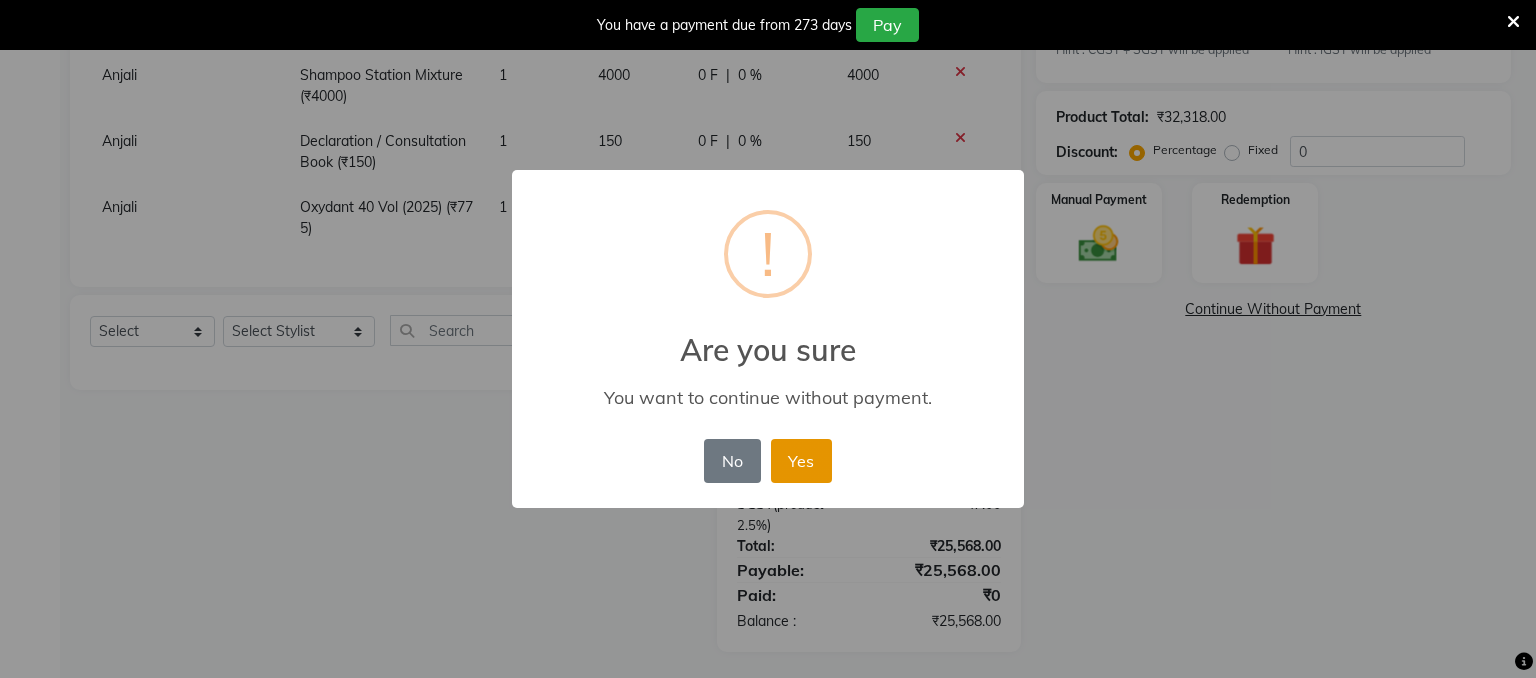 click on "Yes" at bounding box center (801, 461) 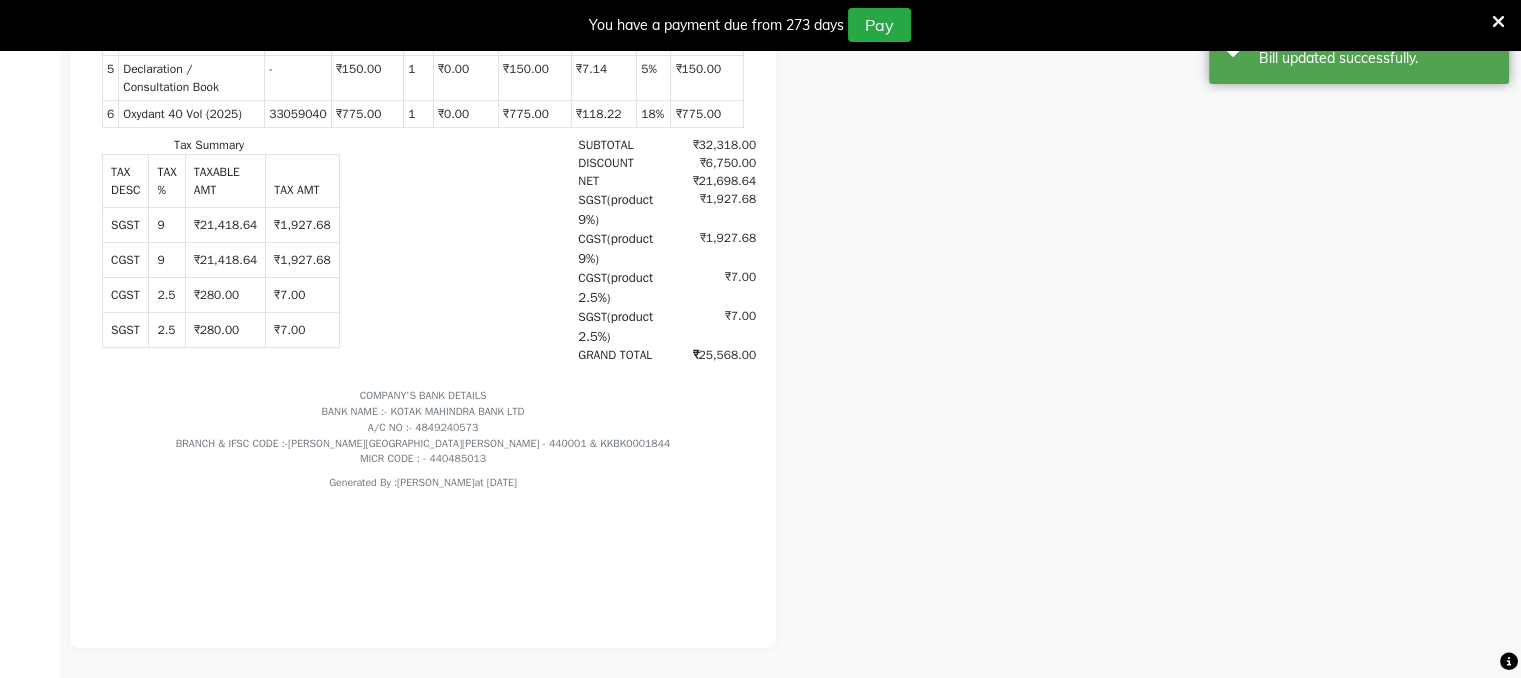 scroll, scrollTop: 652, scrollLeft: 0, axis: vertical 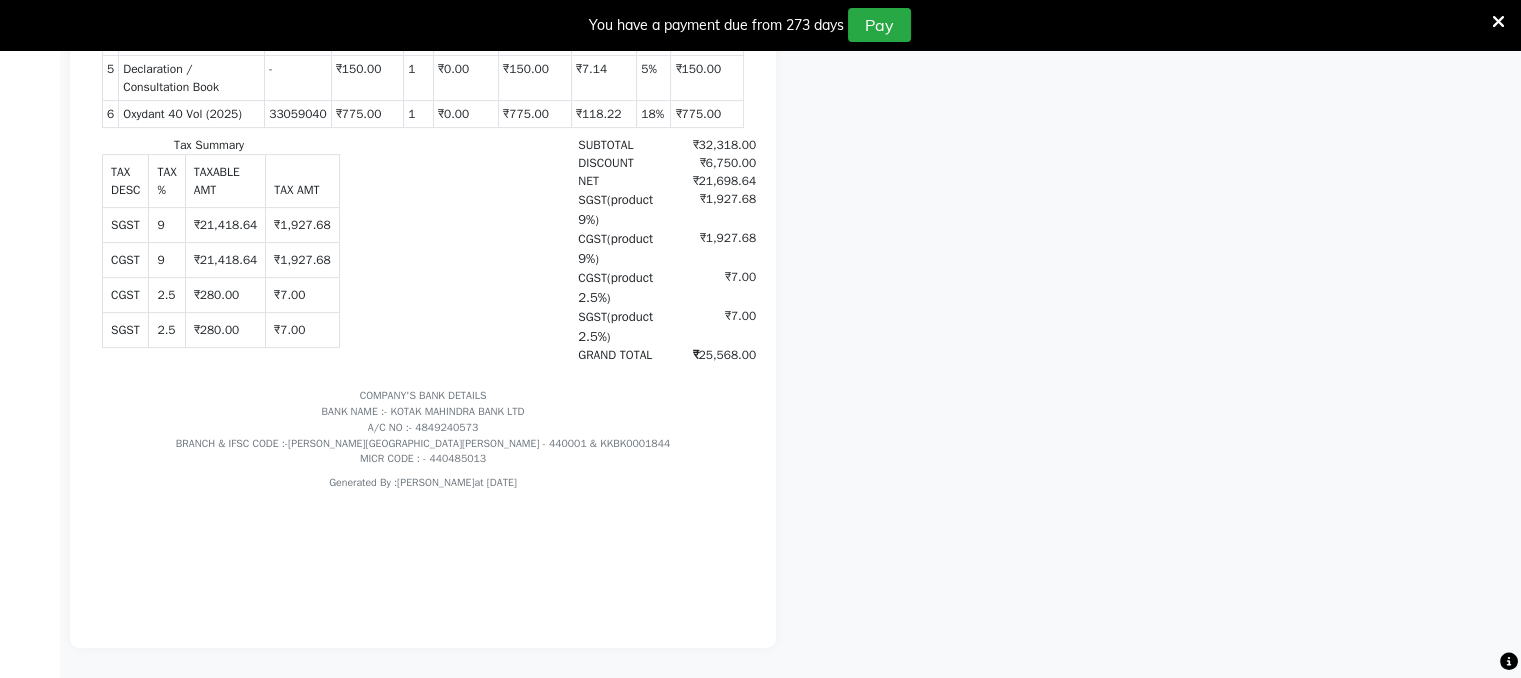 copy on "25,568.00" 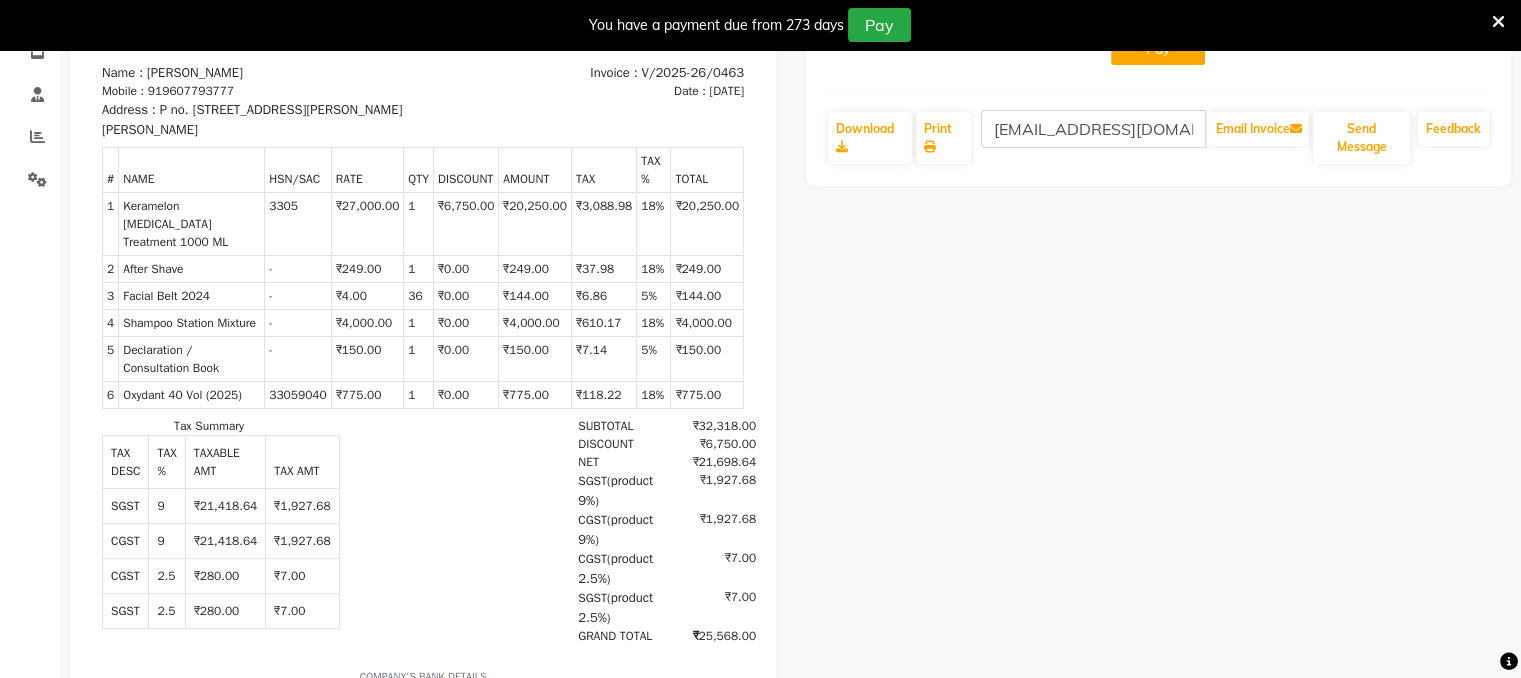 scroll, scrollTop: 152, scrollLeft: 0, axis: vertical 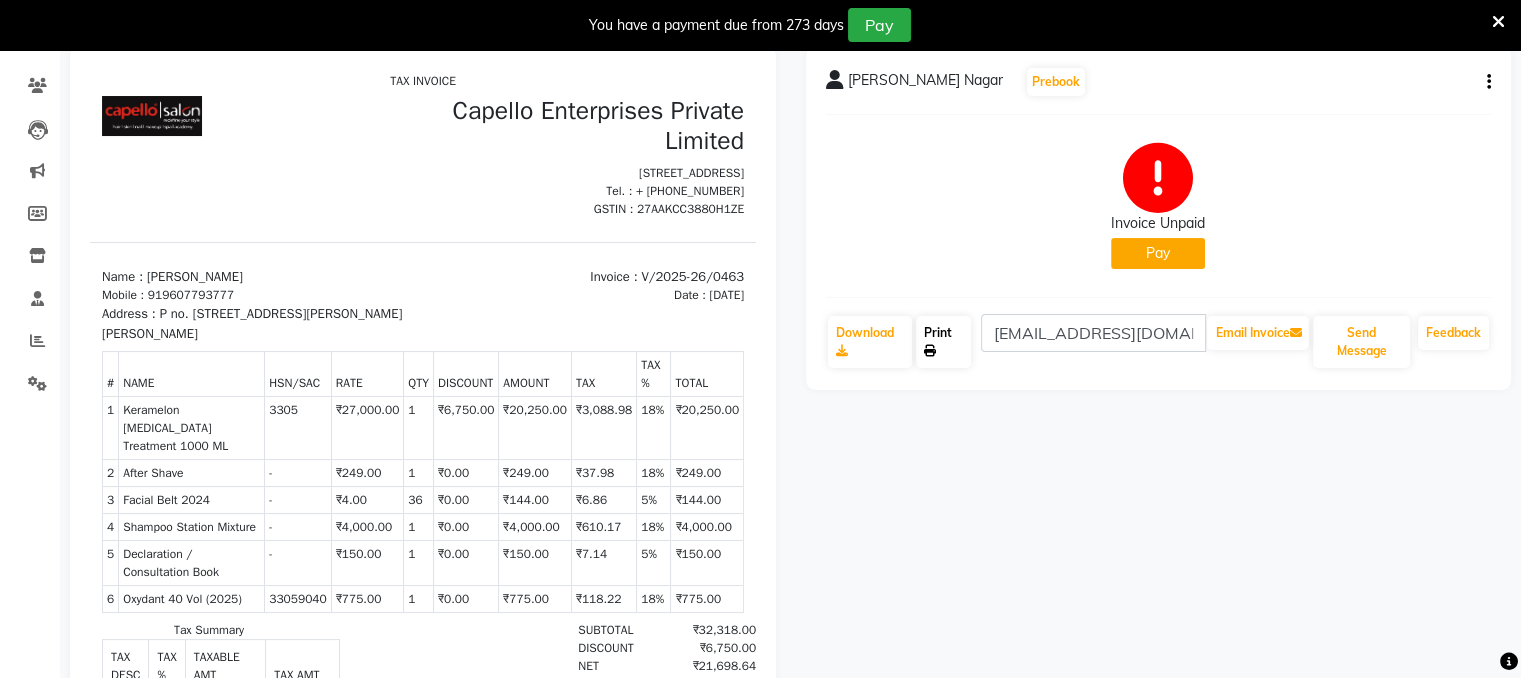 click on "Print" 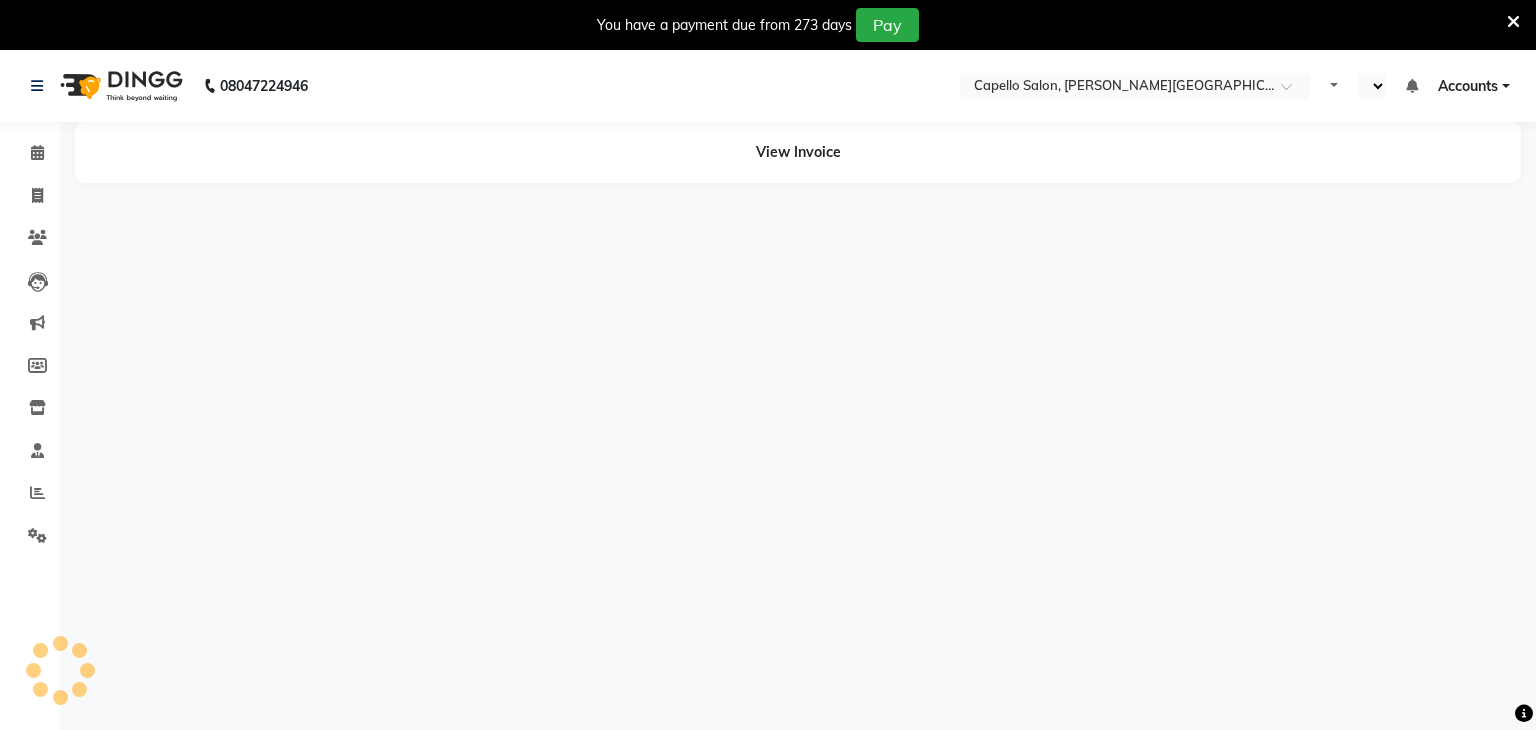 select on "en" 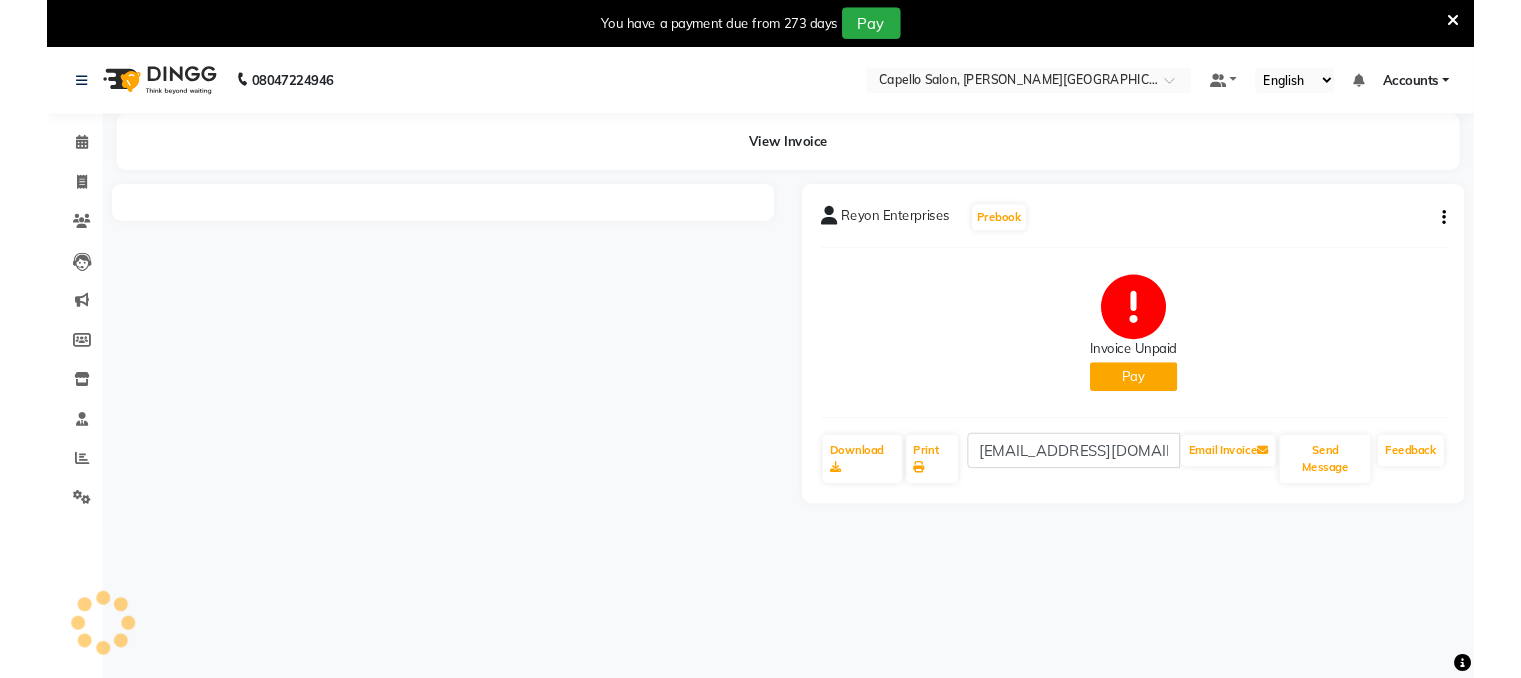 scroll, scrollTop: 0, scrollLeft: 0, axis: both 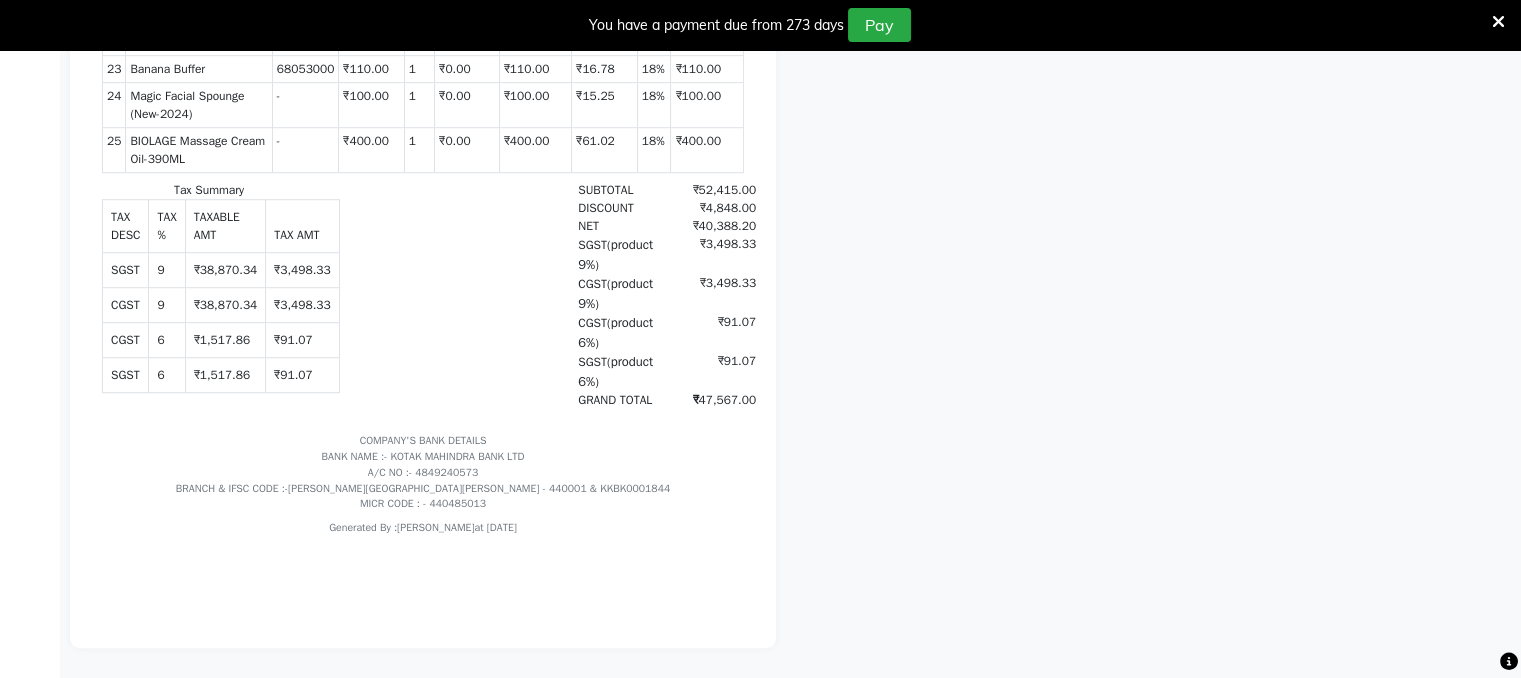 click on "₹47,567.00" at bounding box center (708, 400) 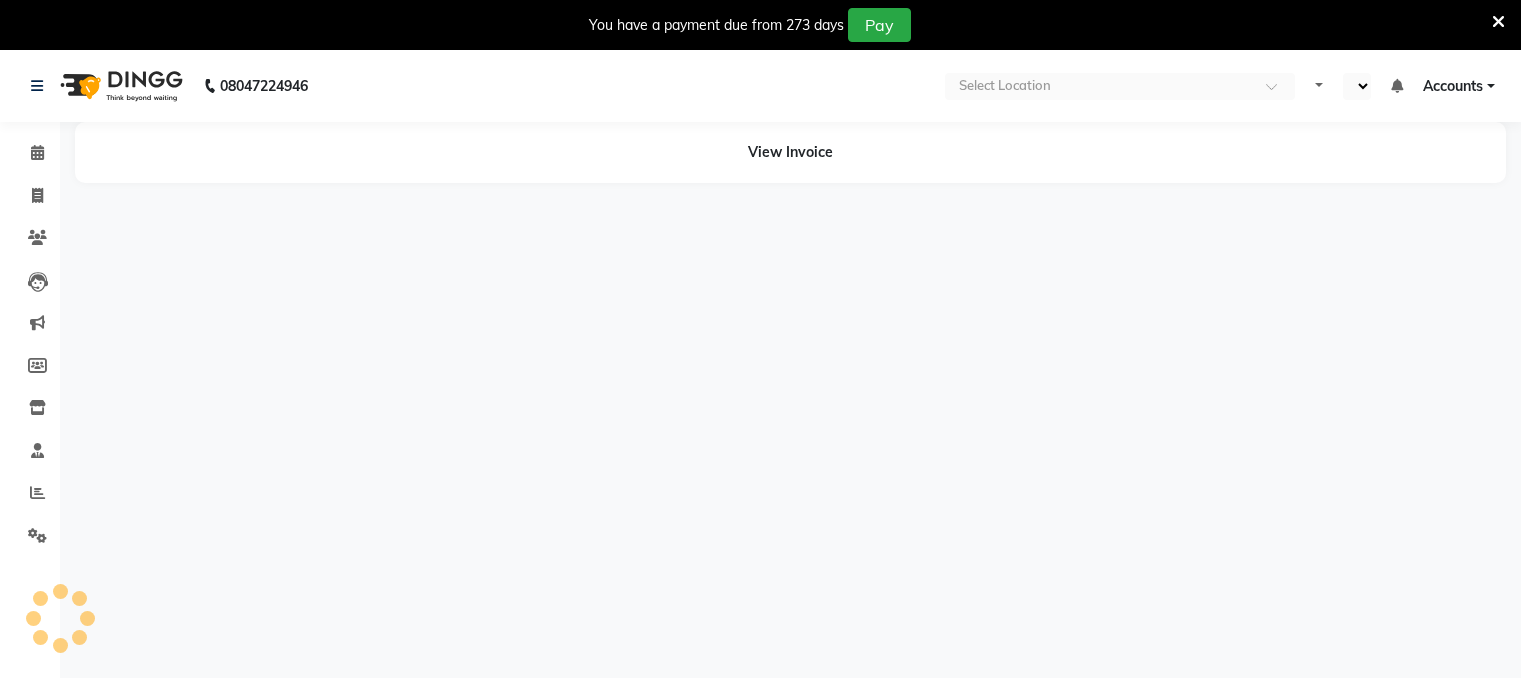 select on "en" 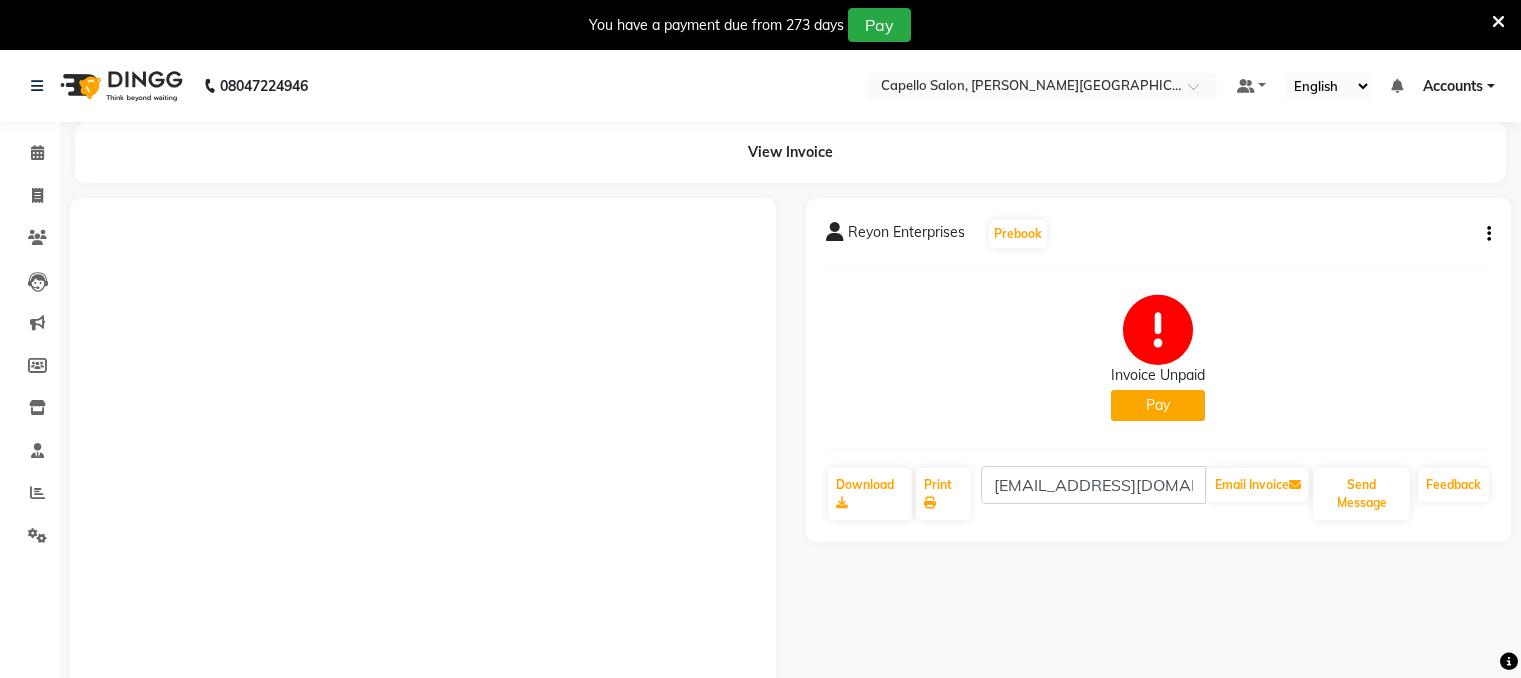 scroll, scrollTop: 0, scrollLeft: 0, axis: both 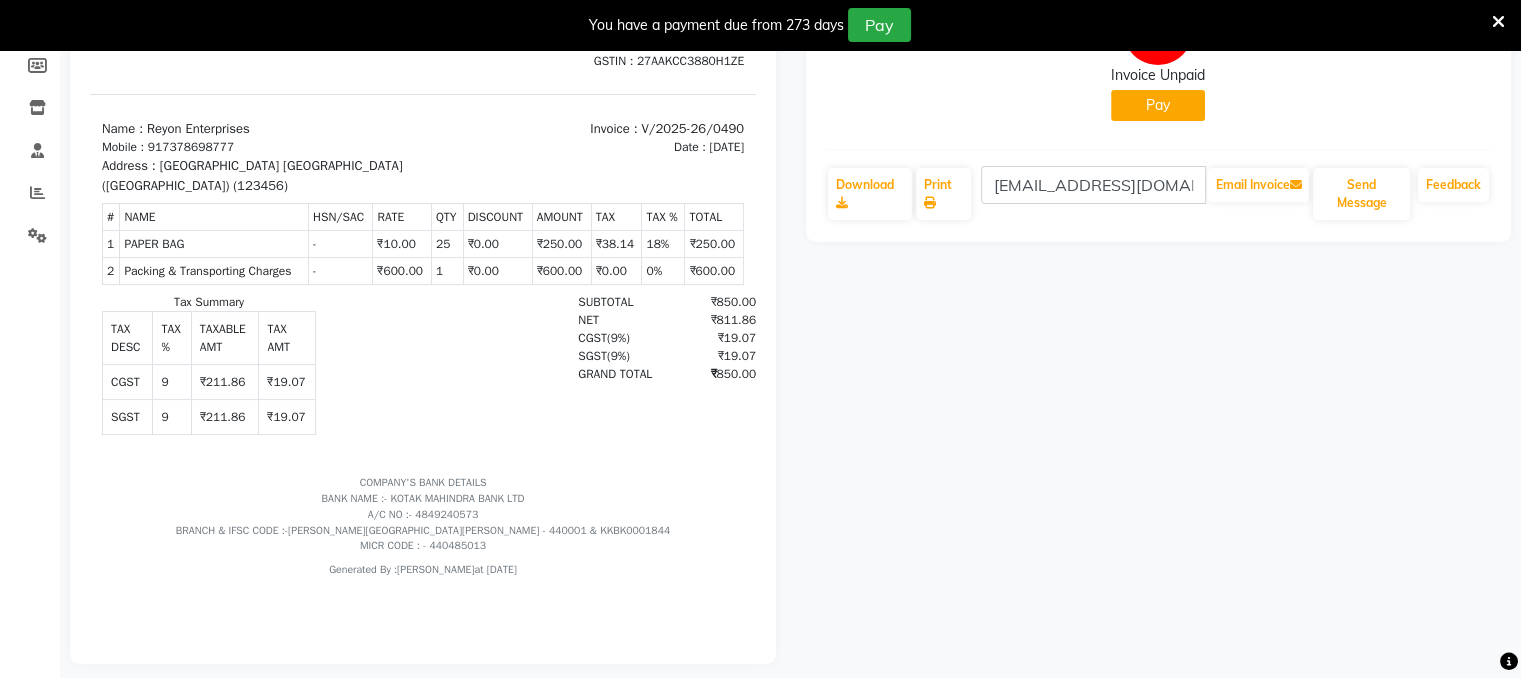 click on "₹850.00" at bounding box center (708, 374) 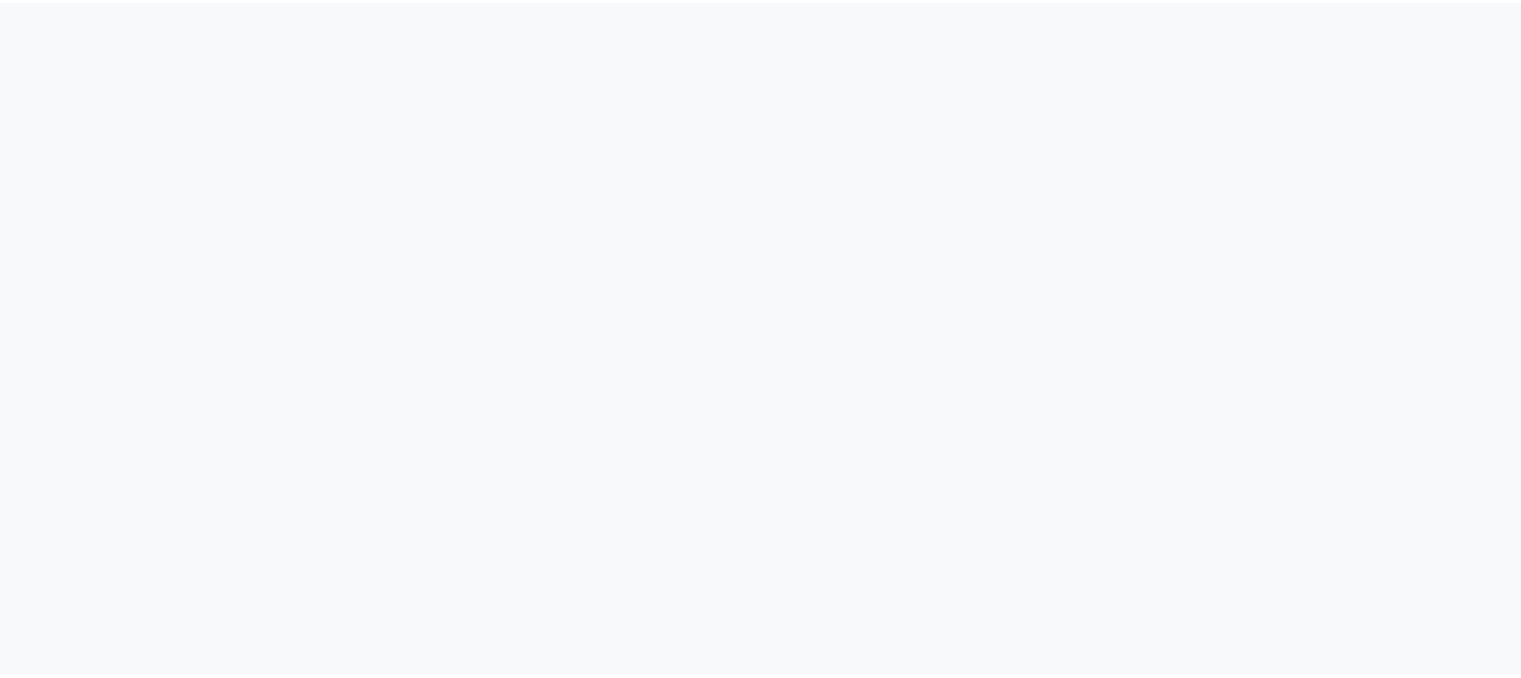 scroll, scrollTop: 0, scrollLeft: 0, axis: both 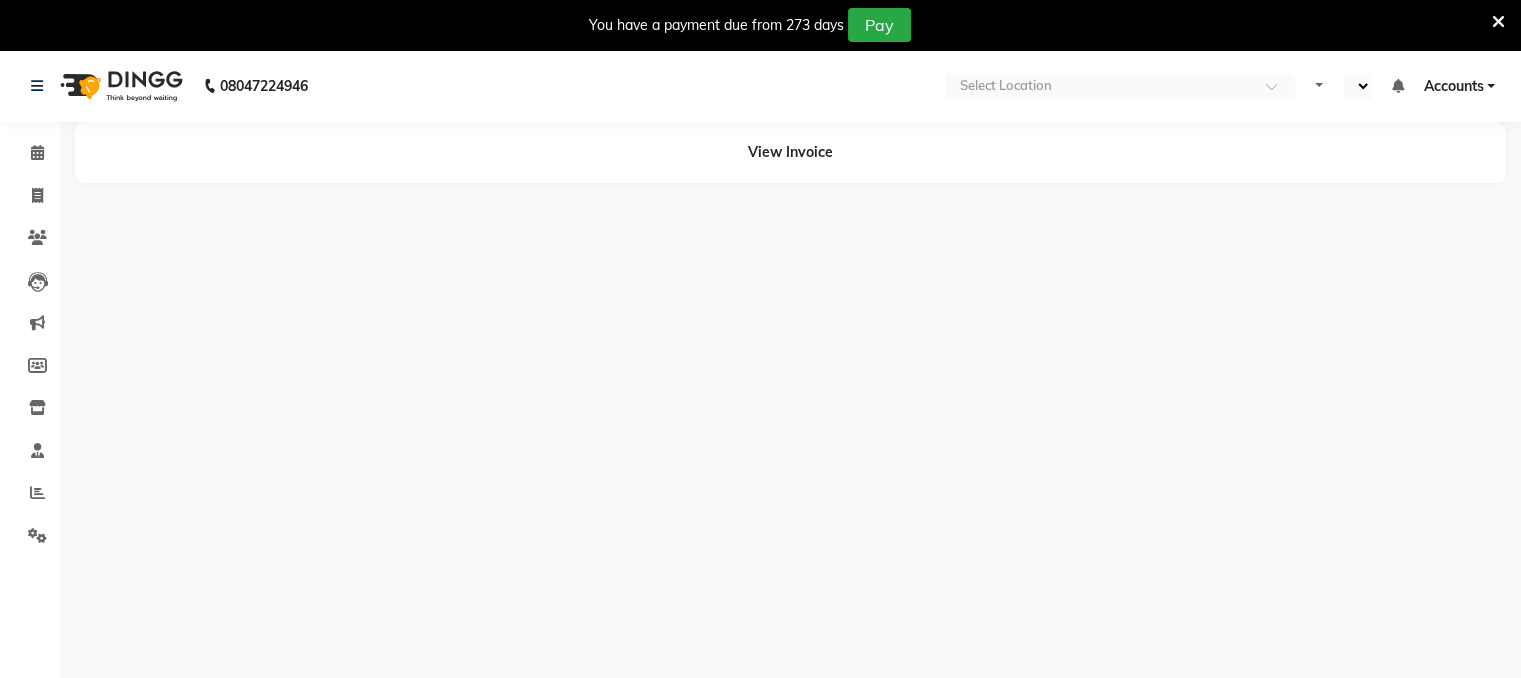 select on "en" 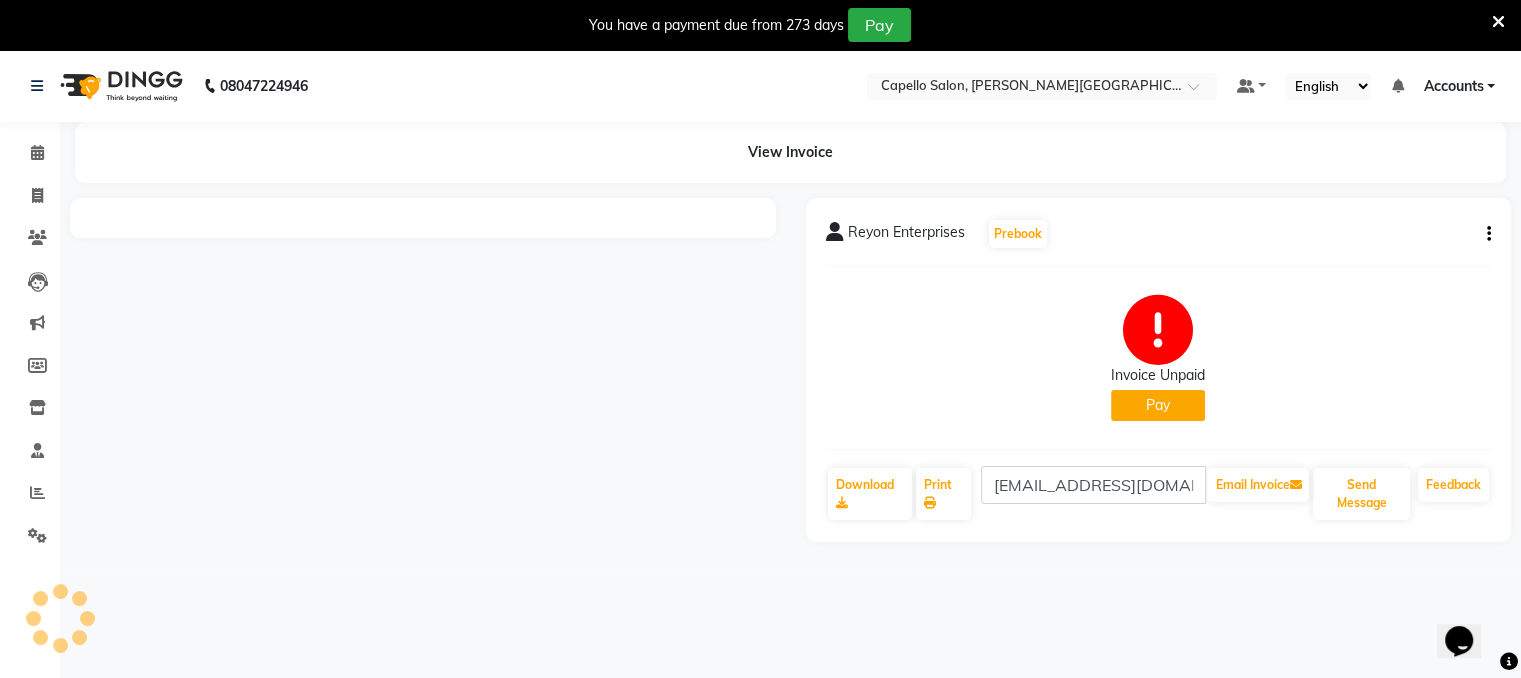 scroll, scrollTop: 0, scrollLeft: 0, axis: both 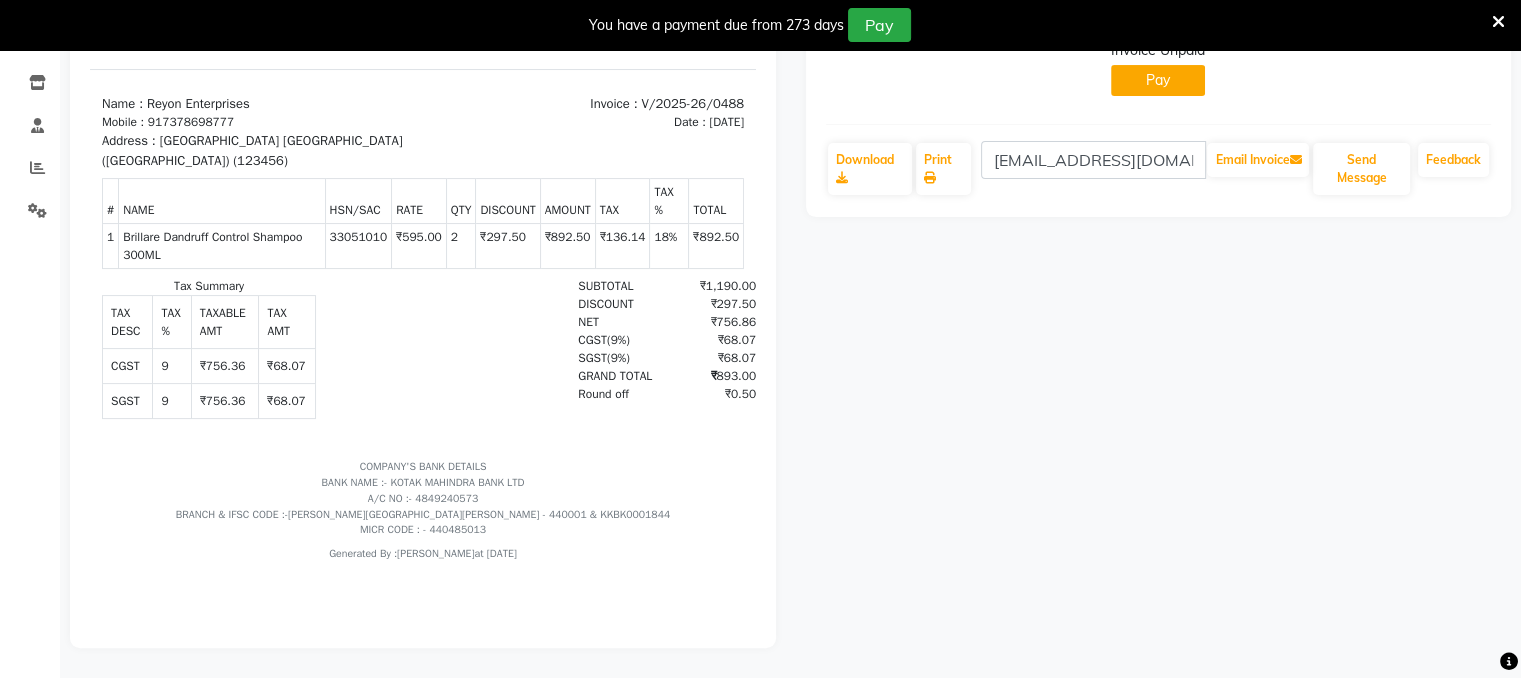 click on "₹893.00" at bounding box center [708, 376] 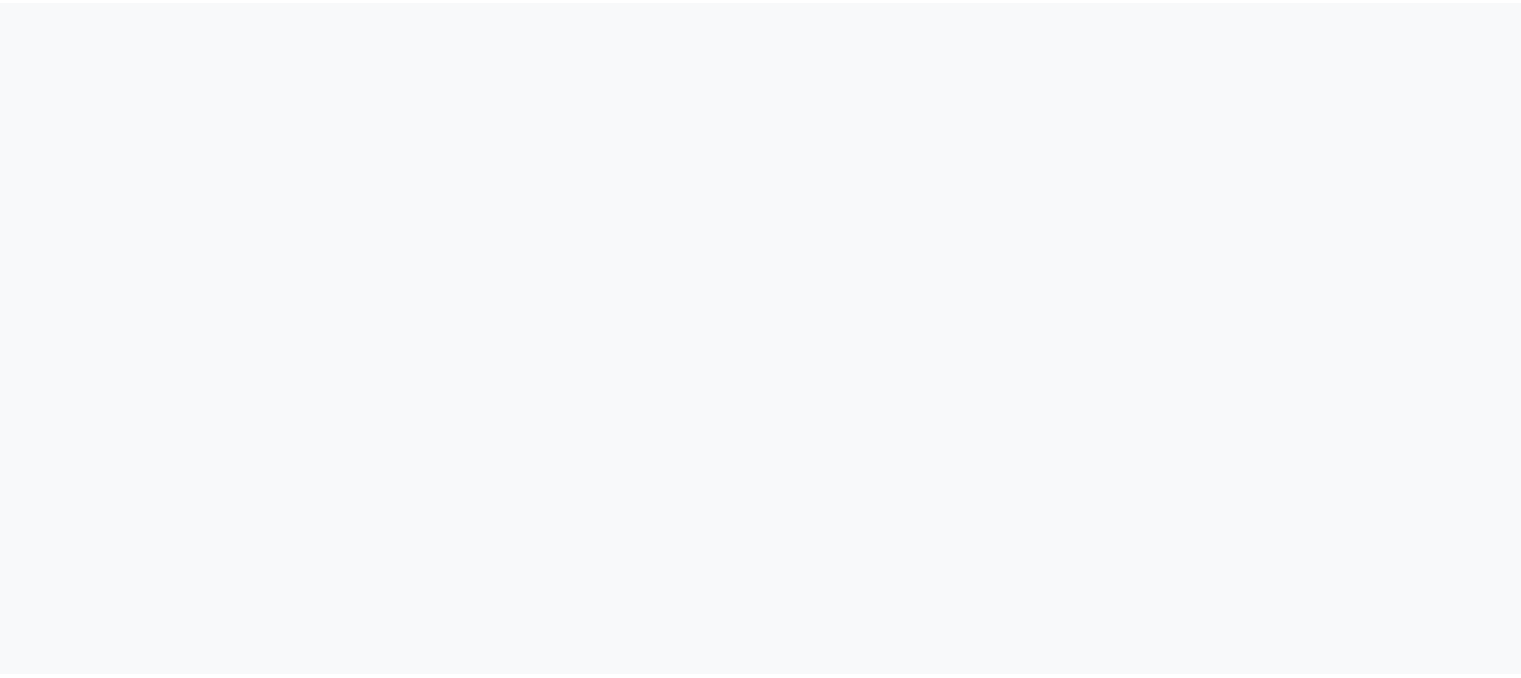 scroll, scrollTop: 0, scrollLeft: 0, axis: both 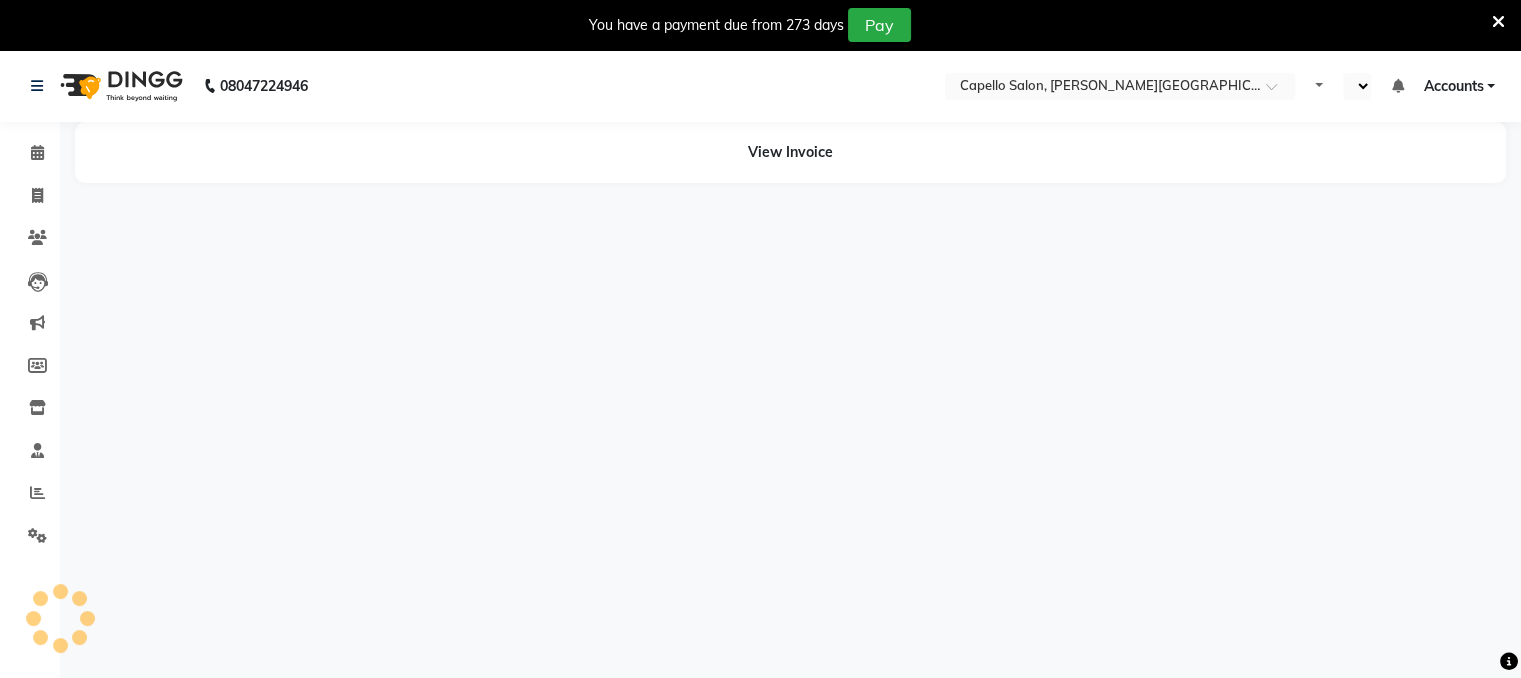 select on "en" 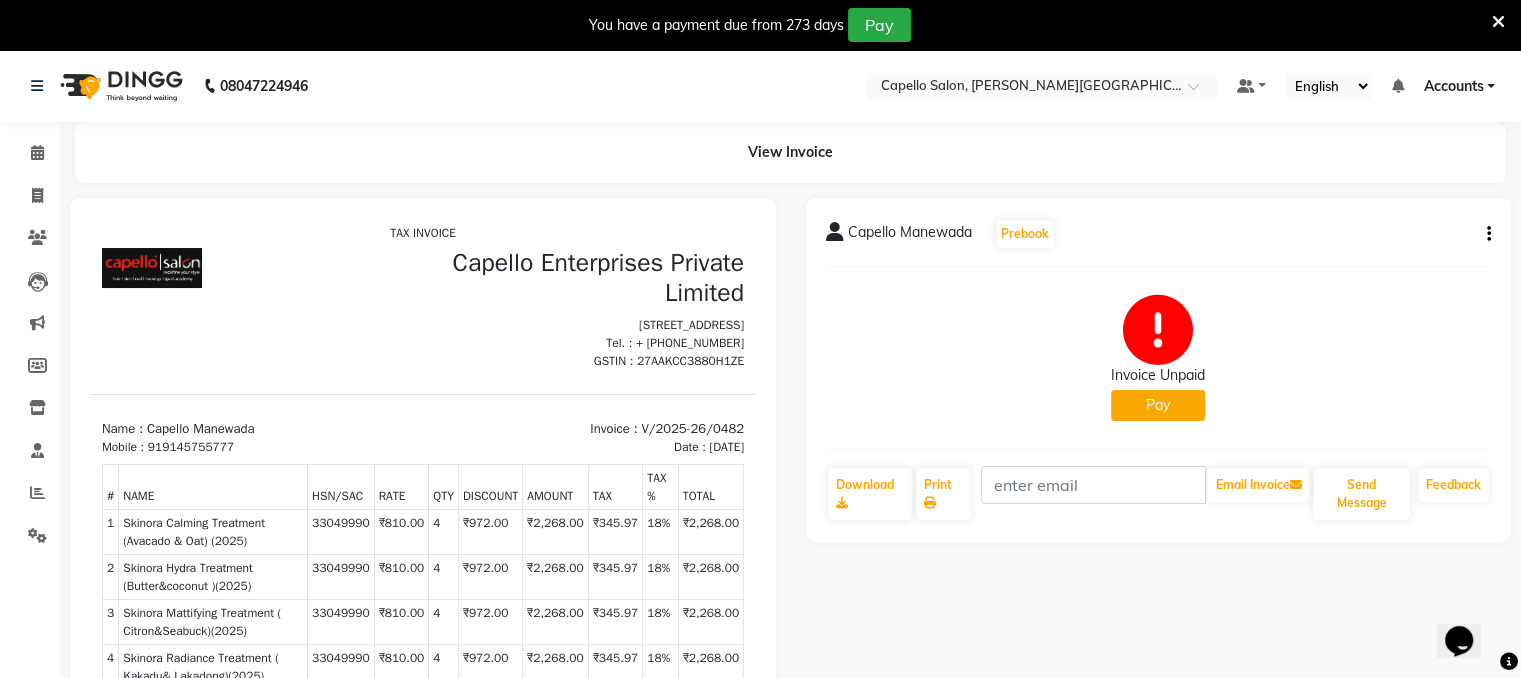 scroll, scrollTop: 0, scrollLeft: 0, axis: both 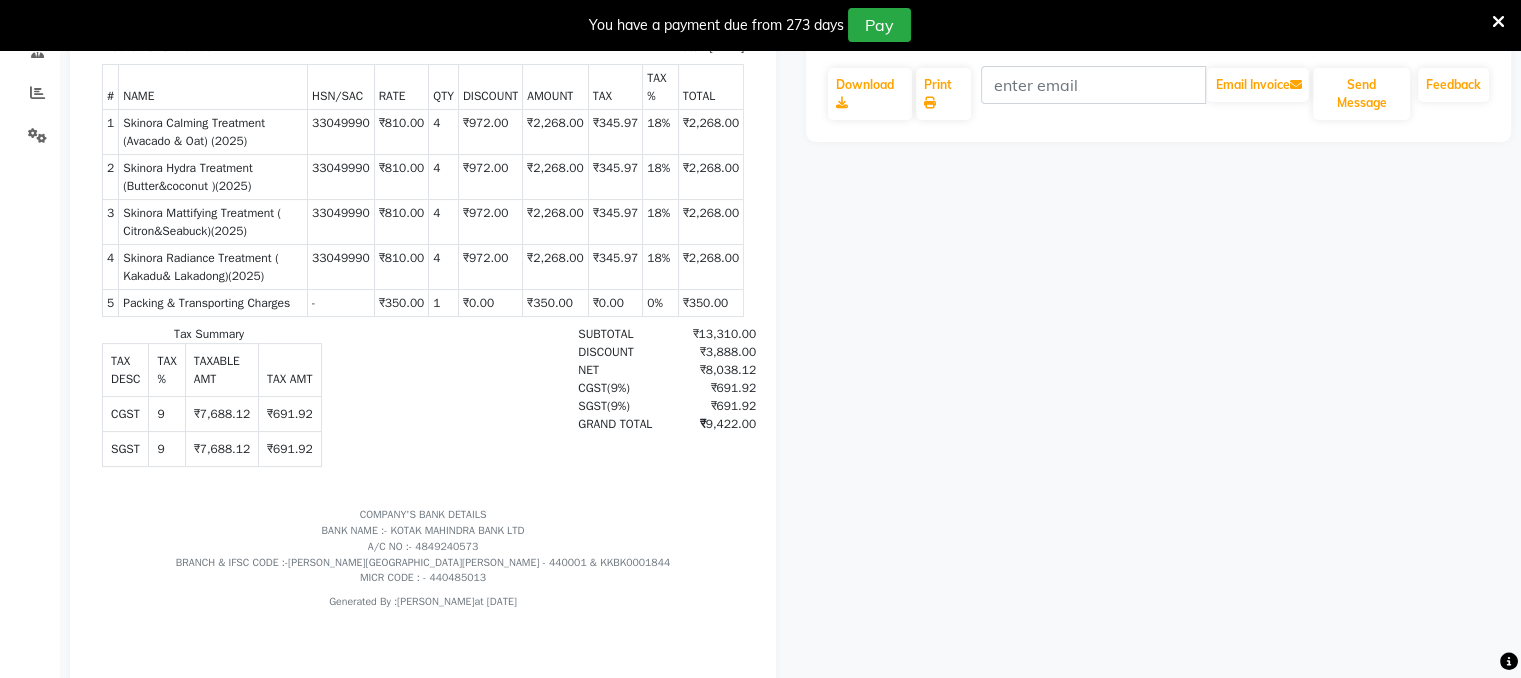 click on "₹9,422.00" at bounding box center (708, 424) 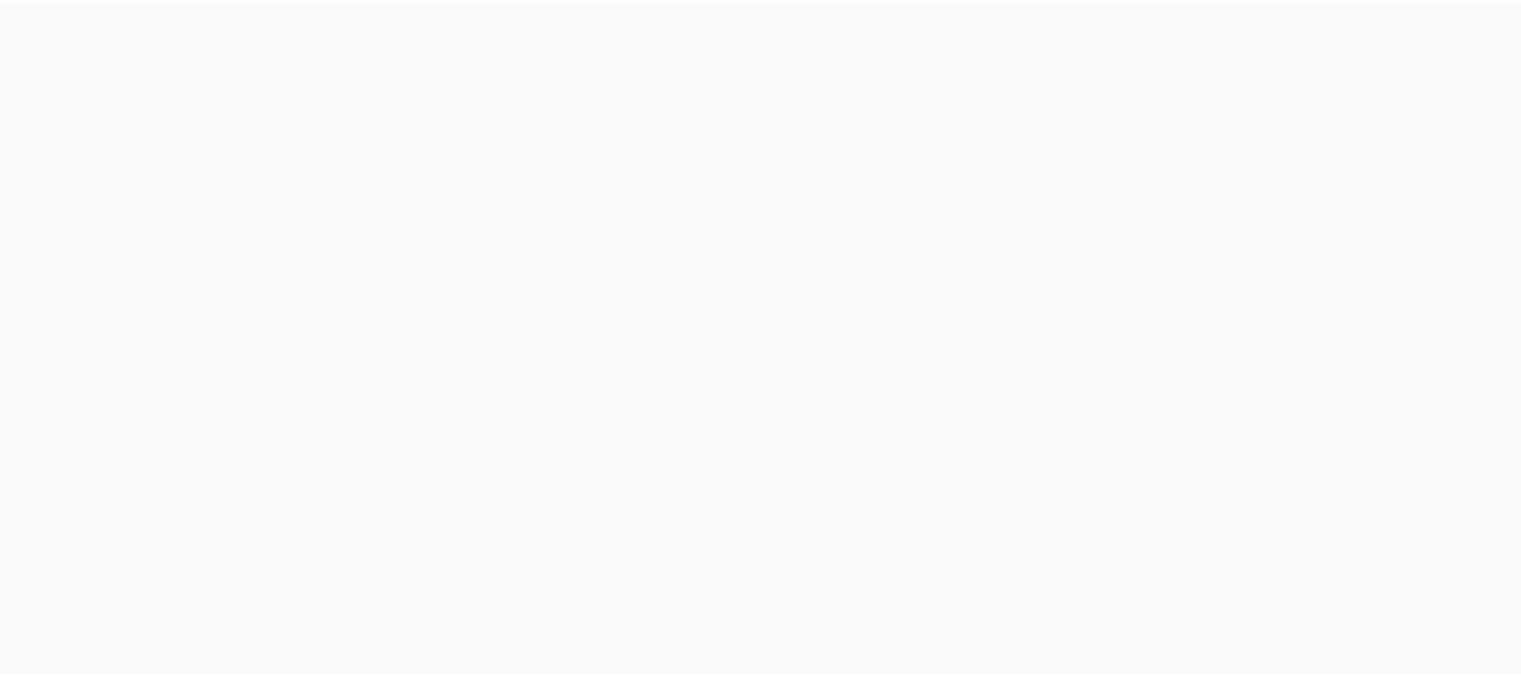 scroll, scrollTop: 0, scrollLeft: 0, axis: both 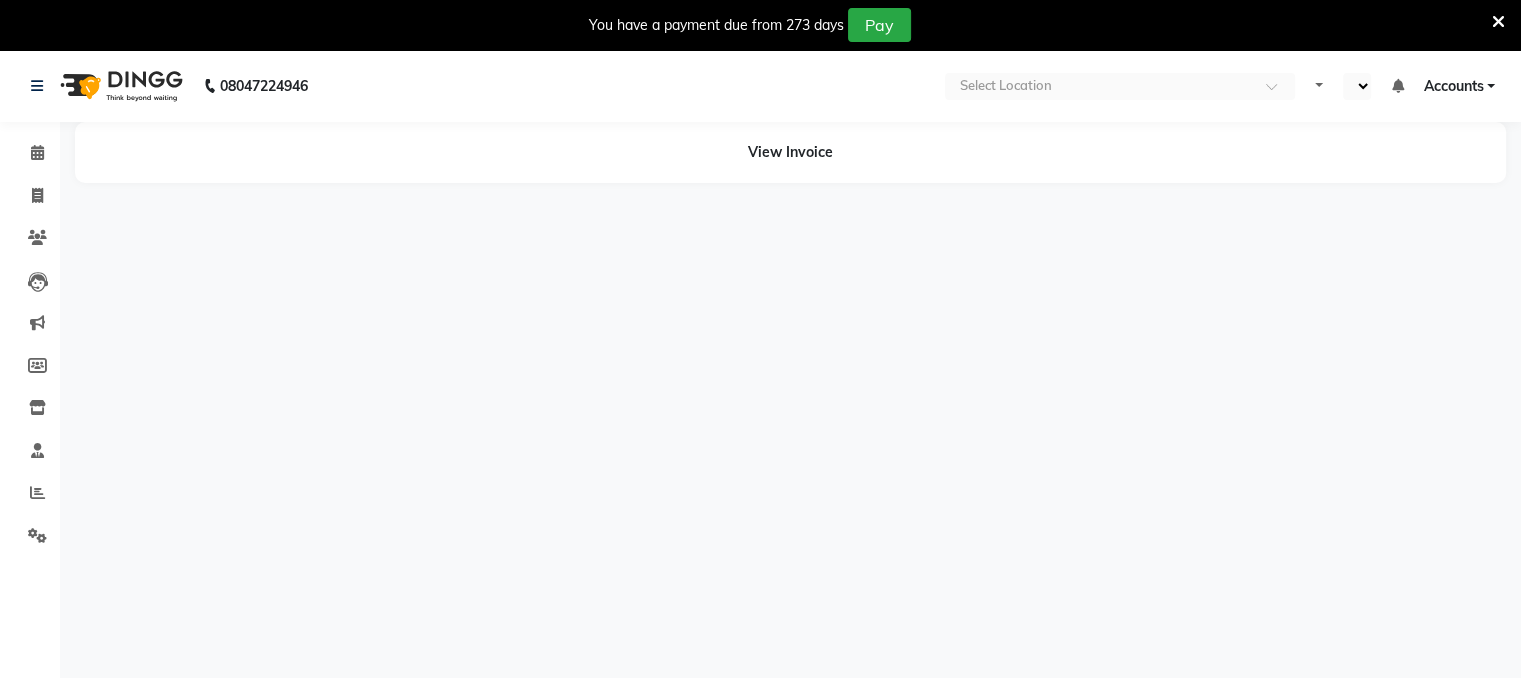 select on "en" 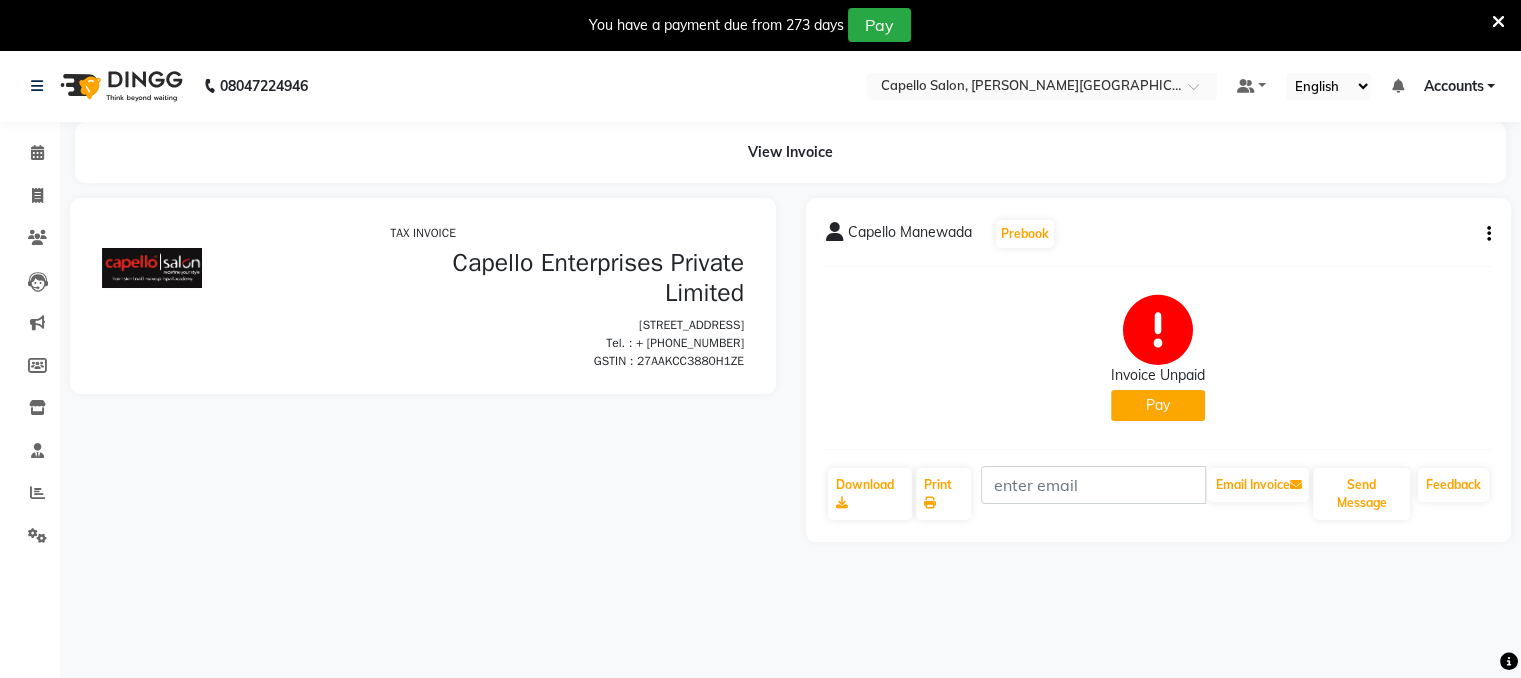 scroll, scrollTop: 0, scrollLeft: 0, axis: both 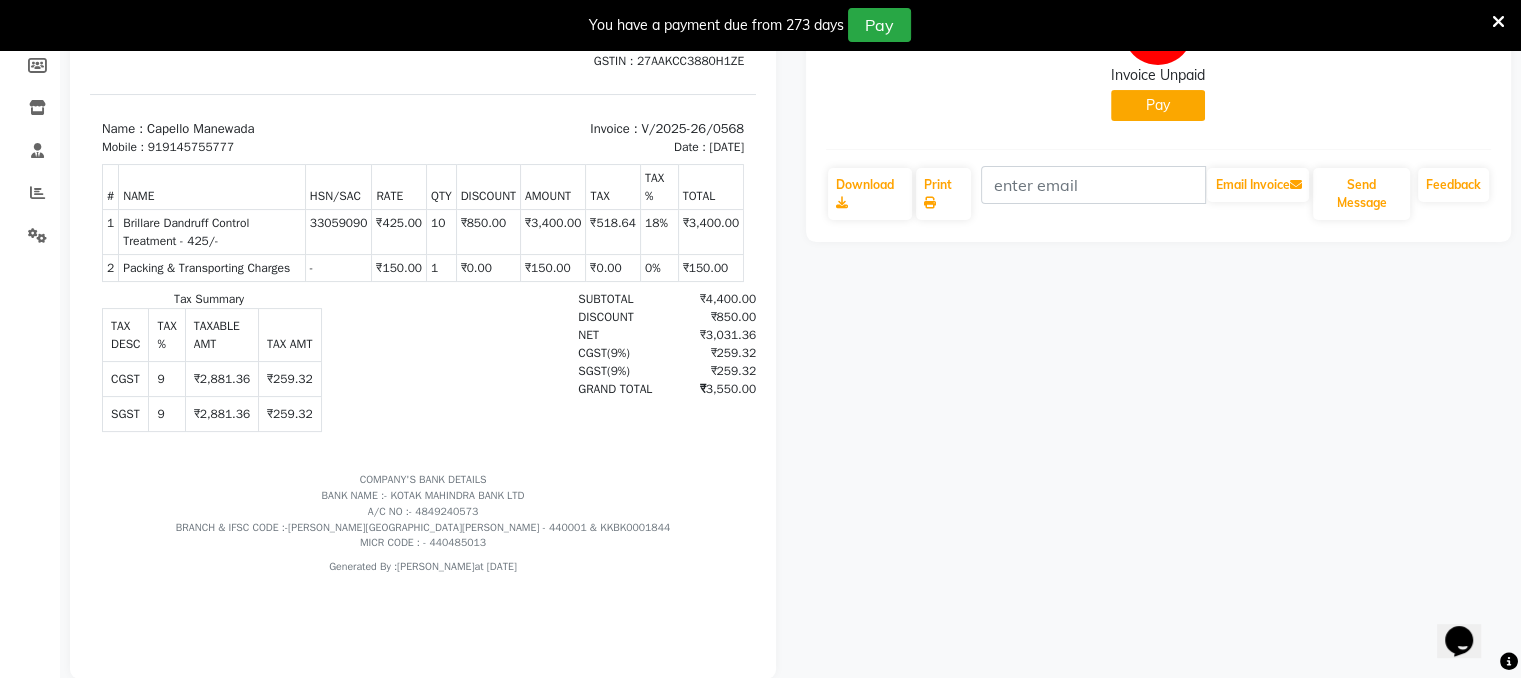 click on "₹3,550.00" at bounding box center (708, 389) 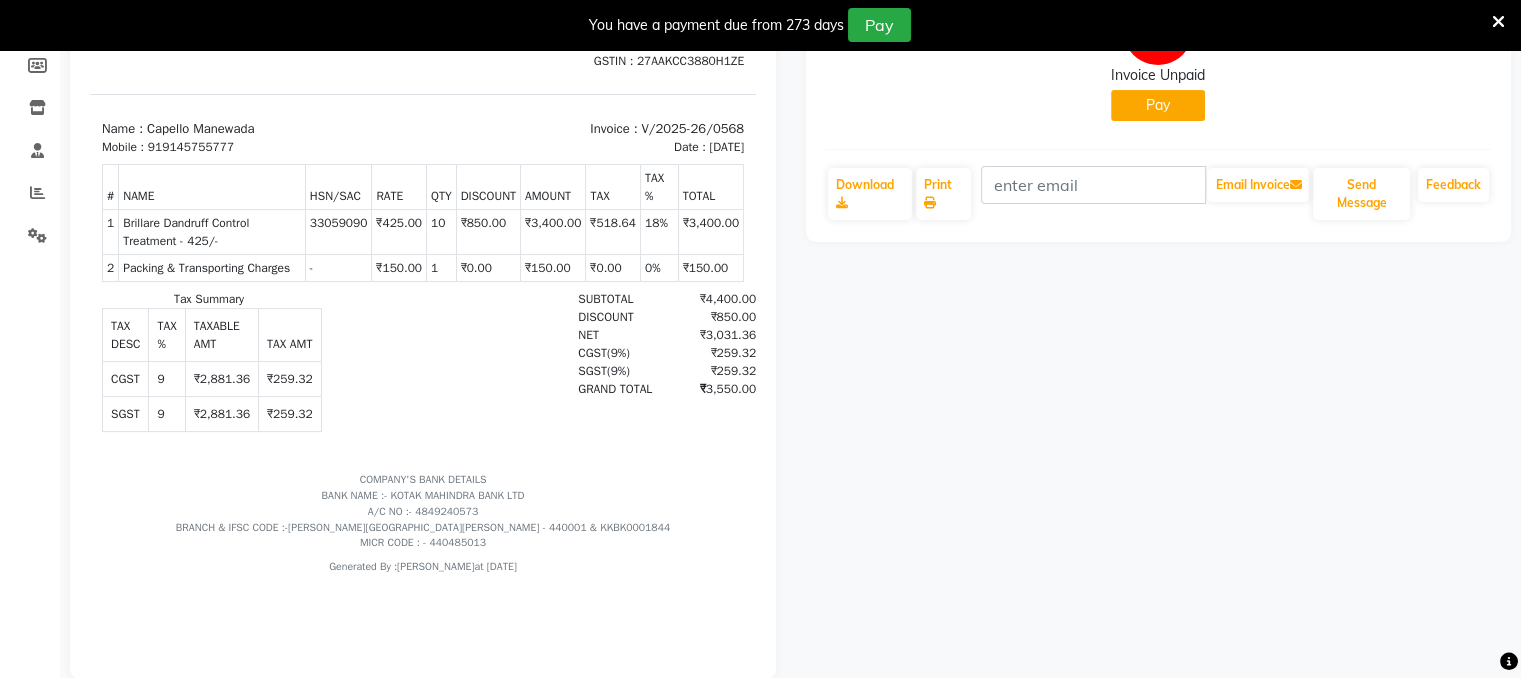 copy on "3,550.00" 